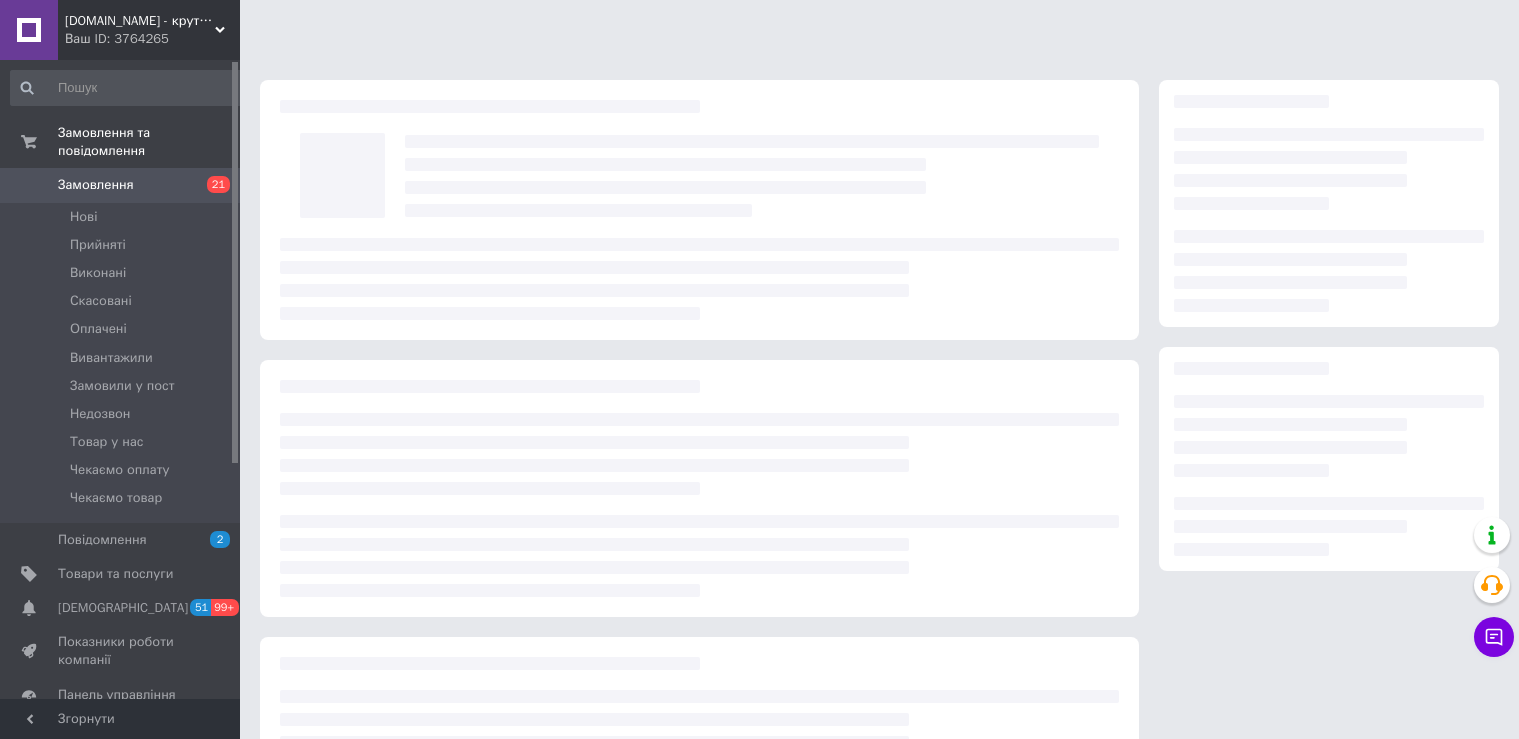 scroll, scrollTop: 0, scrollLeft: 0, axis: both 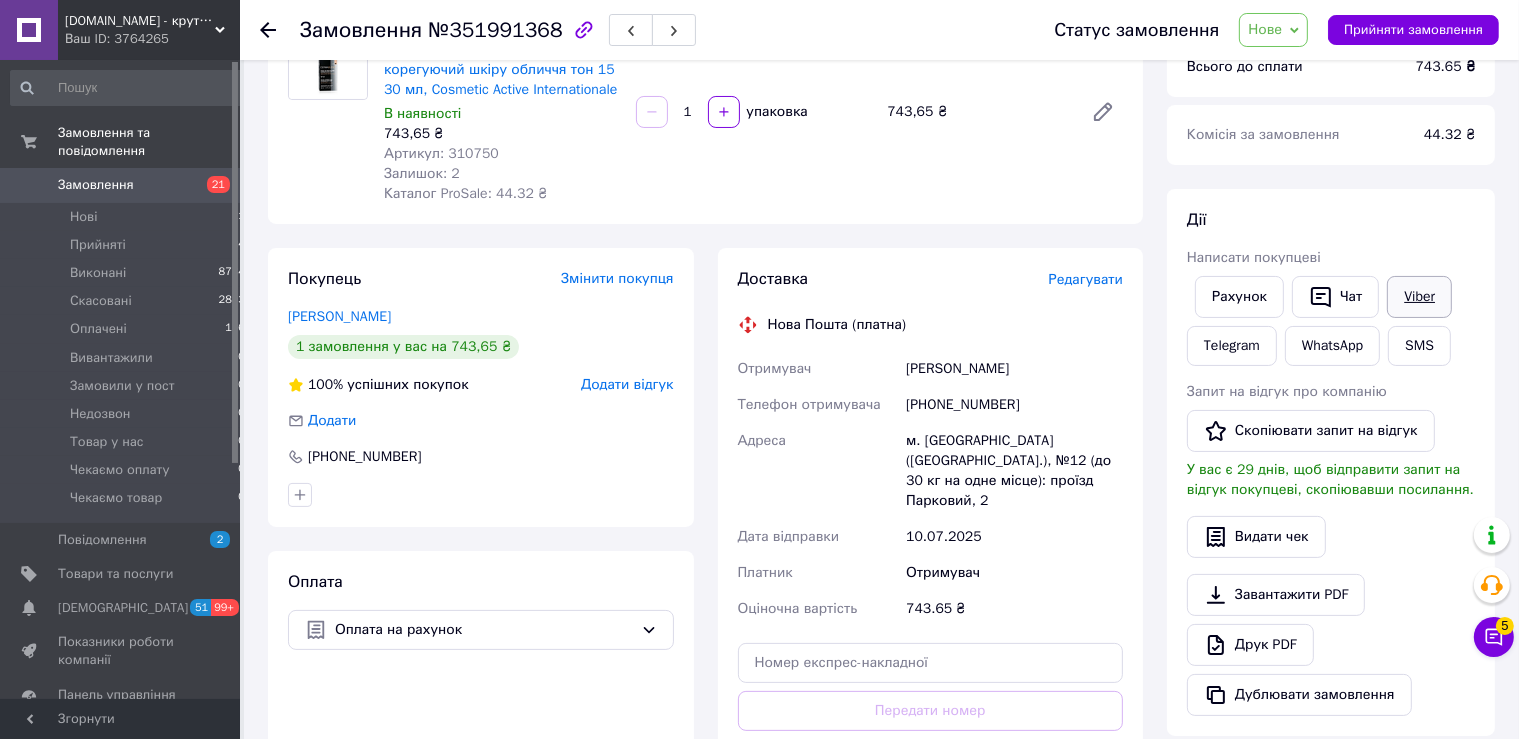 click on "Viber" at bounding box center [1419, 297] 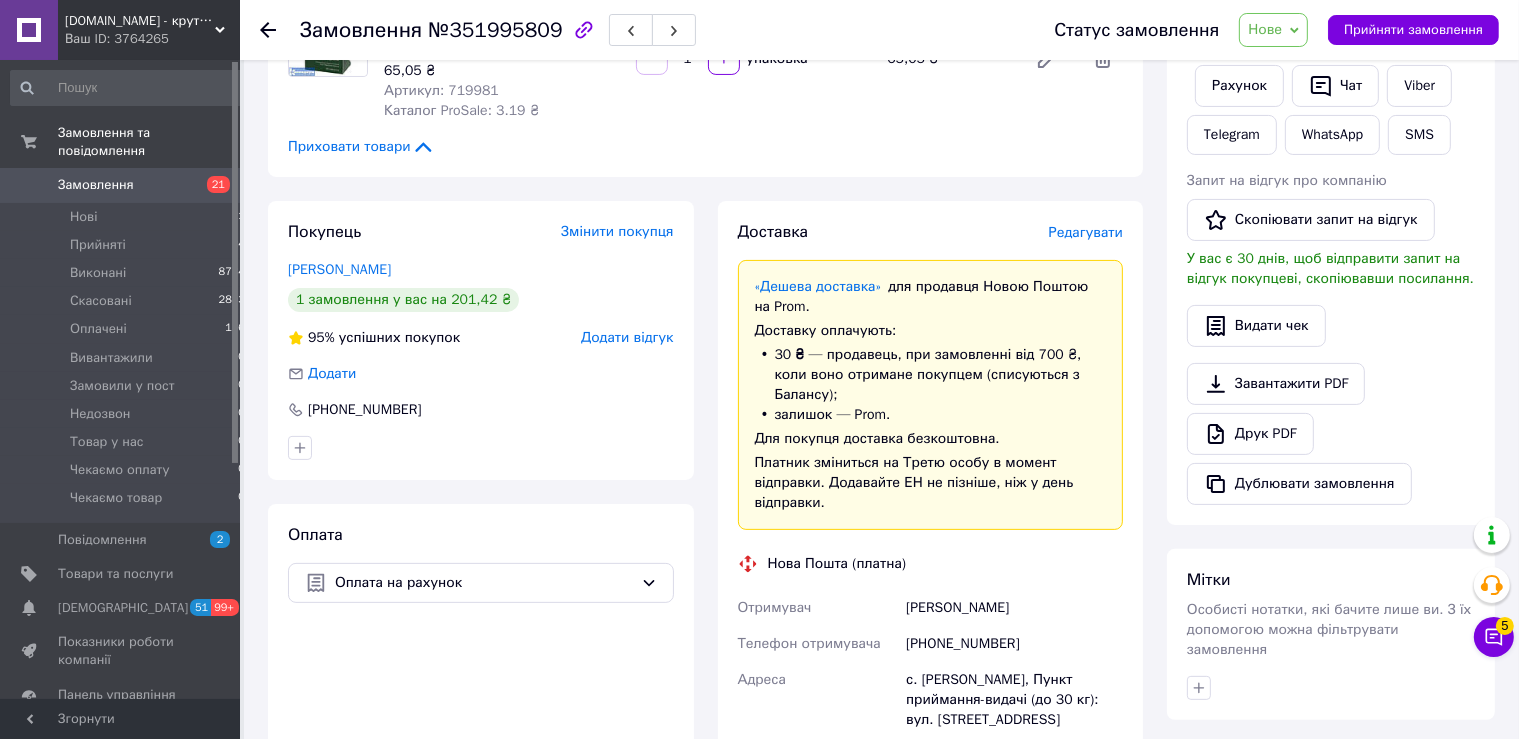 scroll, scrollTop: 316, scrollLeft: 0, axis: vertical 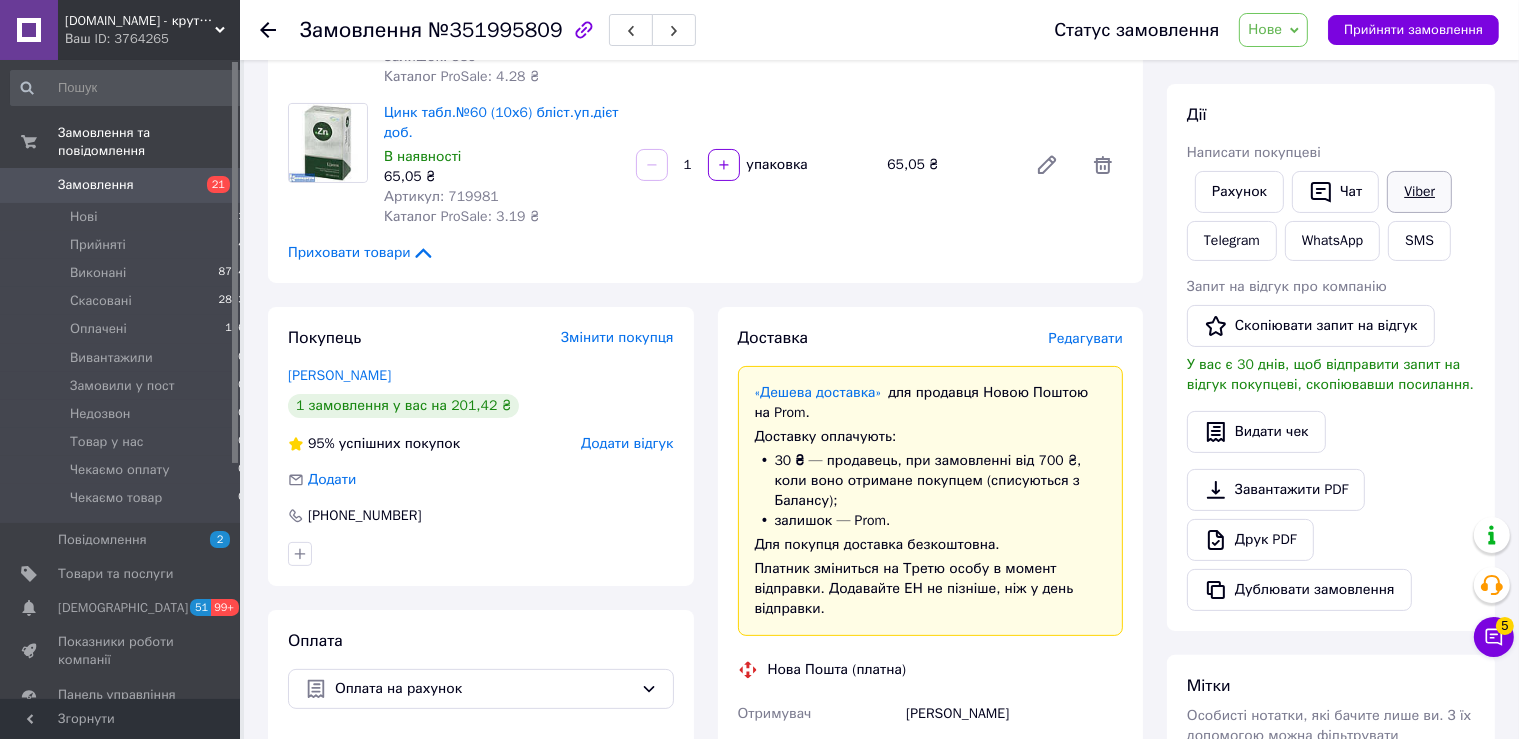 click on "Viber" at bounding box center (1419, 192) 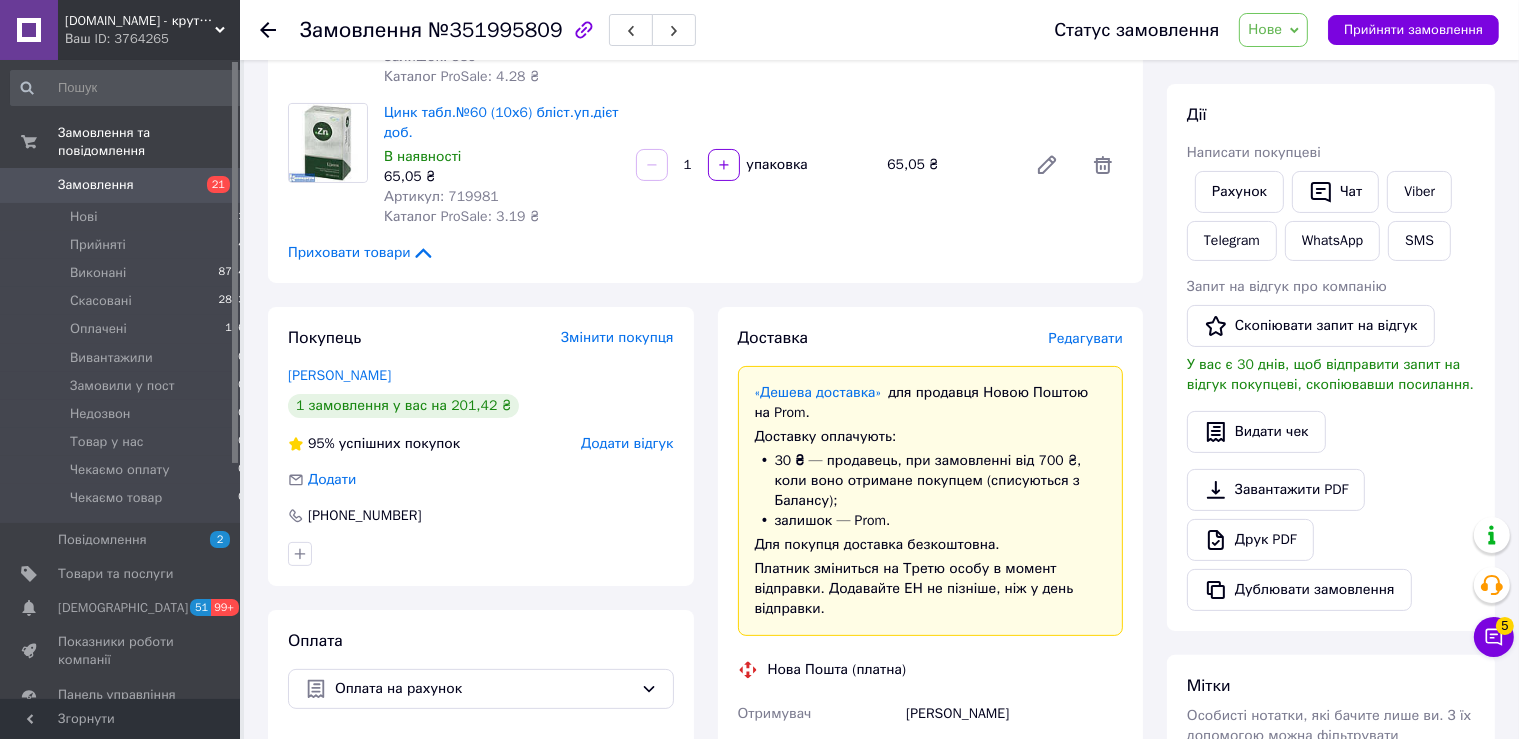 scroll, scrollTop: 0, scrollLeft: 0, axis: both 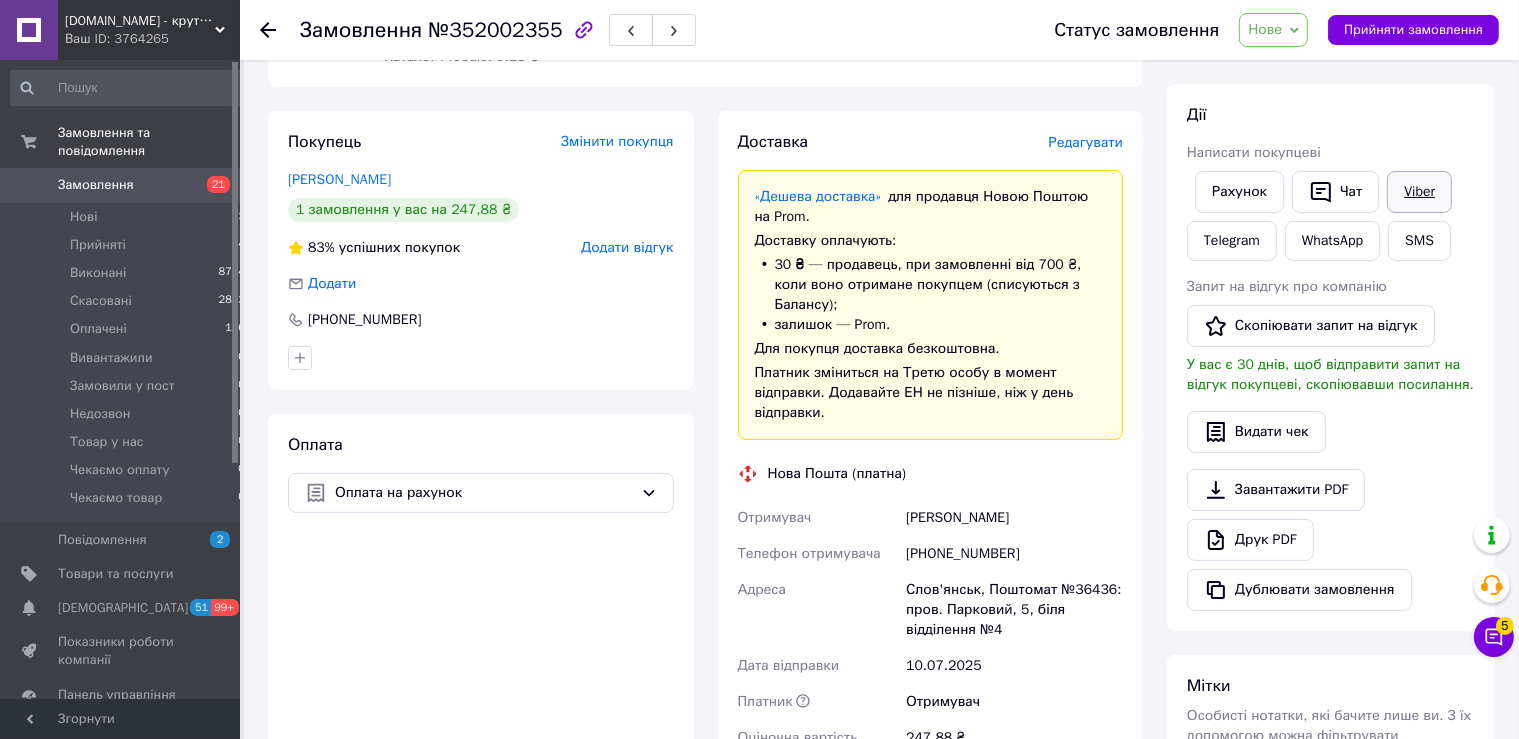 click on "Viber" at bounding box center [1419, 192] 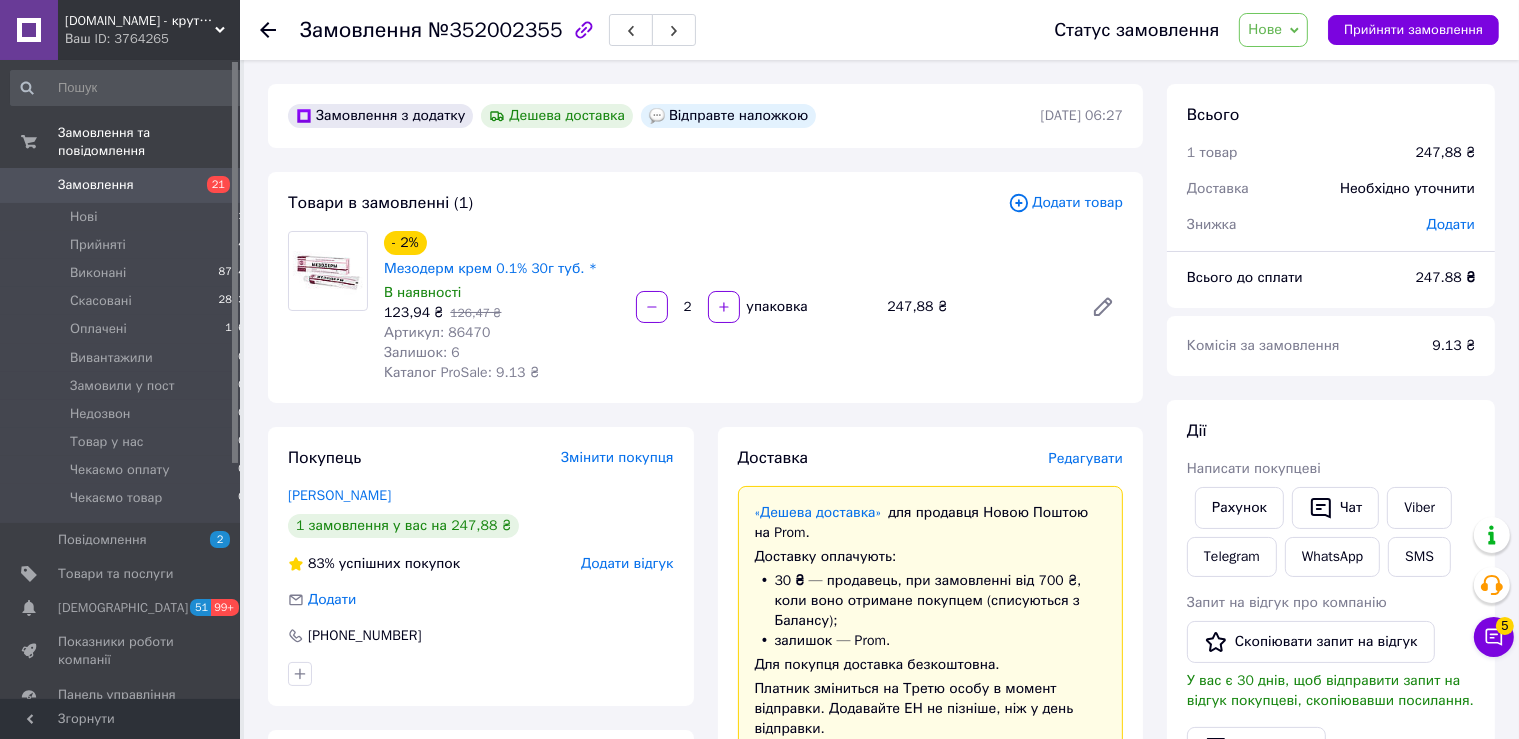 scroll, scrollTop: 211, scrollLeft: 0, axis: vertical 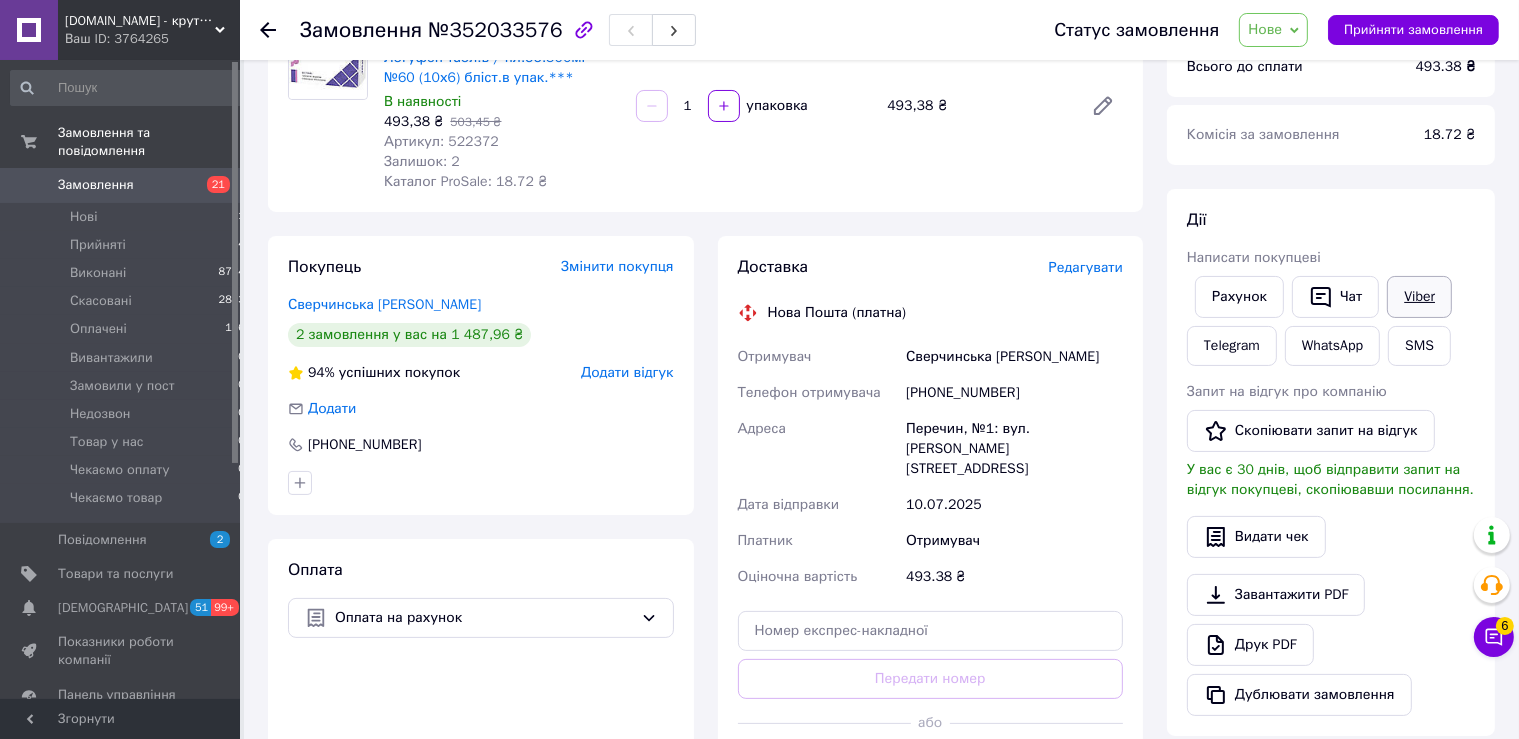 click on "Viber" at bounding box center [1419, 297] 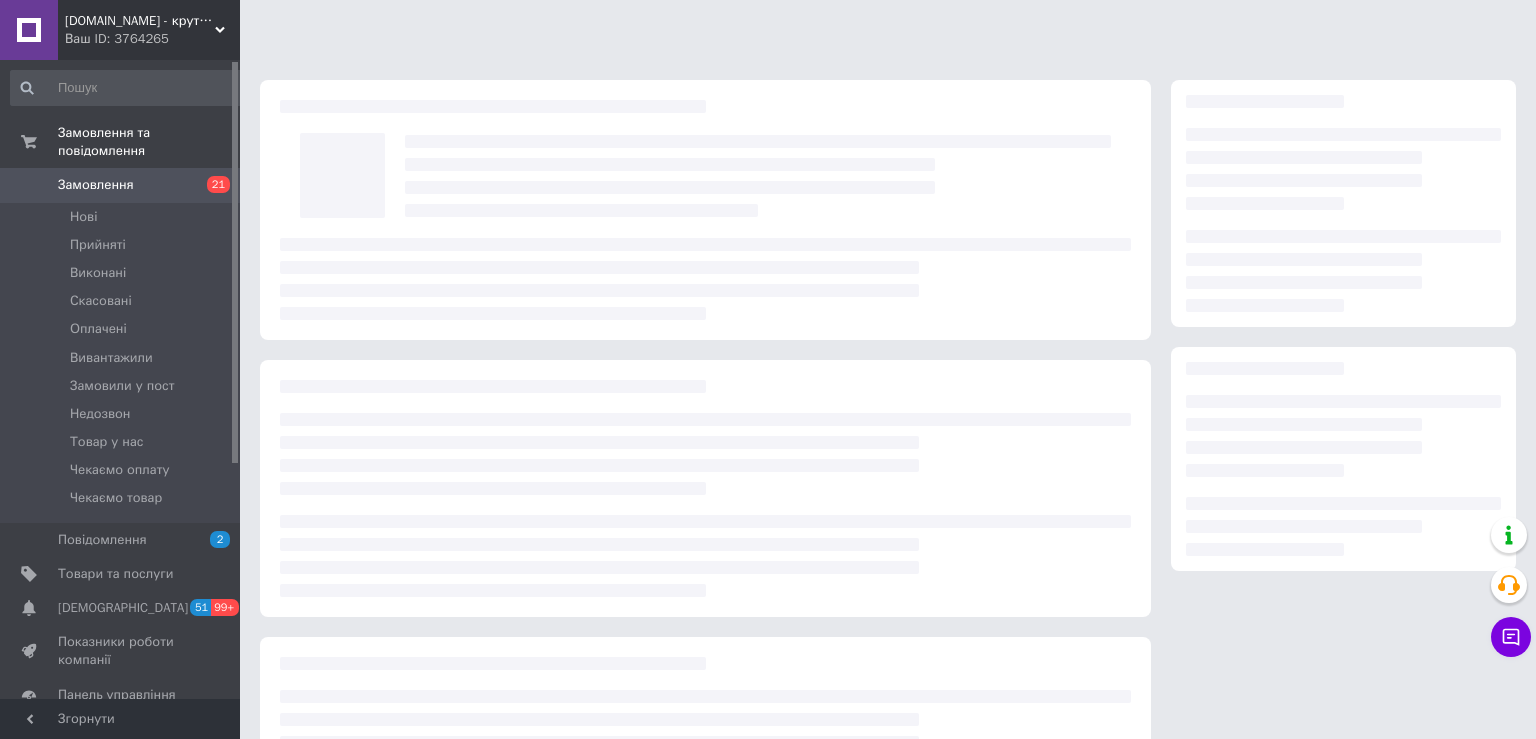 scroll, scrollTop: 0, scrollLeft: 0, axis: both 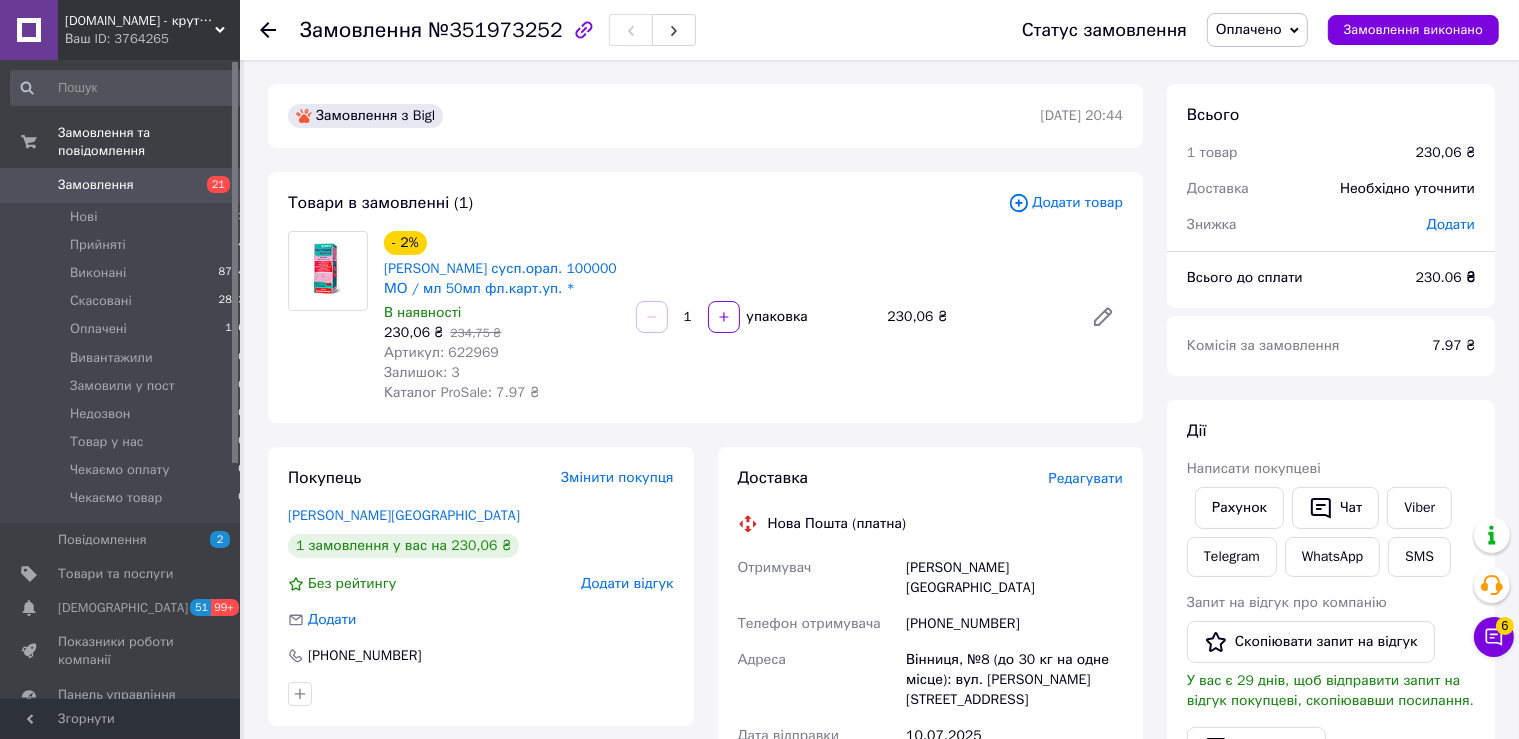 click on "Редагувати" at bounding box center [1086, 478] 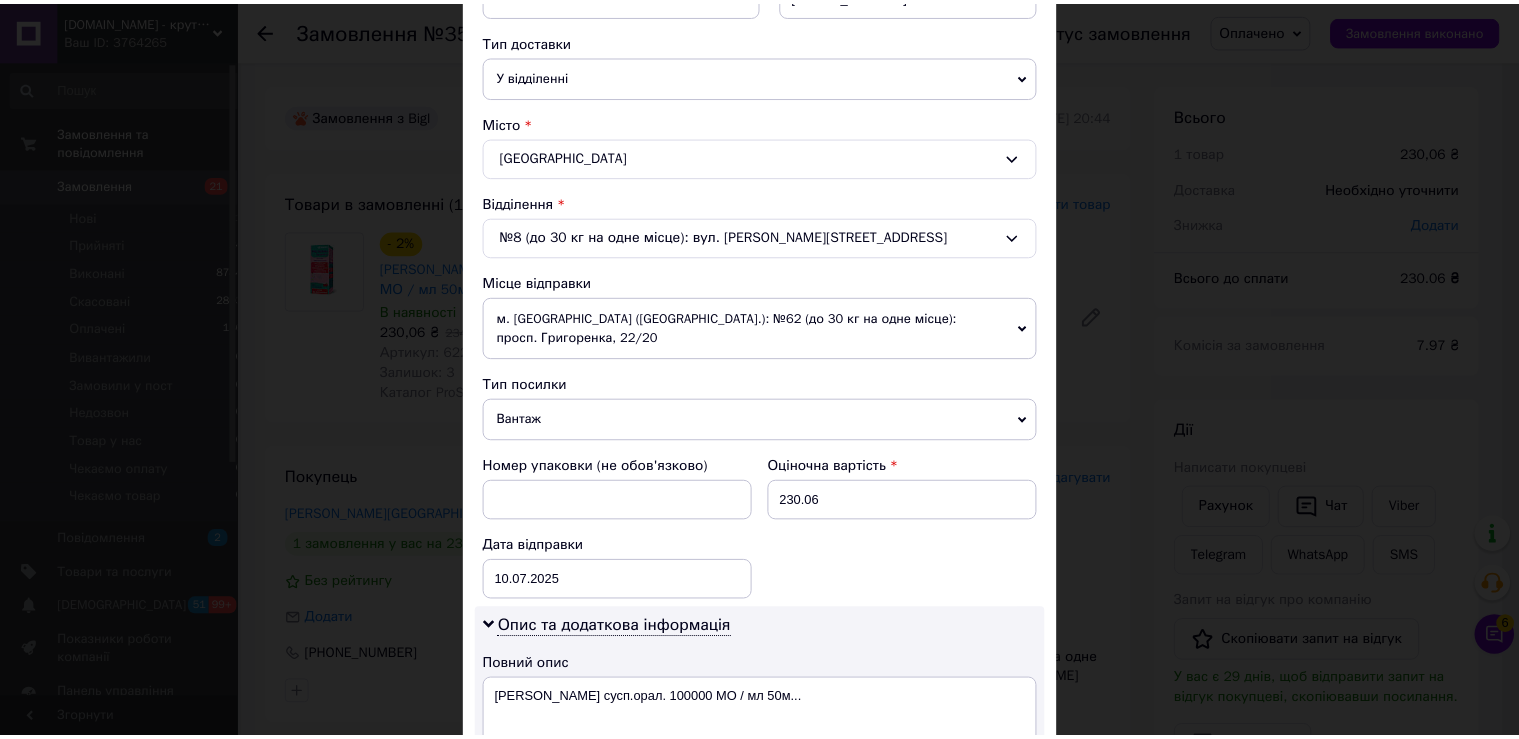 scroll, scrollTop: 773, scrollLeft: 0, axis: vertical 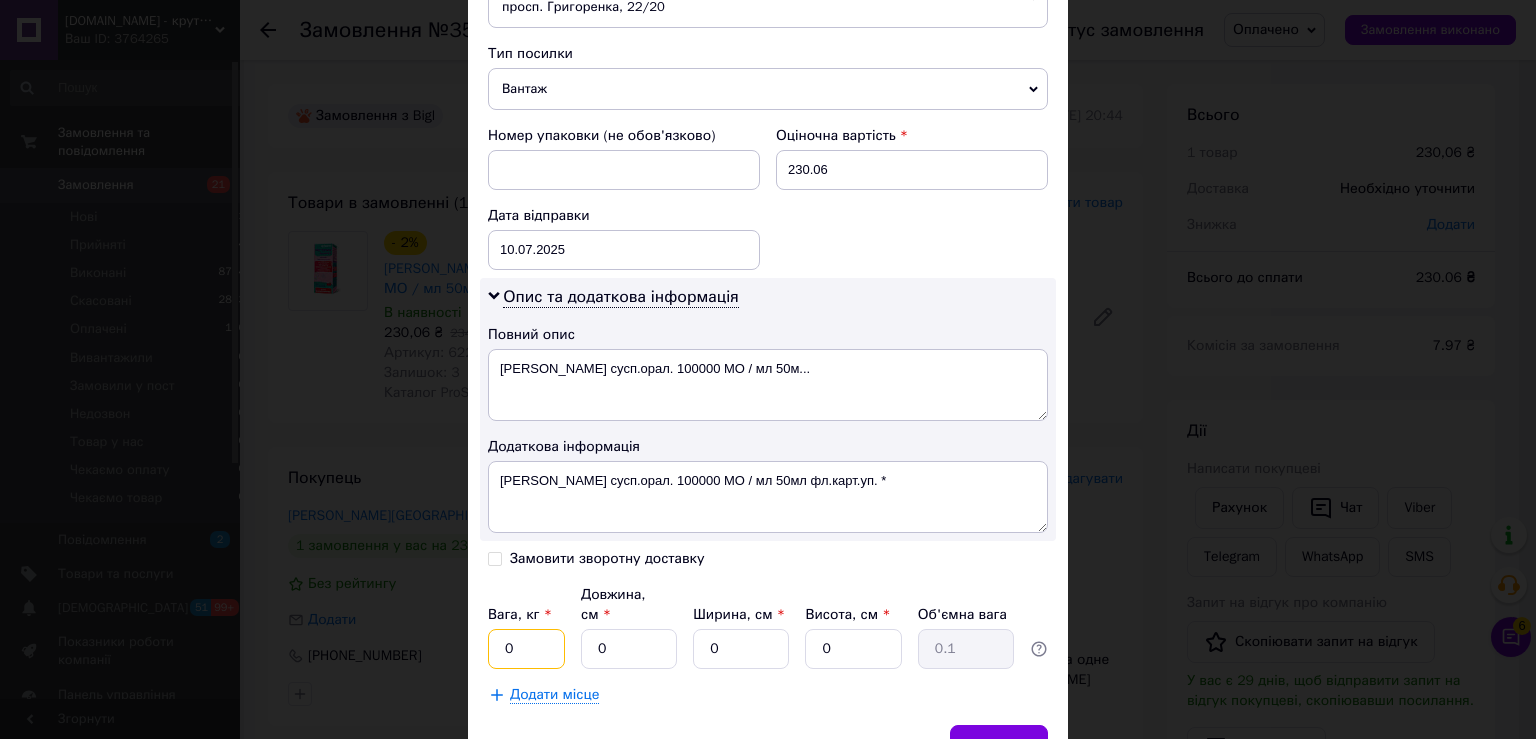 click on "0" at bounding box center [526, 649] 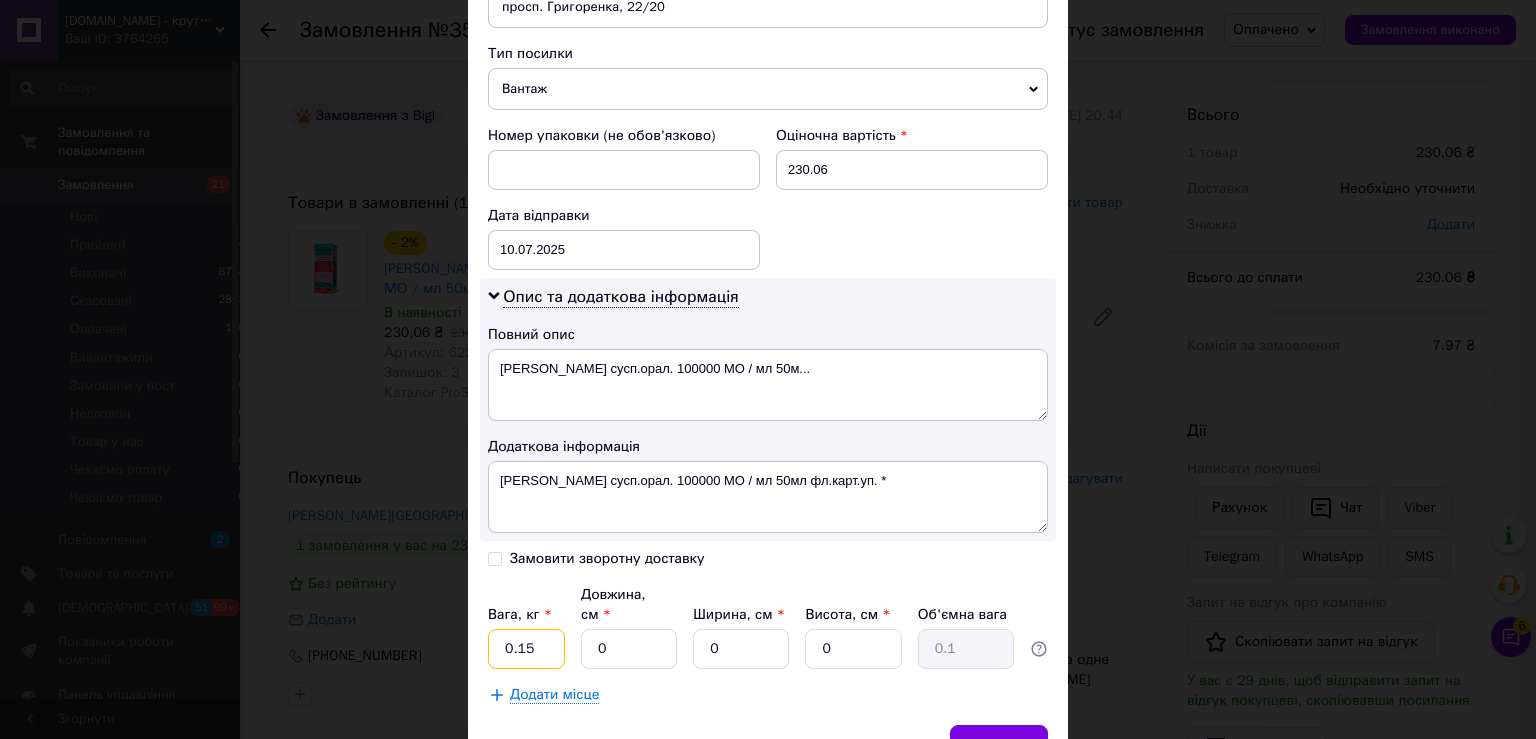 type on "0.15" 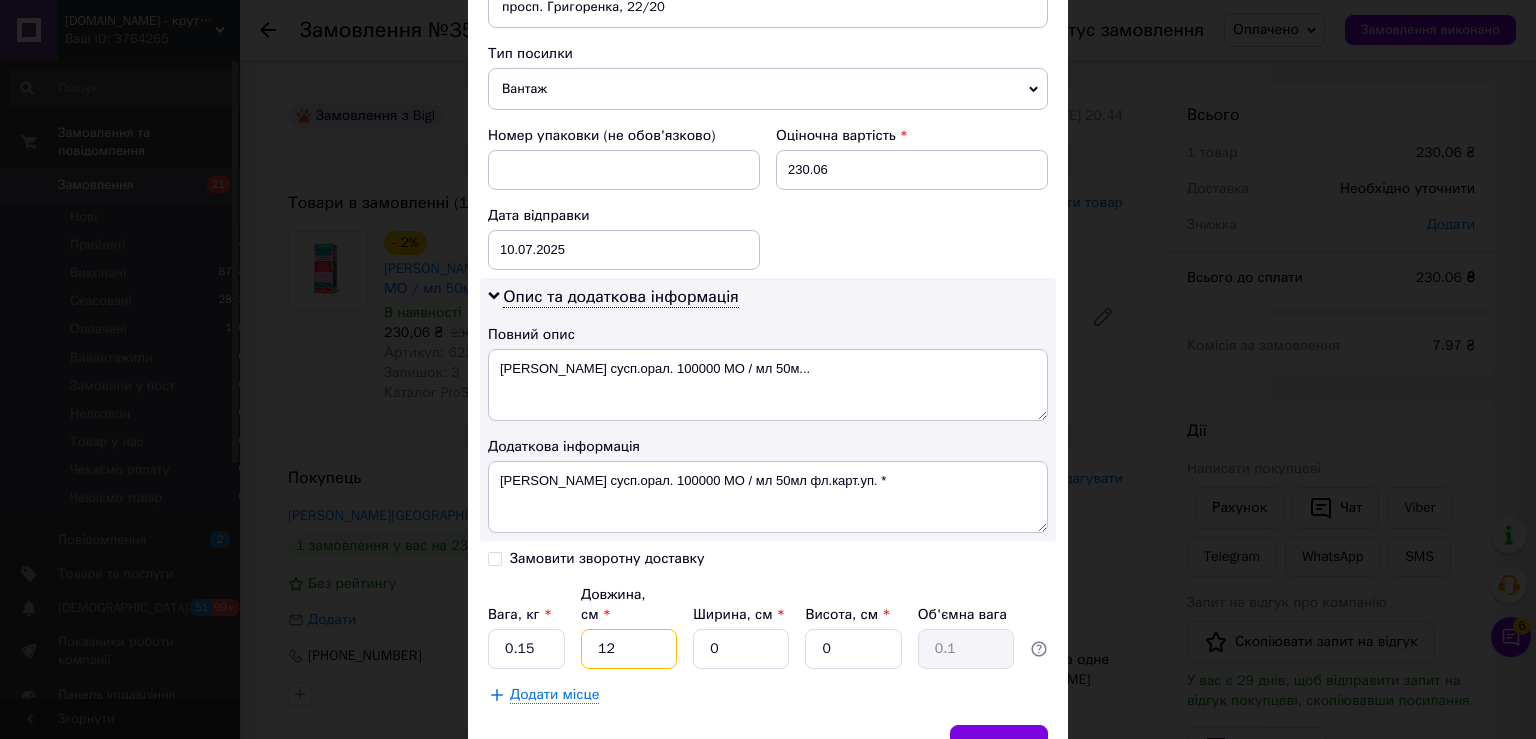 type on "12" 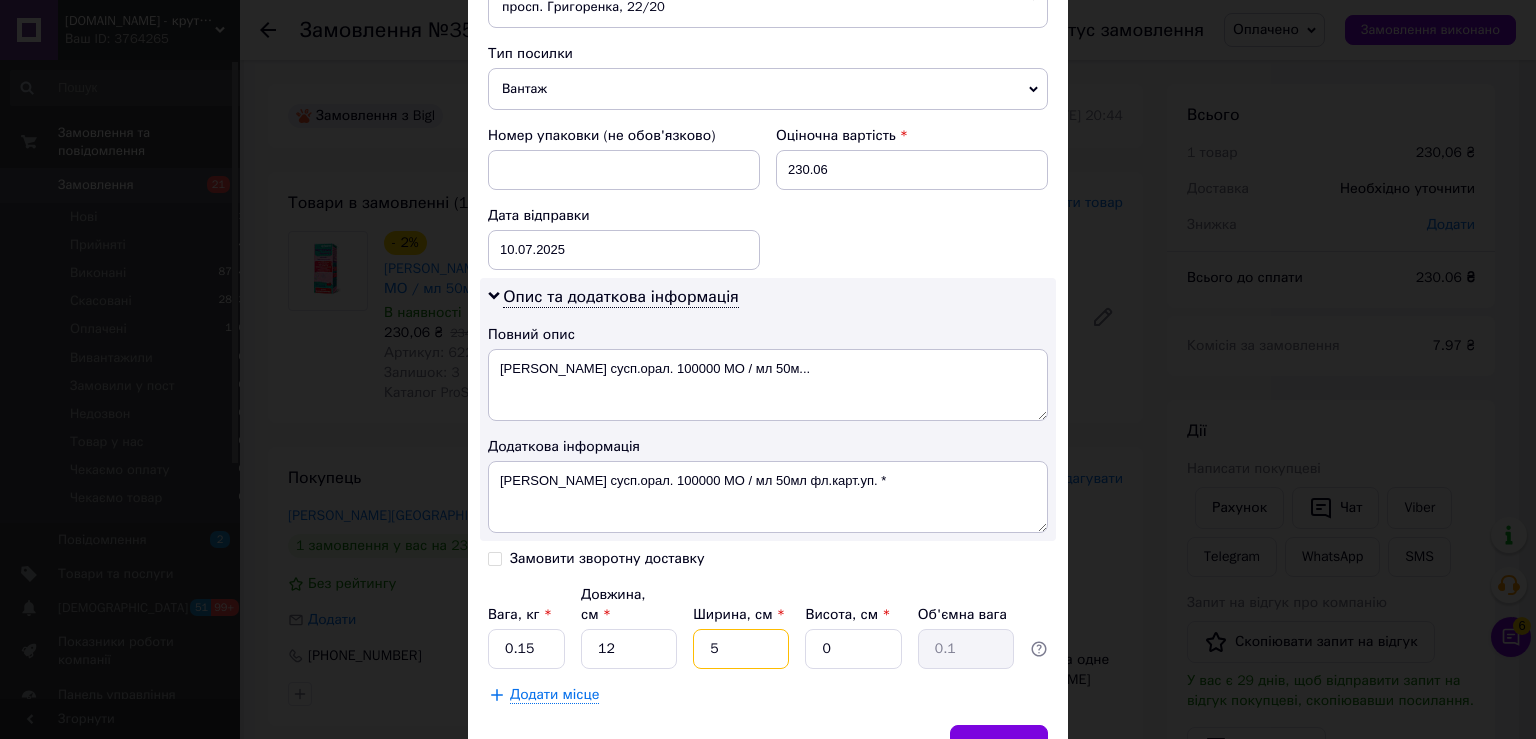 type on "5" 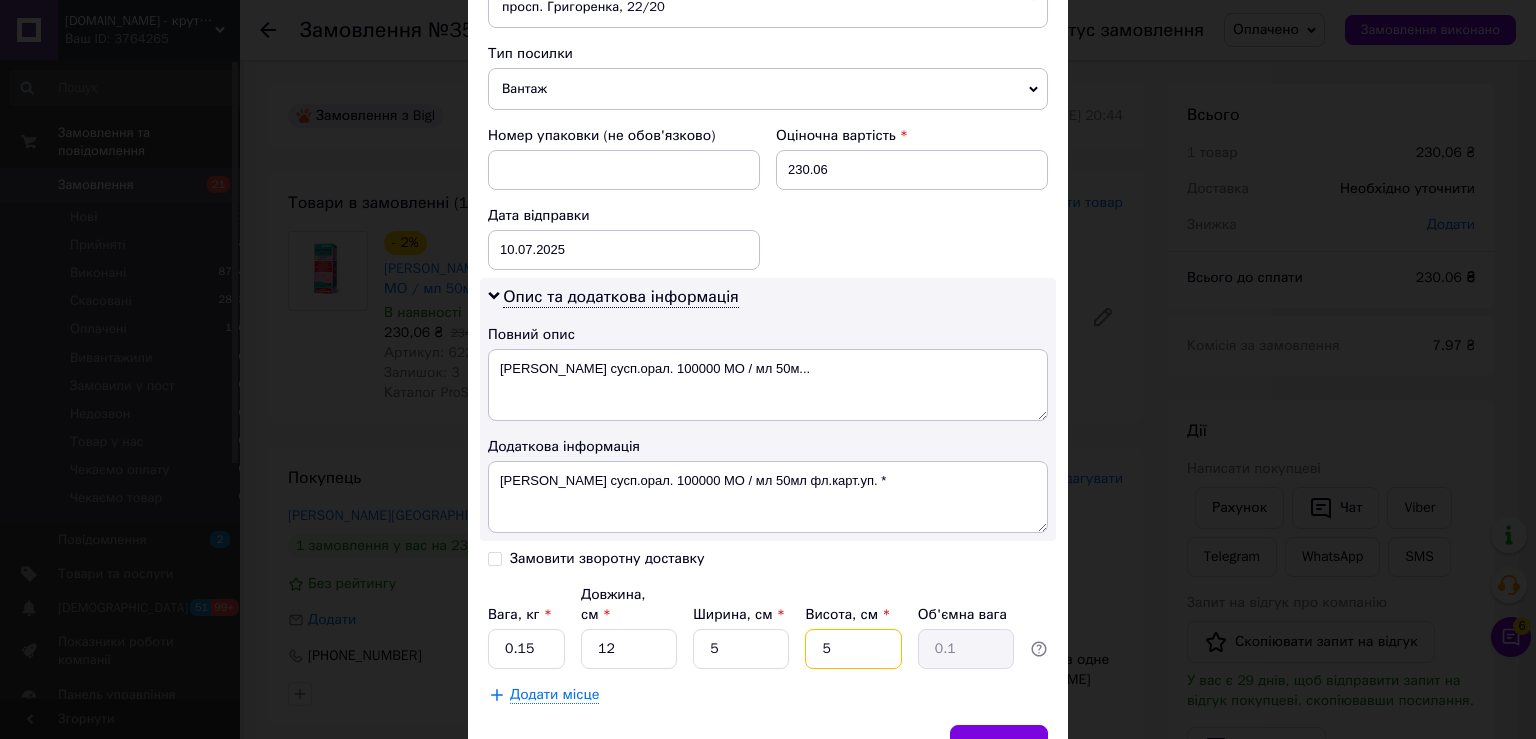 type on "5" 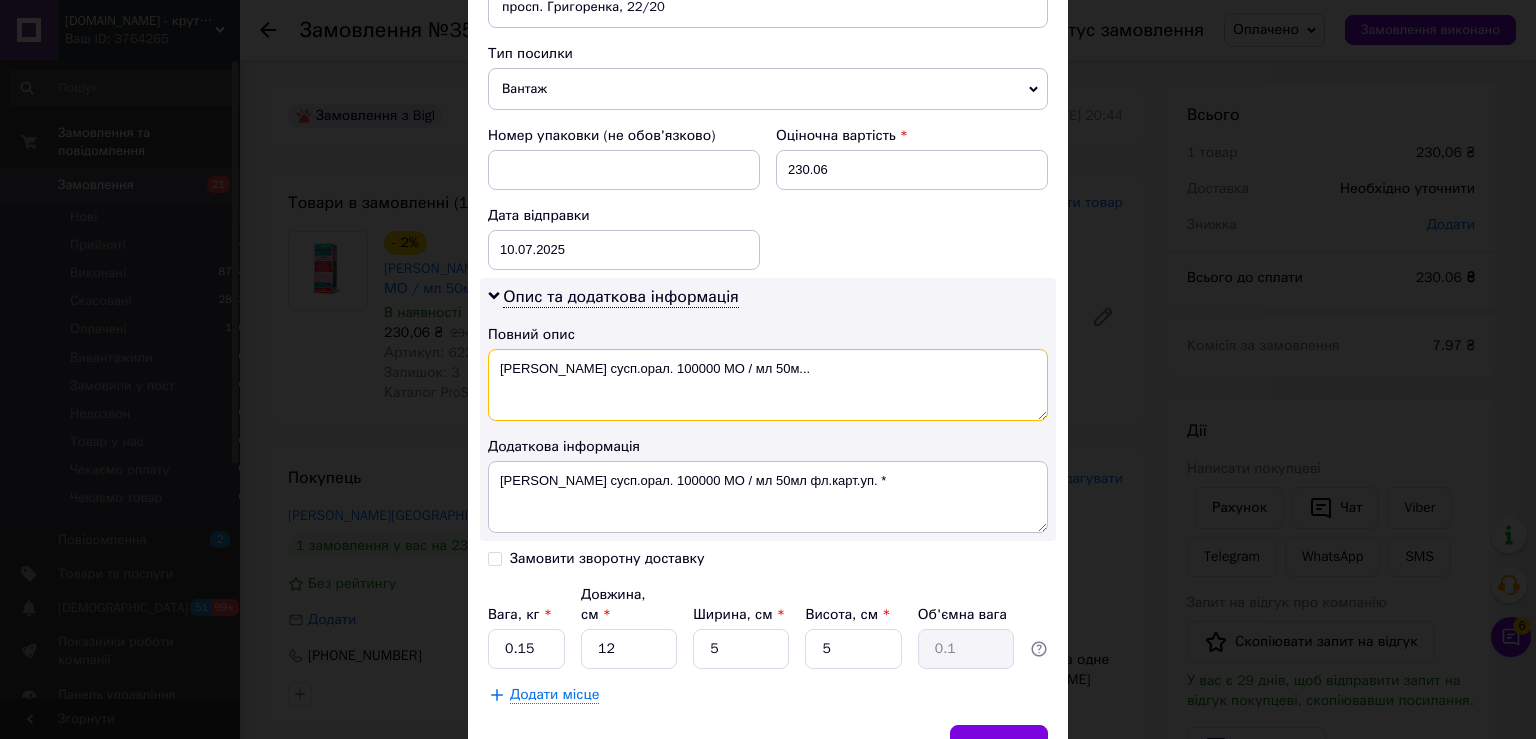 click on "Ністатин-Здоров'я сусп.орал. 100000 МО / мл 50м..." at bounding box center (768, 385) 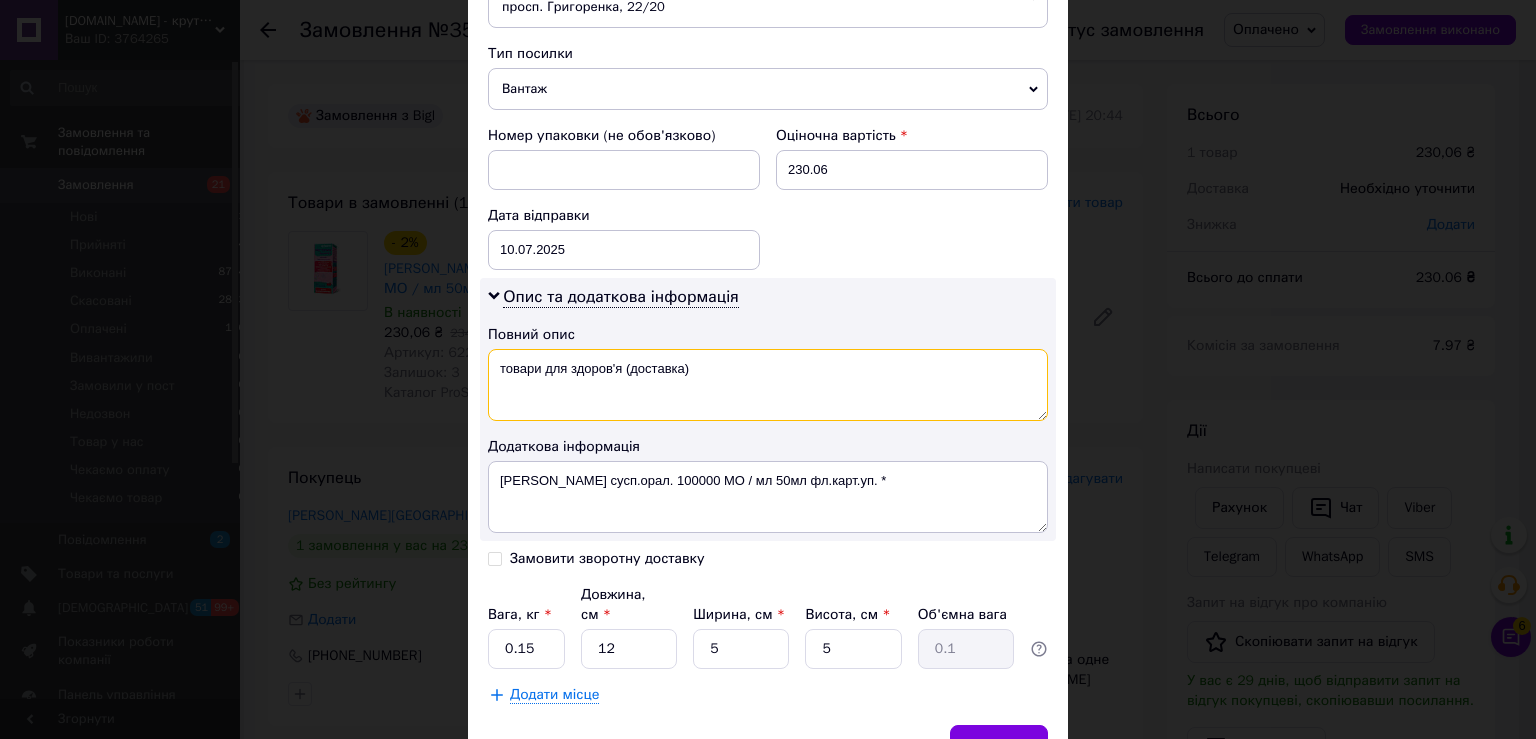 type on "товари для здоров'я (доставка)" 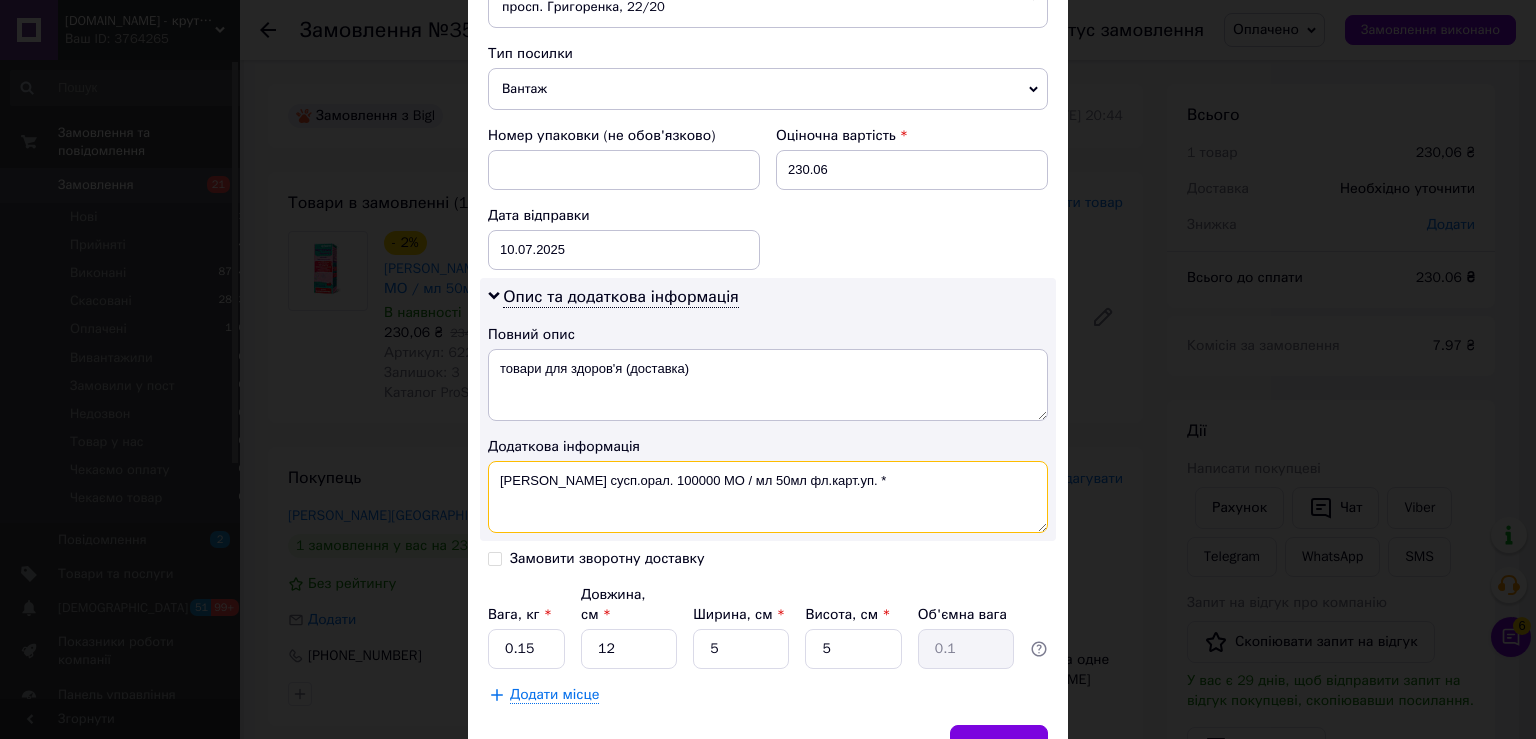 click on "Ністатин-Здоров'я сусп.орал. 100000 МО / мл 50мл фл.карт.уп. *" at bounding box center (768, 497) 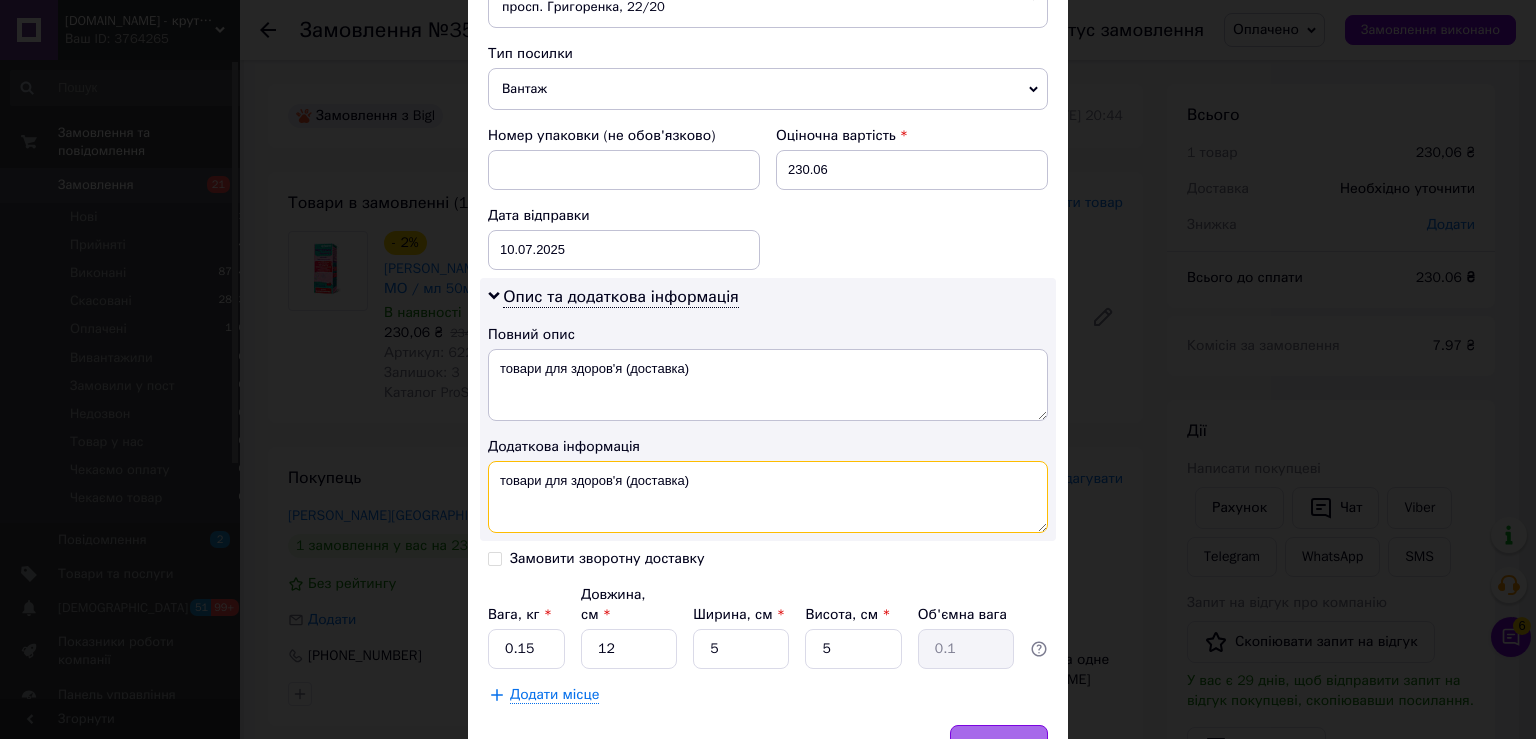 type on "товари для здоров'я (доставка)" 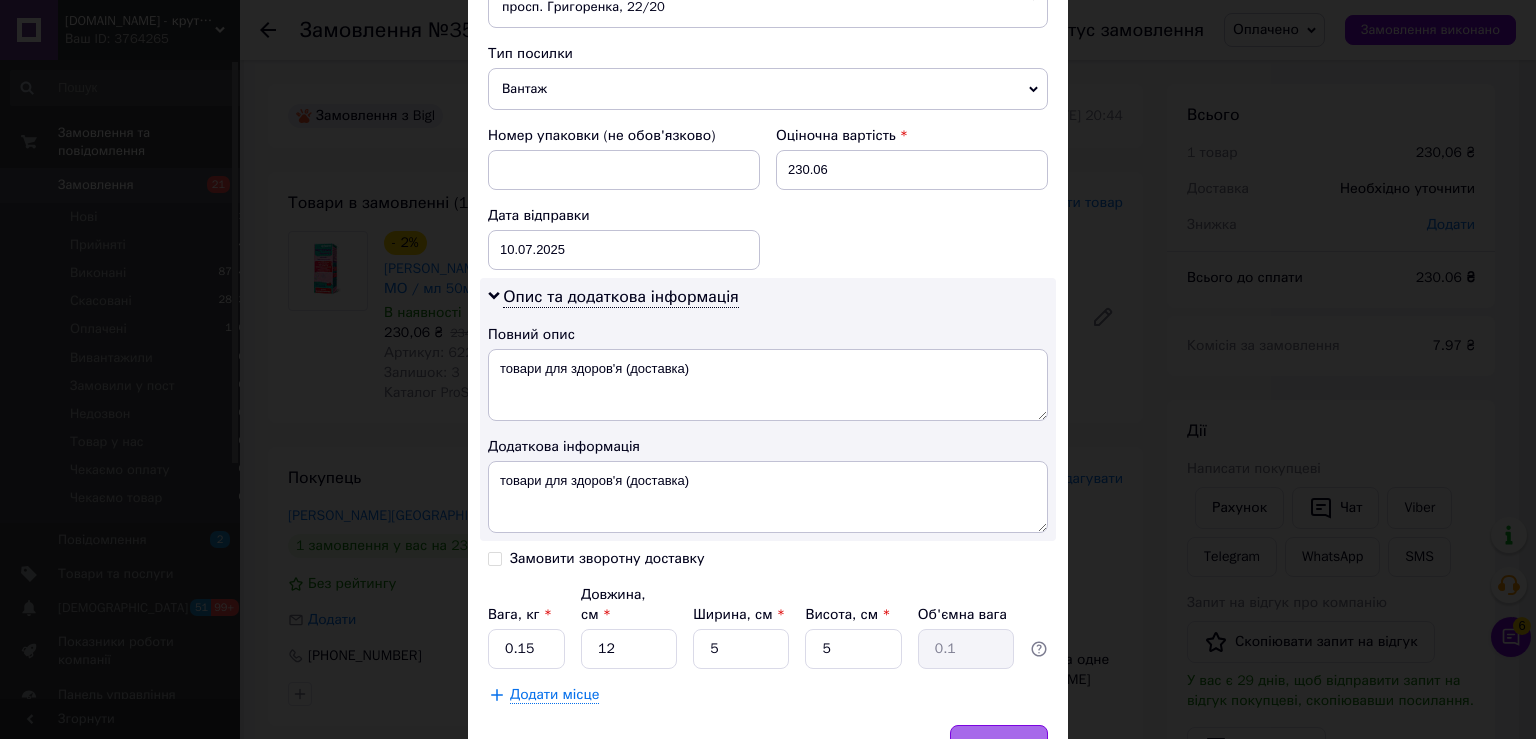 click on "Зберегти" at bounding box center [999, 745] 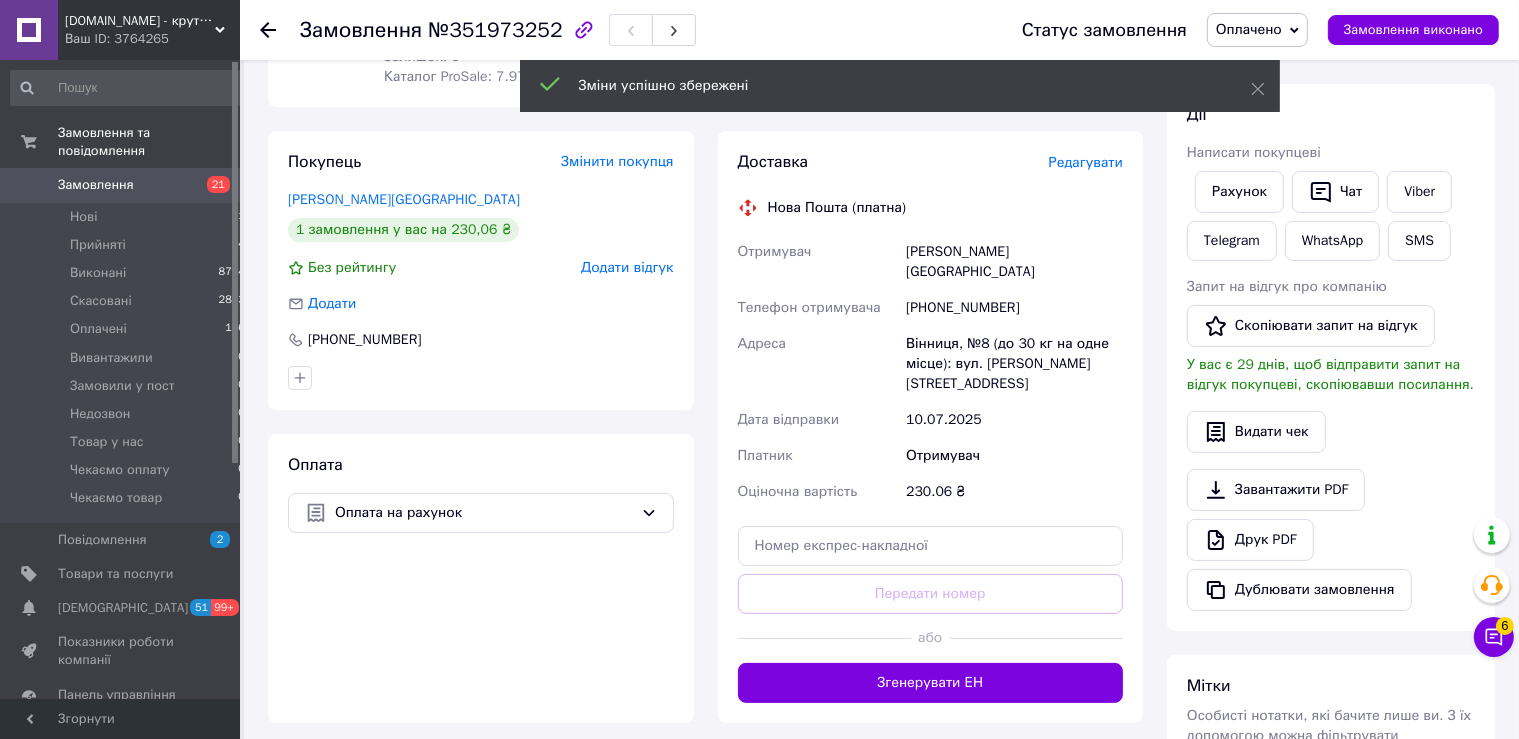 scroll, scrollTop: 422, scrollLeft: 0, axis: vertical 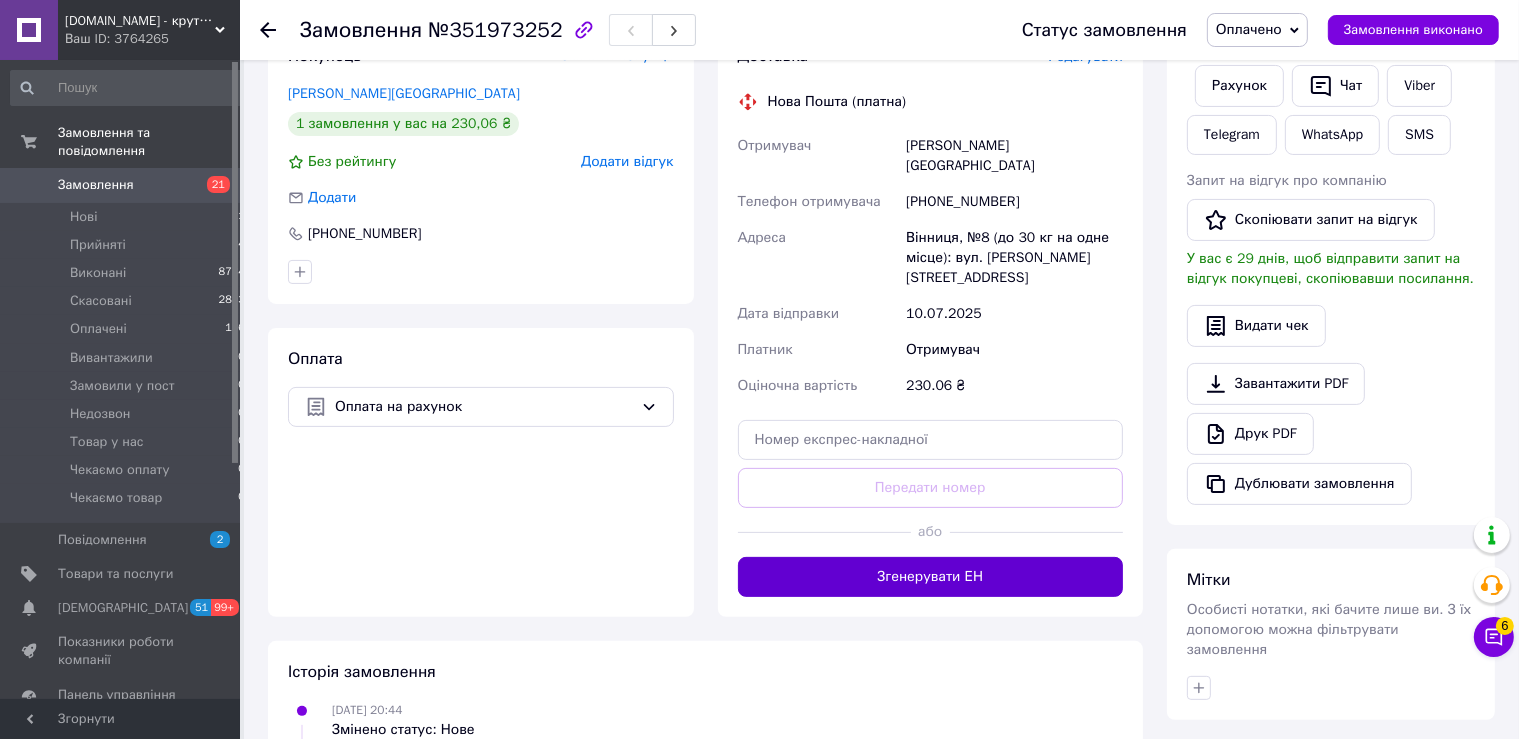 click on "Згенерувати ЕН" at bounding box center [931, 577] 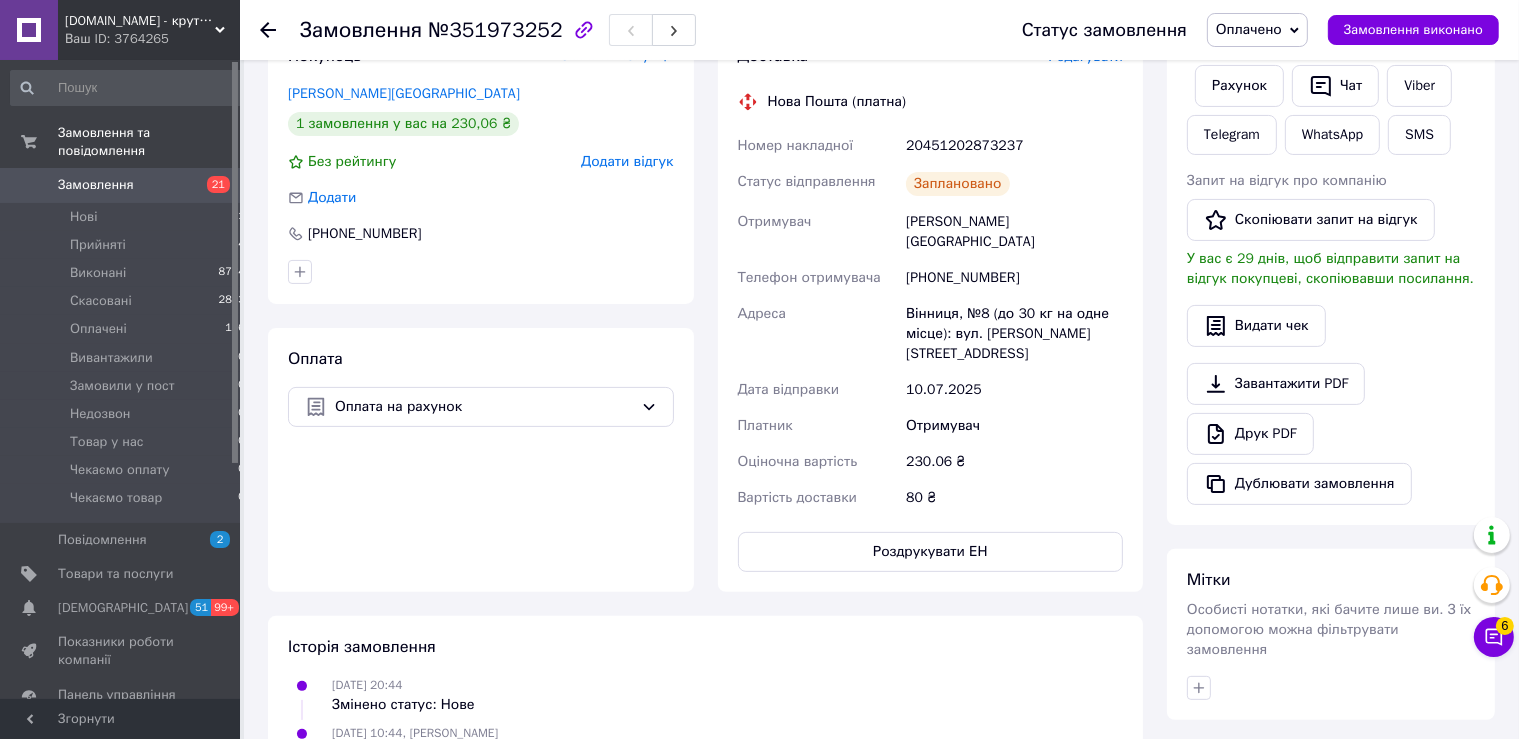 click on "20451202873237" at bounding box center (1014, 146) 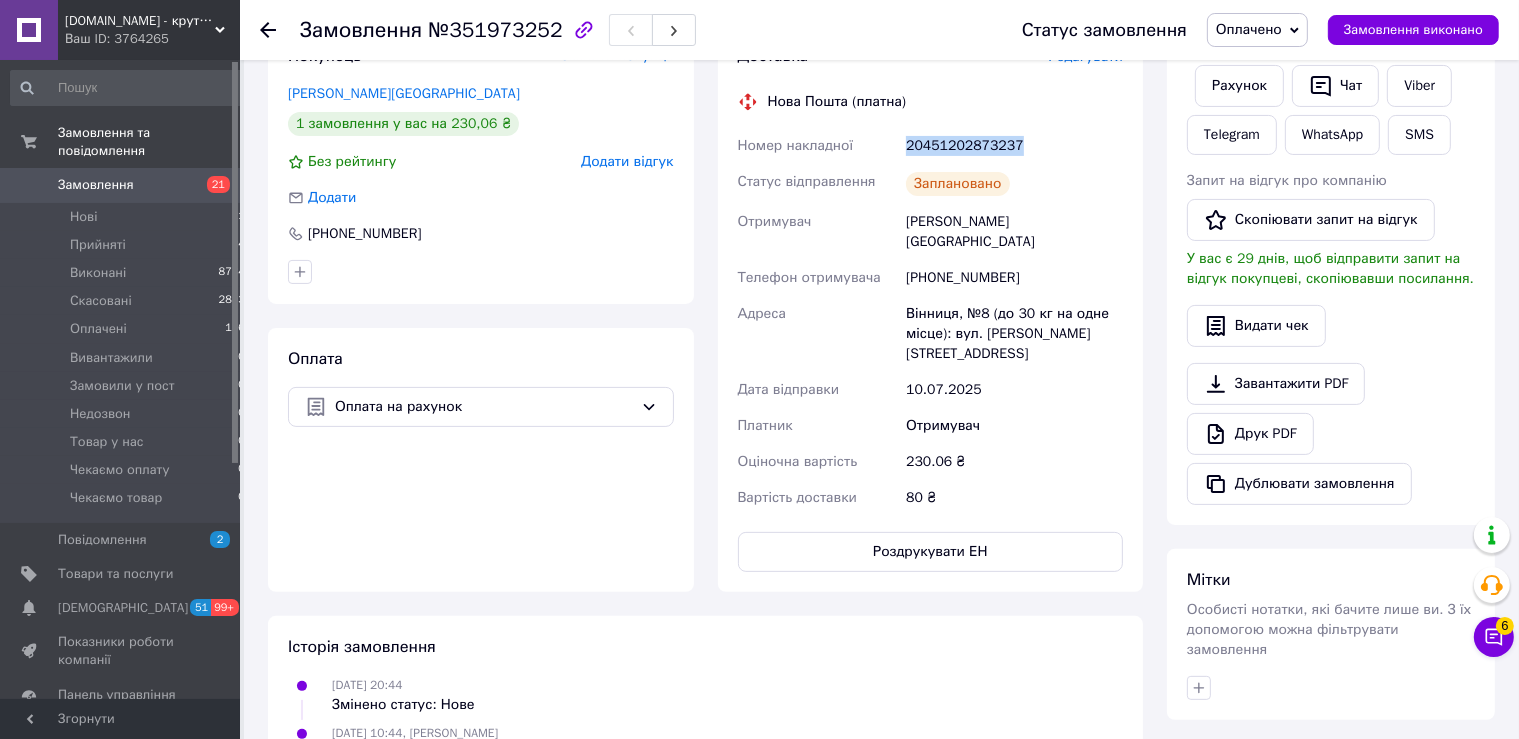 click on "20451202873237" at bounding box center [1014, 146] 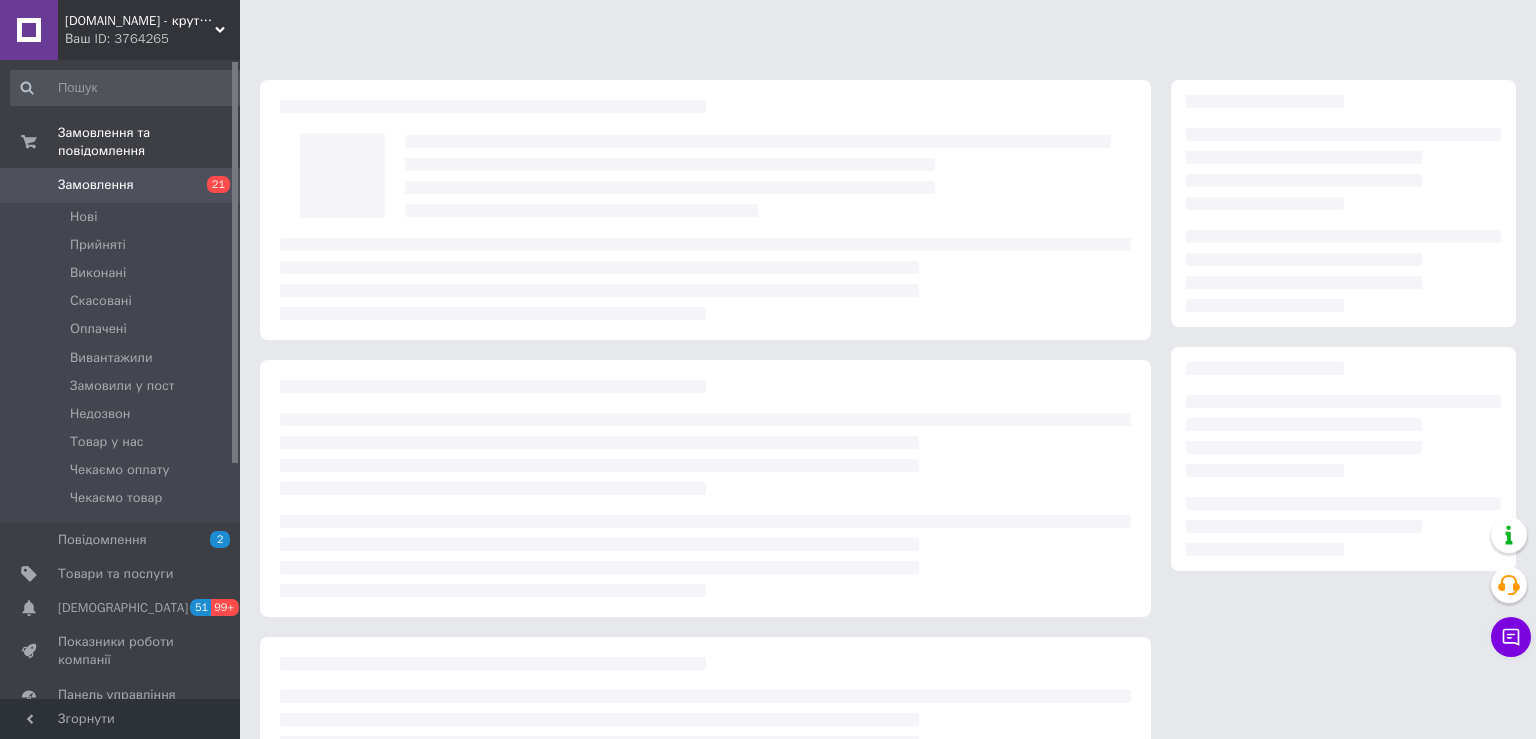 scroll, scrollTop: 0, scrollLeft: 0, axis: both 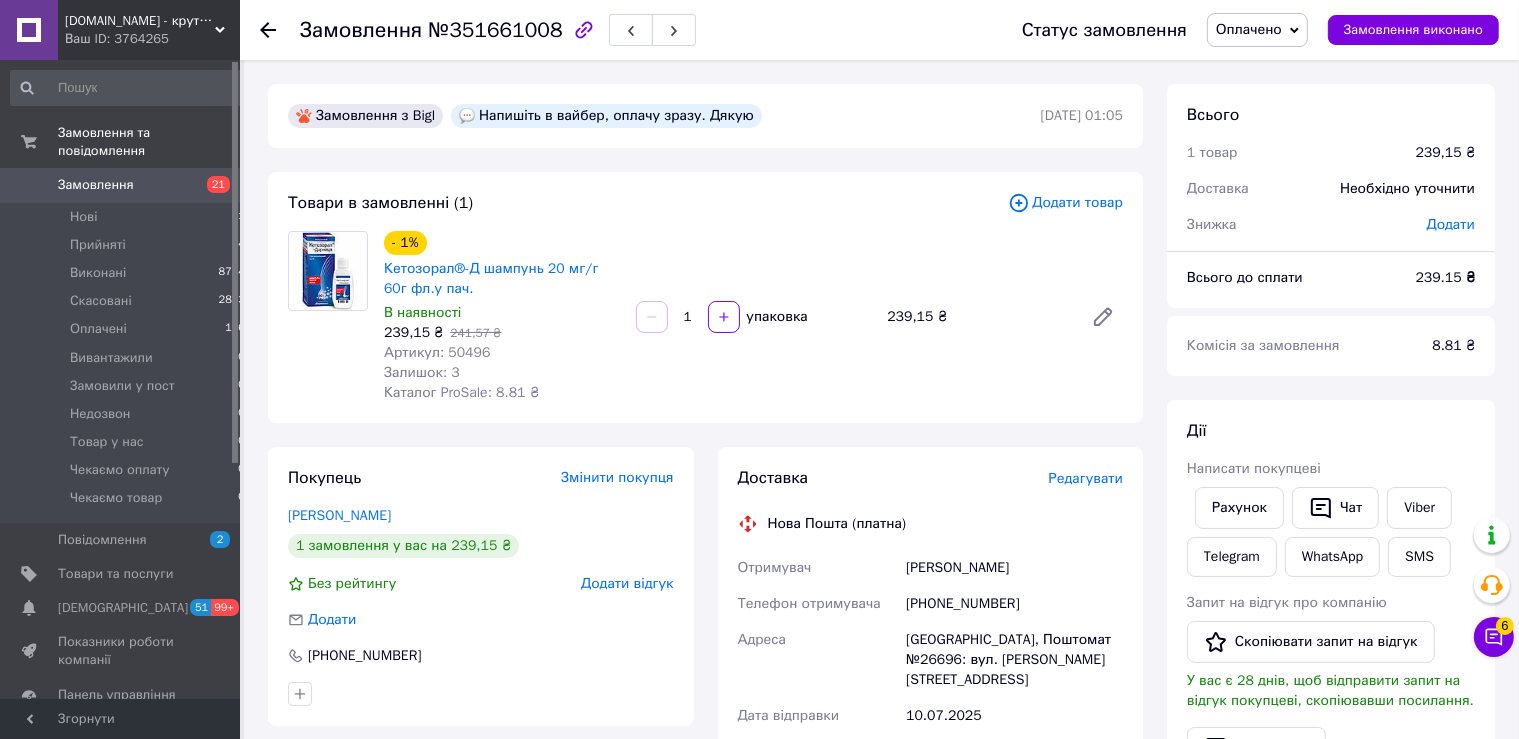 click on "Редагувати" at bounding box center (1086, 478) 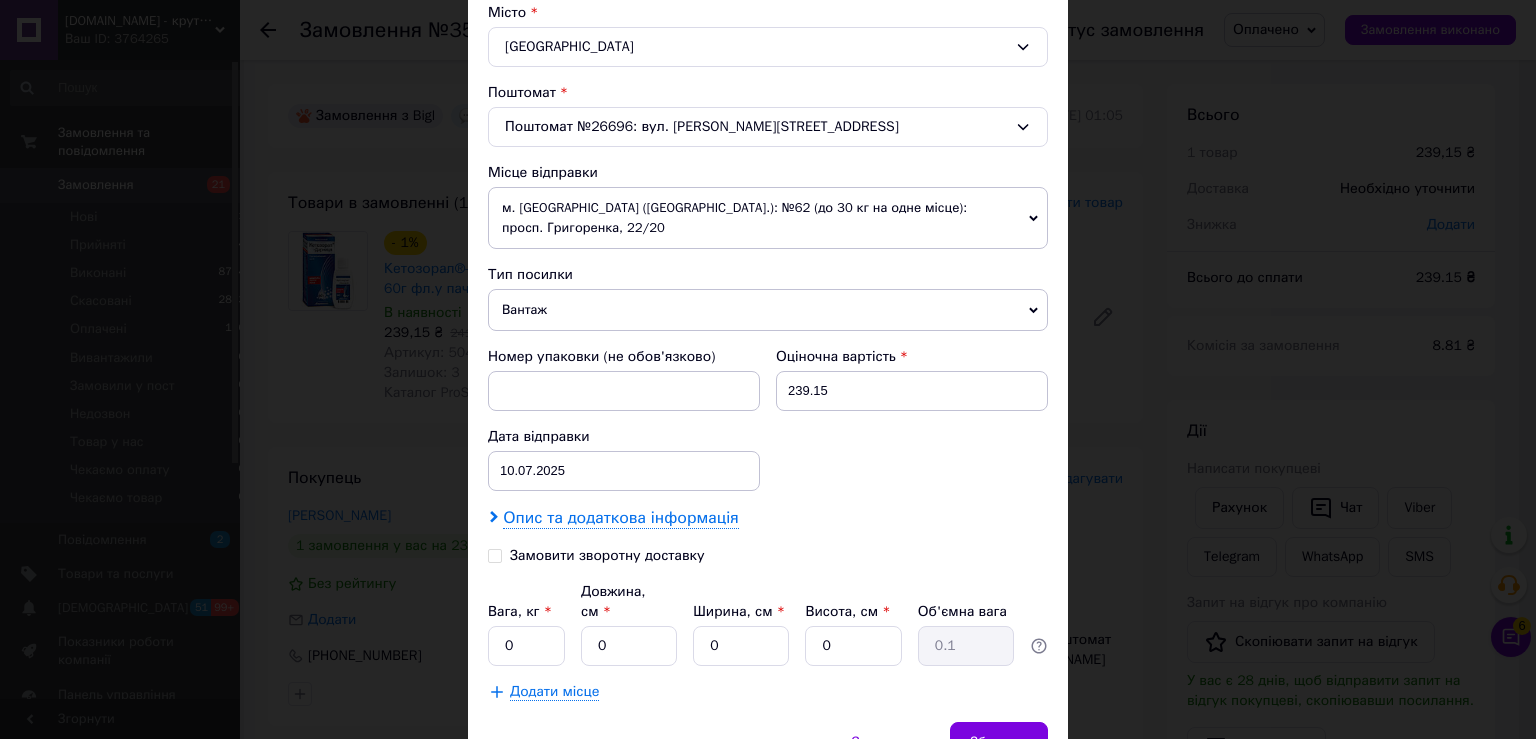 scroll, scrollTop: 619, scrollLeft: 0, axis: vertical 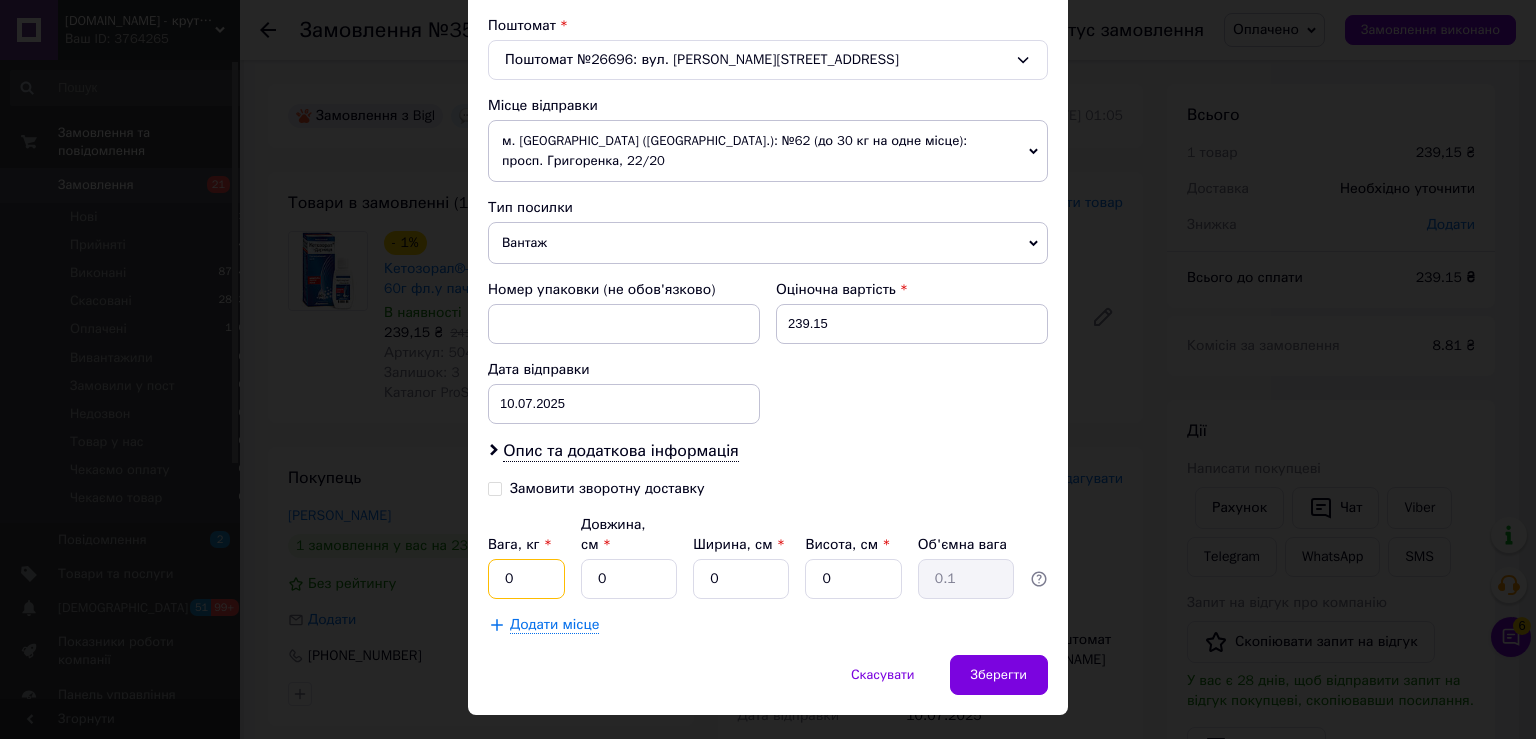 click on "0" at bounding box center [526, 579] 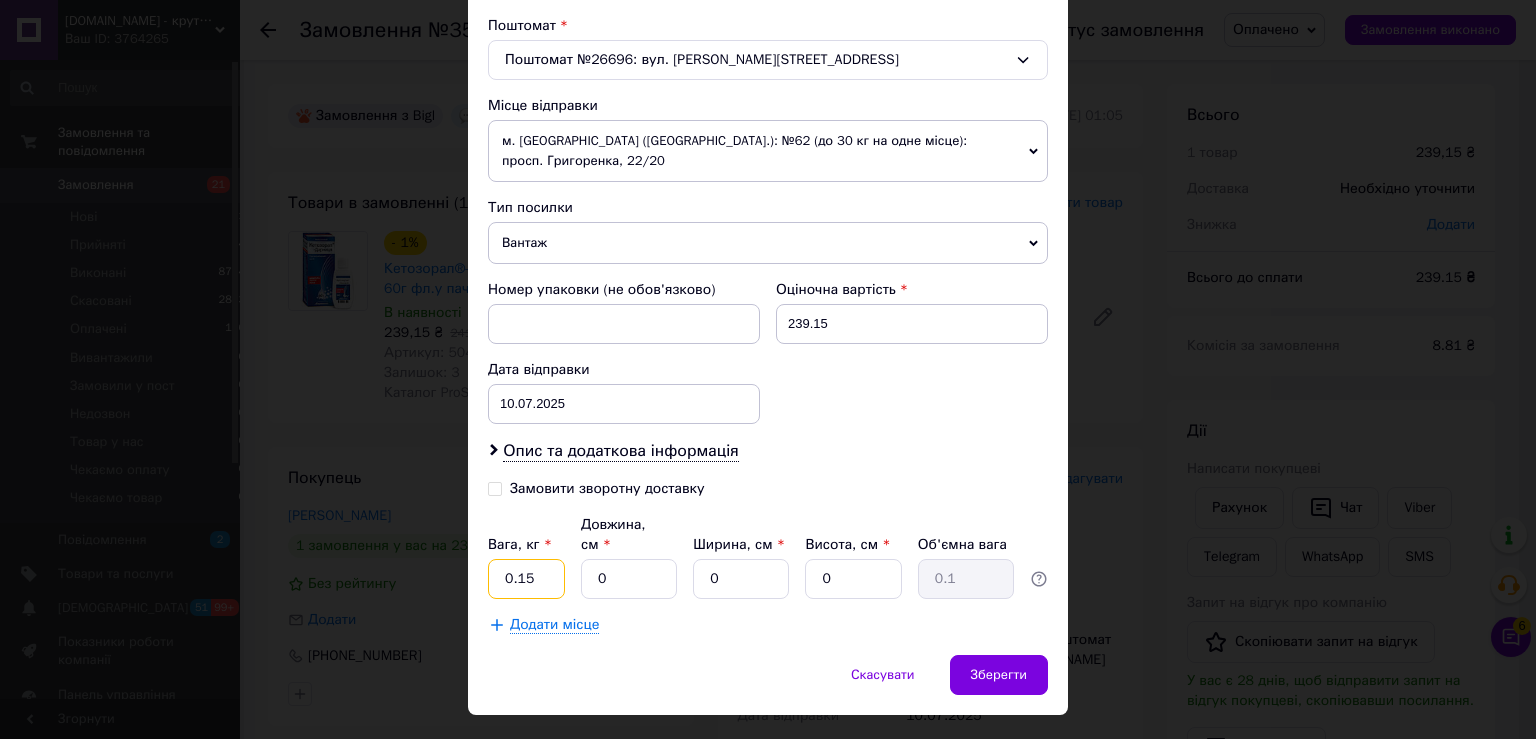 type on "0.15" 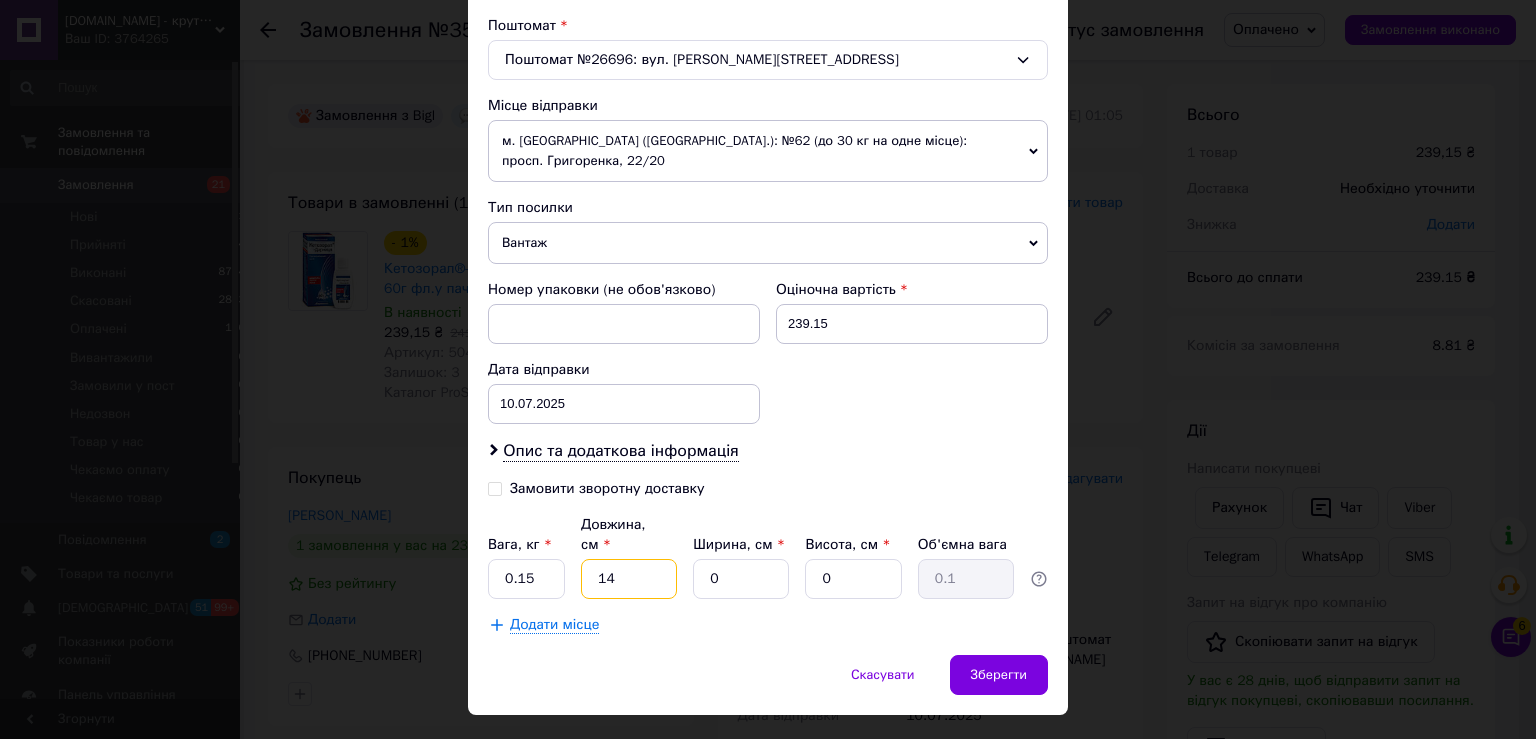 type on "14" 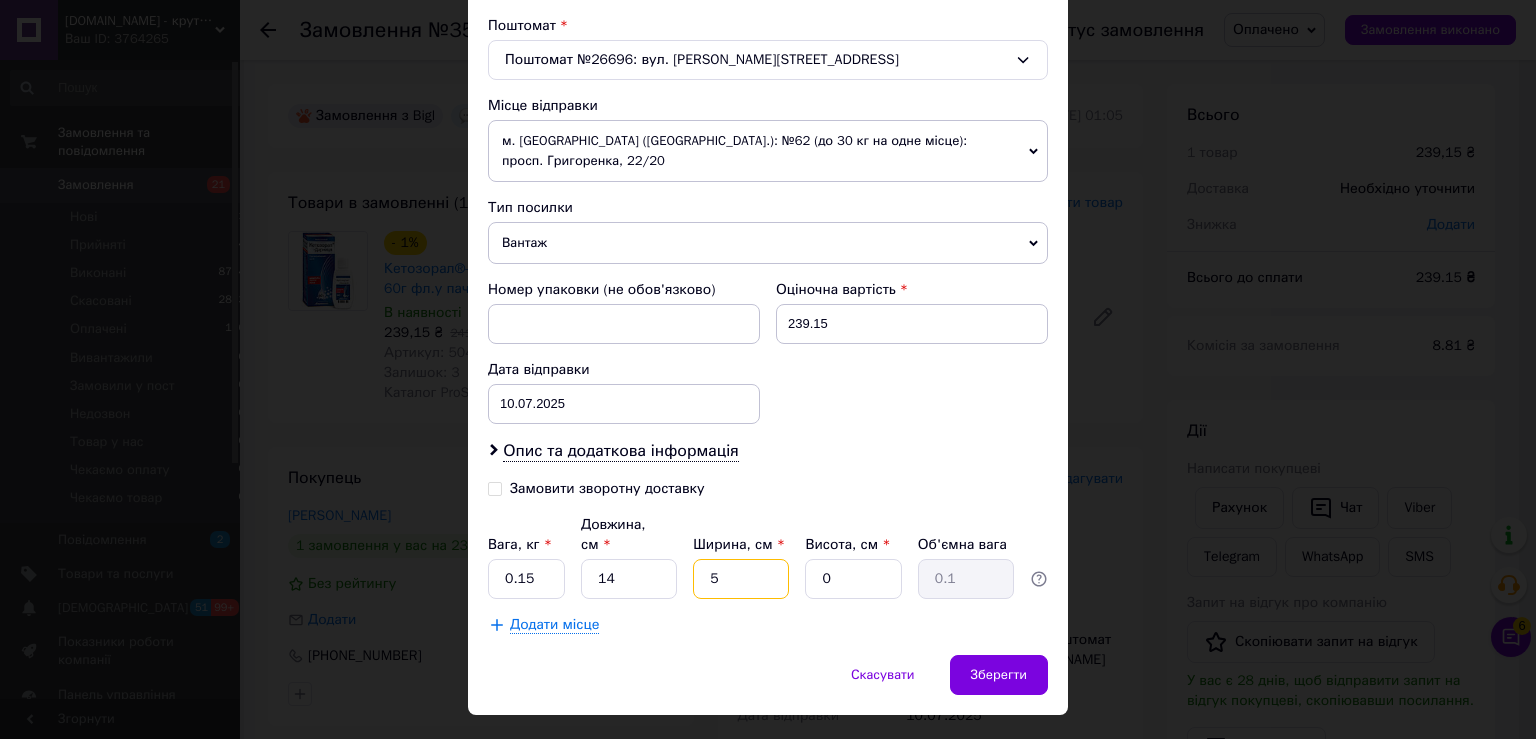 type on "5" 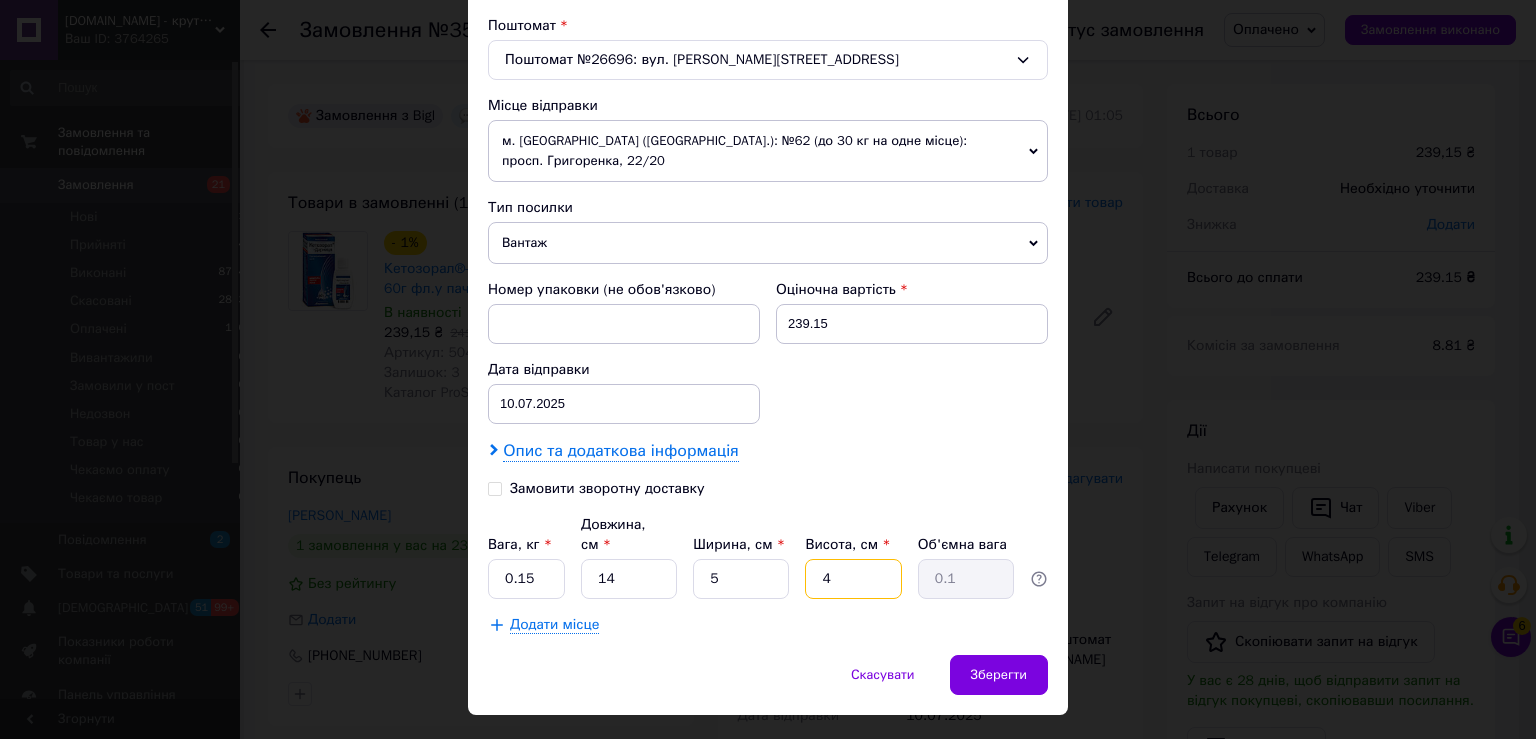 type on "4" 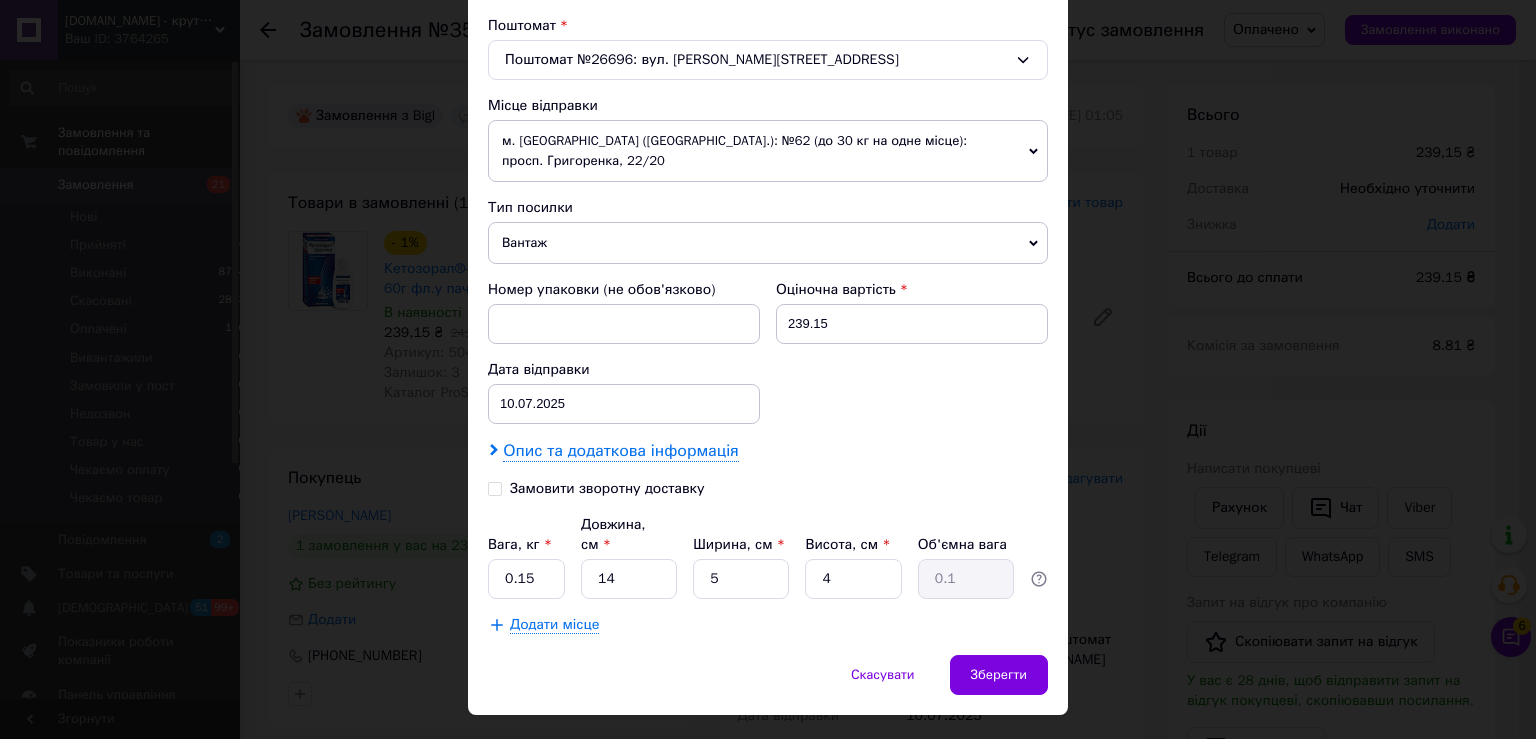 click on "Опис та додаткова інформація" at bounding box center (620, 451) 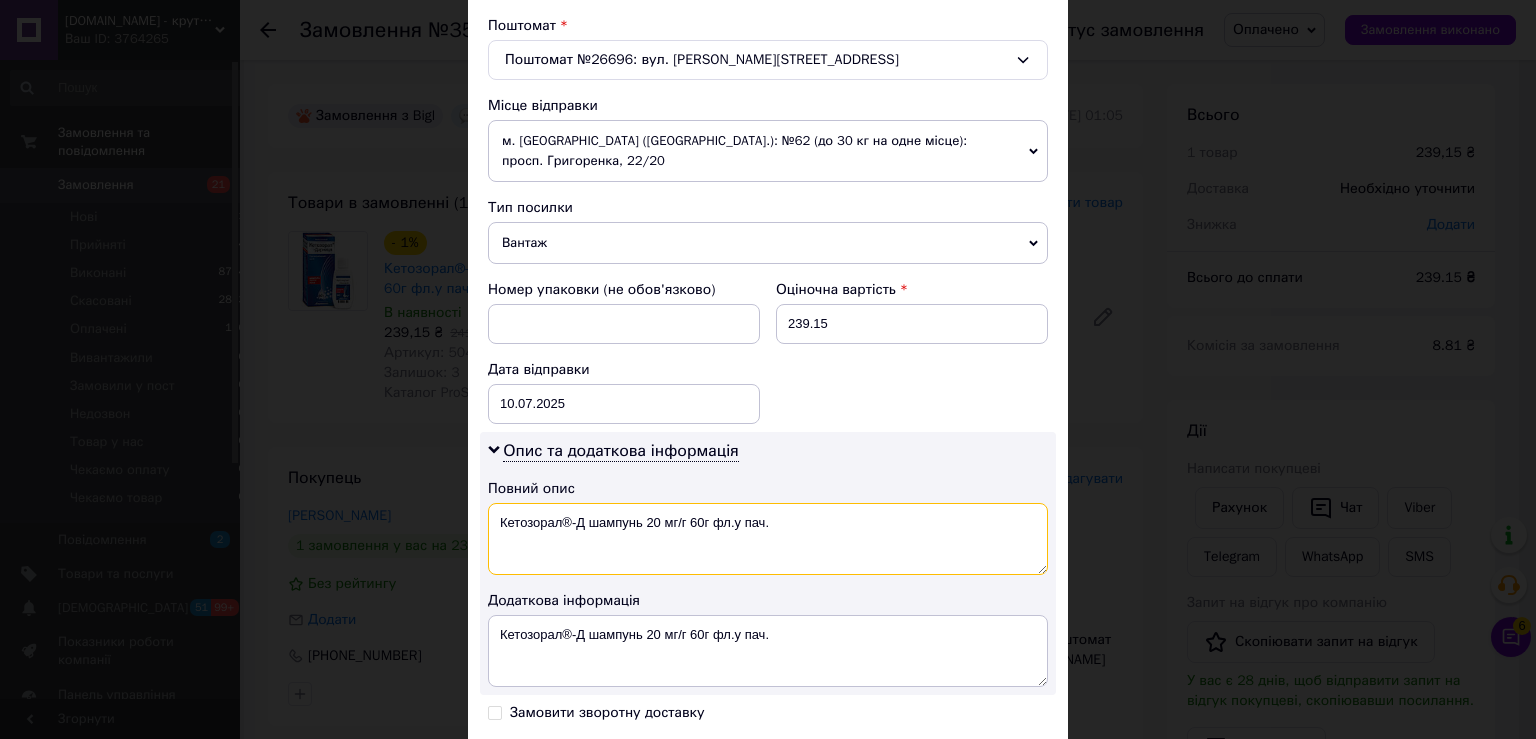 click on "Кетозорал®-Д шампунь 20 мг/г 60г фл.у пач." at bounding box center [768, 539] 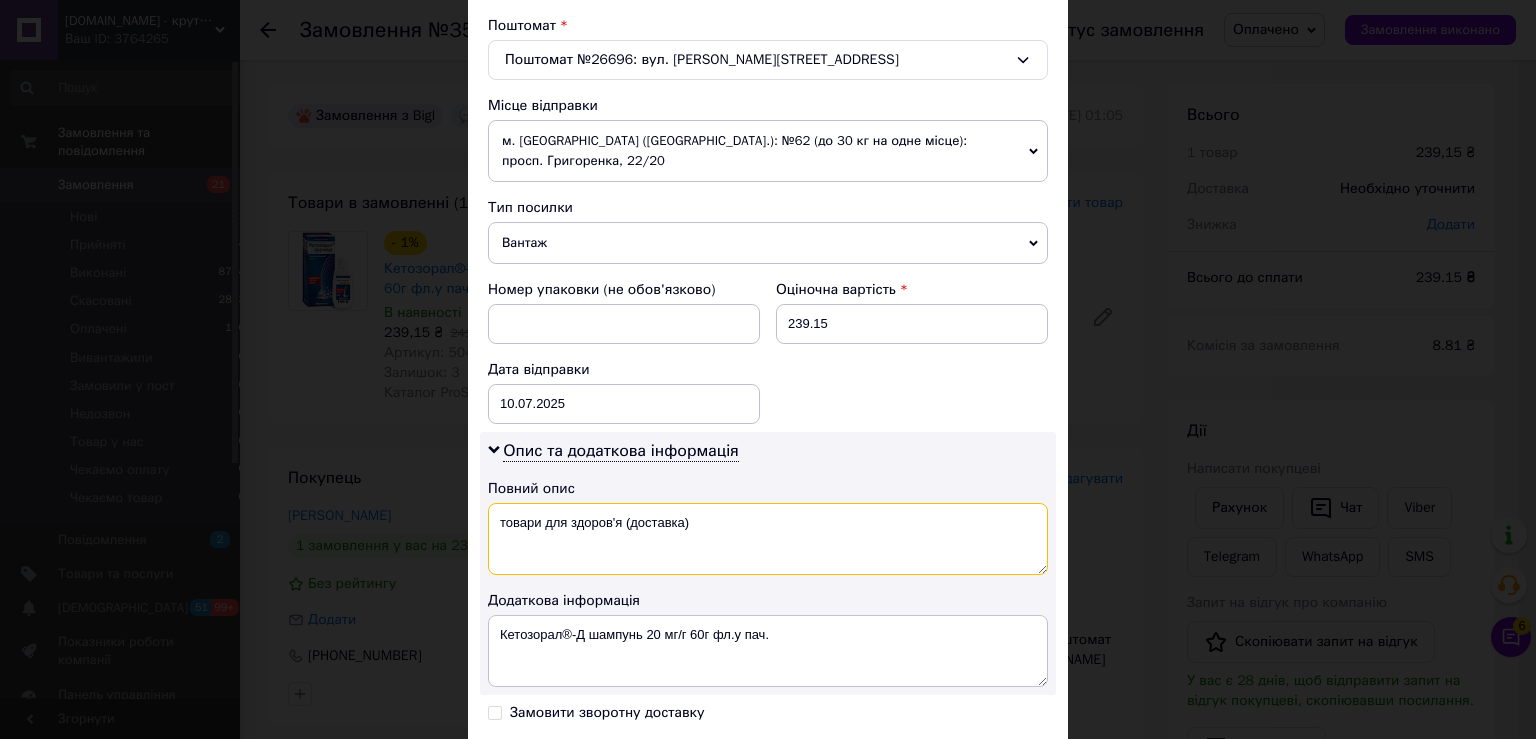 type on "товари для здоров'я (доставка)" 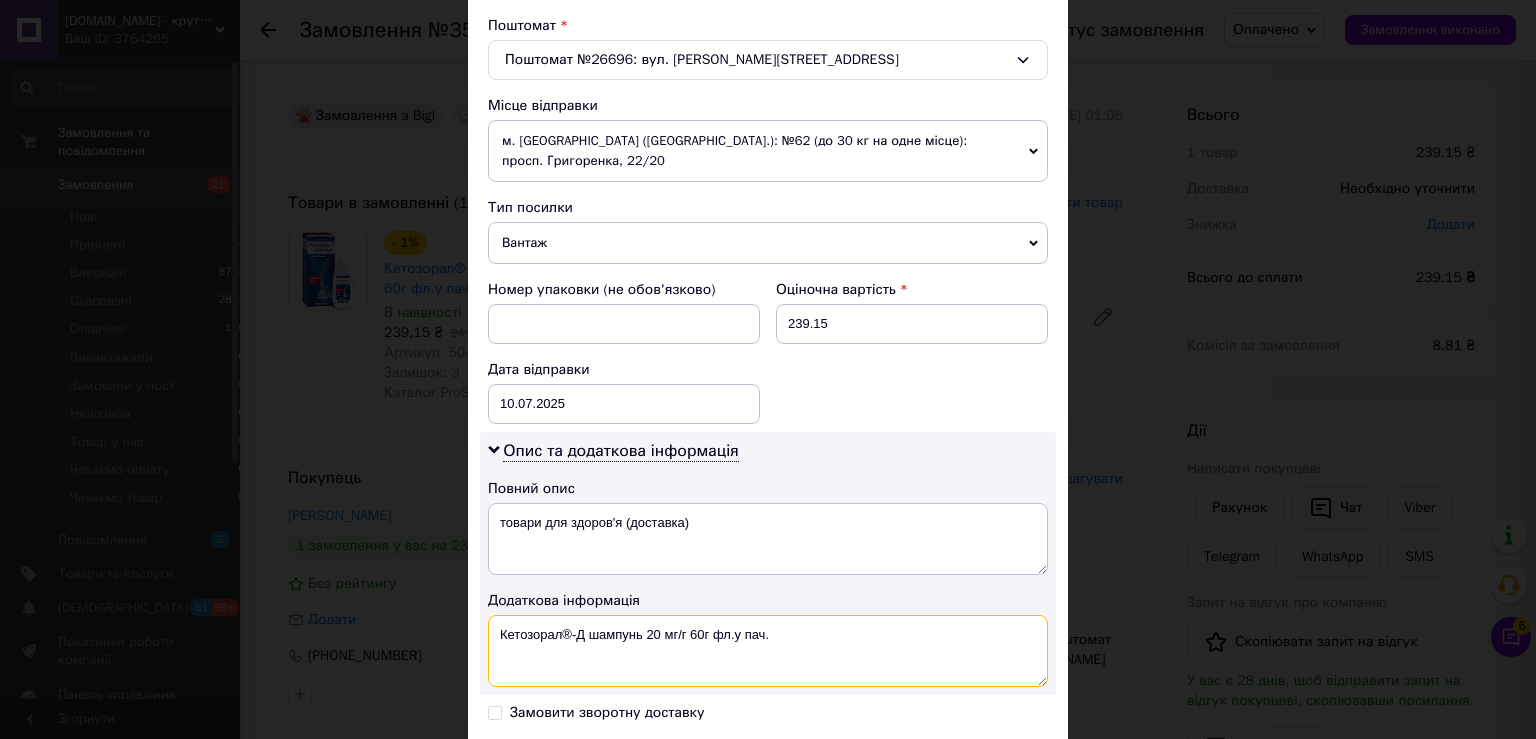click on "Кетозорал®-Д шампунь 20 мг/г 60г фл.у пач." at bounding box center [768, 651] 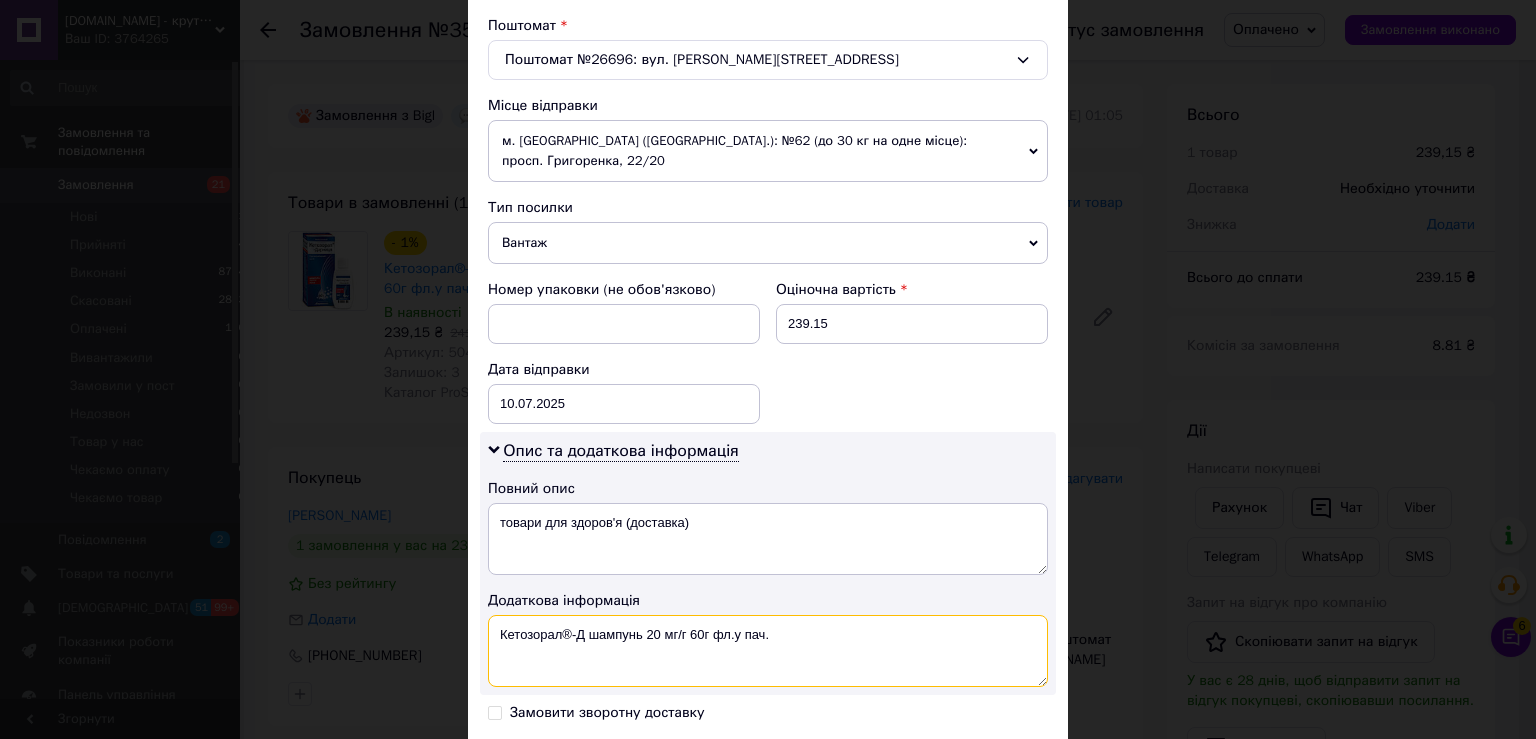 paste on "товари для здоров'я (доставка)" 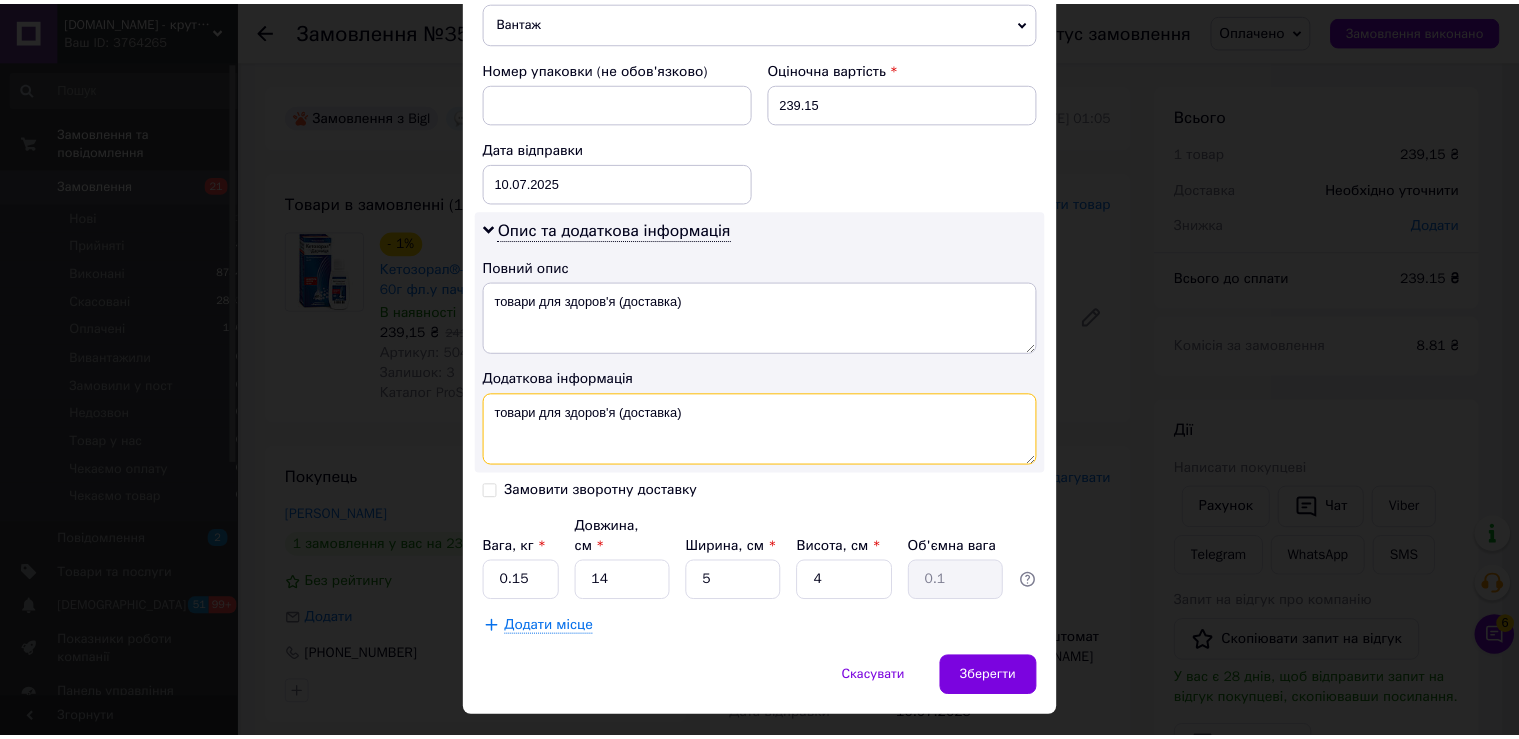scroll, scrollTop: 842, scrollLeft: 0, axis: vertical 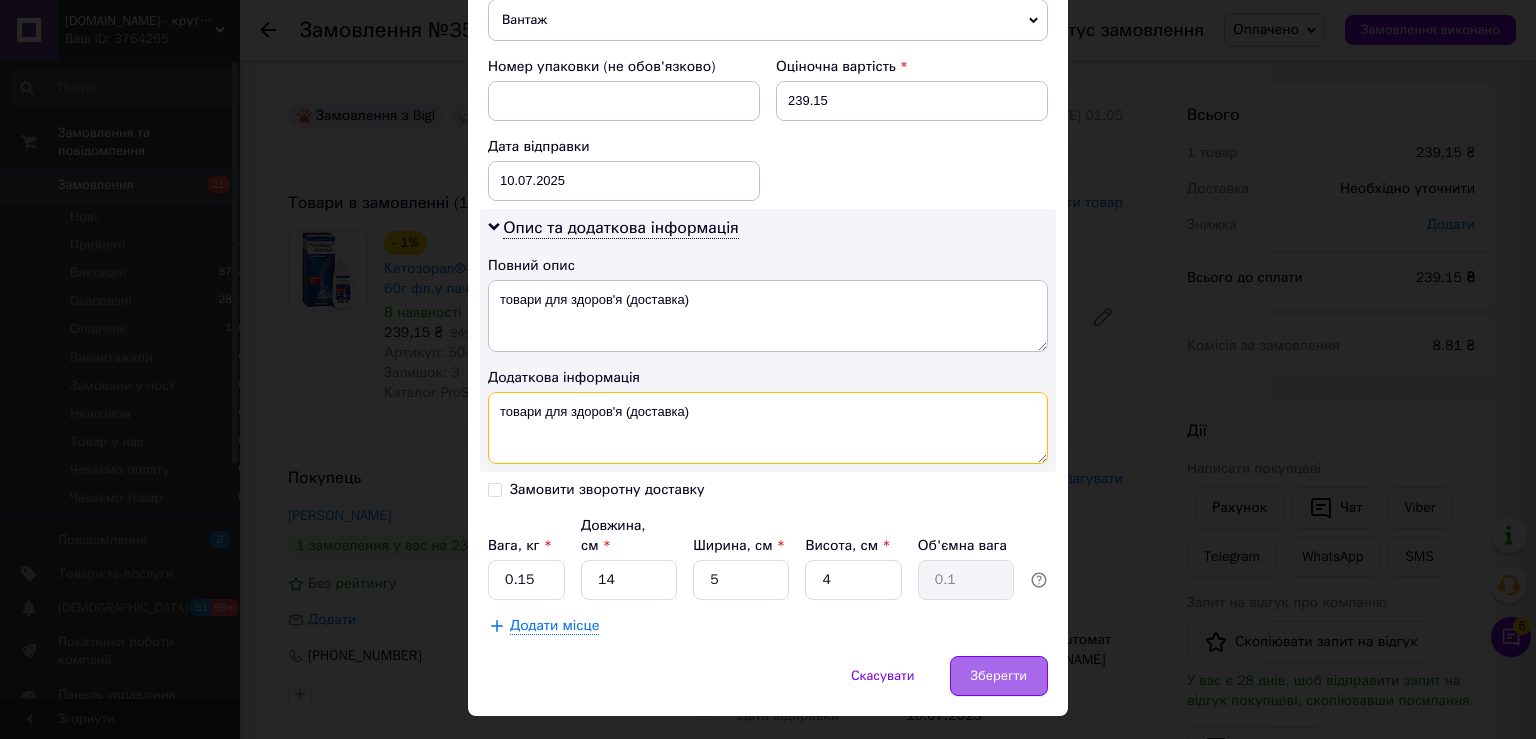 type on "товари для здоров'я (доставка)" 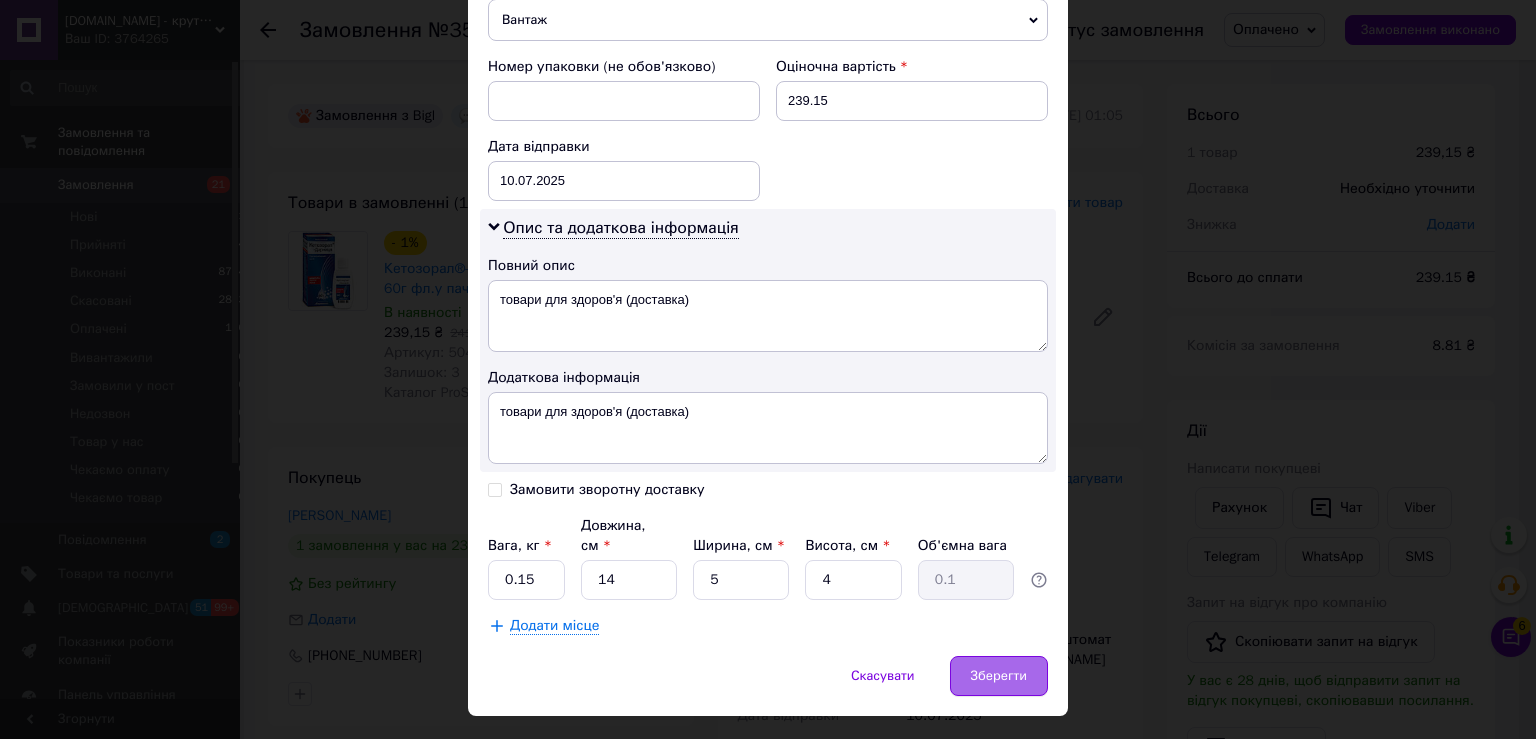 click on "Зберегти" at bounding box center (999, 676) 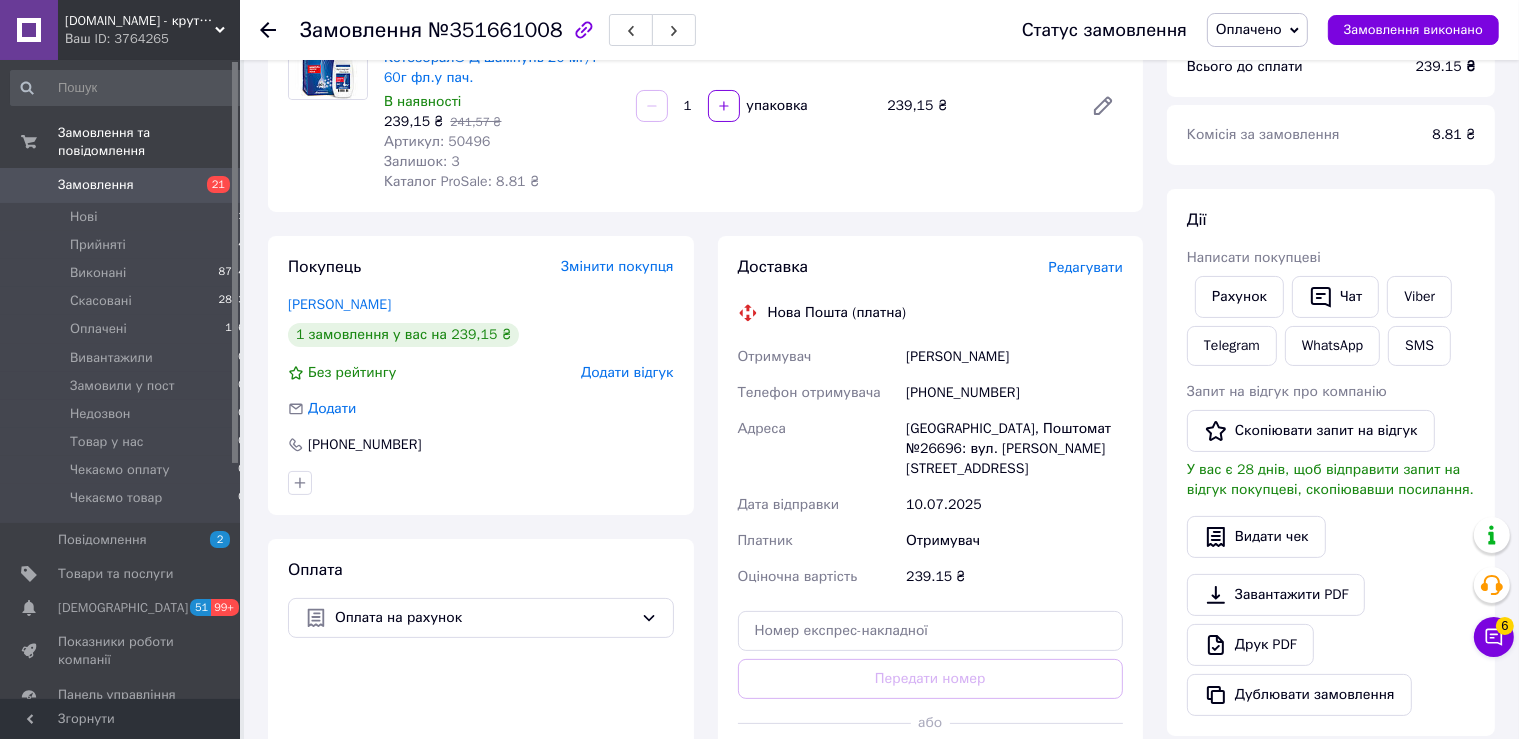 scroll, scrollTop: 316, scrollLeft: 0, axis: vertical 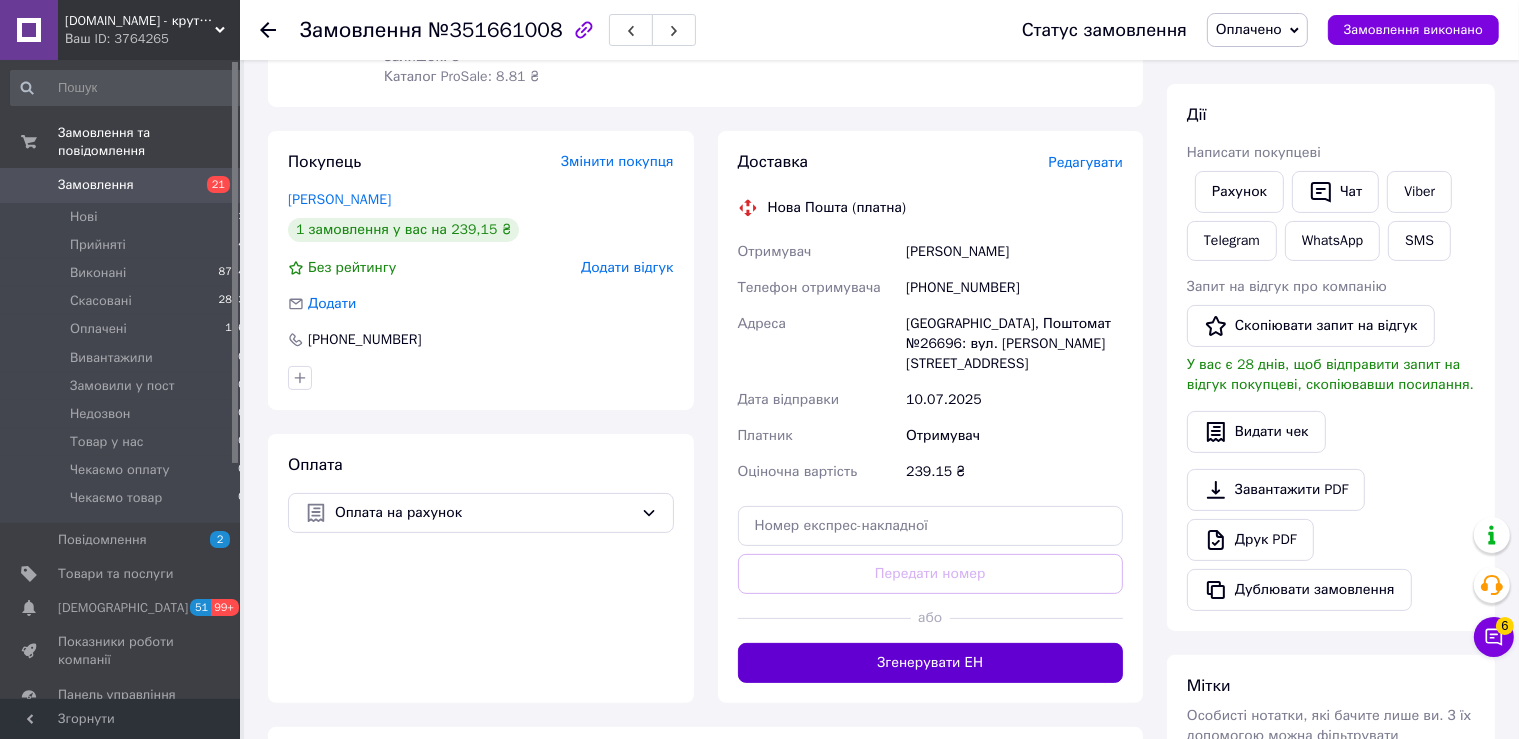 click on "Згенерувати ЕН" at bounding box center (931, 663) 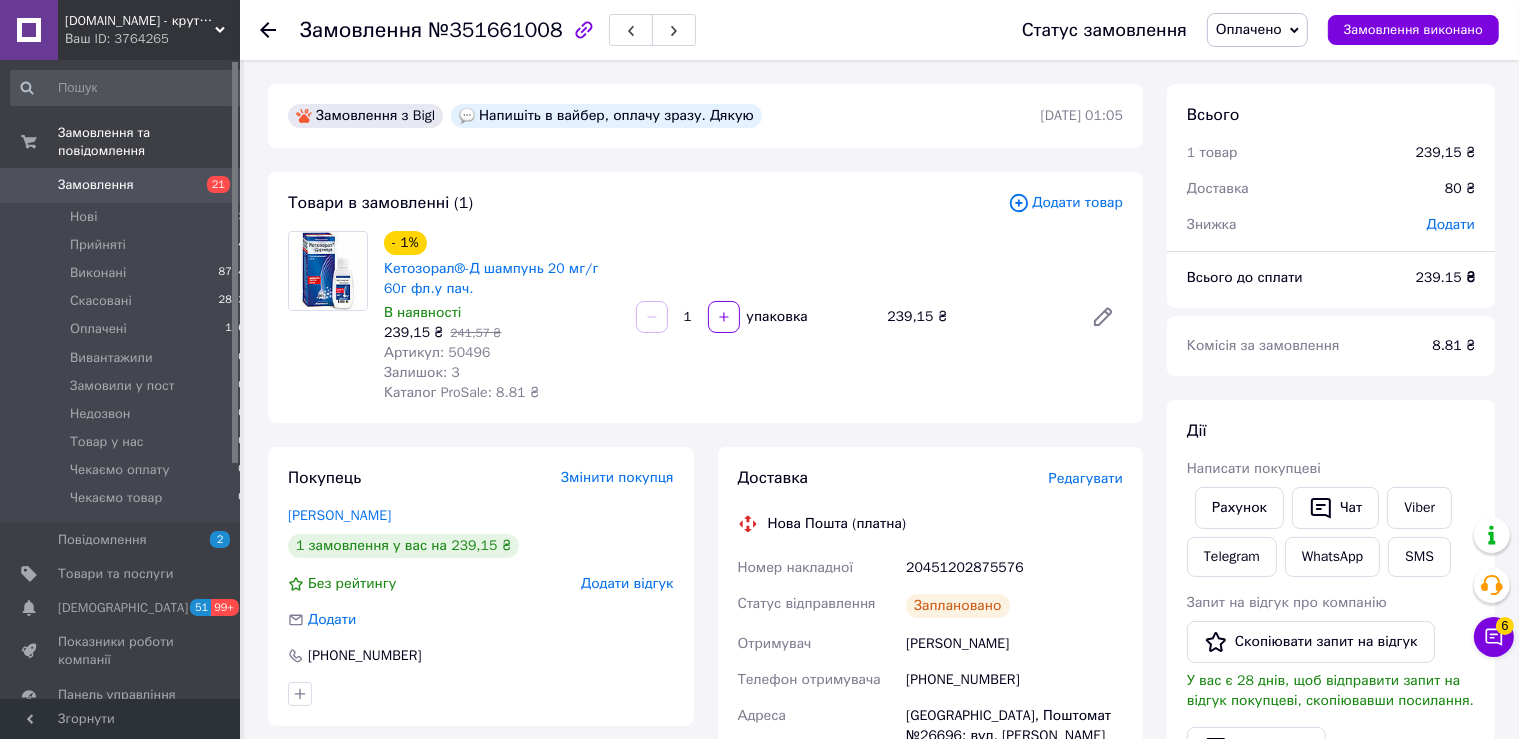 scroll, scrollTop: 105, scrollLeft: 0, axis: vertical 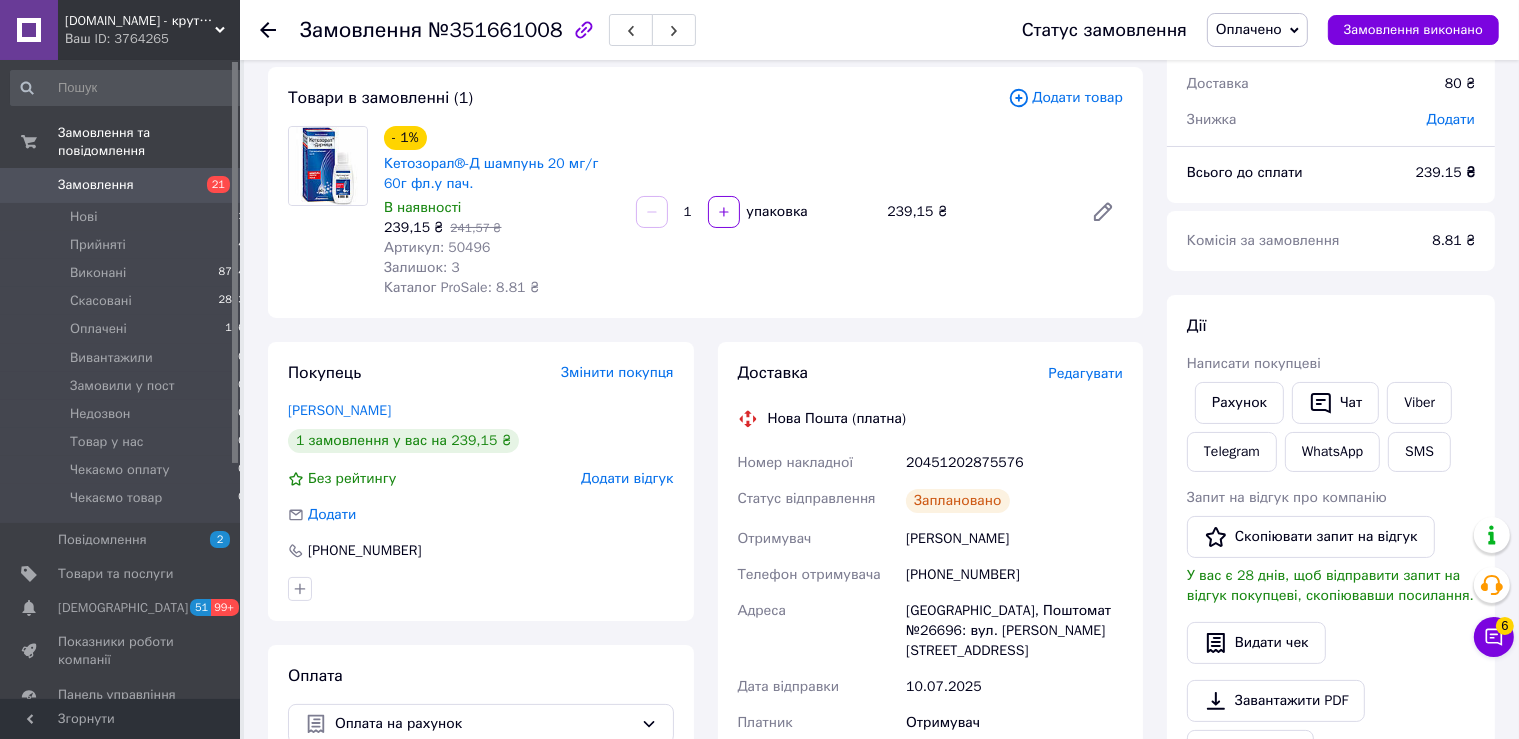 click on "20451202875576" at bounding box center [1014, 463] 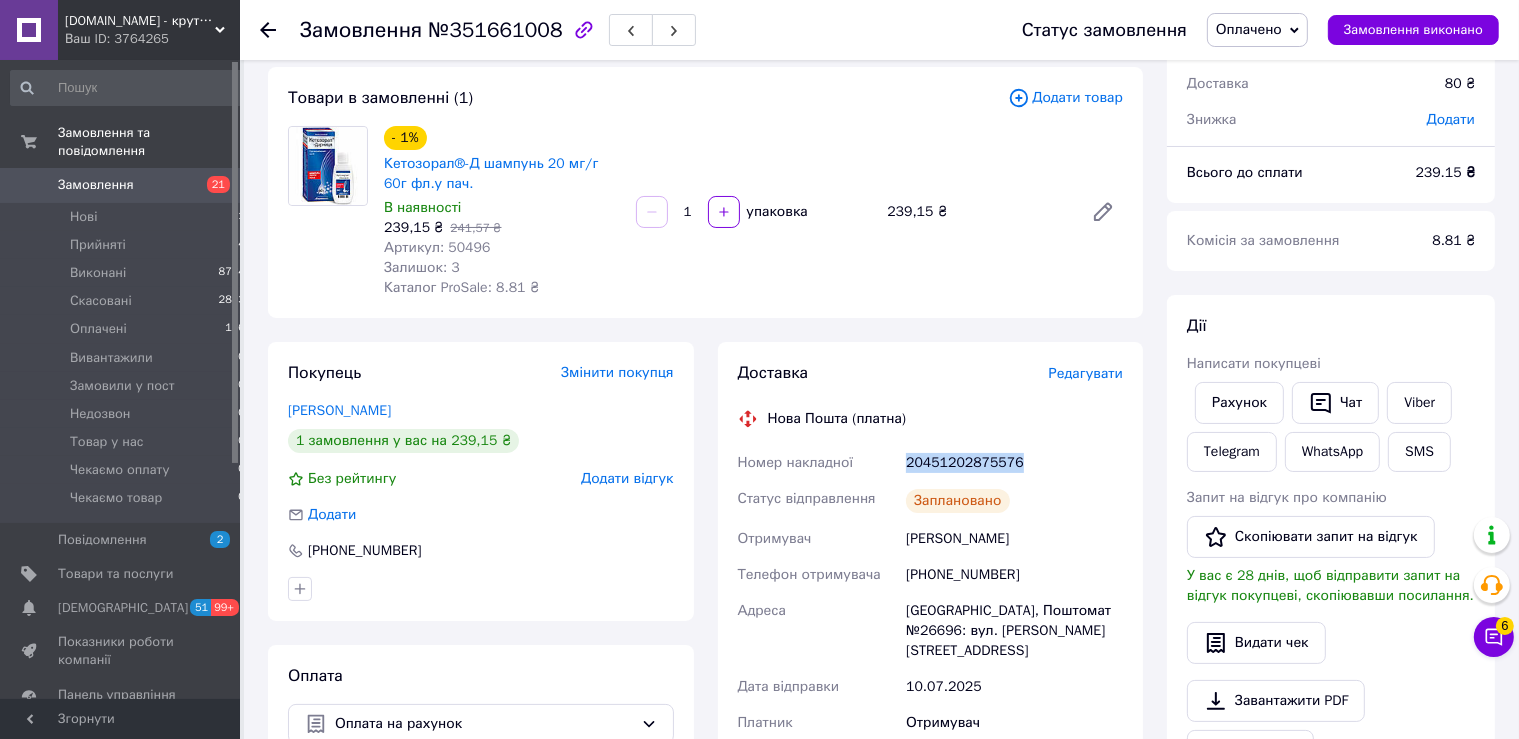 copy on "20451202875576" 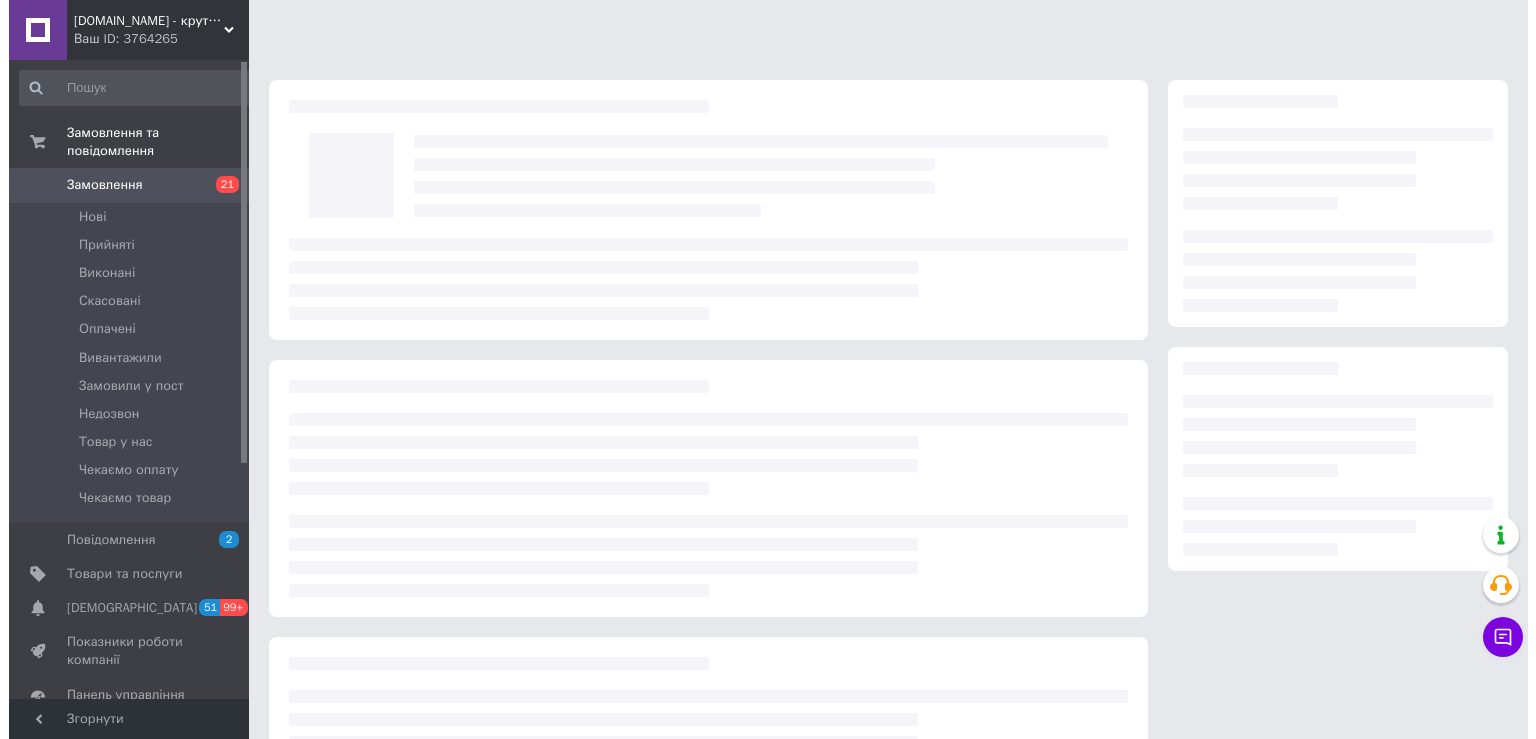 scroll, scrollTop: 0, scrollLeft: 0, axis: both 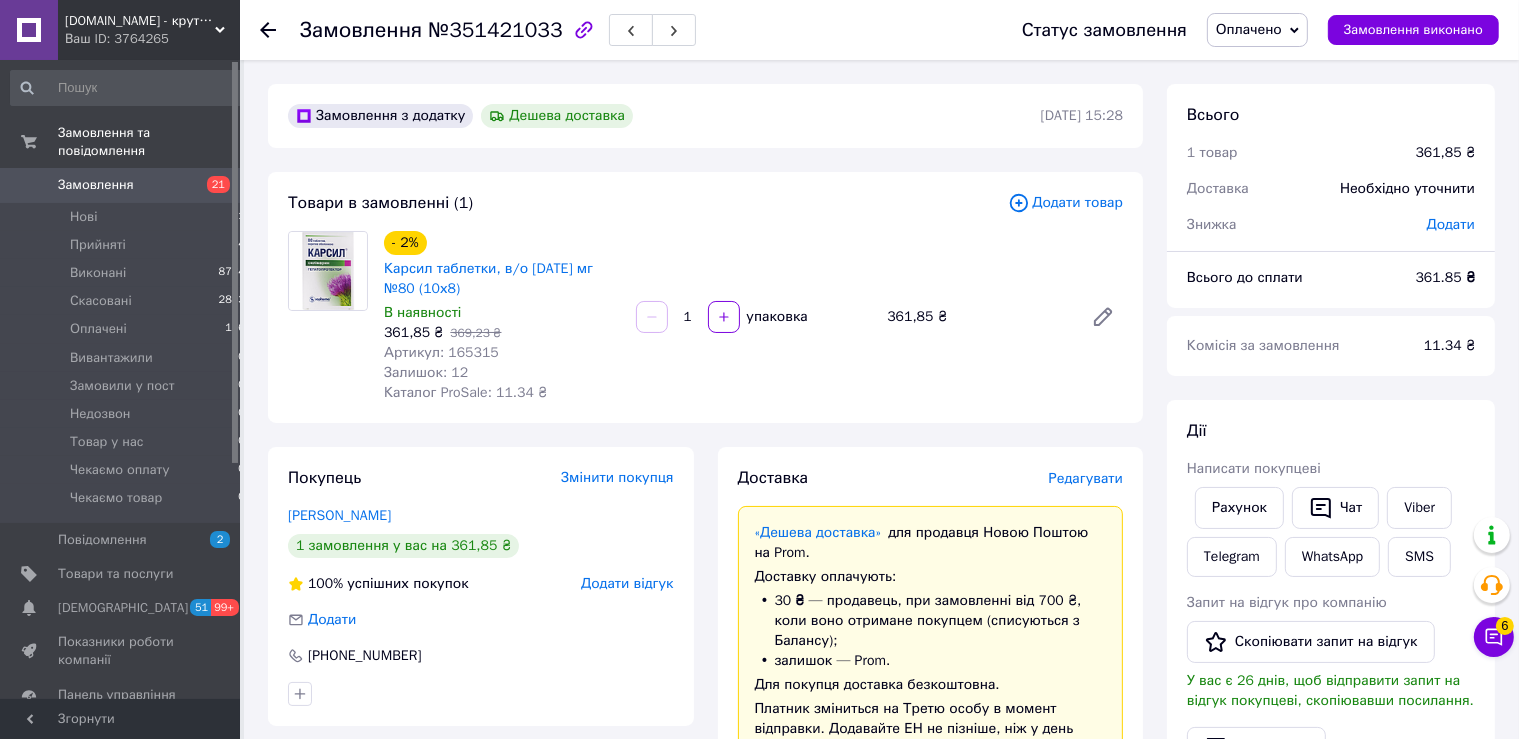 click on "Редагувати" at bounding box center (1086, 478) 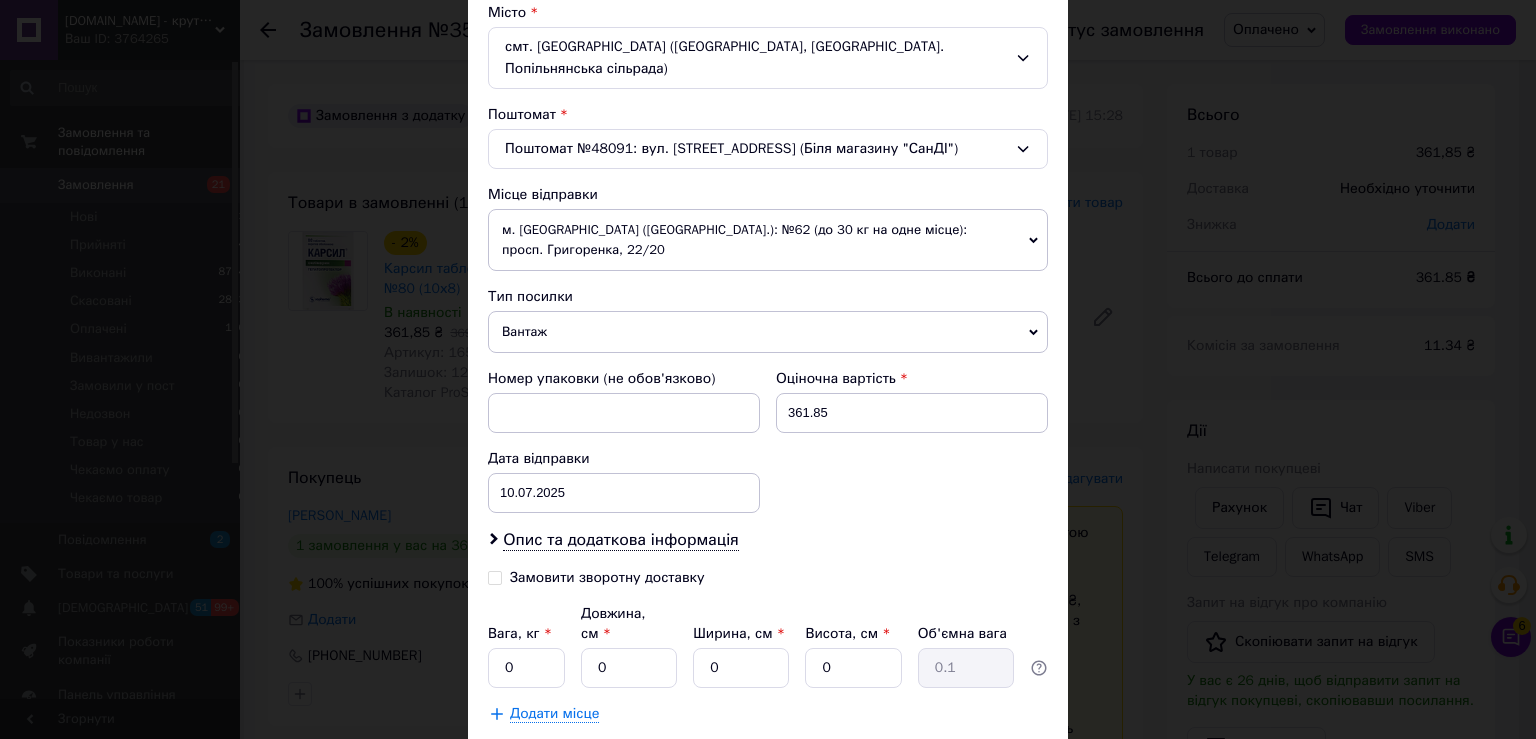 scroll, scrollTop: 642, scrollLeft: 0, axis: vertical 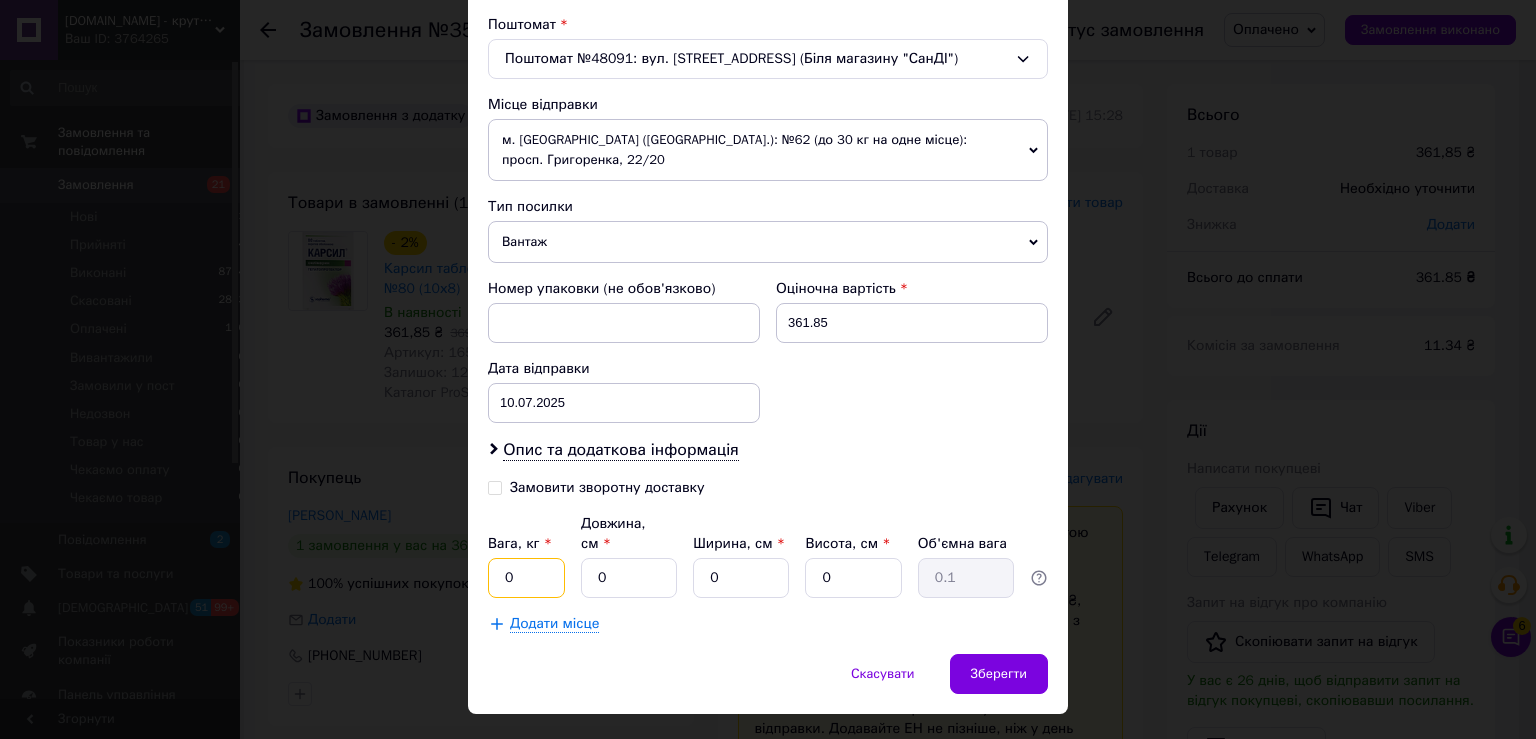 click on "0" at bounding box center [526, 578] 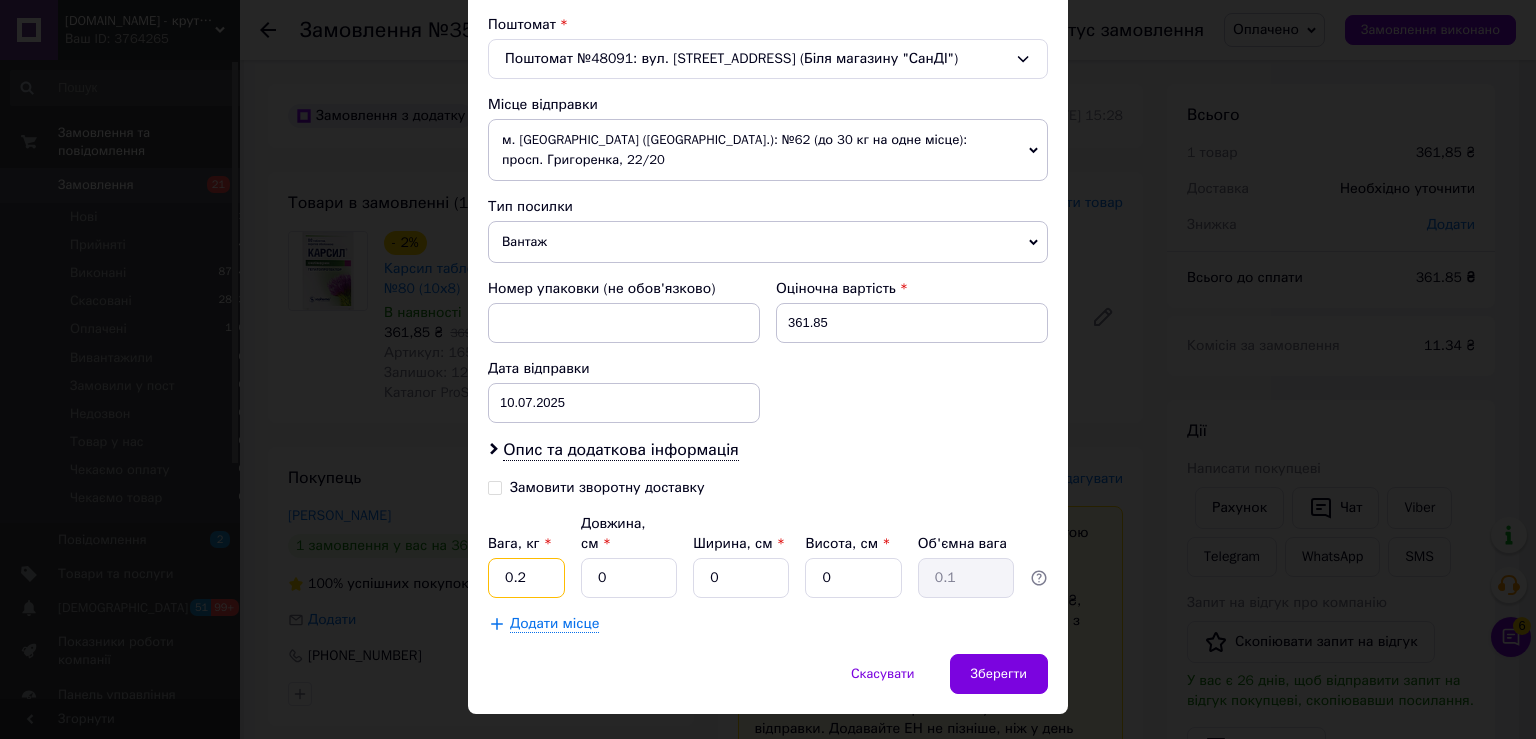 type on "0.2" 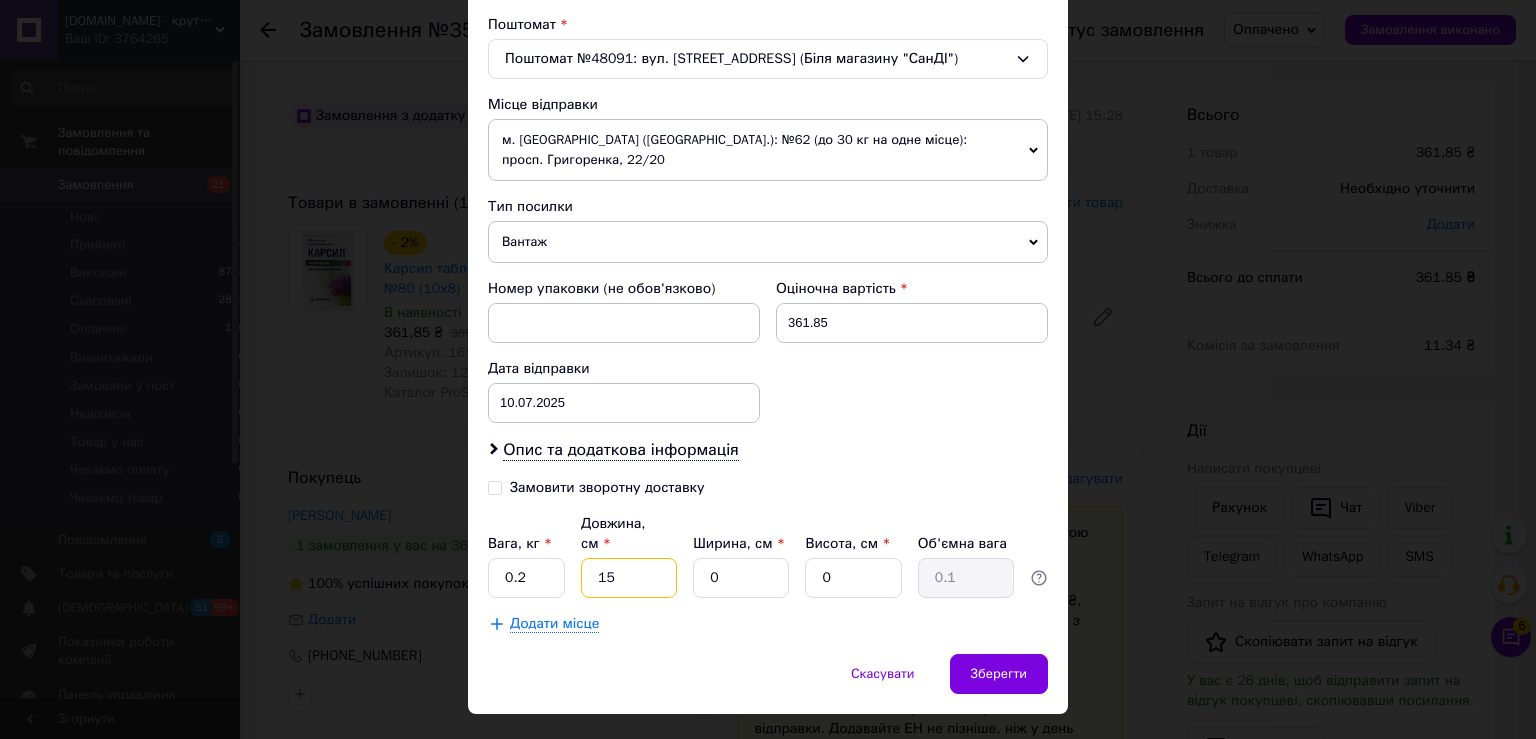 type on "15" 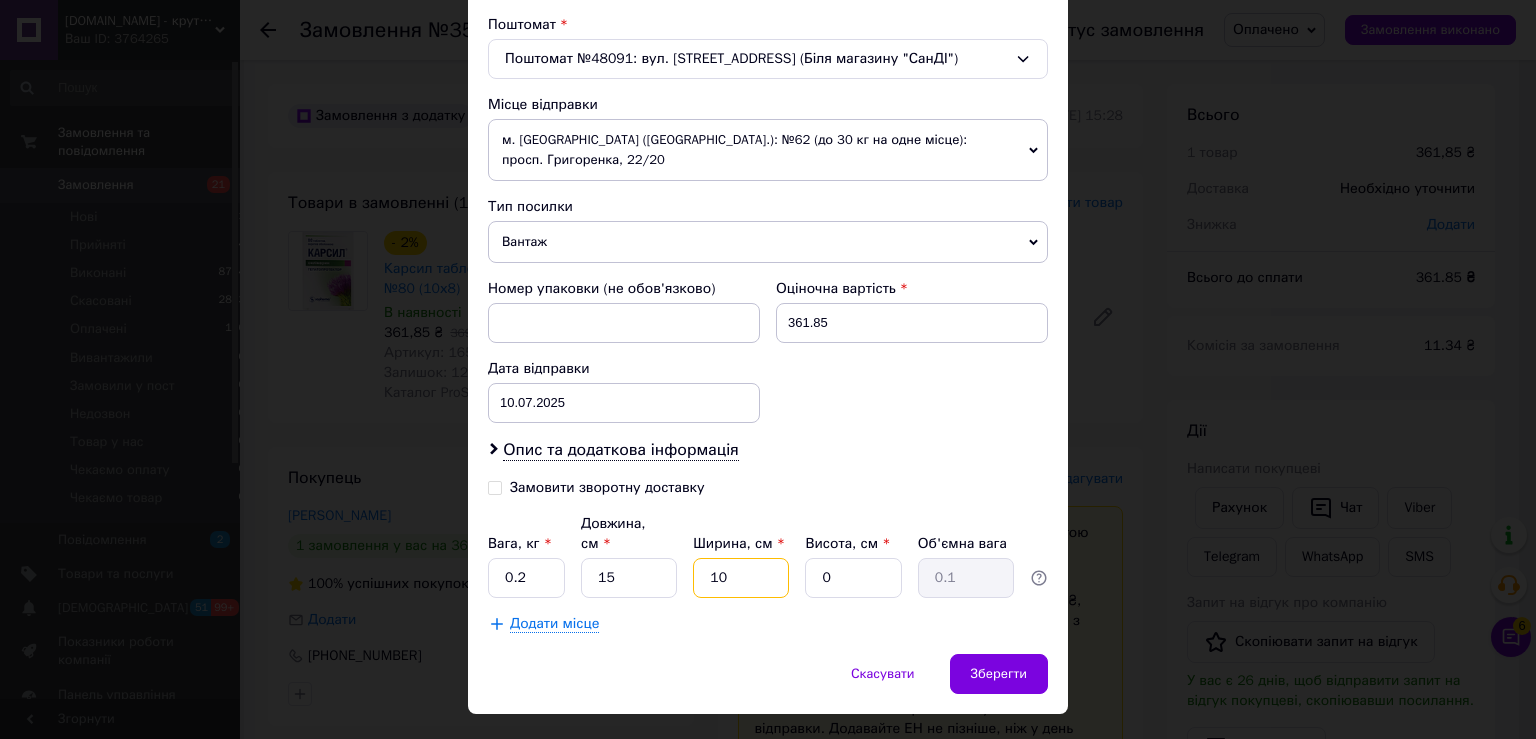 type on "10" 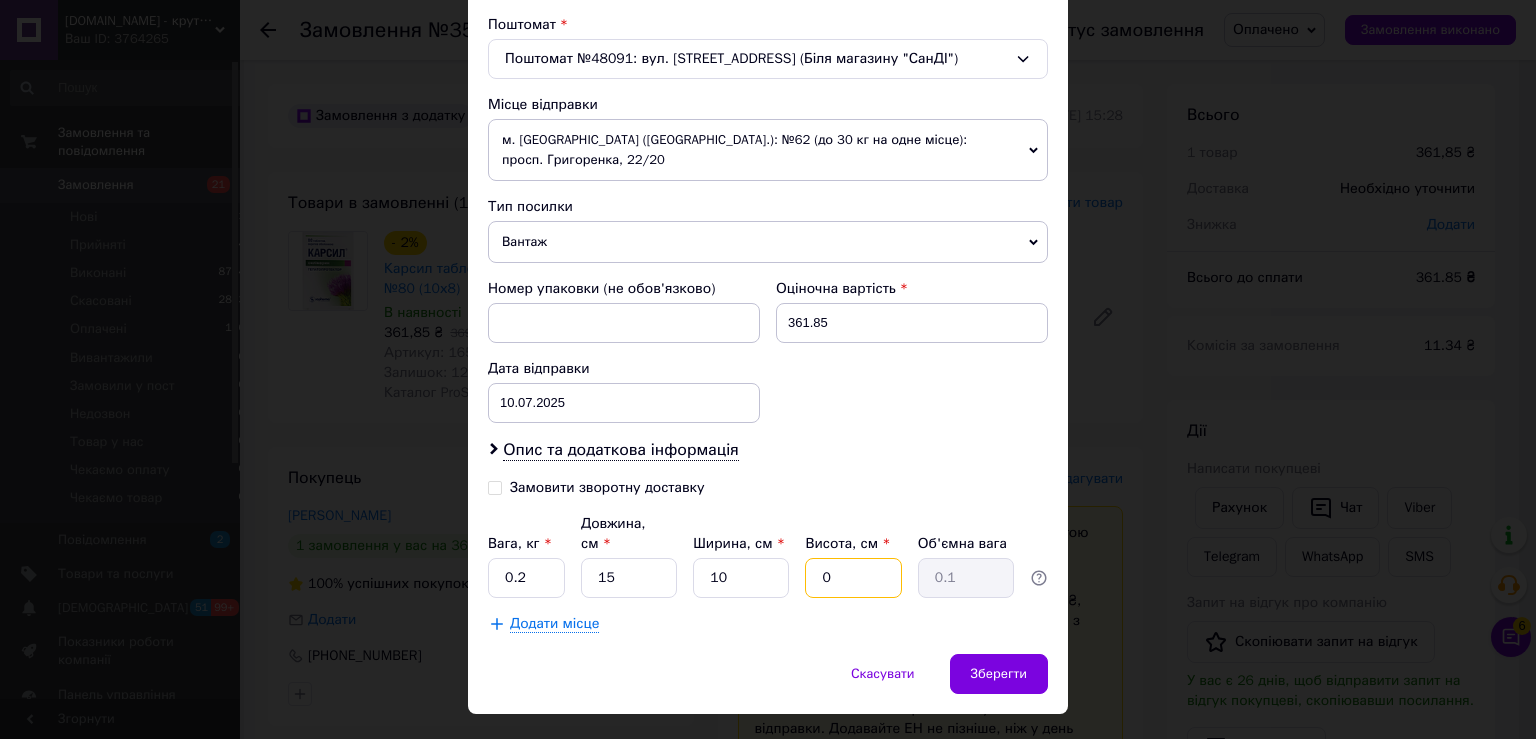 type on "8" 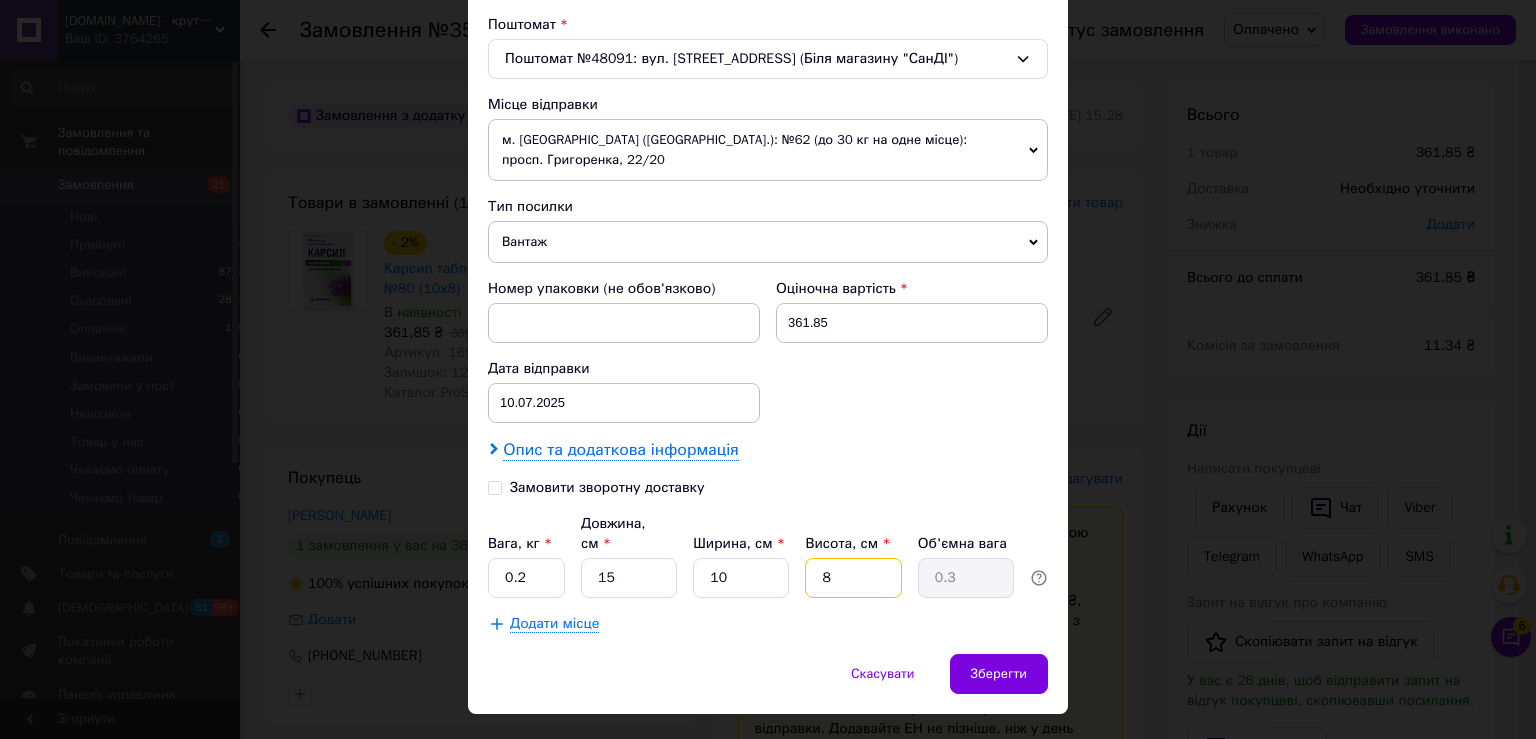 type on "8" 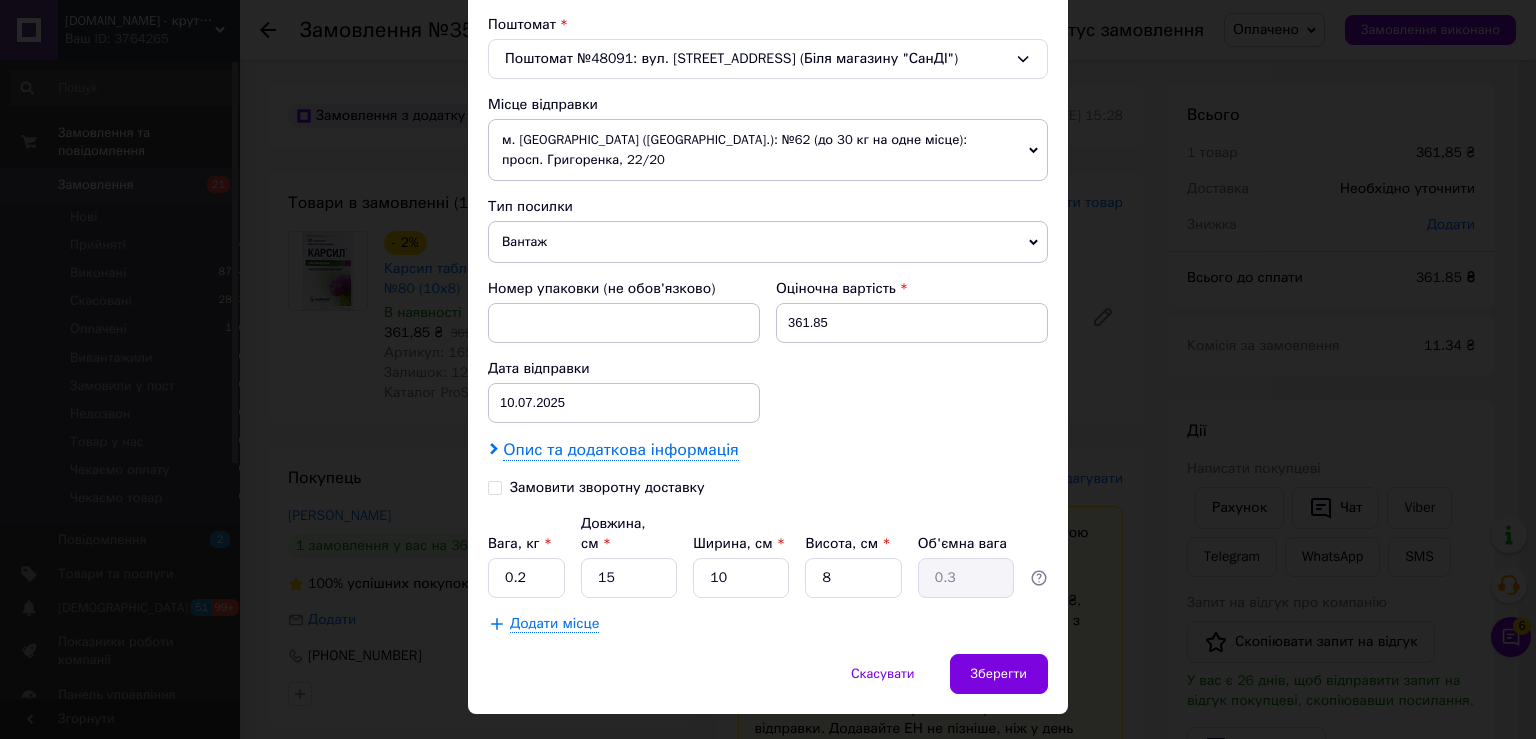 click on "Опис та додаткова інформація" at bounding box center (620, 450) 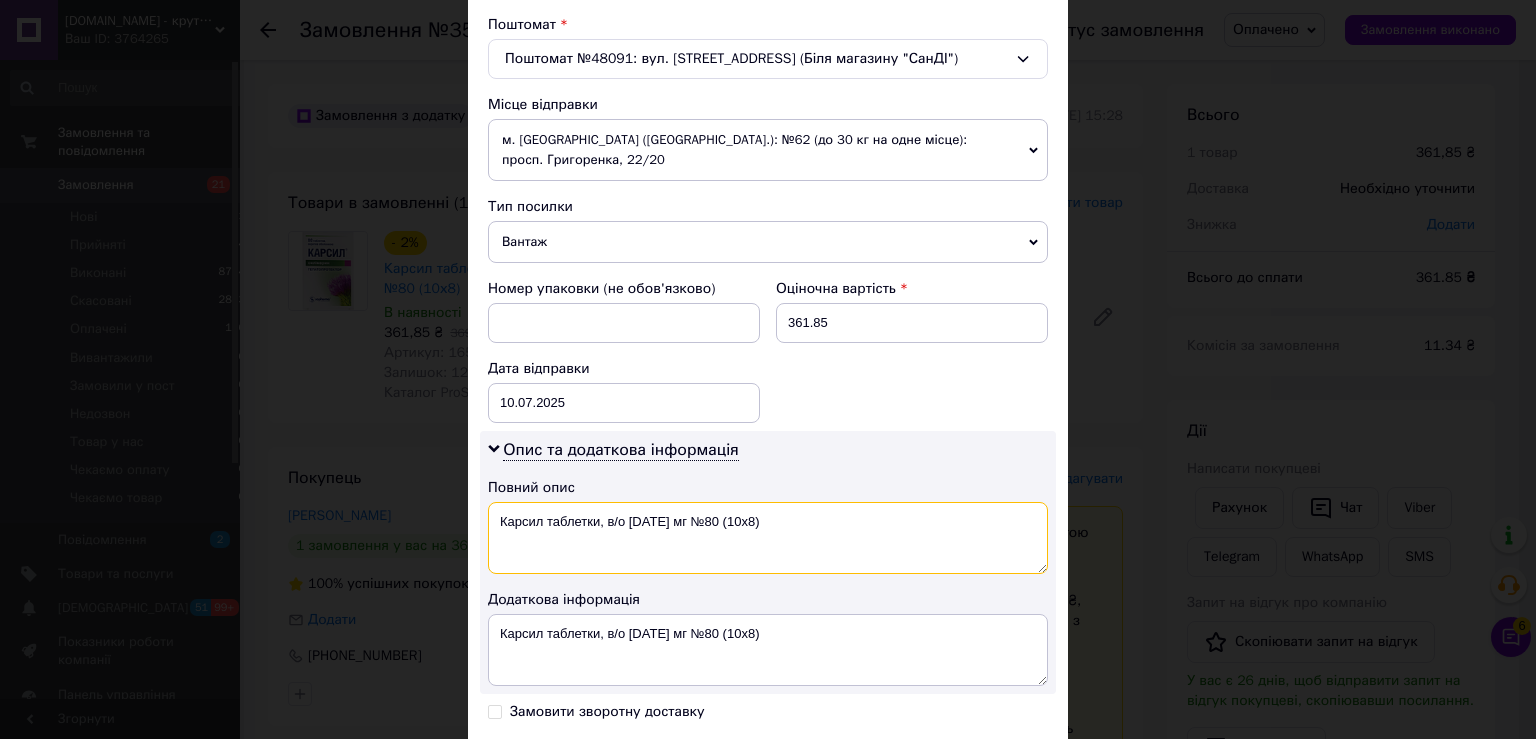 click on "Карсил таблетки, в/о по 22.5 мг №80 (10х8)" at bounding box center [768, 538] 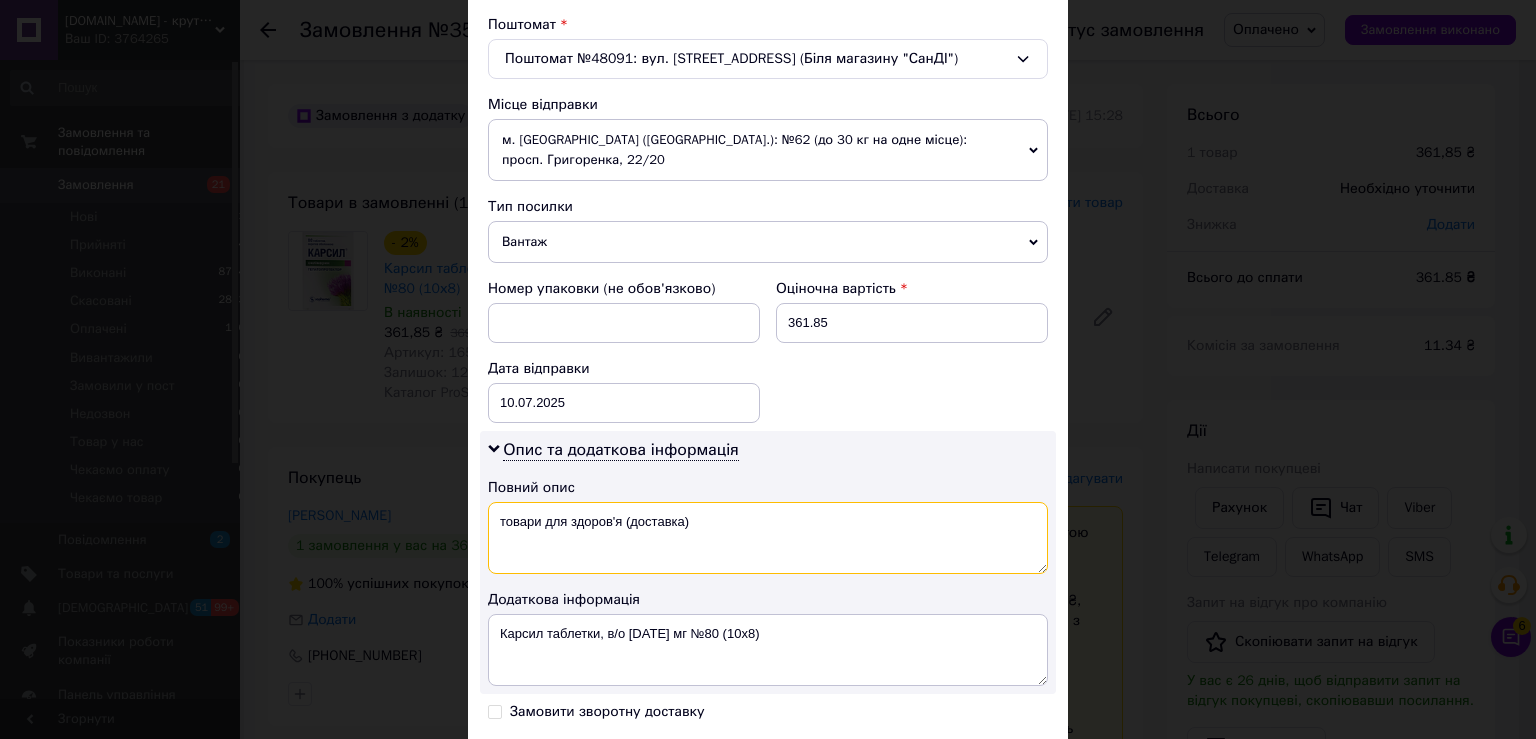 type on "товари для здоров'я (доставка)" 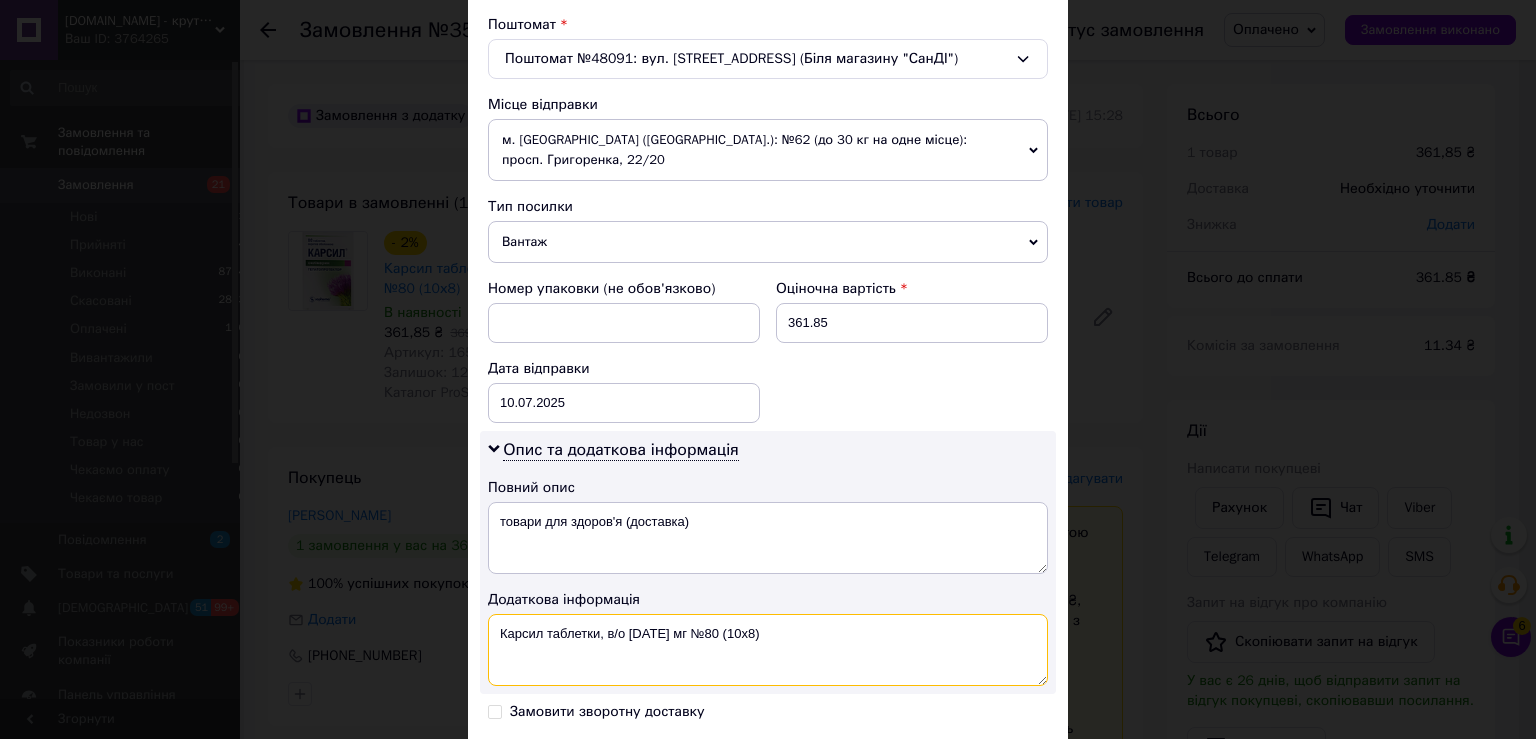 click on "Карсил таблетки, в/о по 22.5 мг №80 (10х8)" at bounding box center [768, 650] 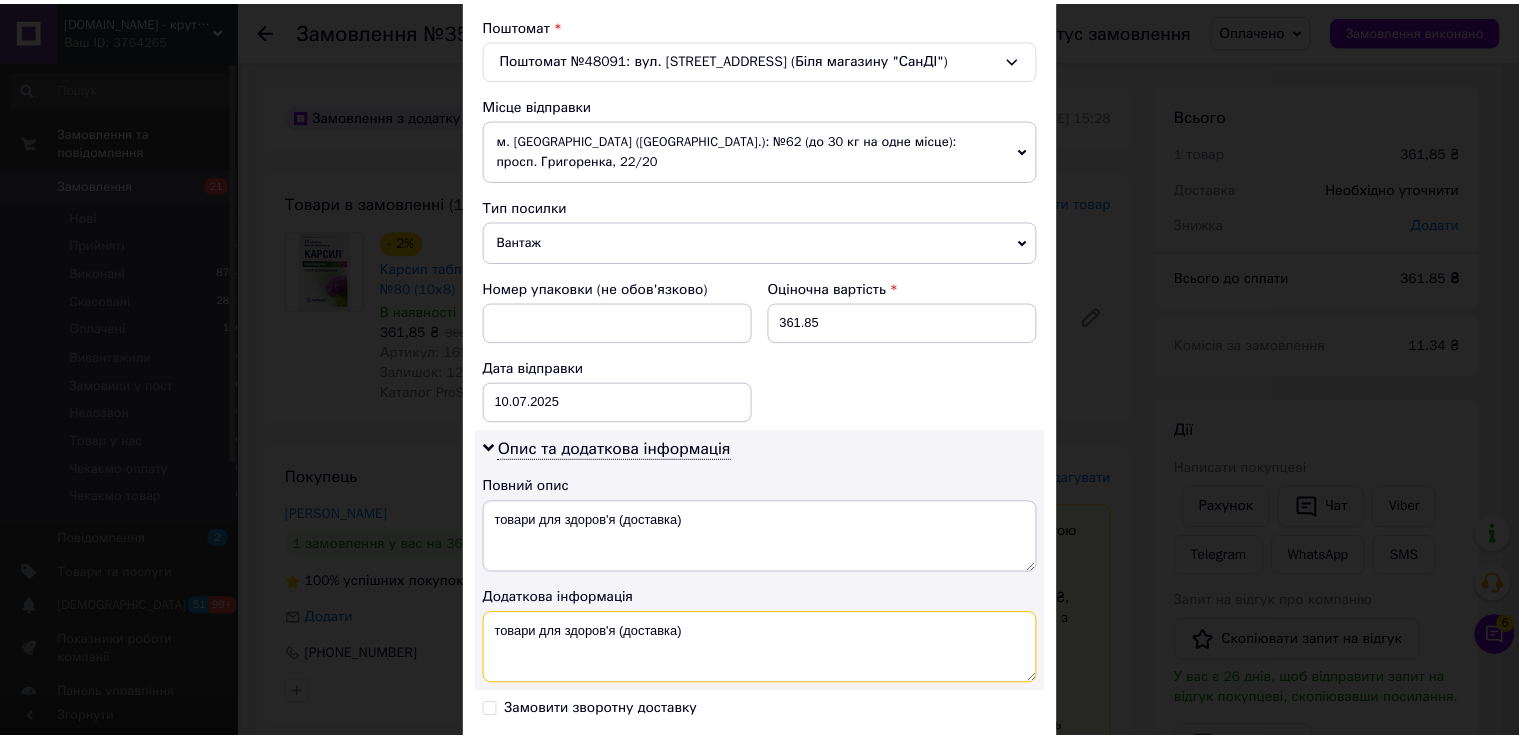 scroll, scrollTop: 865, scrollLeft: 0, axis: vertical 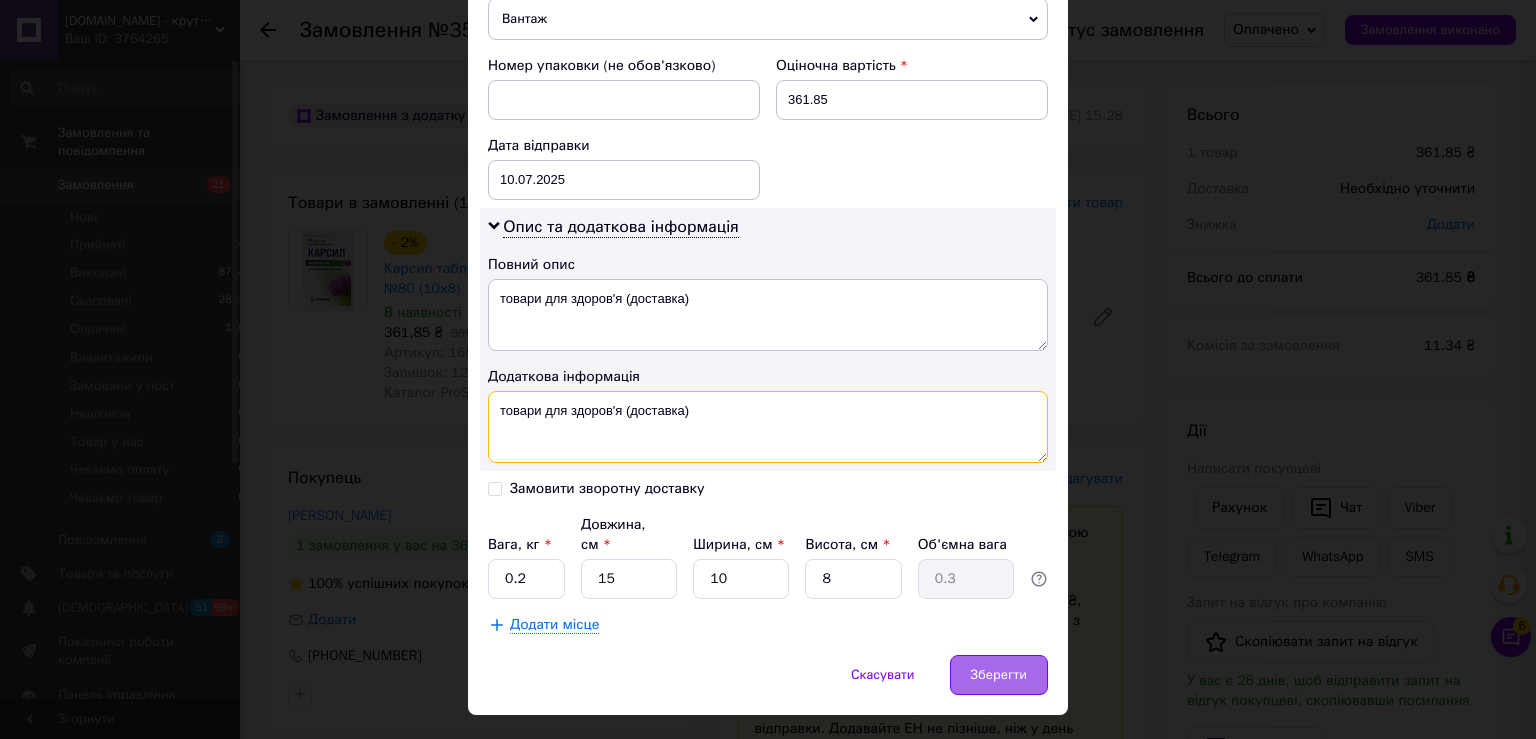 type on "товари для здоров'я (доставка)" 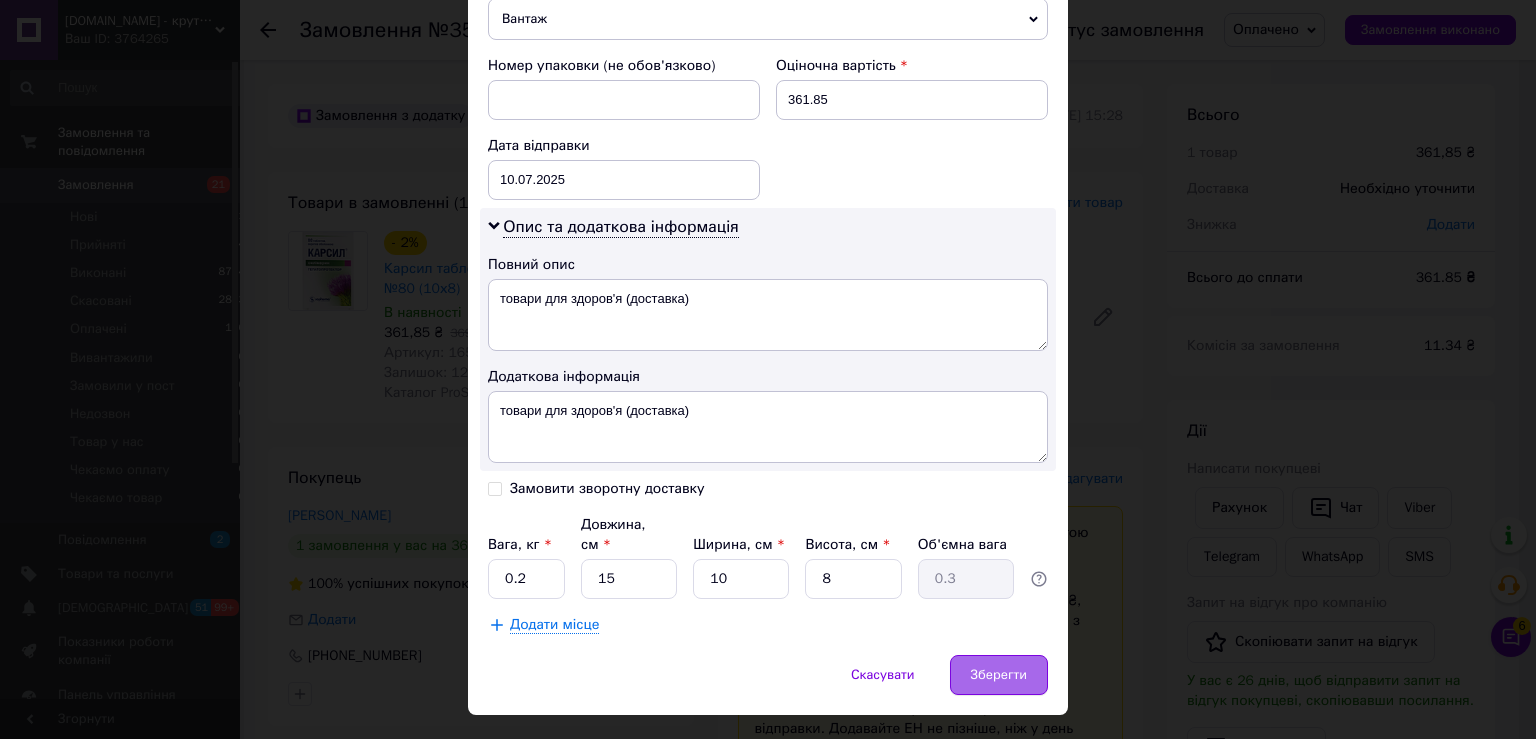 click on "Зберегти" at bounding box center (999, 675) 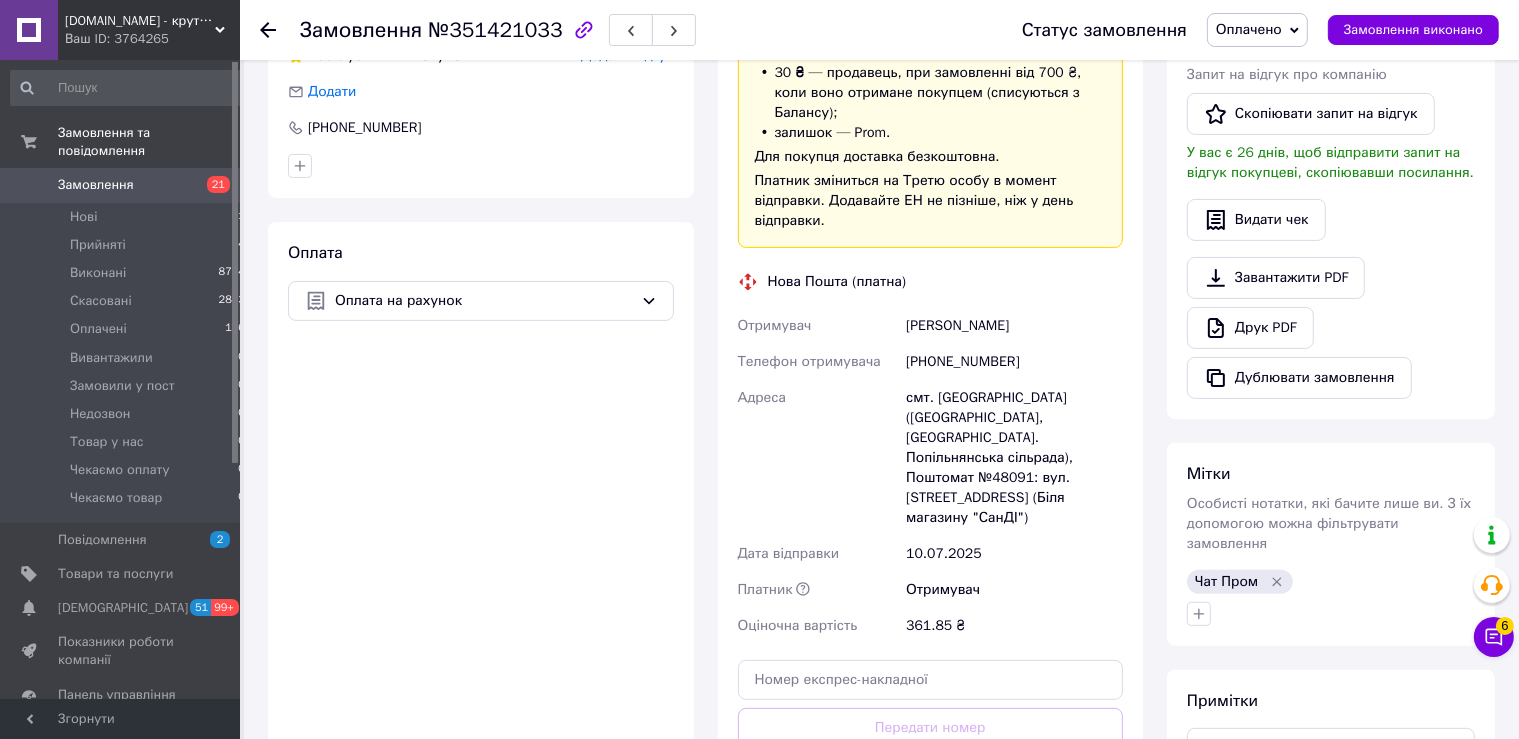 scroll, scrollTop: 844, scrollLeft: 0, axis: vertical 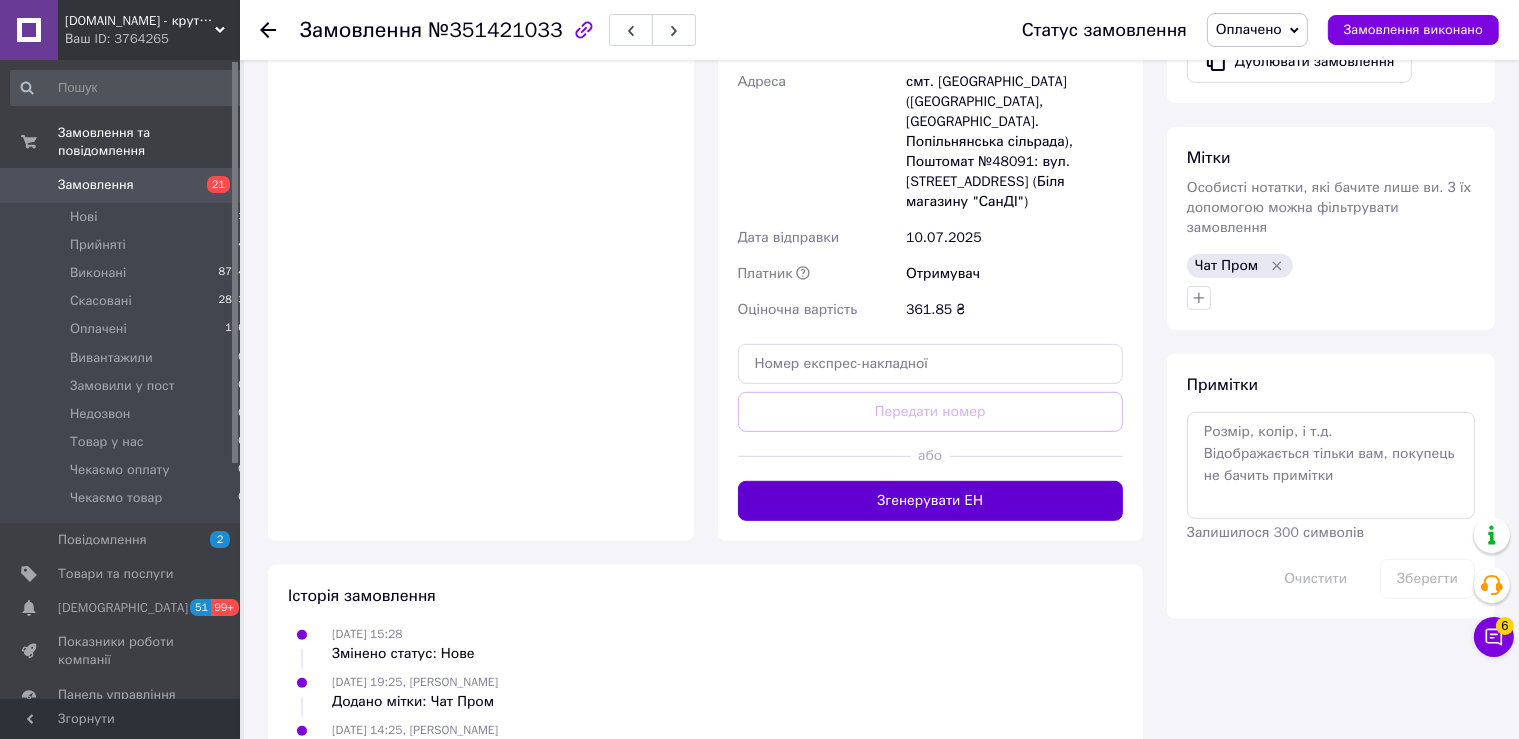 click on "Згенерувати ЕН" at bounding box center (931, 501) 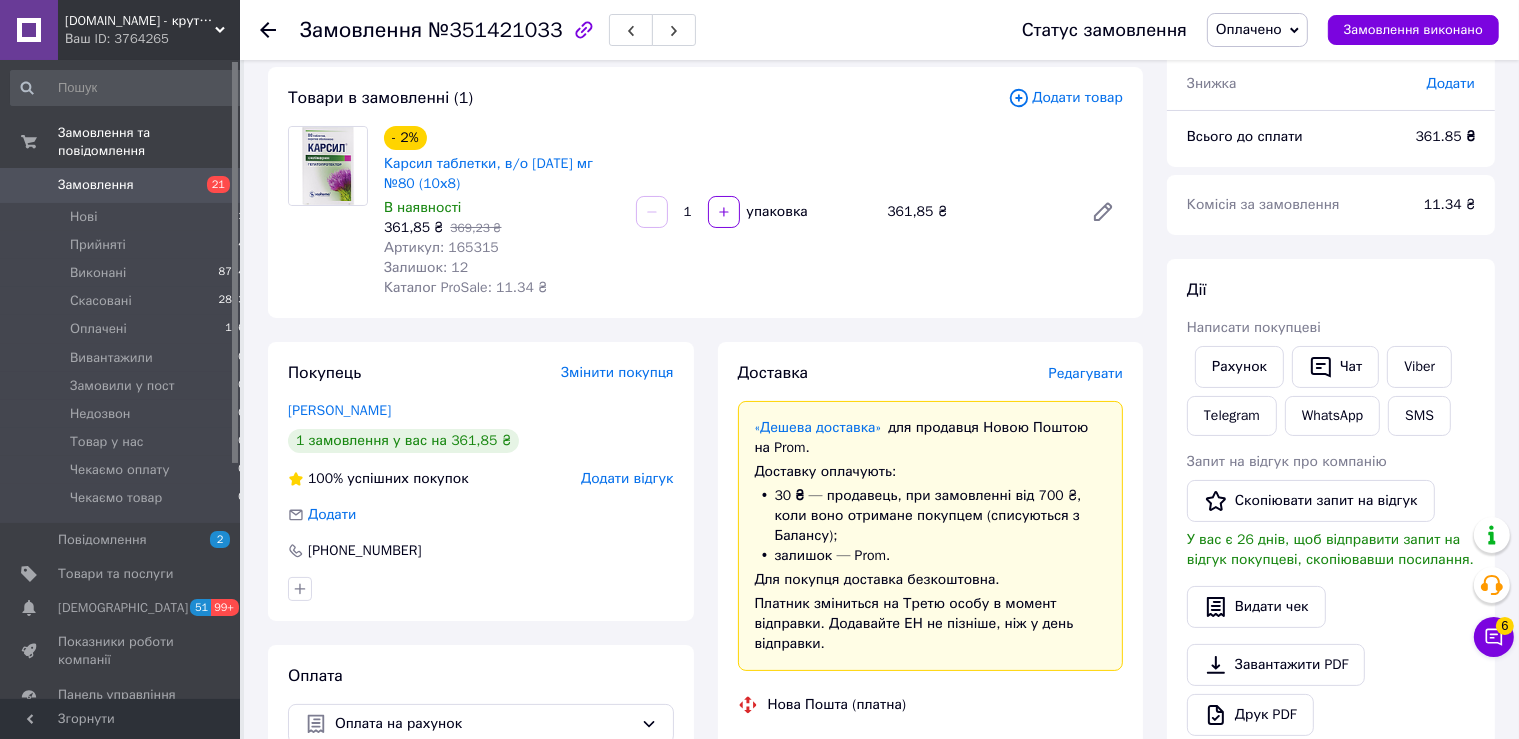 scroll, scrollTop: 316, scrollLeft: 0, axis: vertical 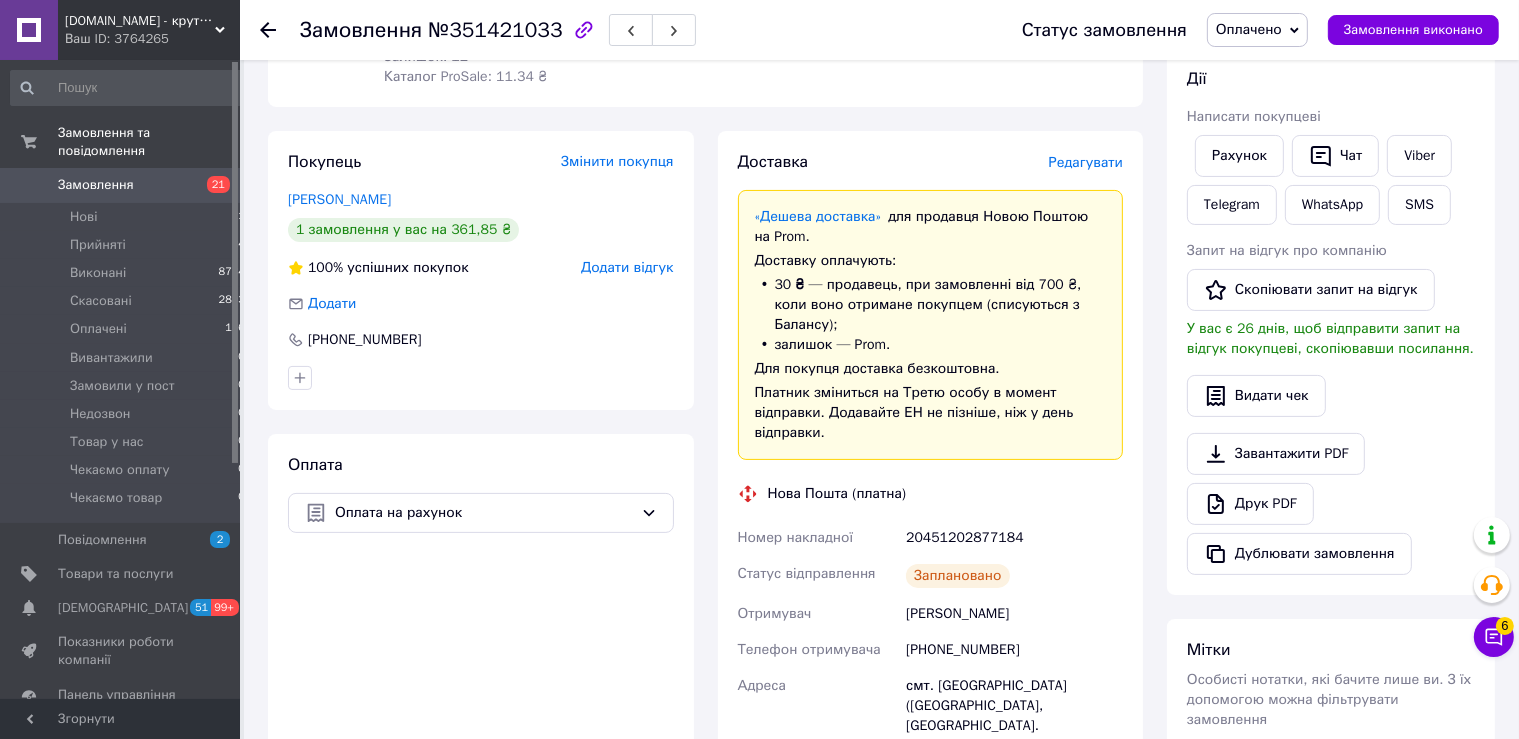 click on "20451202877184" at bounding box center (1014, 538) 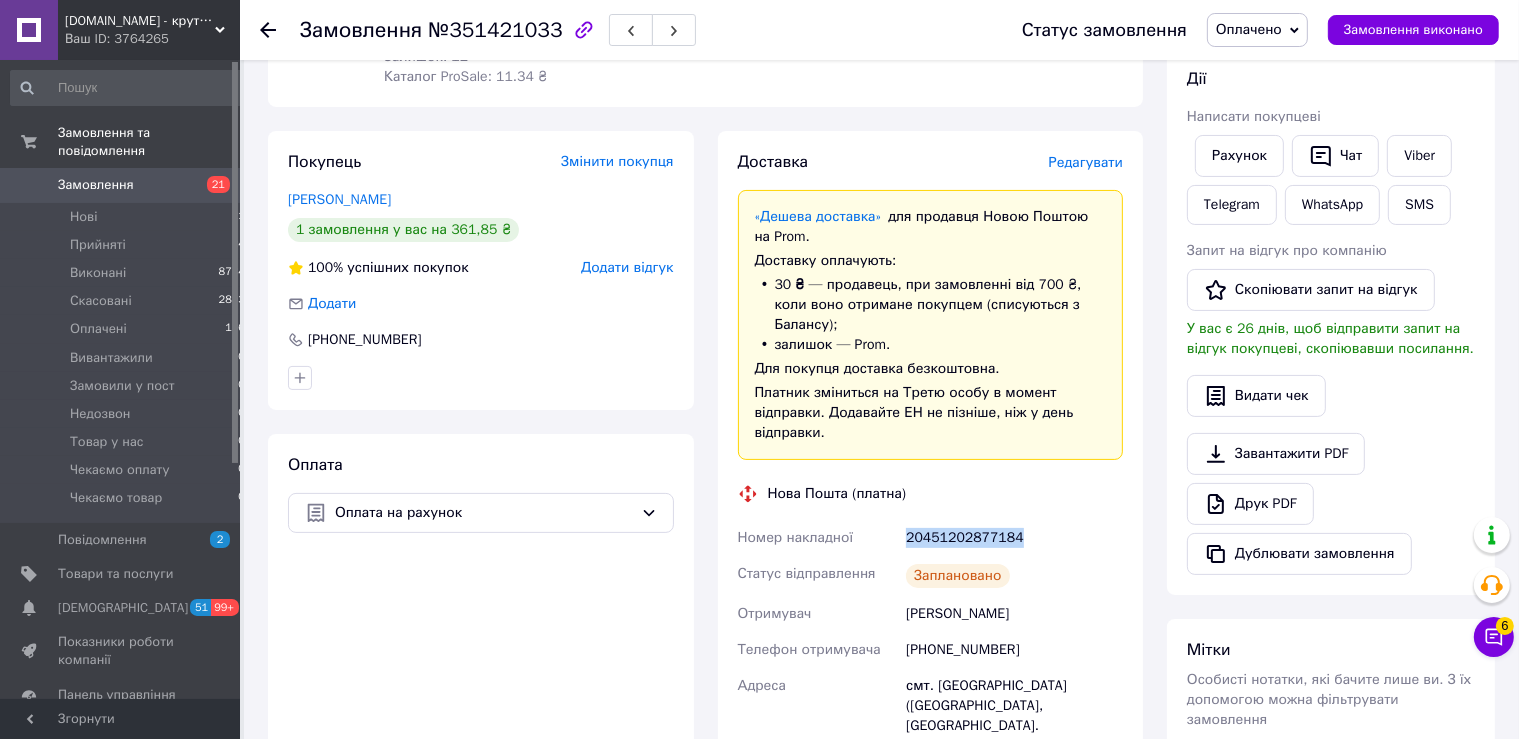 copy on "20451202877184" 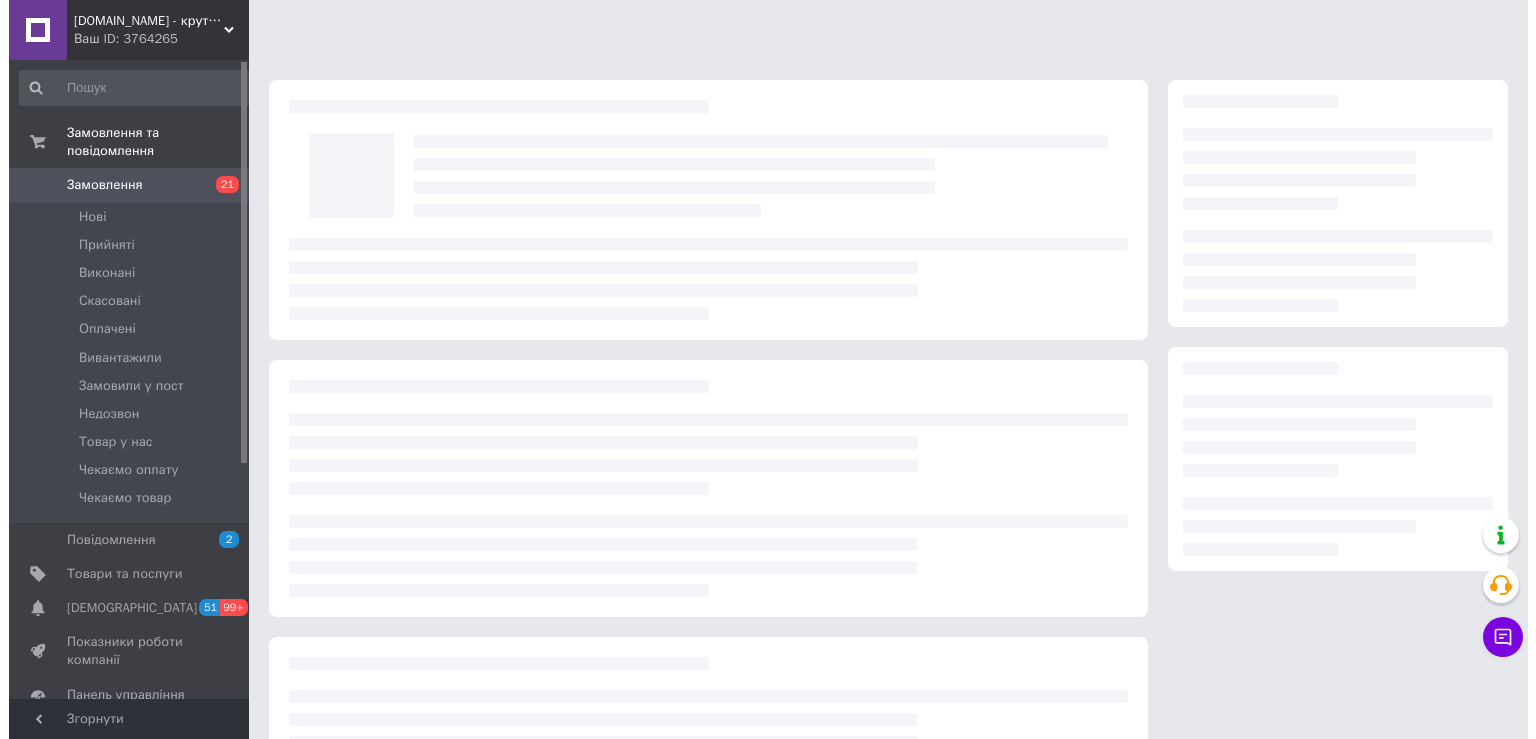 scroll, scrollTop: 0, scrollLeft: 0, axis: both 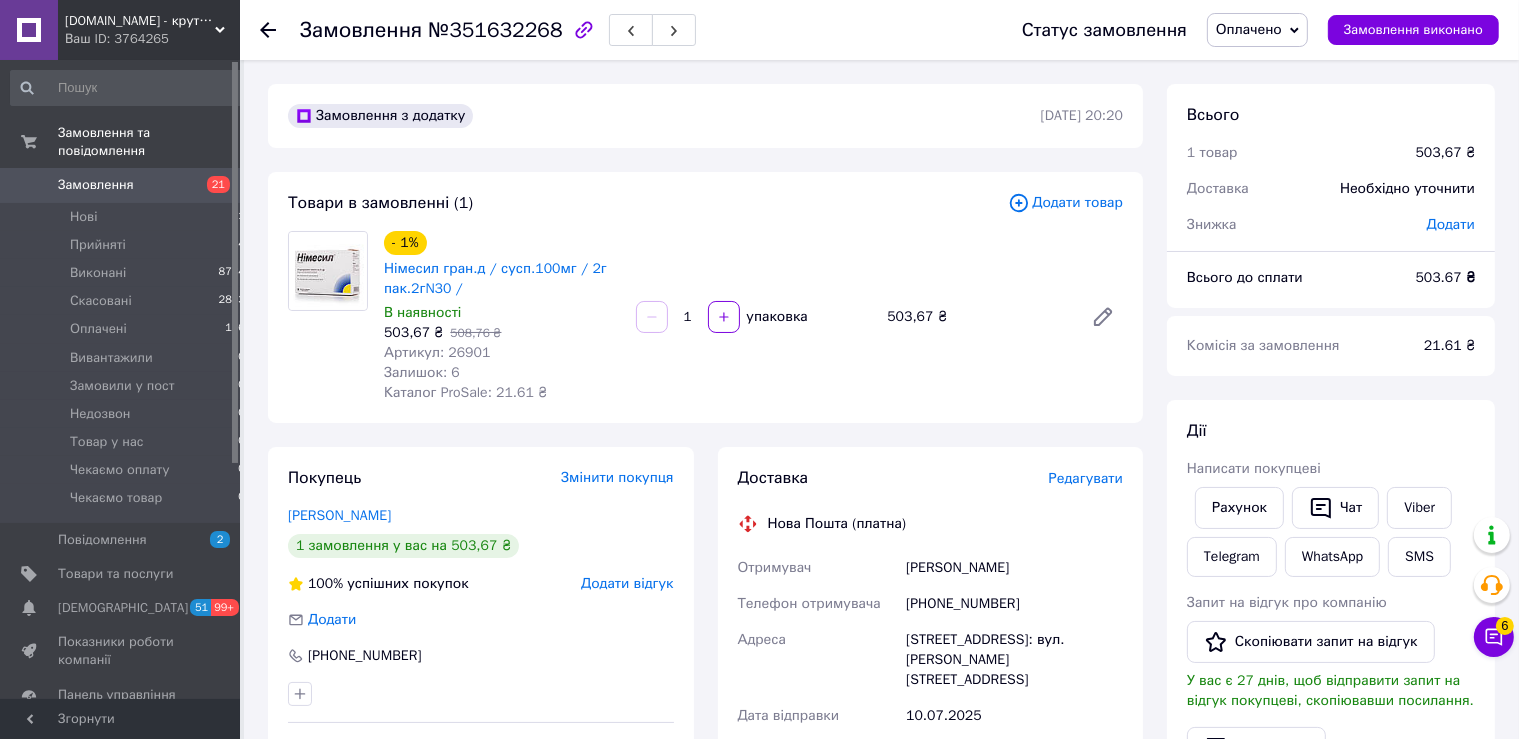 click on "Редагувати" at bounding box center [1086, 478] 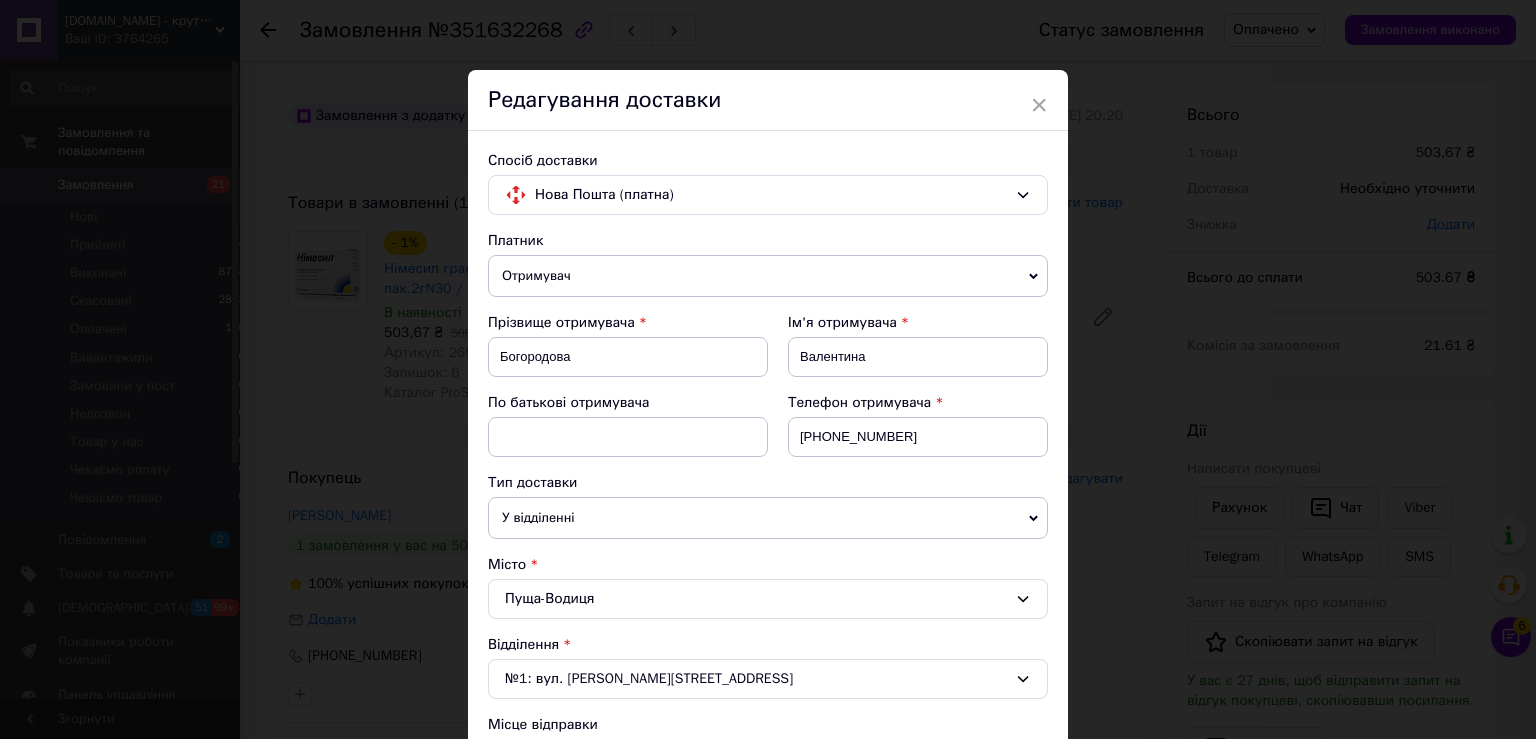 scroll, scrollTop: 619, scrollLeft: 0, axis: vertical 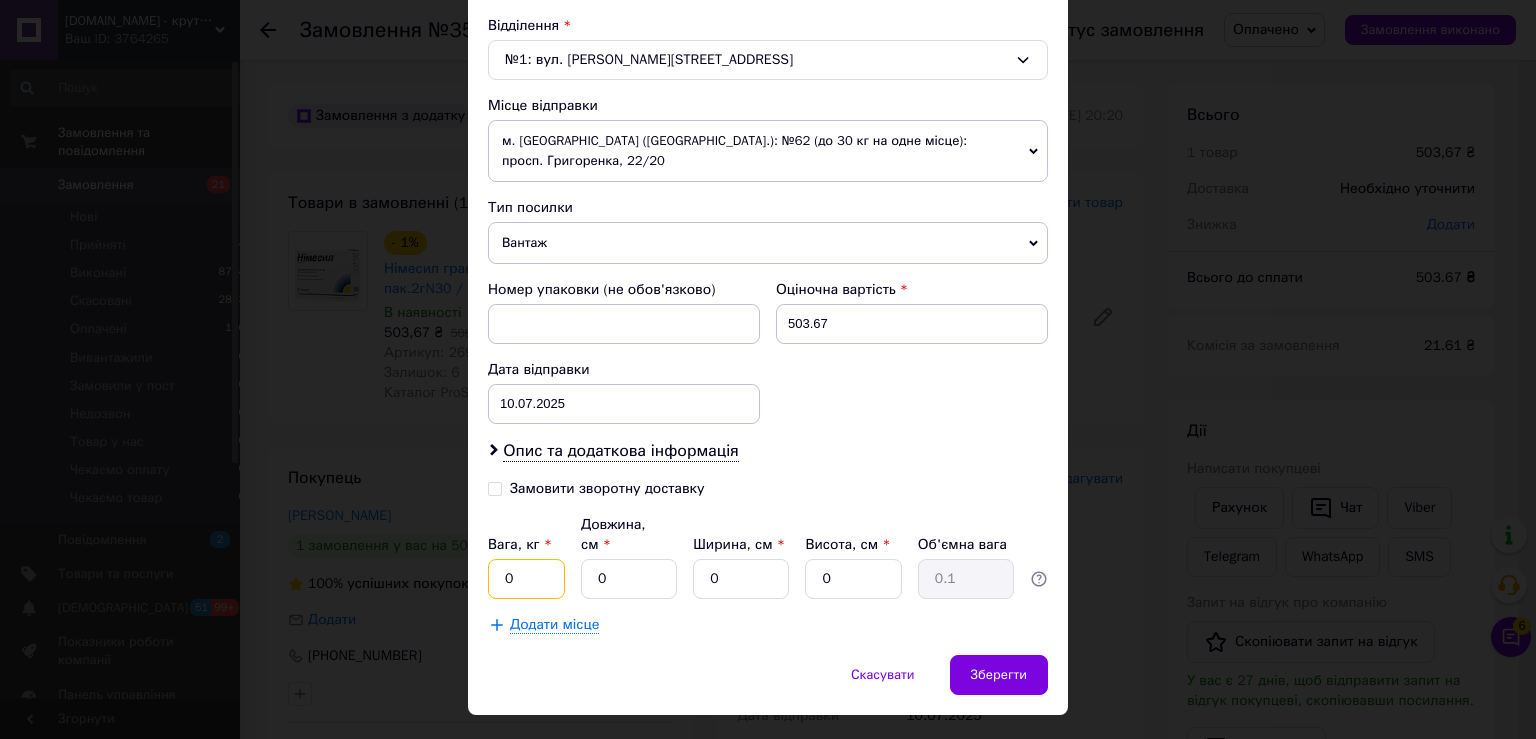 click on "0" at bounding box center (526, 579) 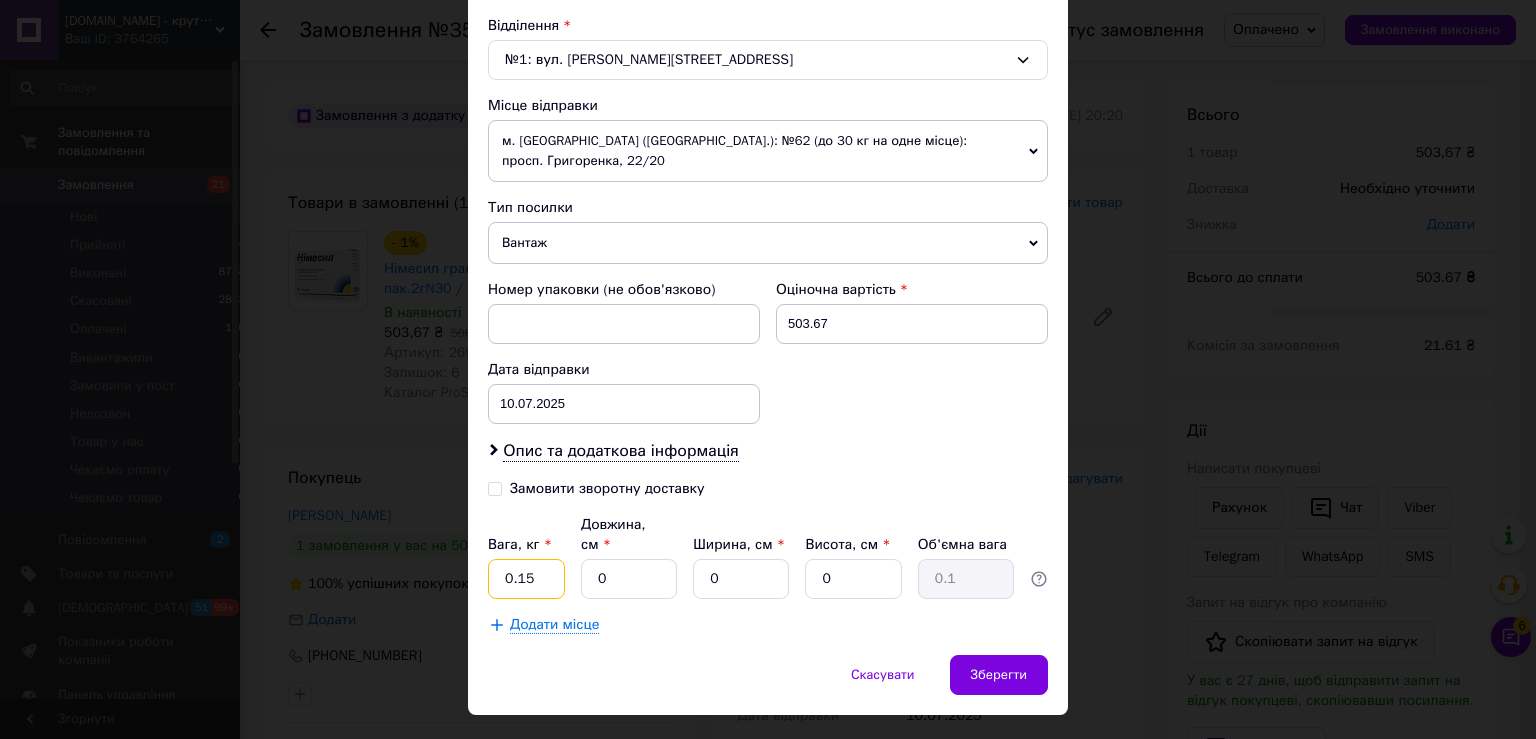 type on "0.15" 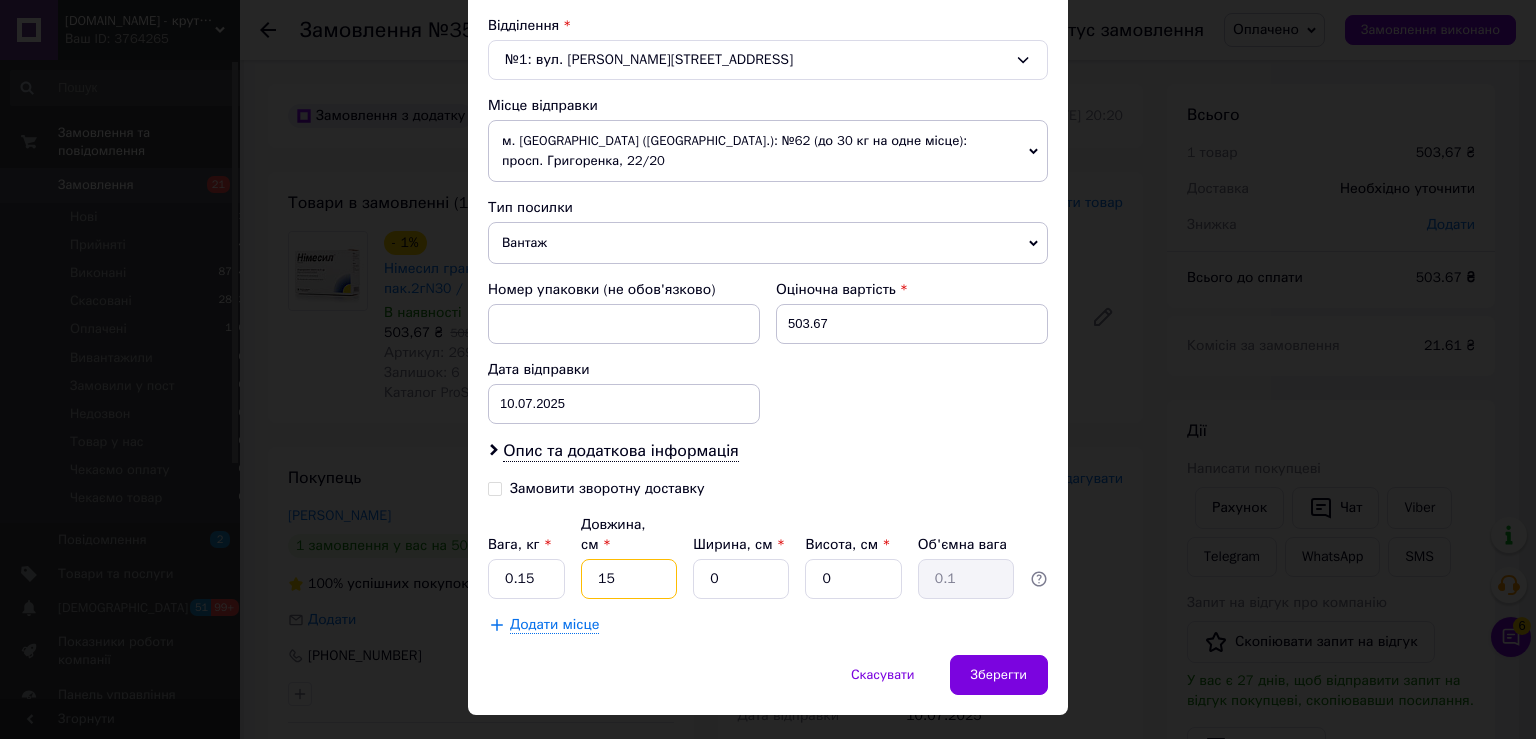 type on "15" 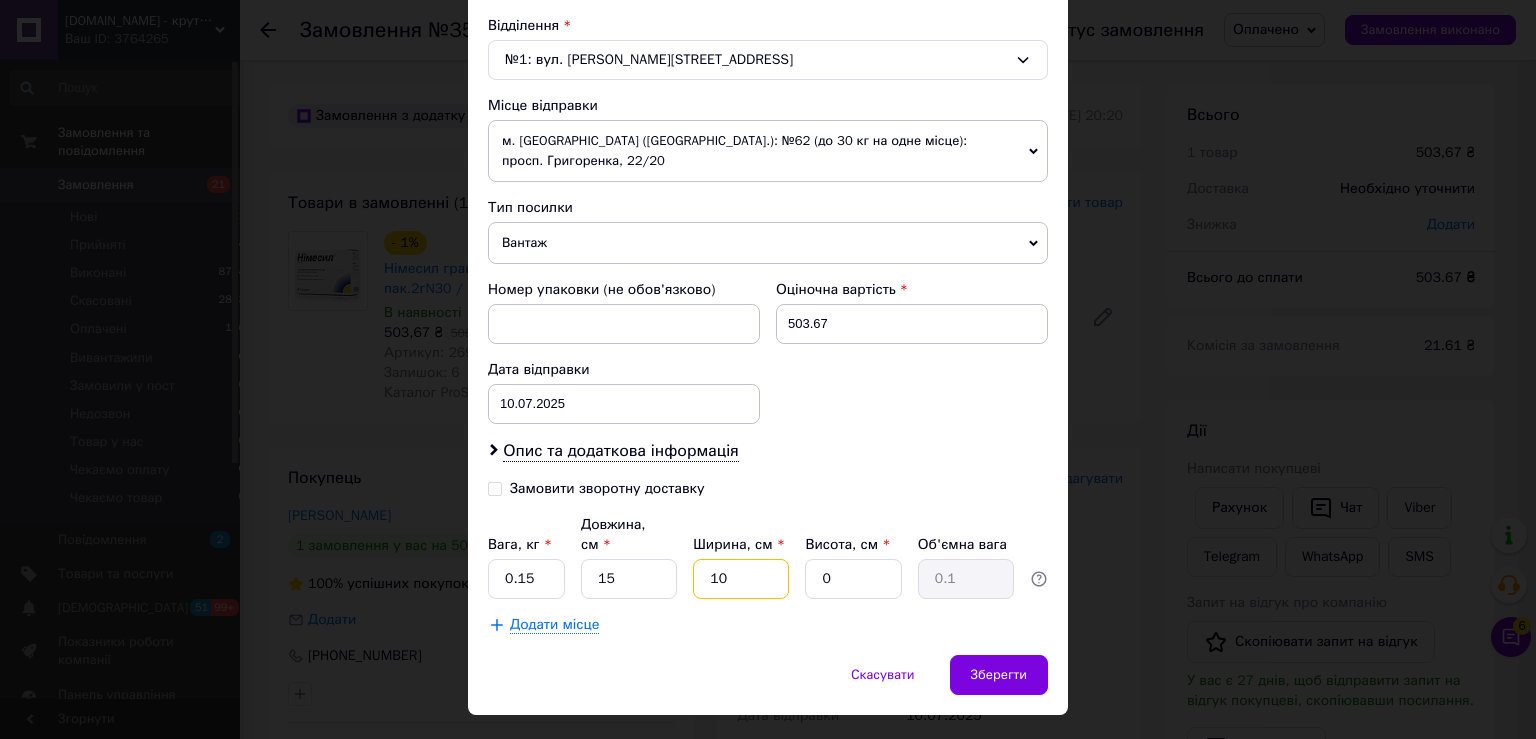 type on "10" 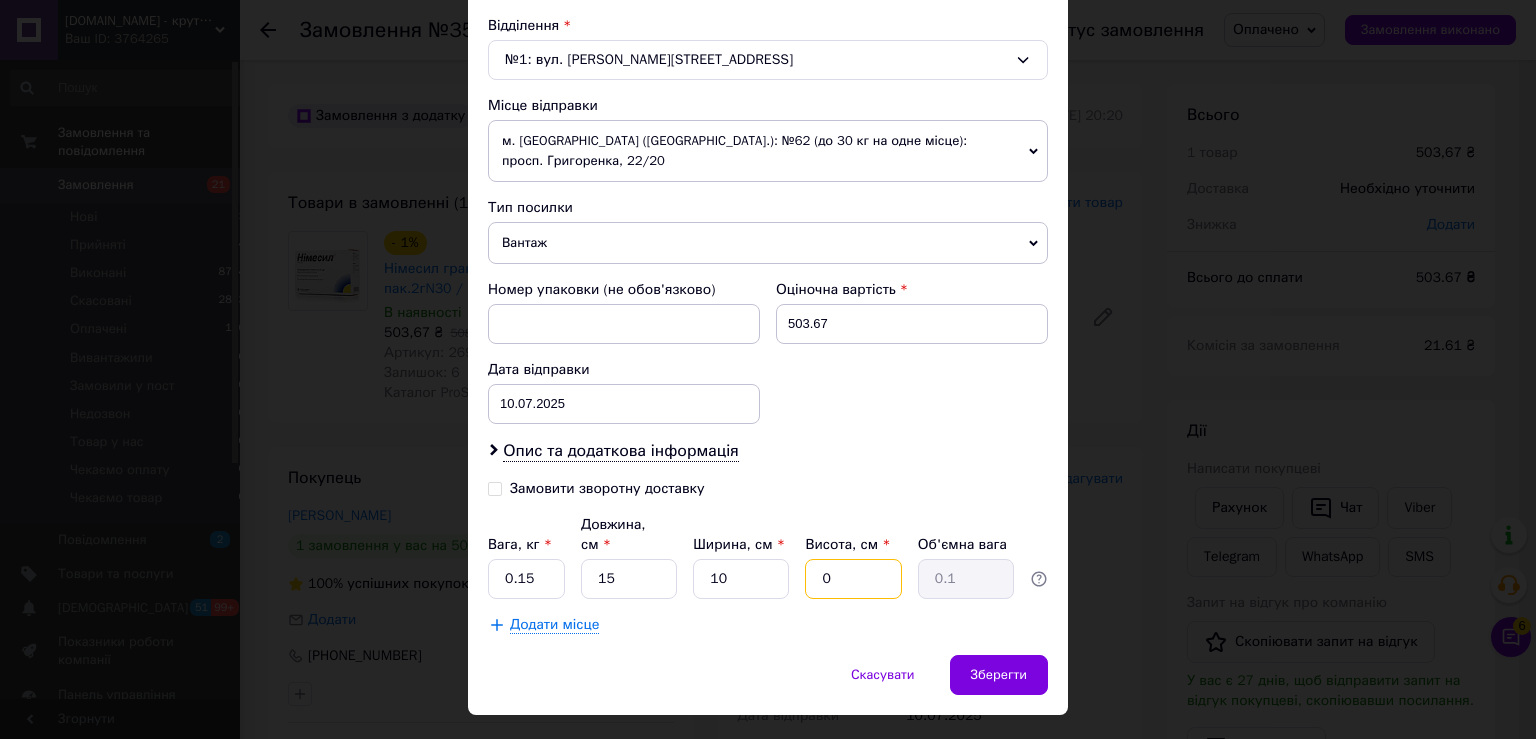 type on "4" 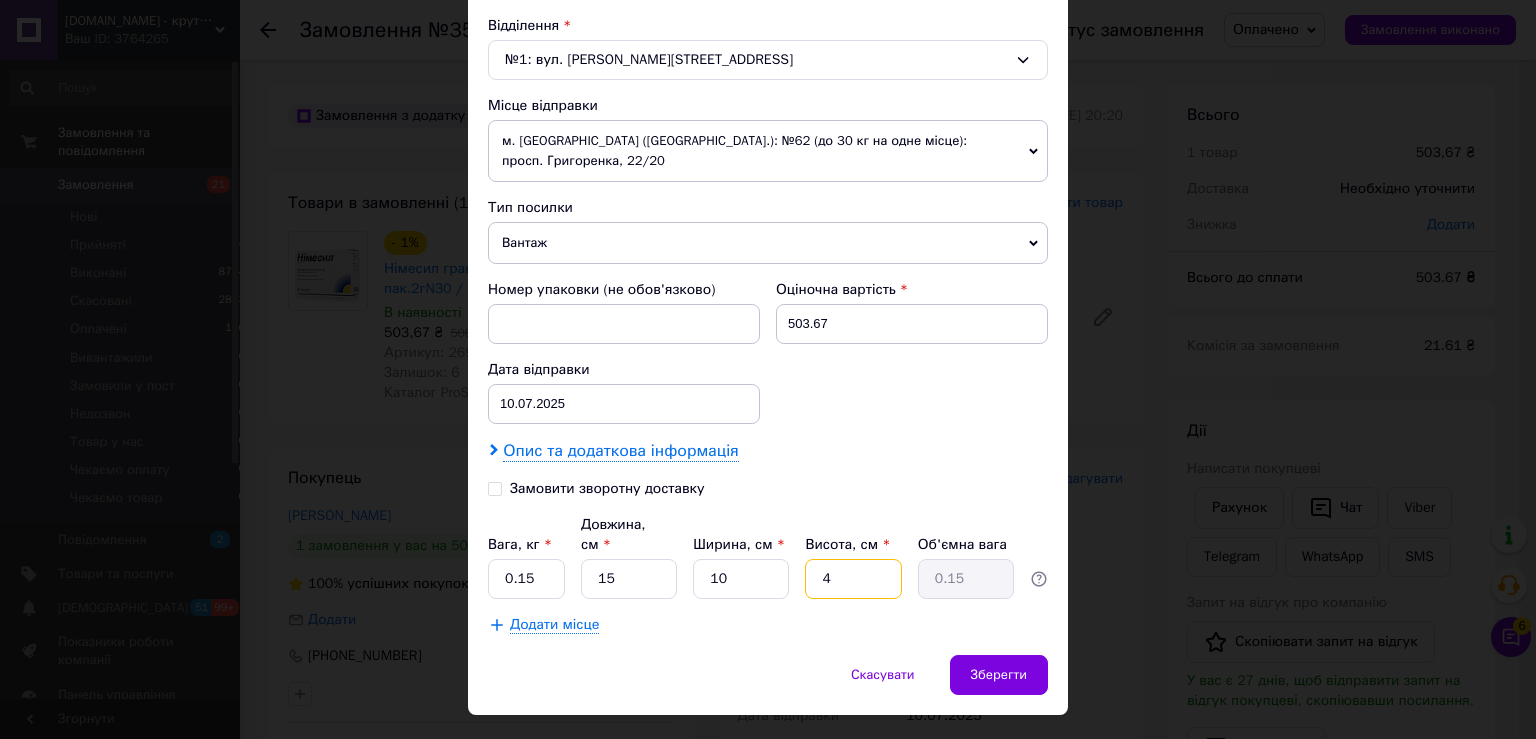 type on "4" 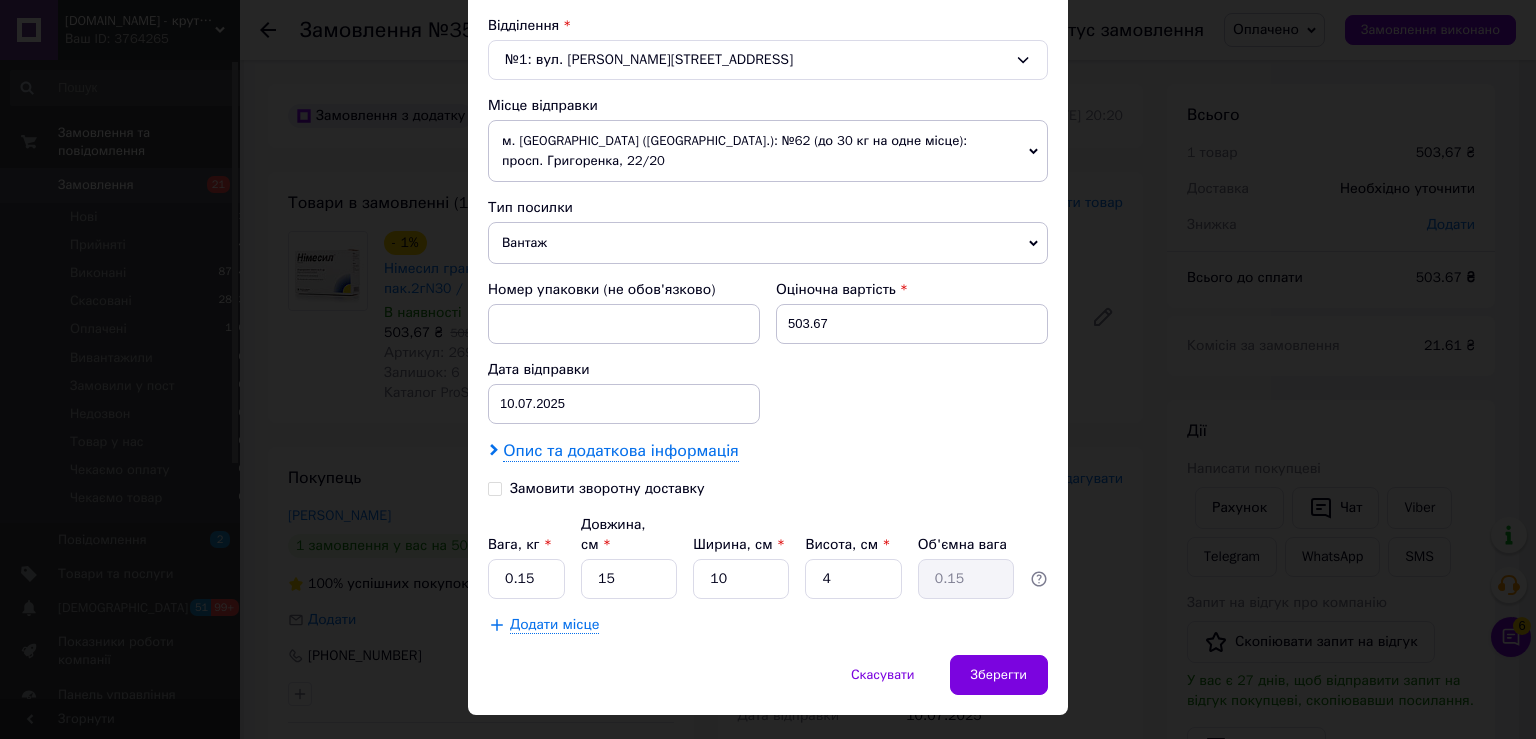 click on "Опис та додаткова інформація" at bounding box center (620, 451) 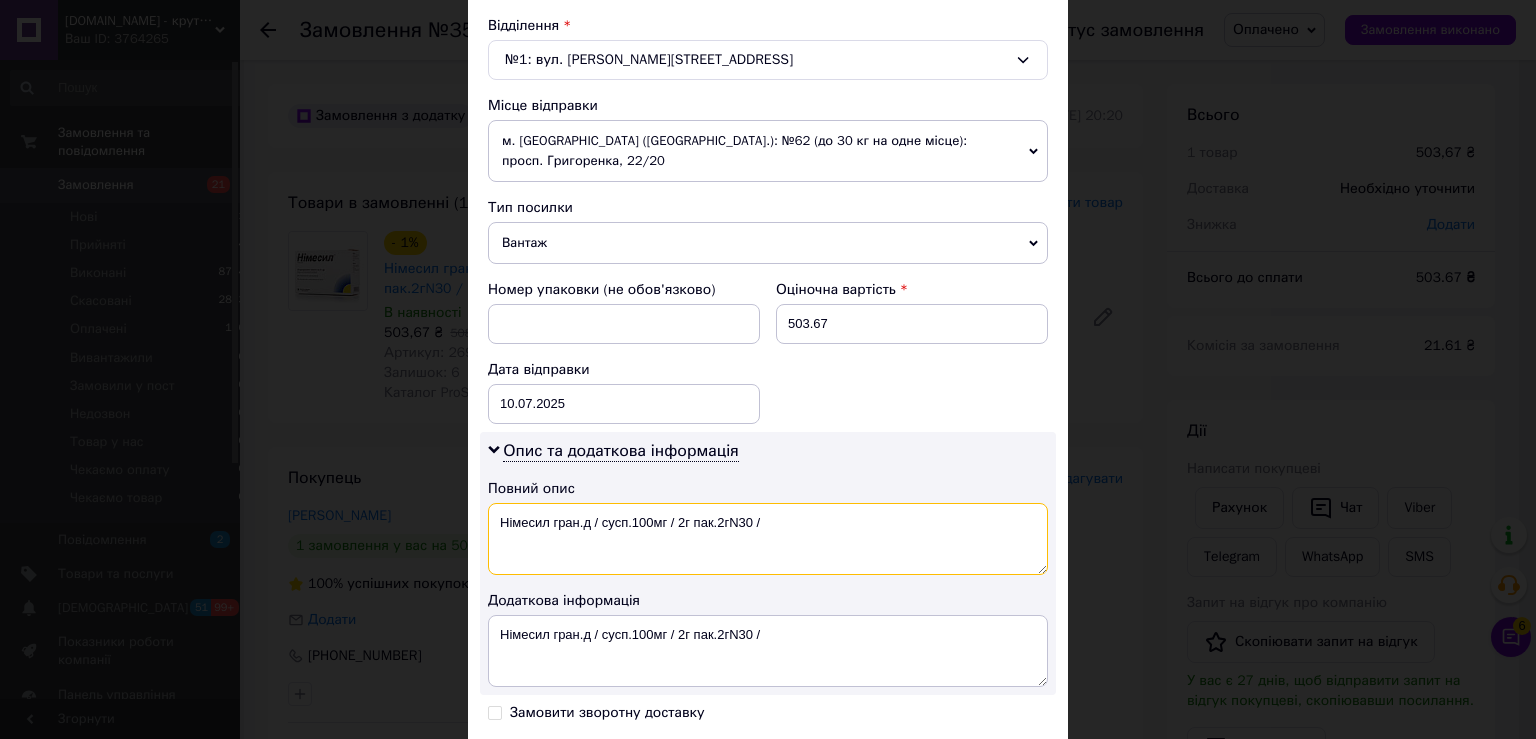 click on "Німесил гран.д / сусп.100мг / 2г пак.2гN30 /" at bounding box center [768, 539] 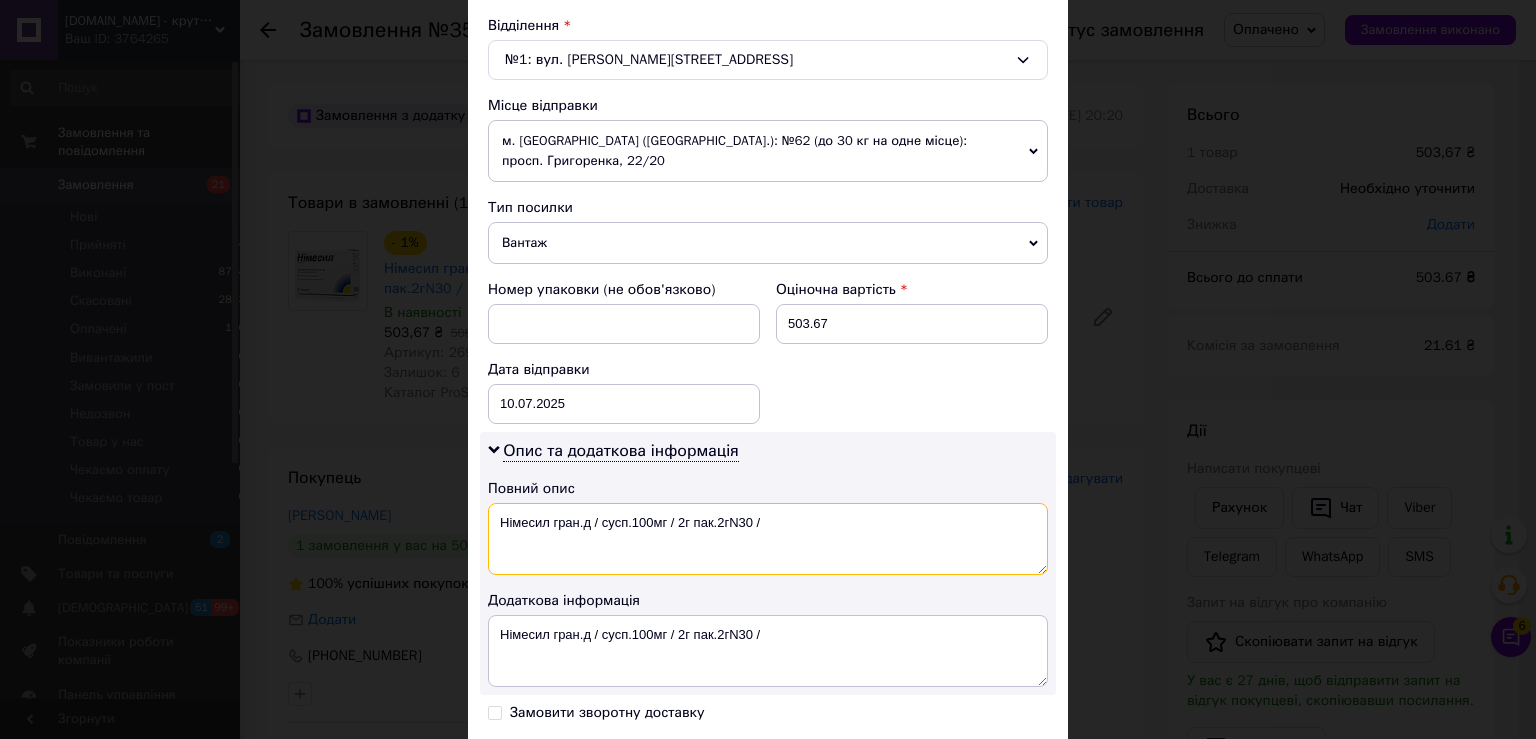 paste on "товари для здоров'я (доставка)" 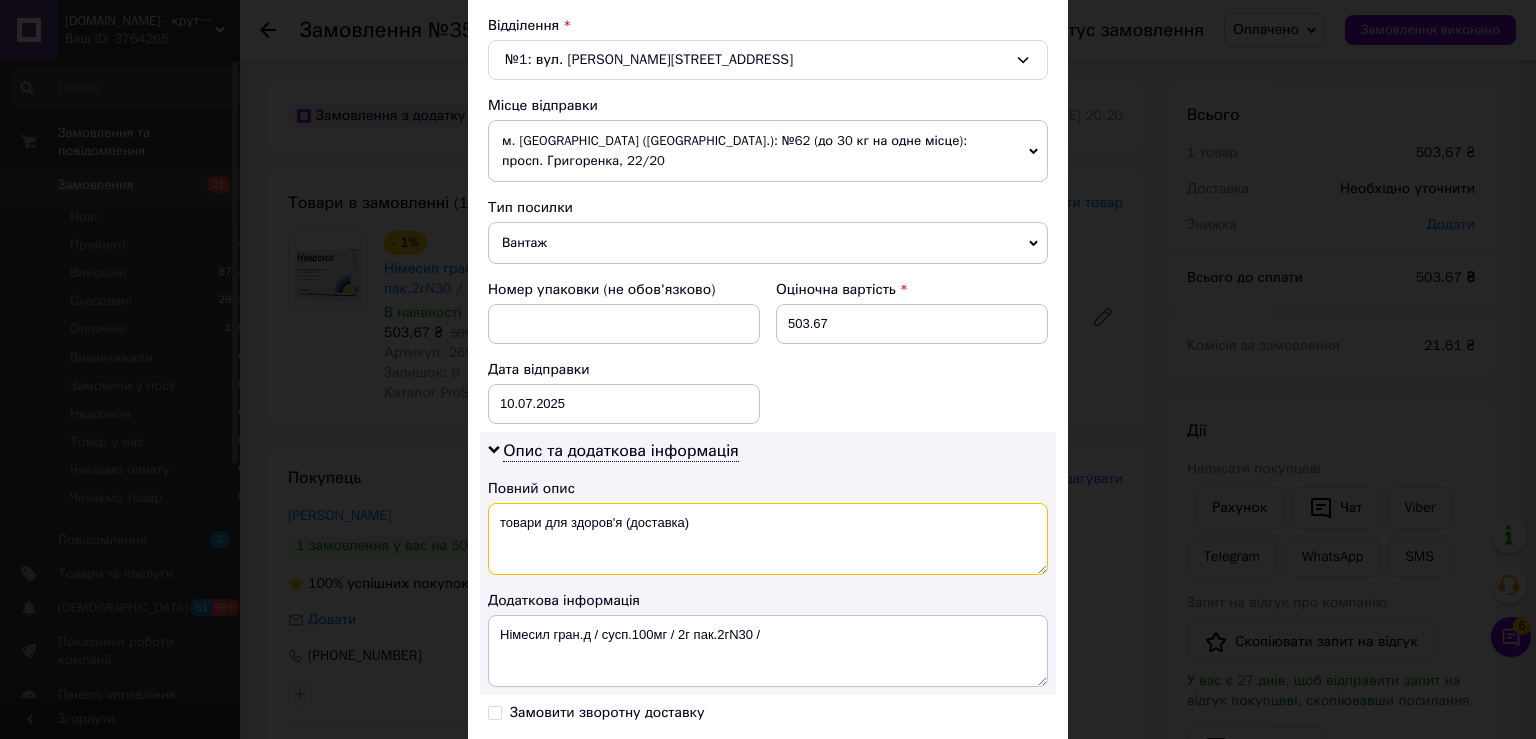 type on "товари для здоров'я (доставка)" 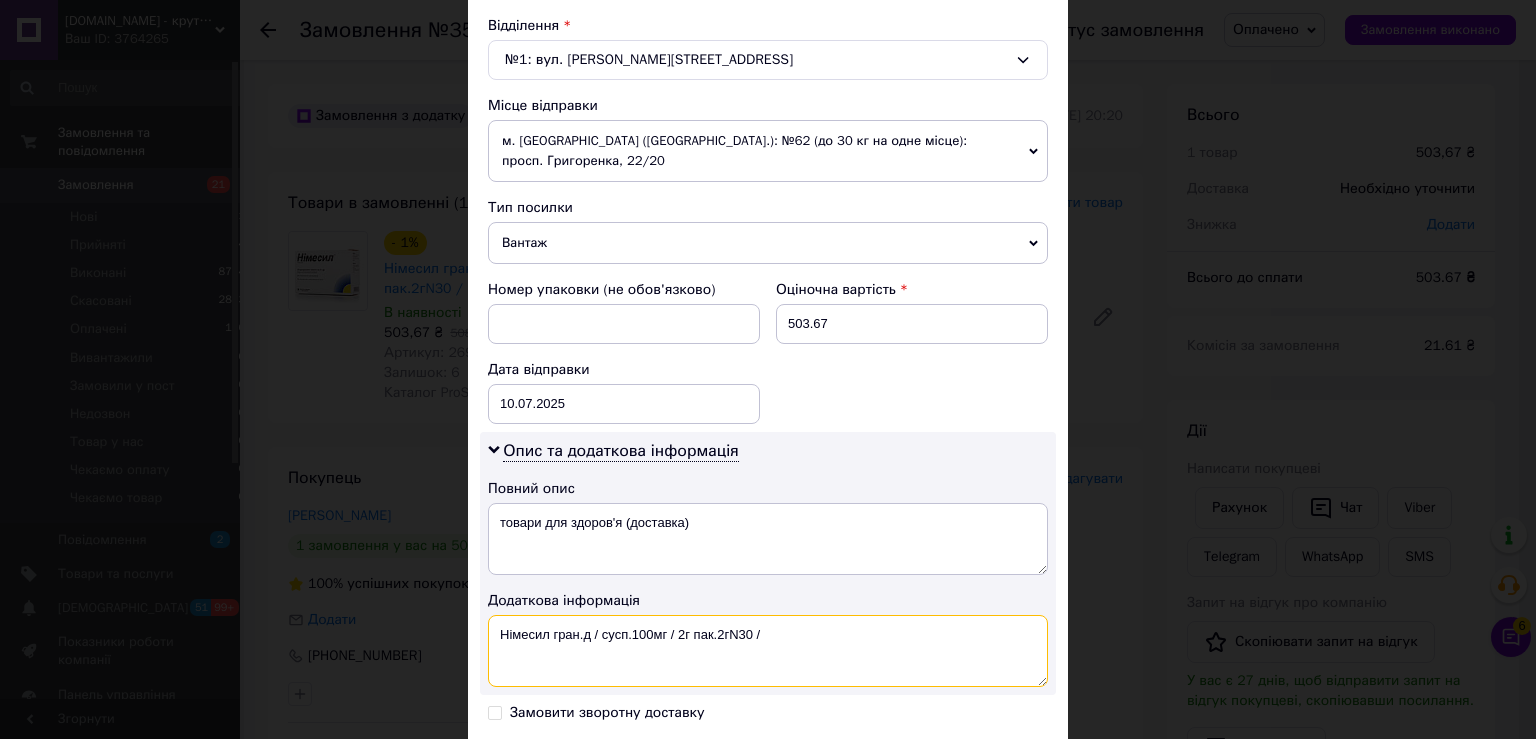 click on "Німесил гран.д / сусп.100мг / 2г пак.2гN30 /" at bounding box center (768, 651) 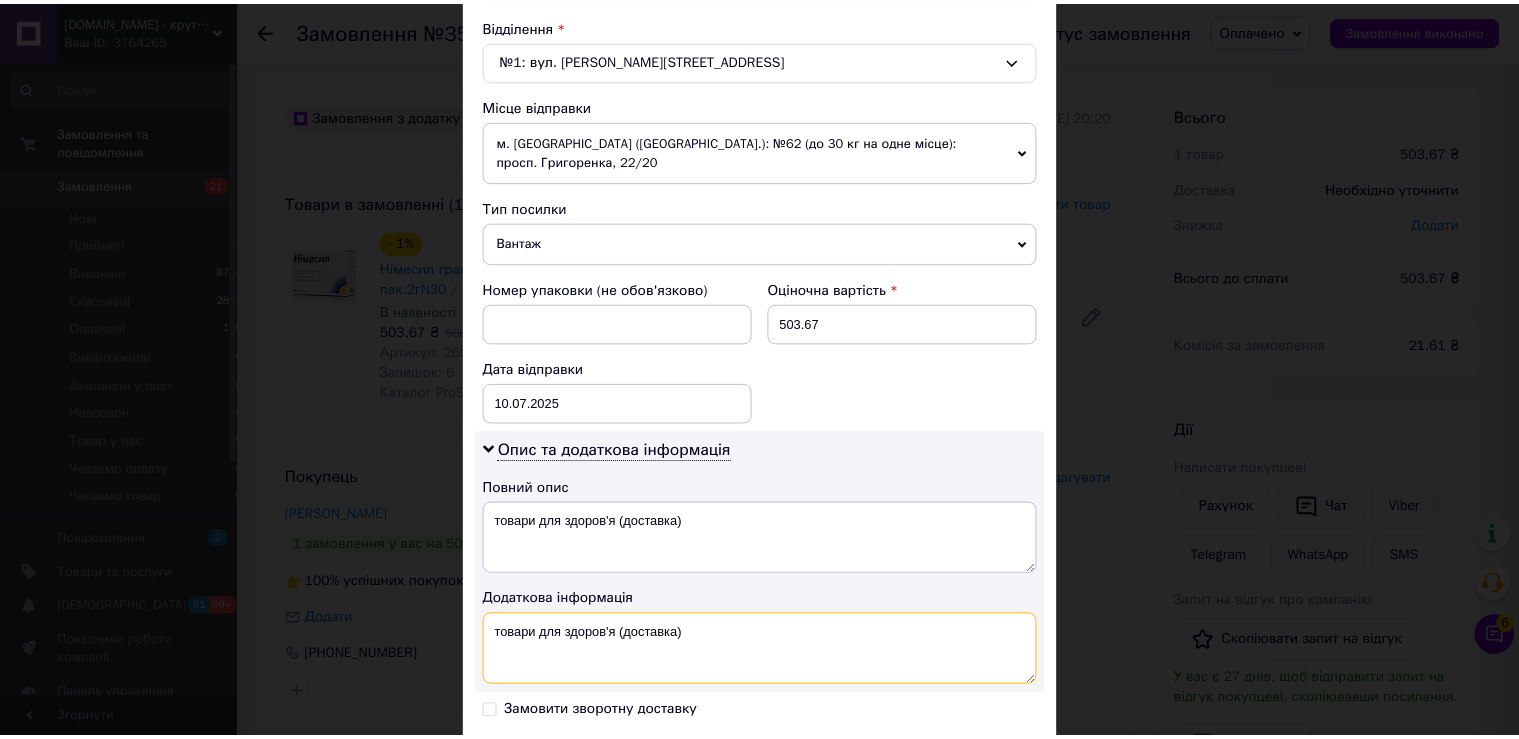 scroll, scrollTop: 840, scrollLeft: 0, axis: vertical 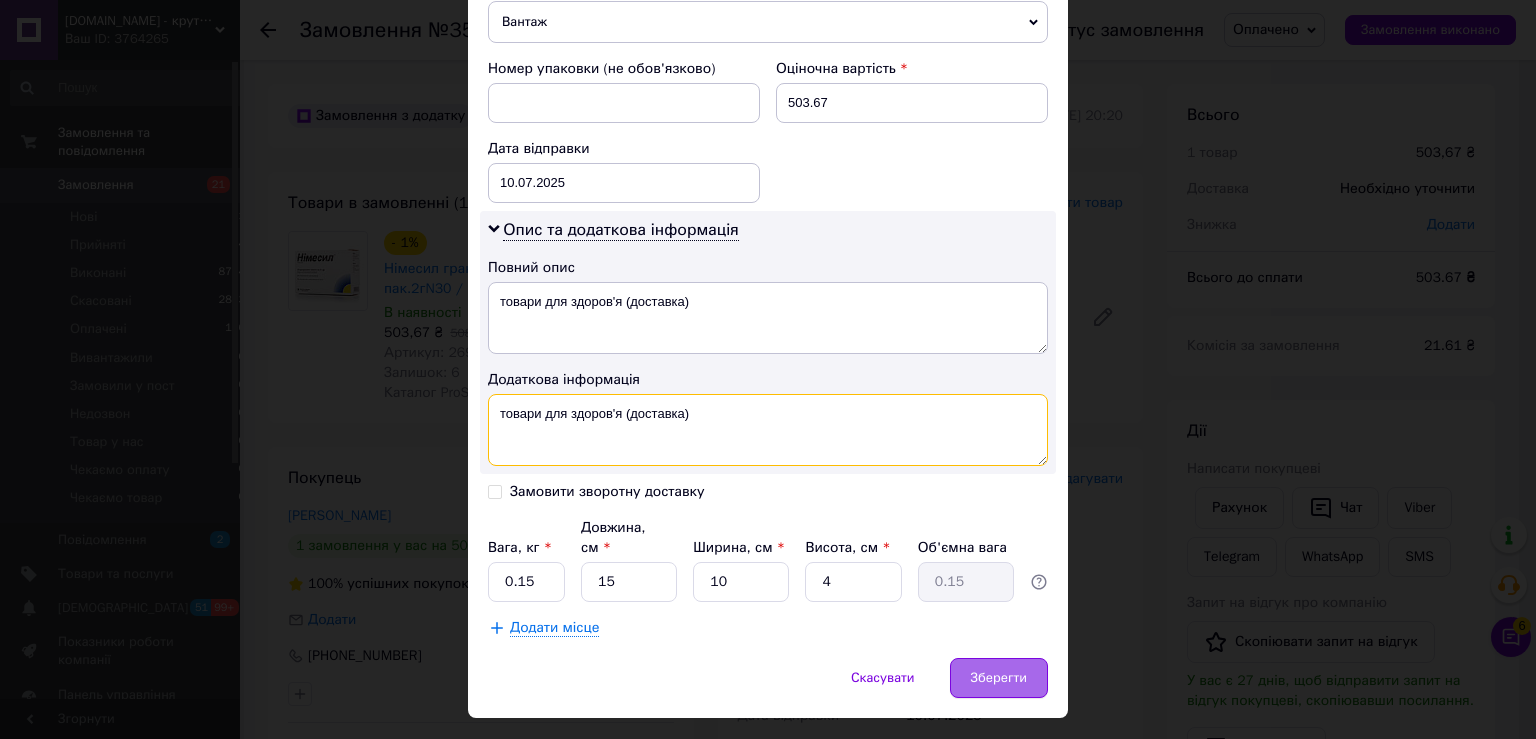 type on "товари для здоров'я (доставка)" 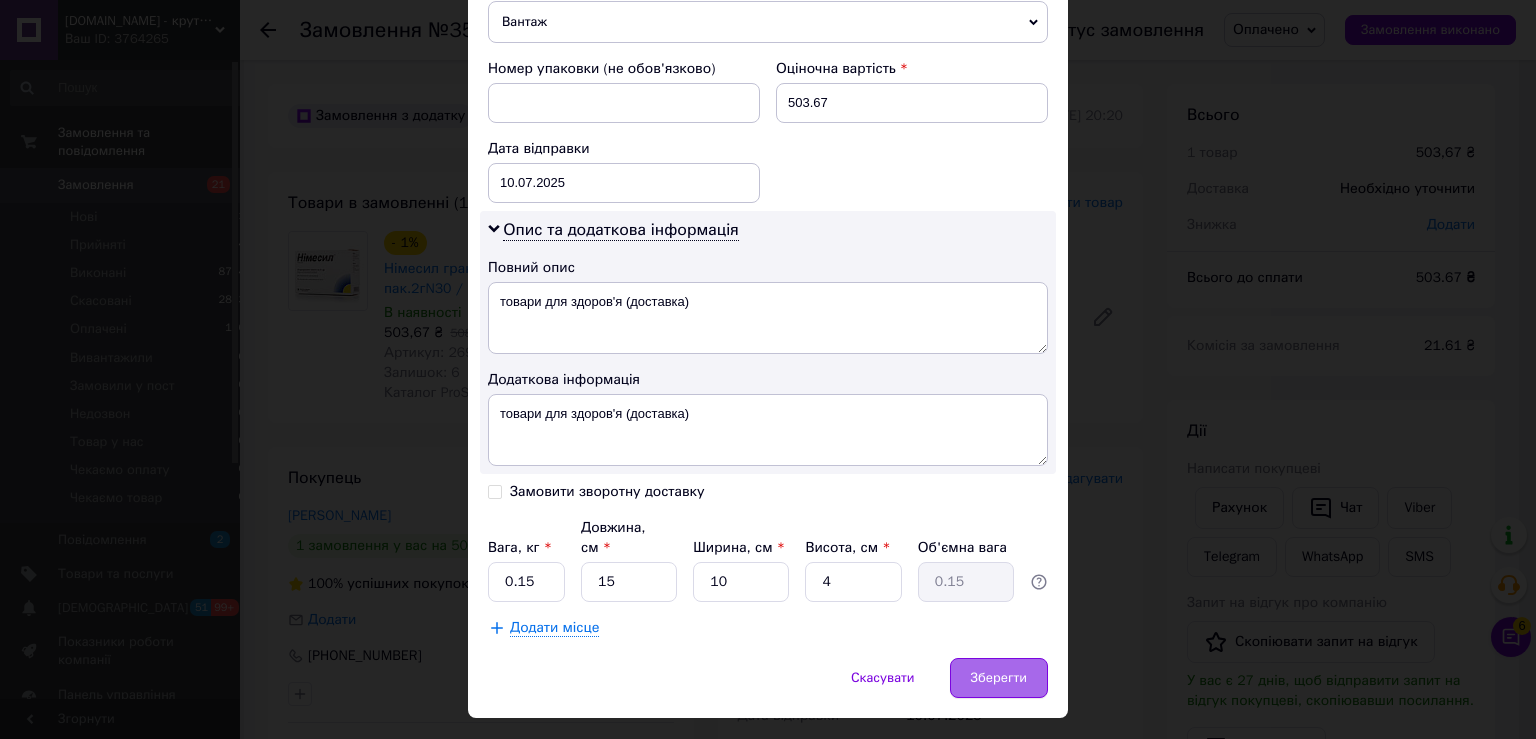 click on "Зберегти" at bounding box center [999, 678] 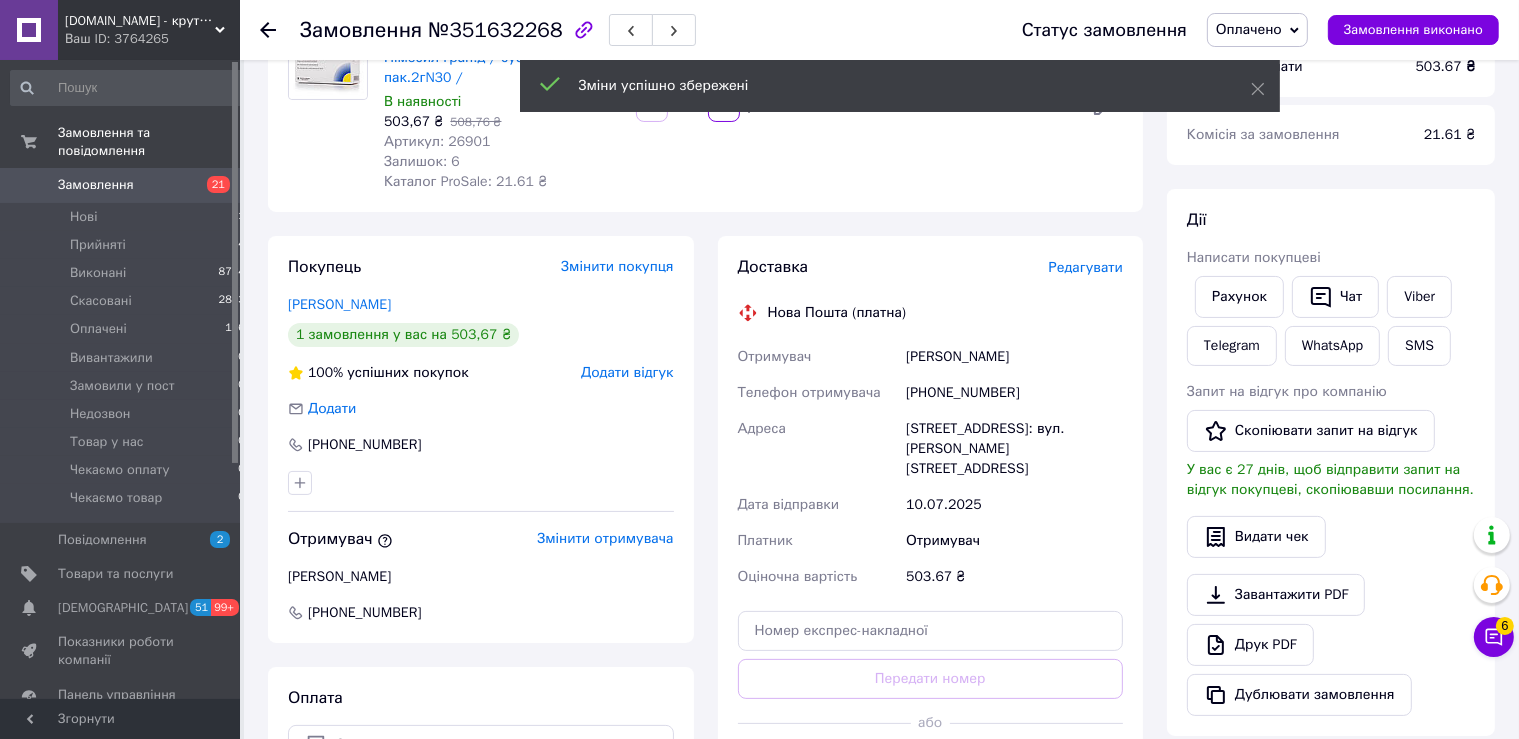 scroll, scrollTop: 316, scrollLeft: 0, axis: vertical 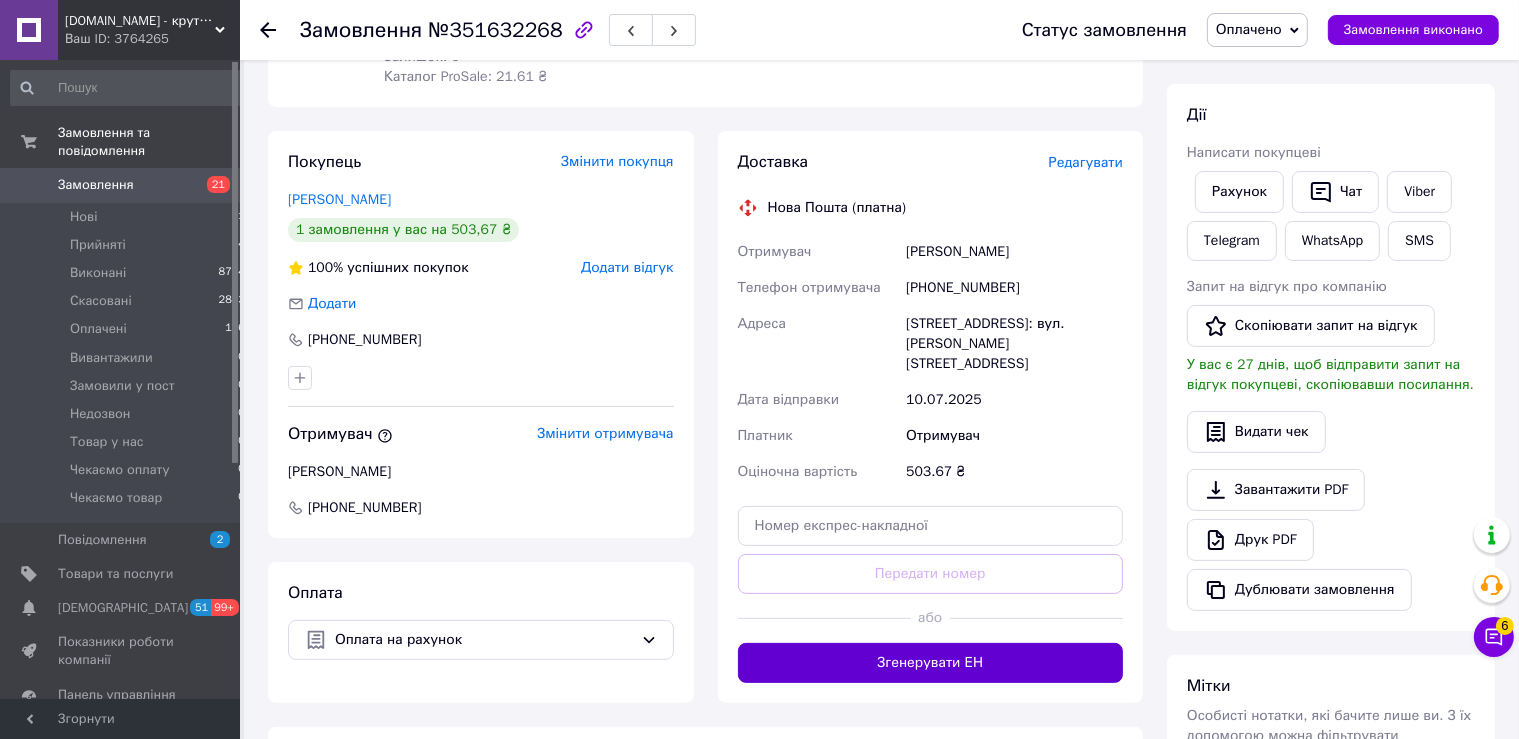 click on "Згенерувати ЕН" at bounding box center (931, 663) 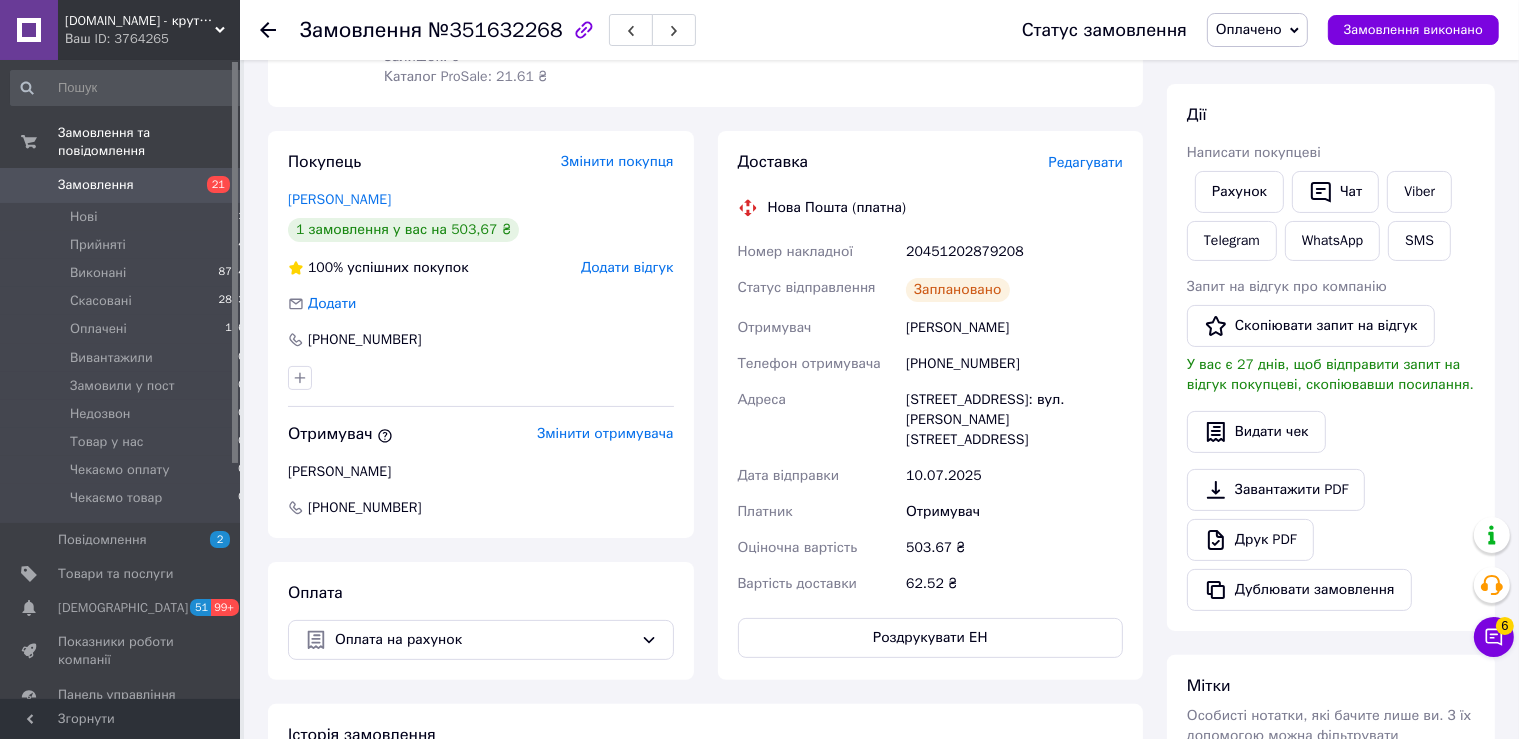 click on "20451202879208" at bounding box center (1014, 252) 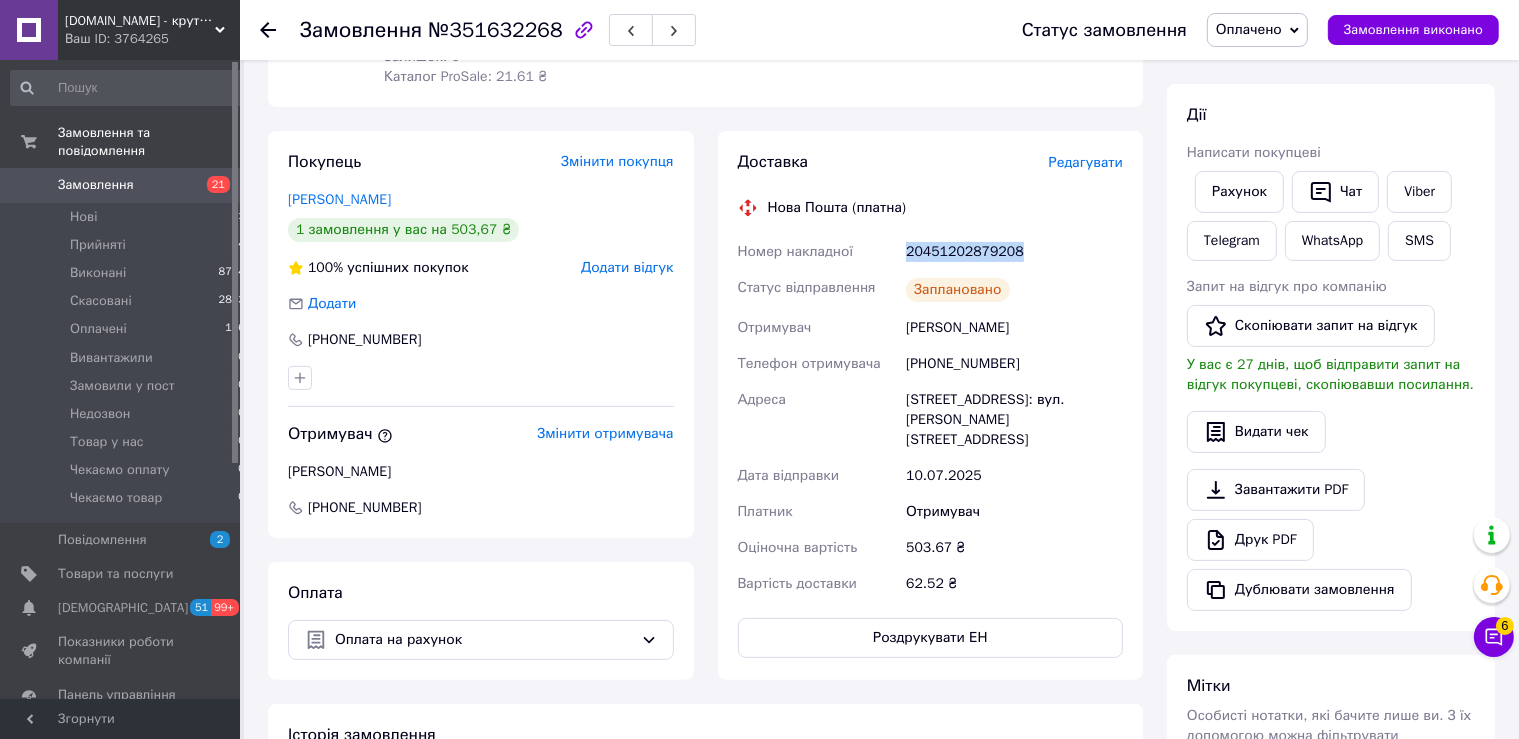 click on "20451202879208" at bounding box center (1014, 252) 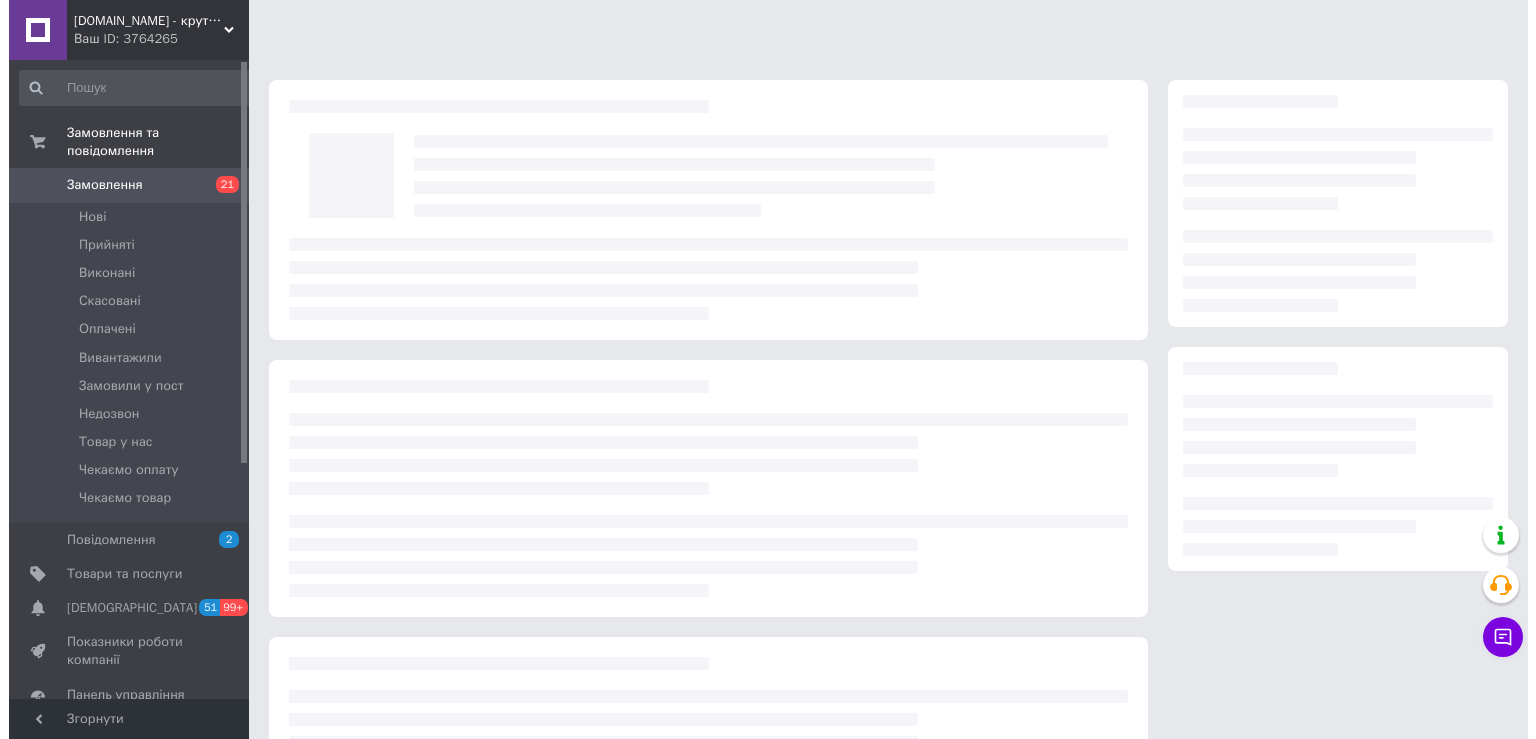 scroll, scrollTop: 0, scrollLeft: 0, axis: both 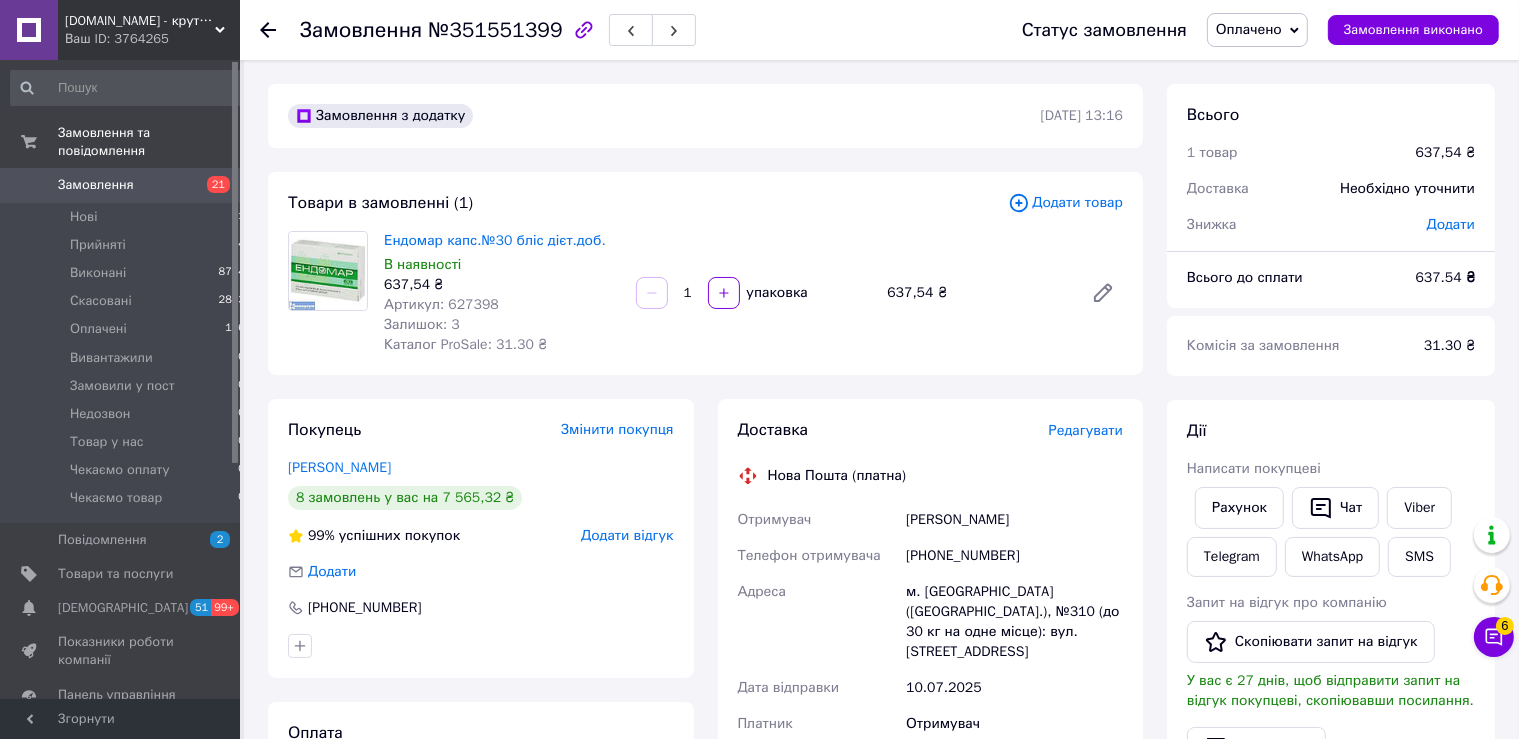 click on "Редагувати" at bounding box center [1086, 430] 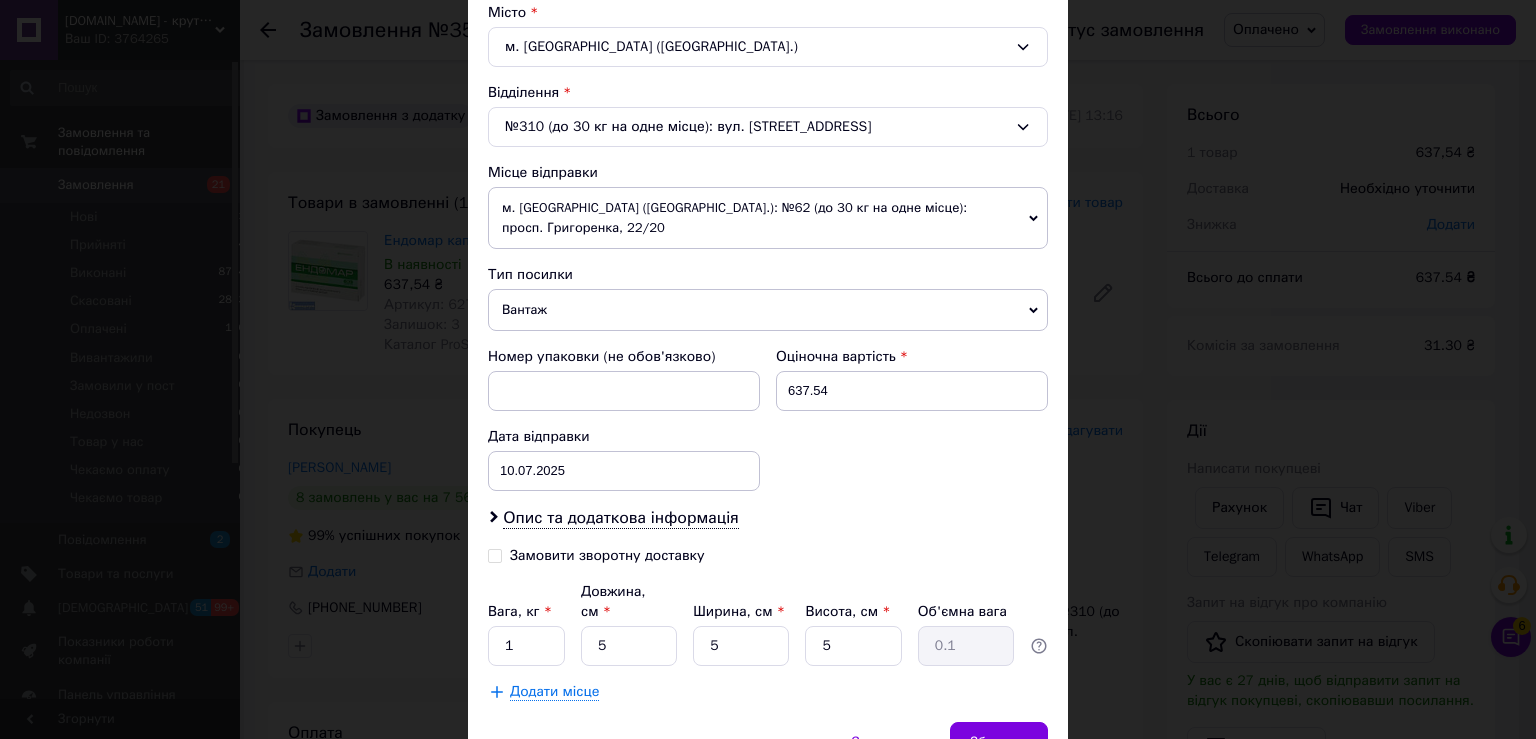 scroll, scrollTop: 619, scrollLeft: 0, axis: vertical 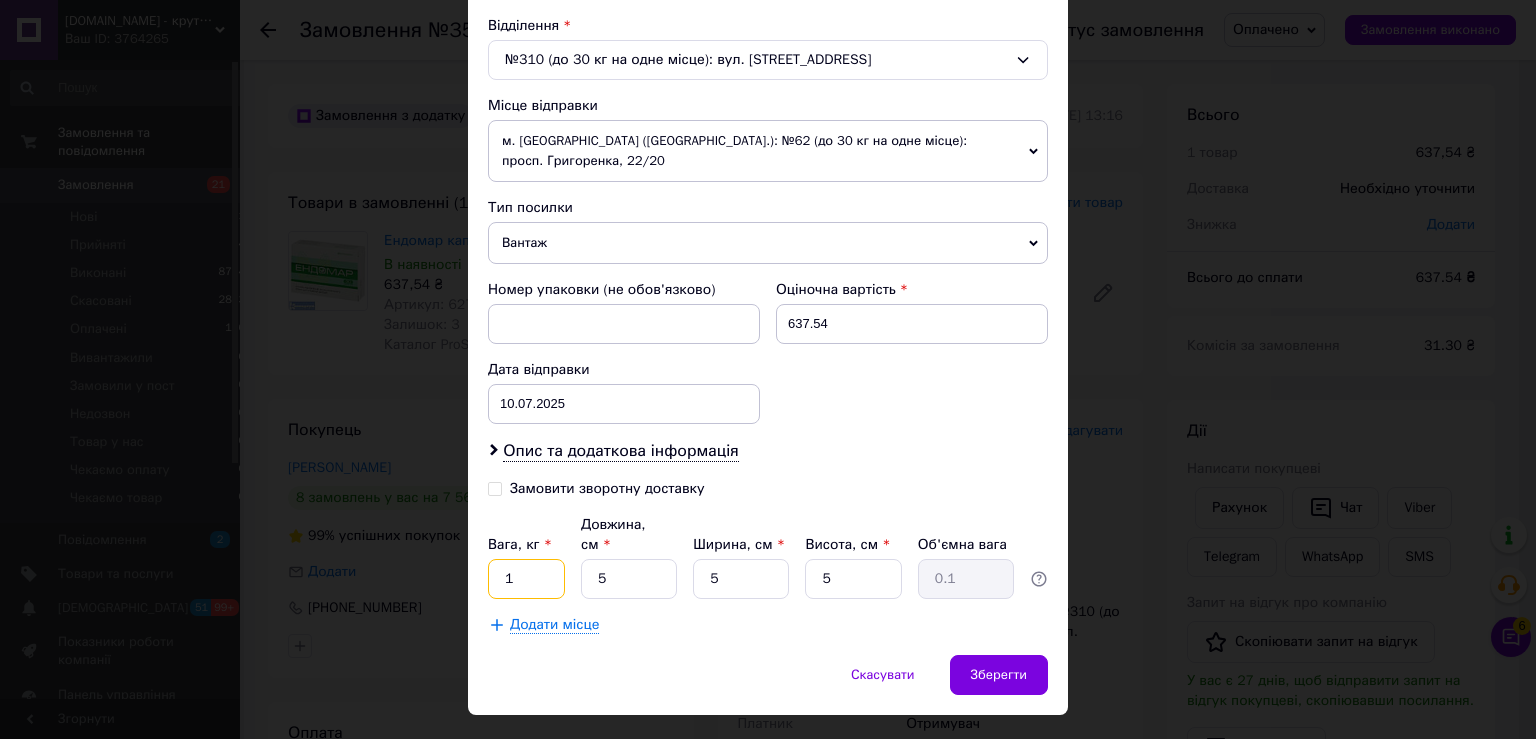 click on "1" at bounding box center (526, 579) 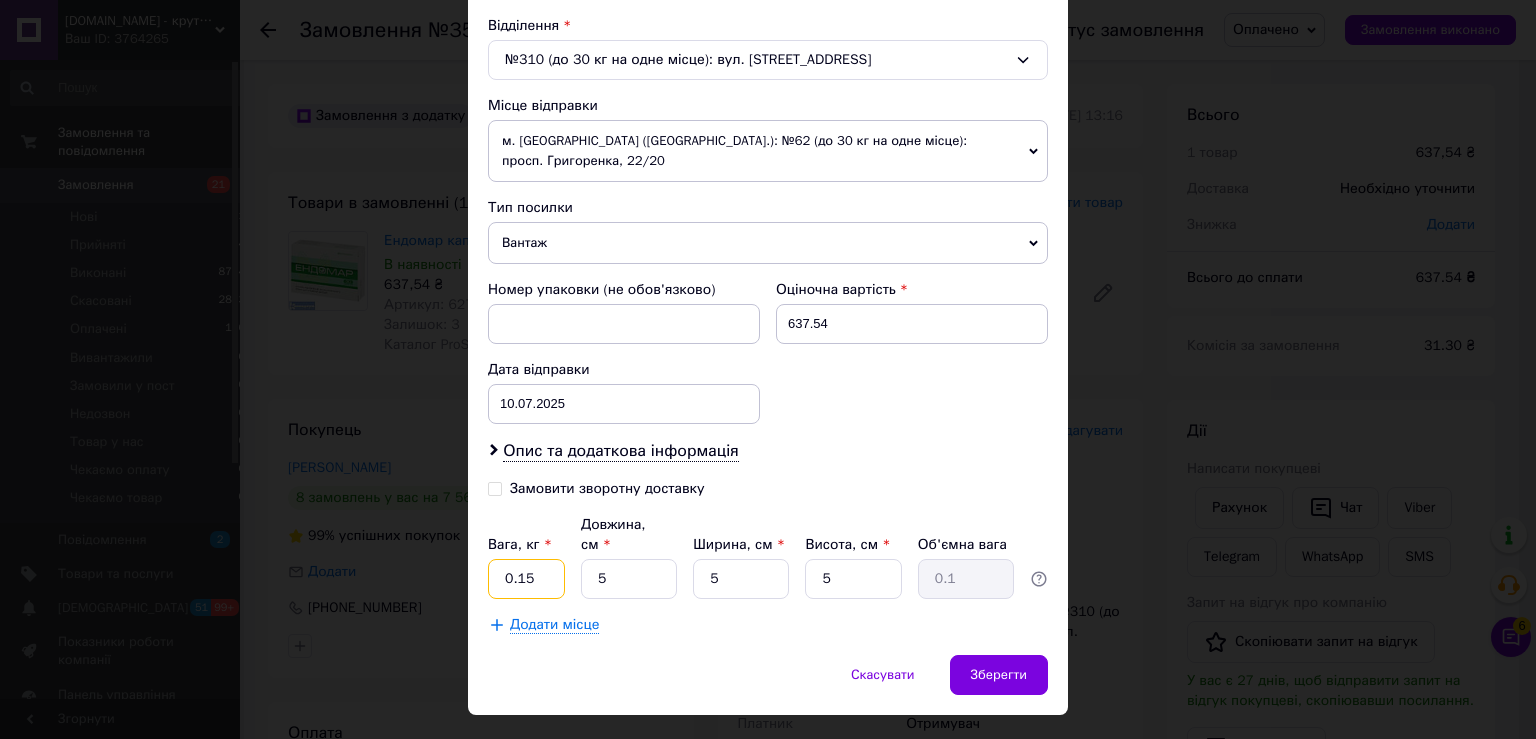 type on "0.15" 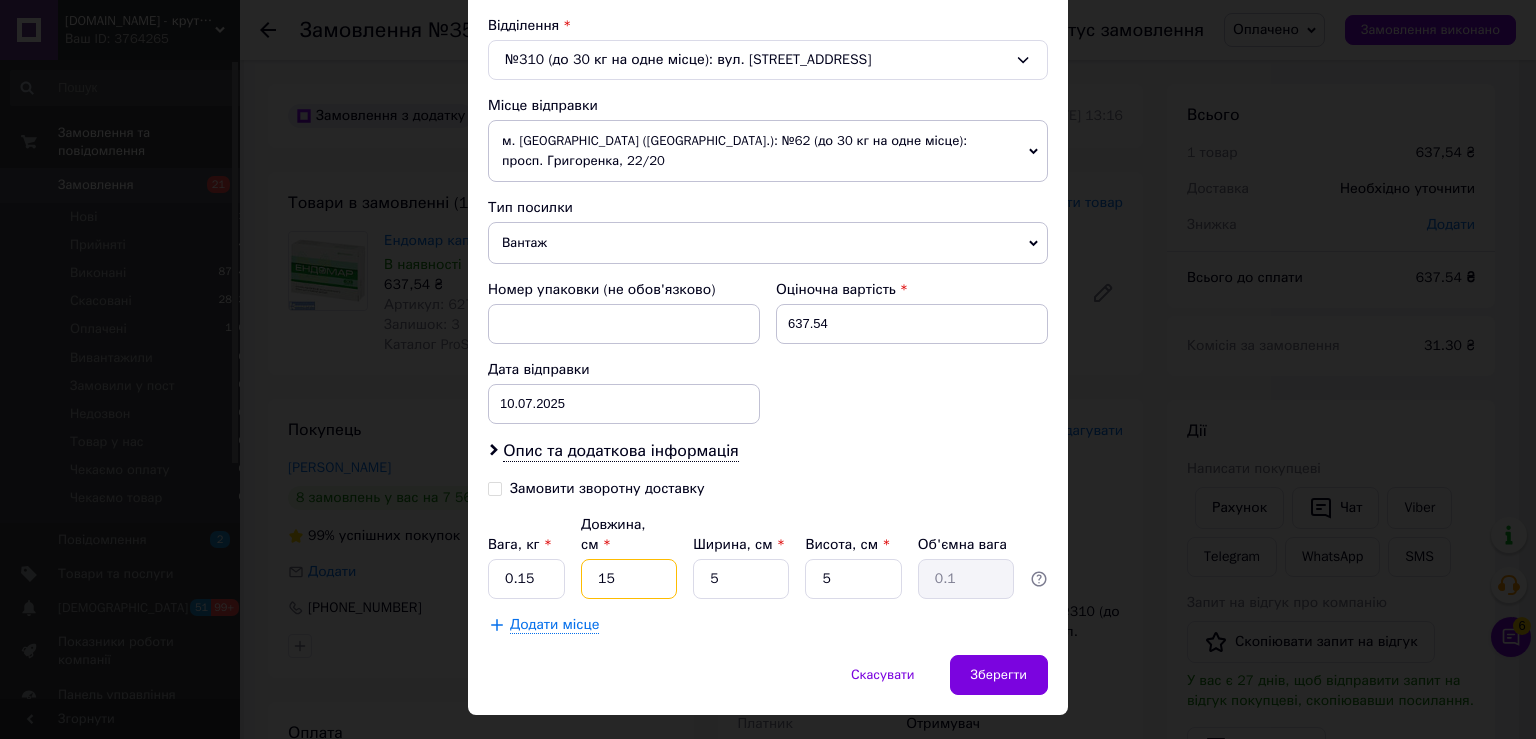 type on "15" 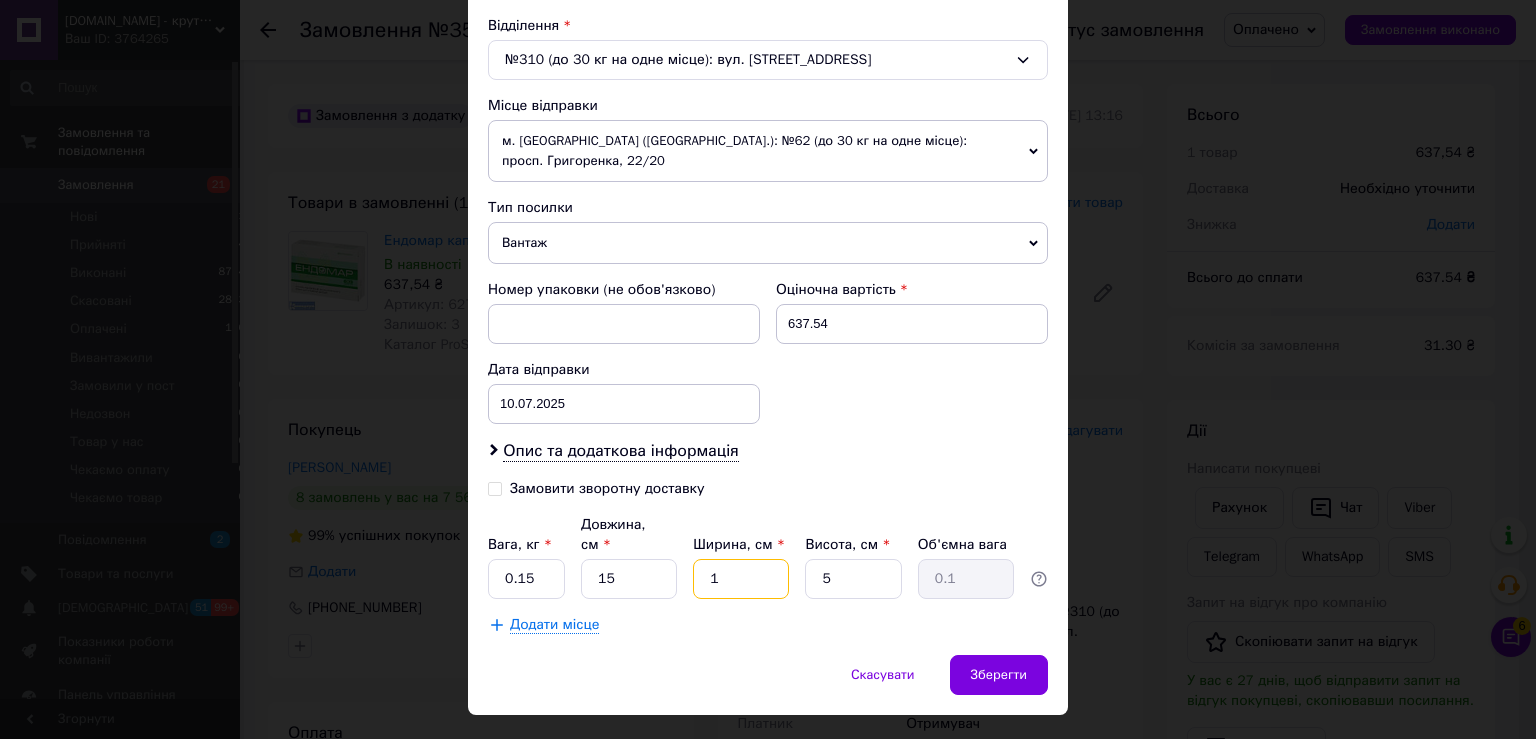 type on "10" 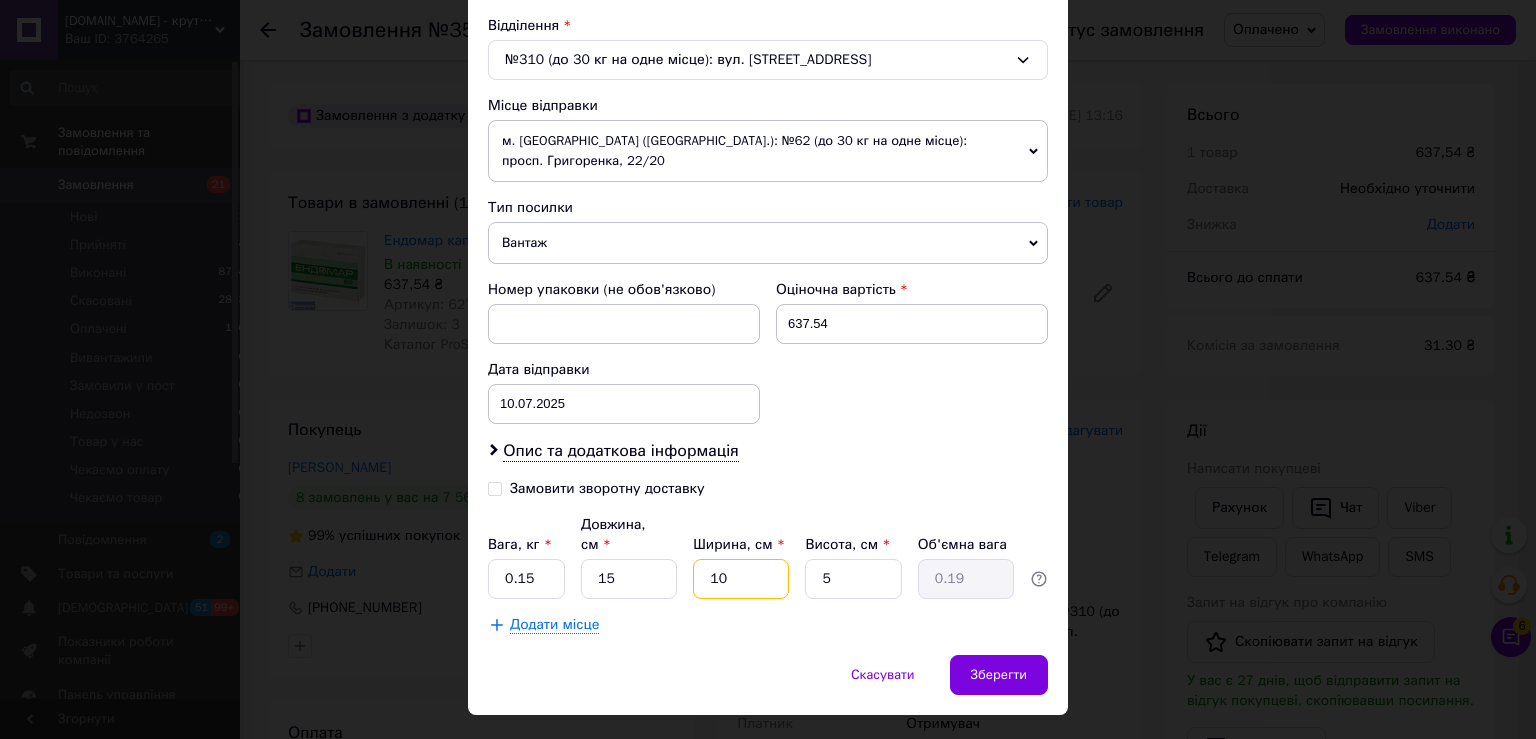type on "10" 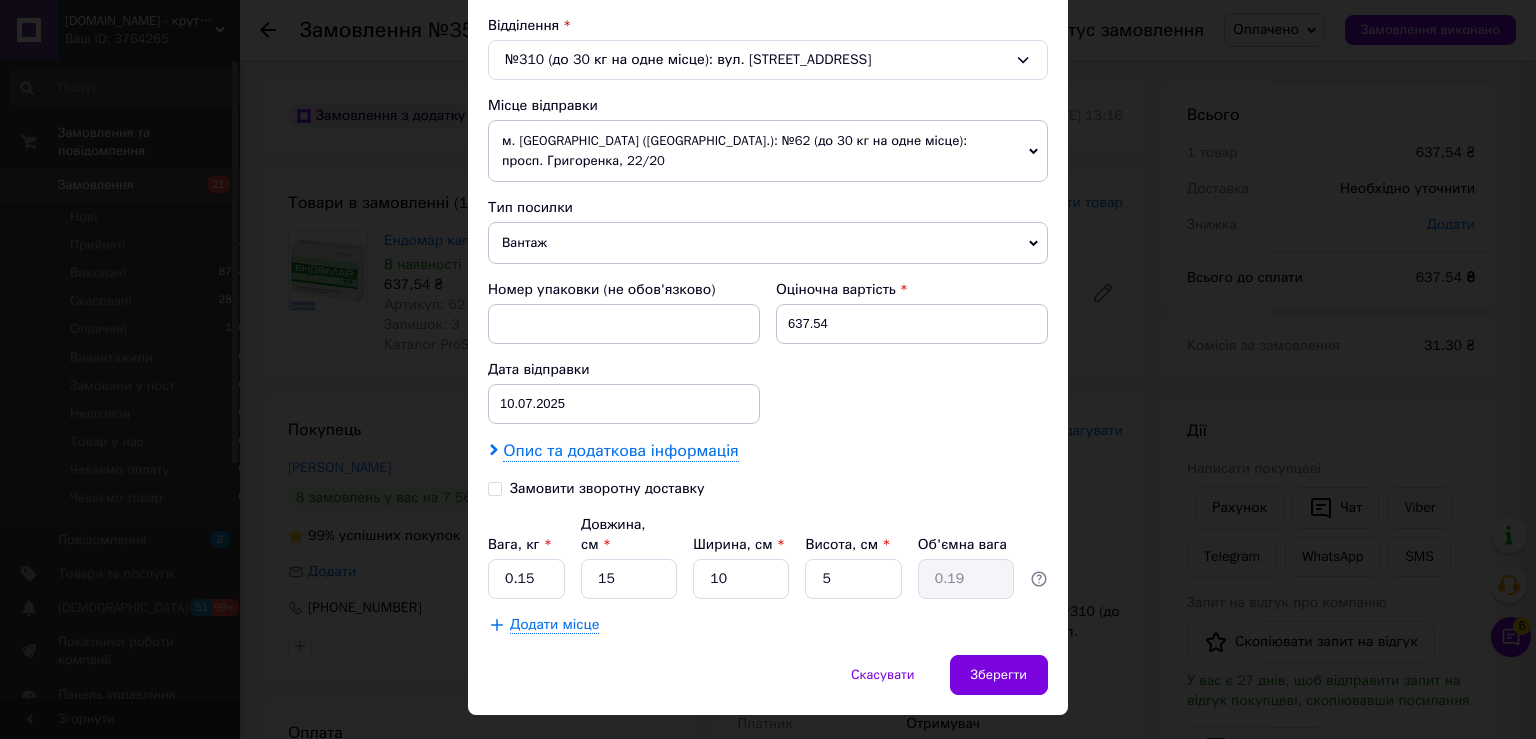 click on "Опис та додаткова інформація" at bounding box center [620, 451] 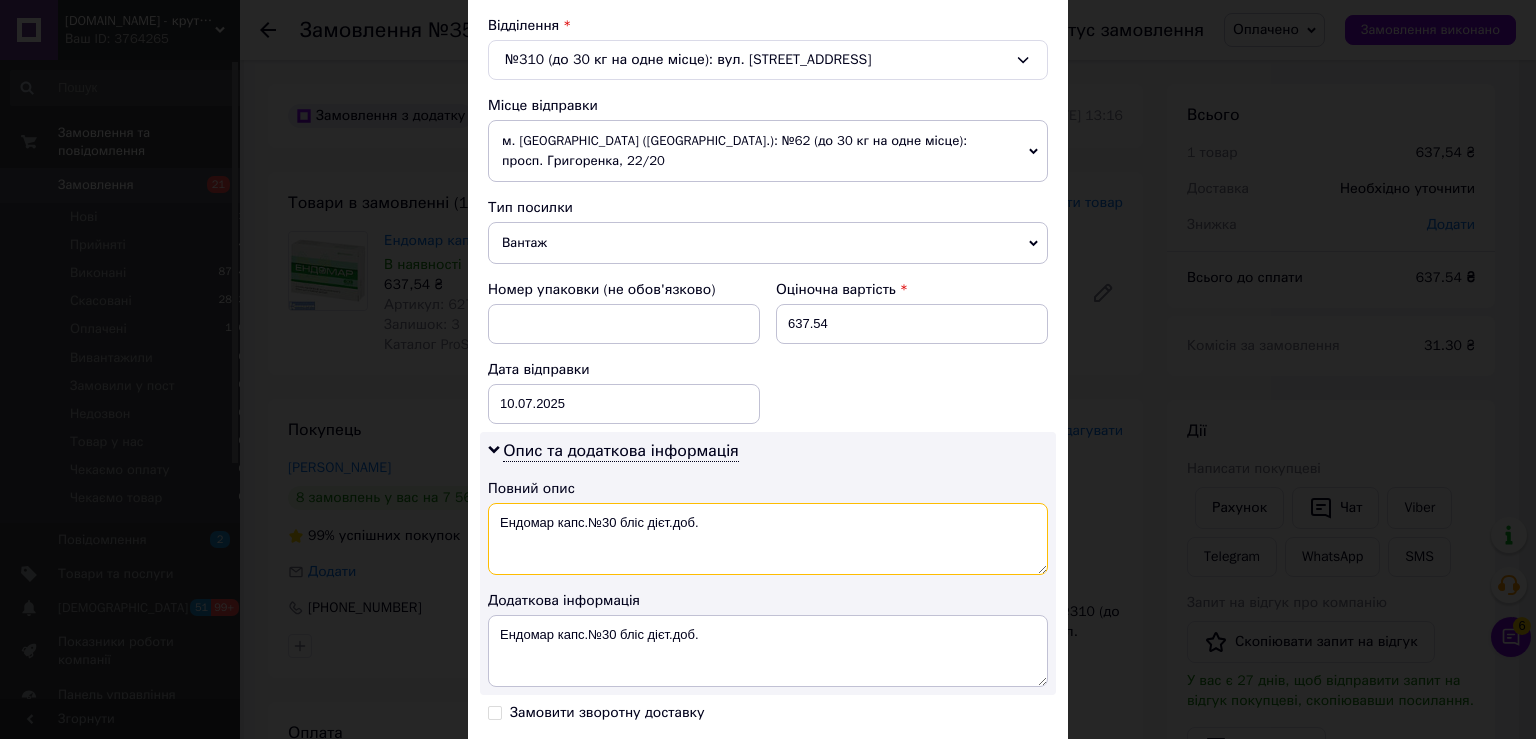 click on "Ендомар капс.№30 бліс дієт.доб." at bounding box center [768, 539] 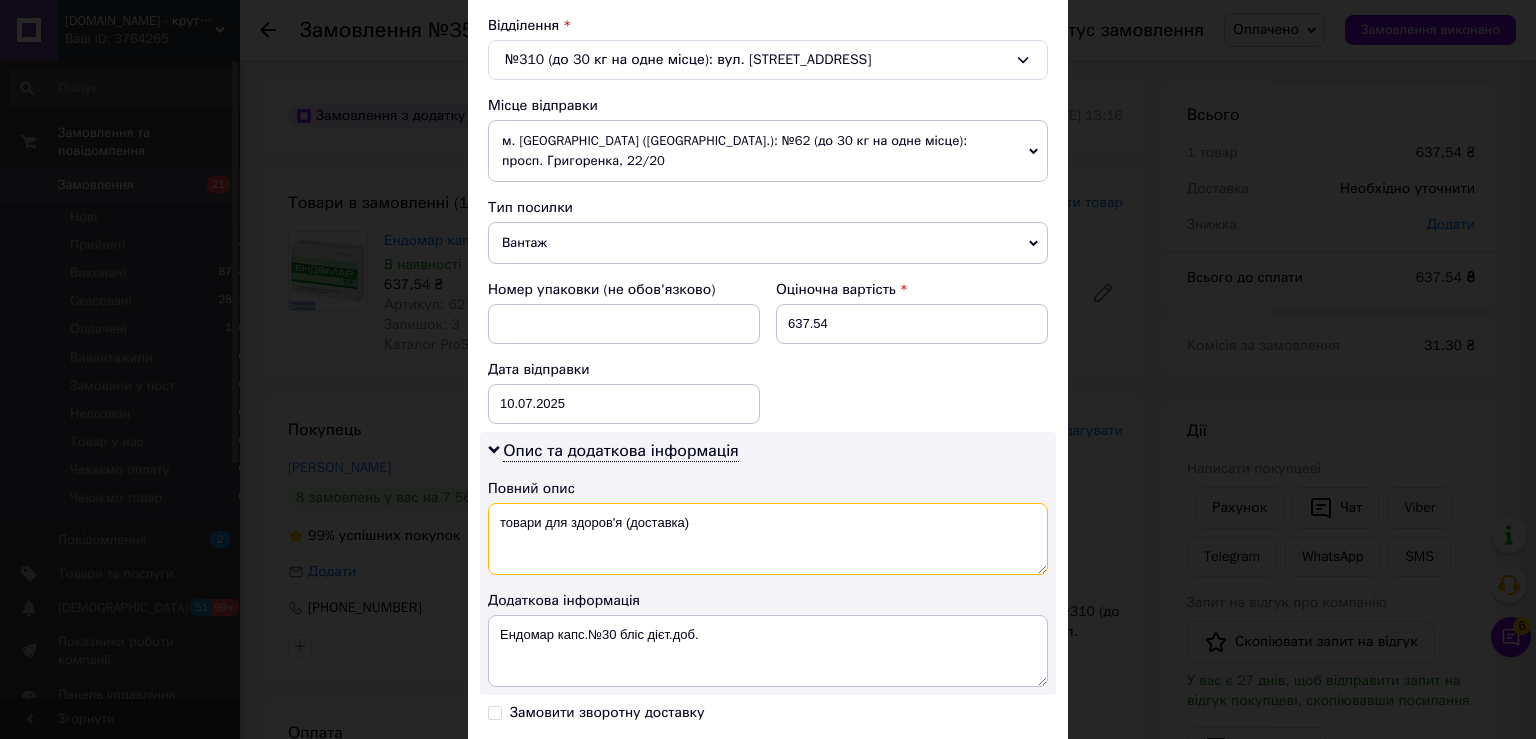 type on "товари для здоров'я (доставка)" 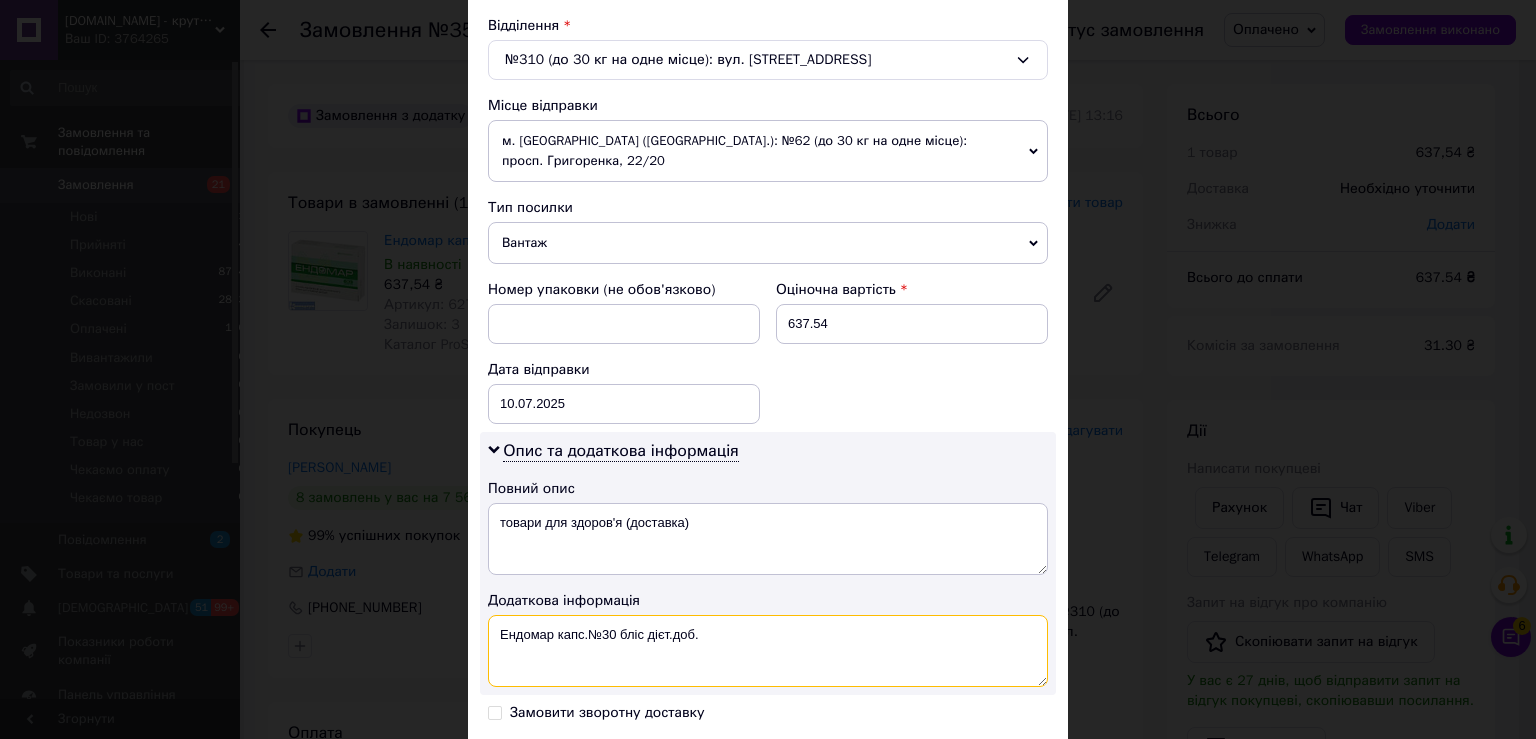 click on "Ендомар капс.№30 бліс дієт.доб." at bounding box center (768, 651) 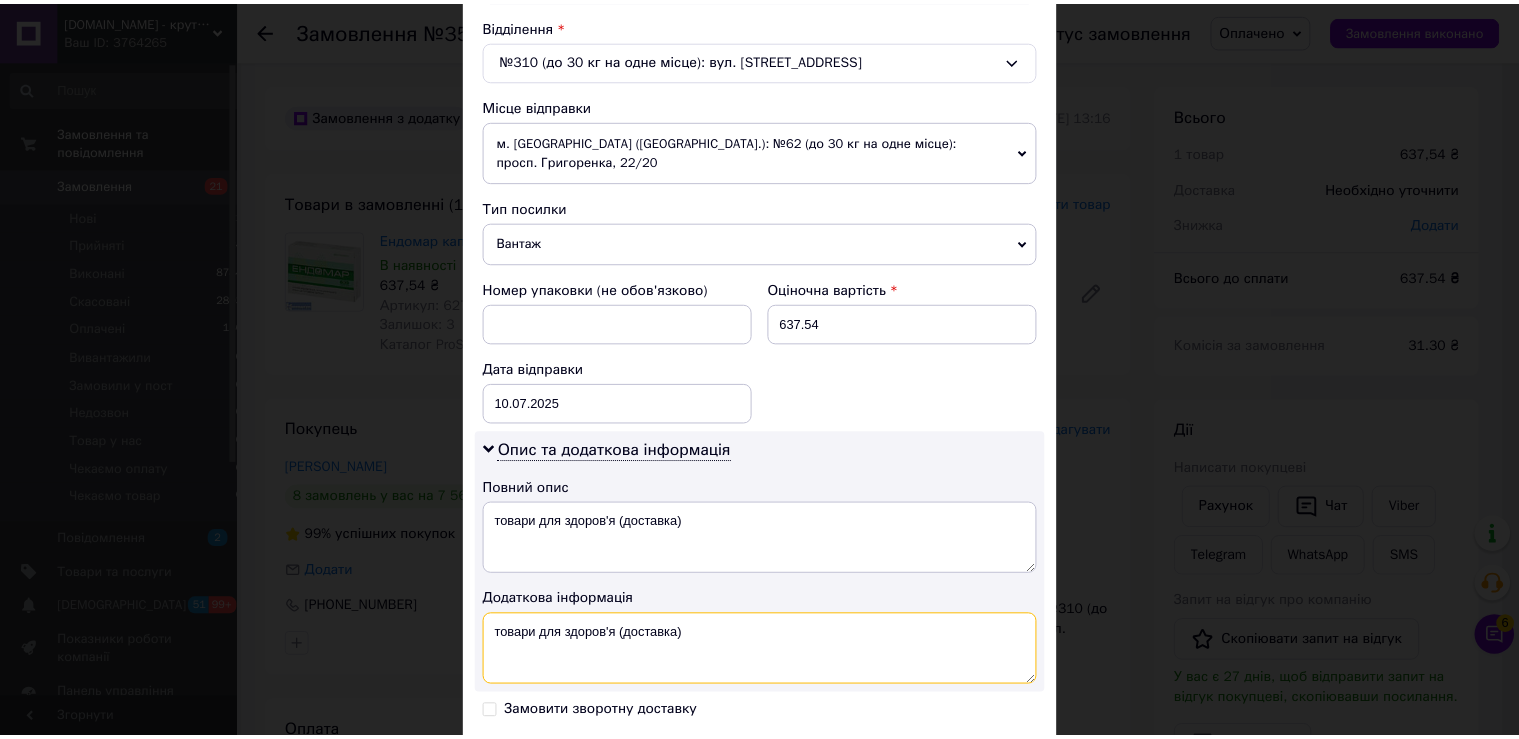 scroll, scrollTop: 840, scrollLeft: 0, axis: vertical 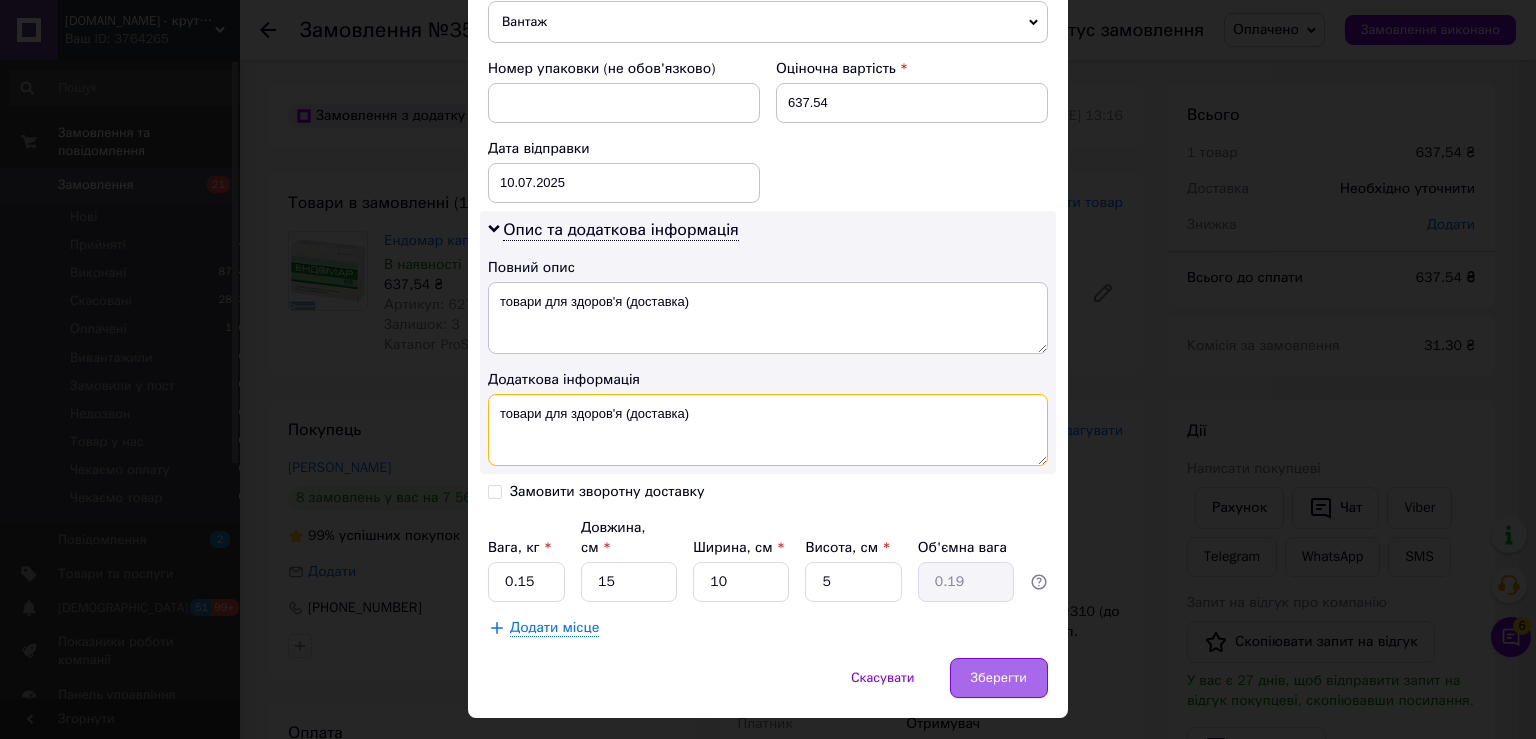type on "товари для здоров'я (доставка)" 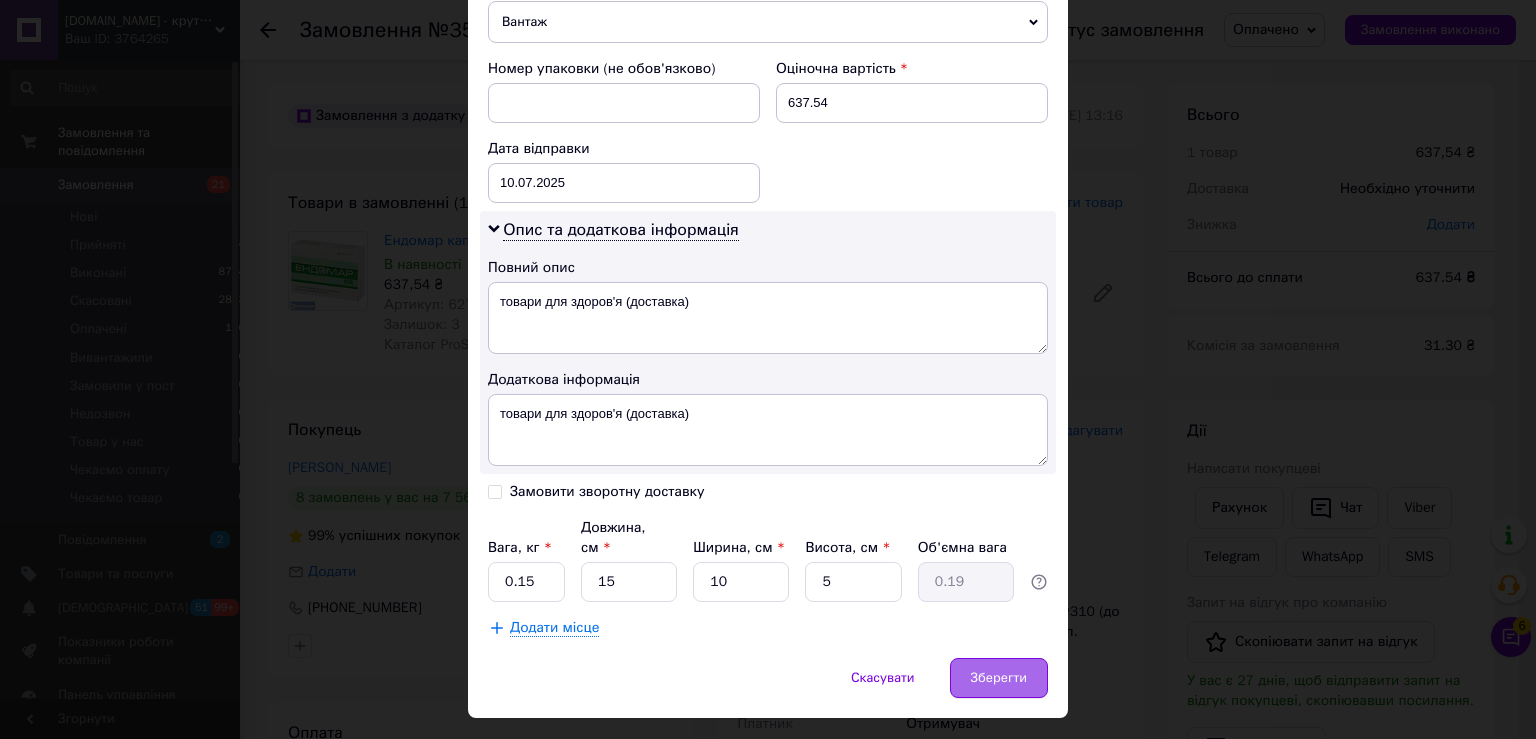 click on "Зберегти" at bounding box center (999, 678) 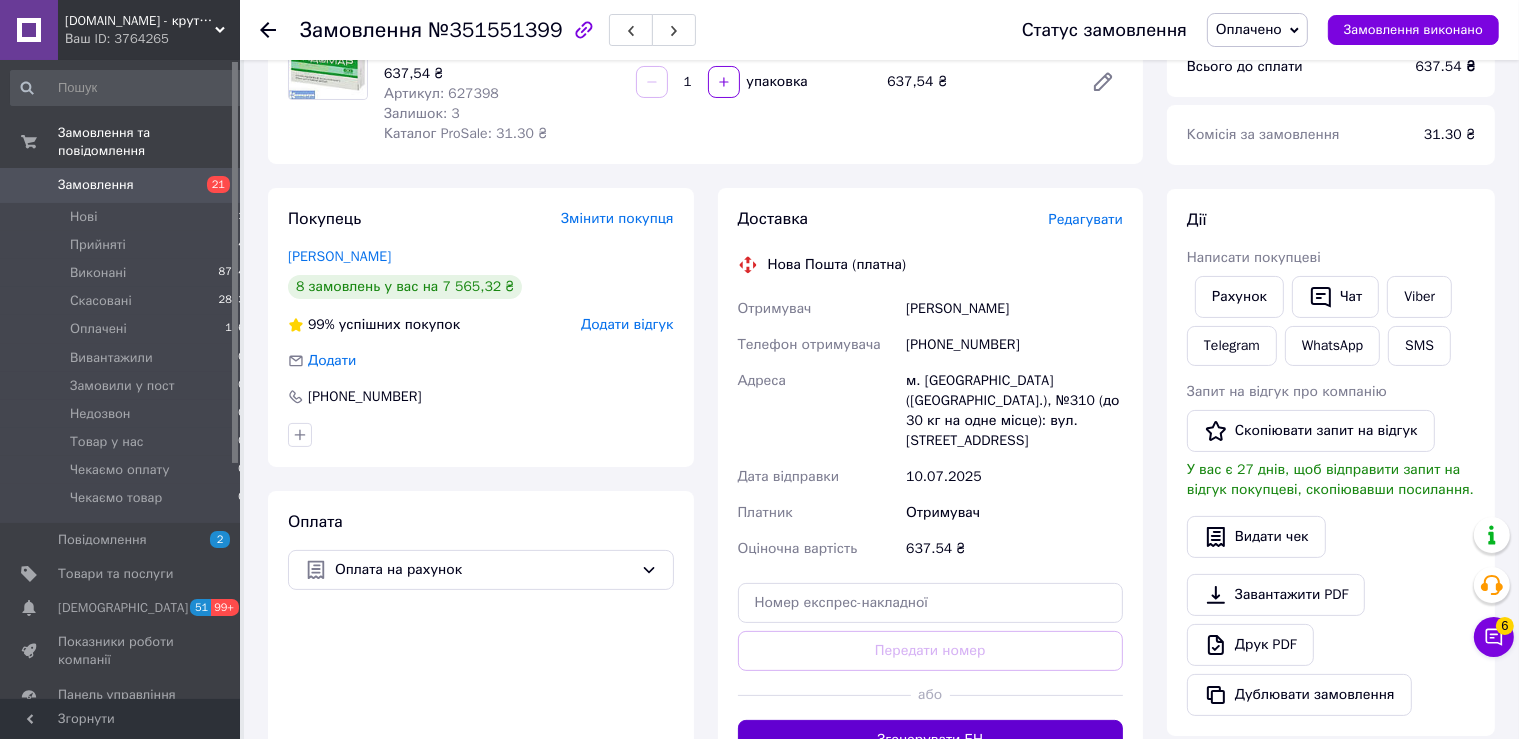 scroll, scrollTop: 528, scrollLeft: 0, axis: vertical 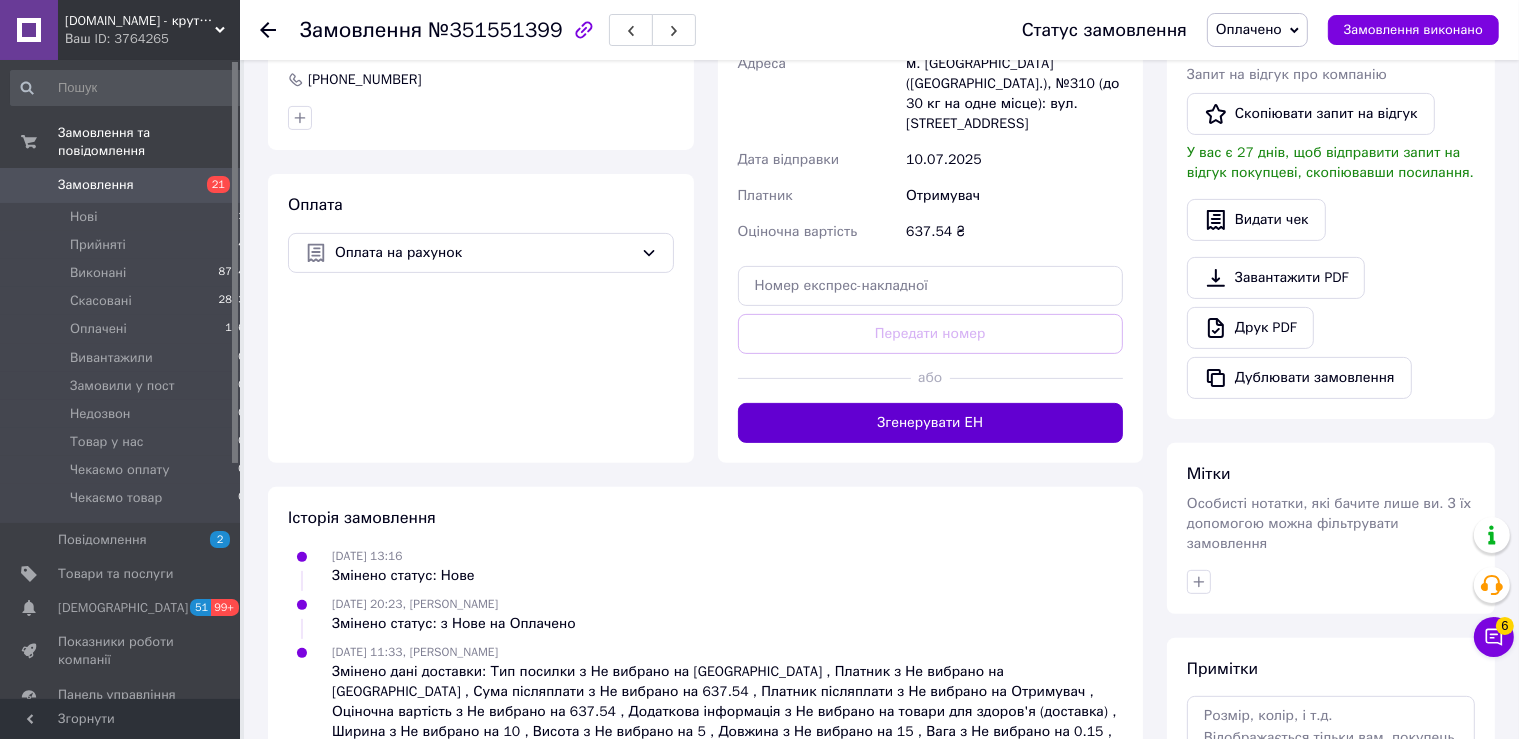 click on "Згенерувати ЕН" at bounding box center [931, 423] 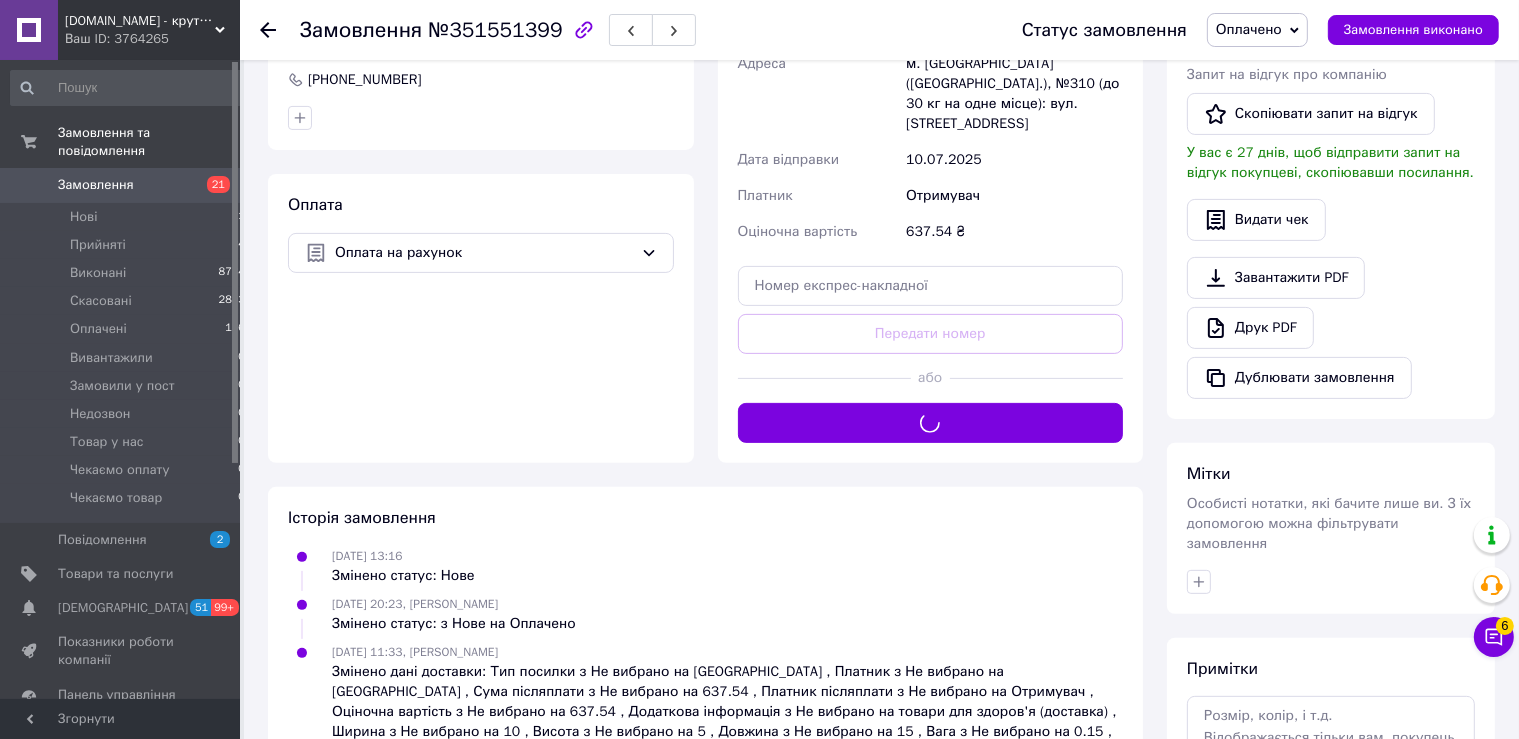 scroll, scrollTop: 422, scrollLeft: 0, axis: vertical 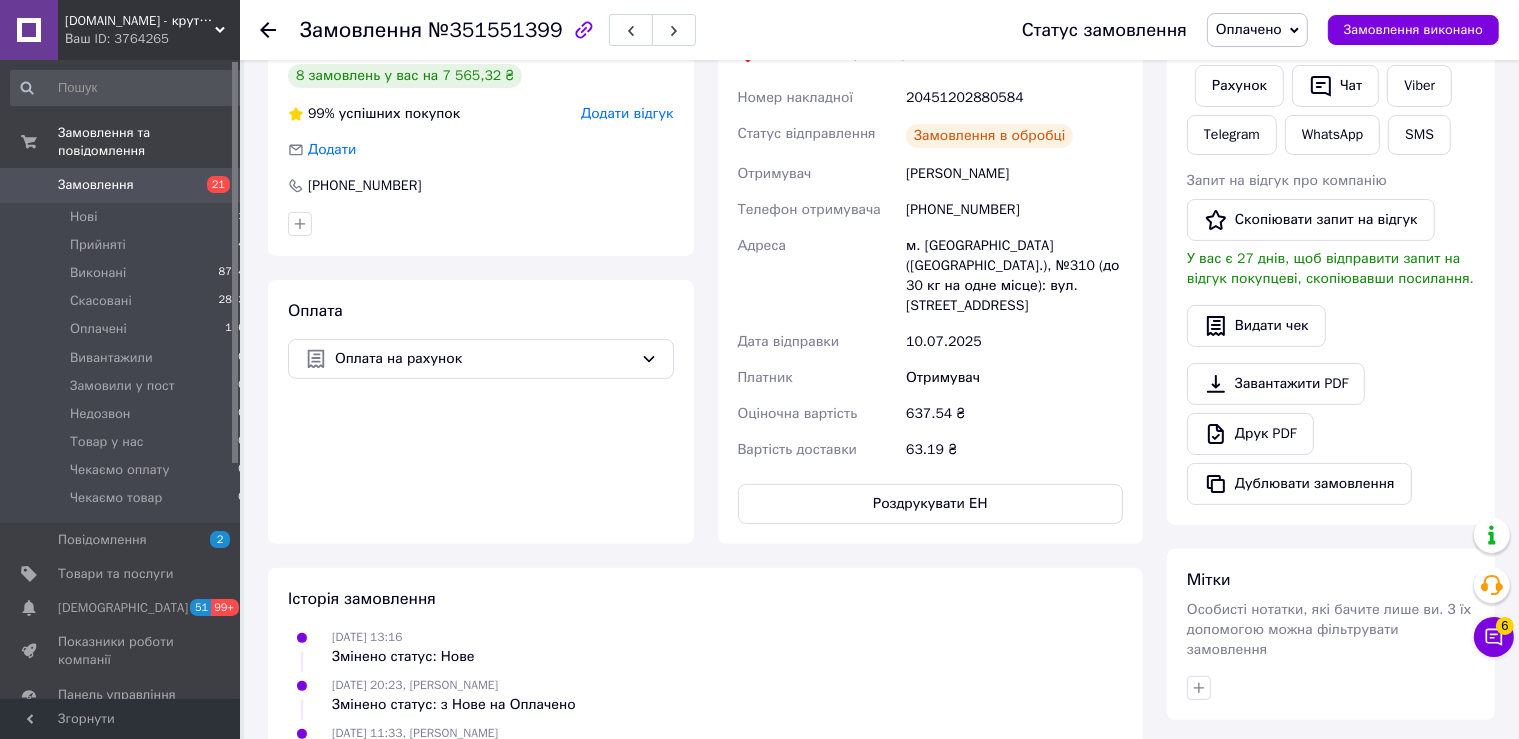 click on "20451202880584" at bounding box center [1014, 98] 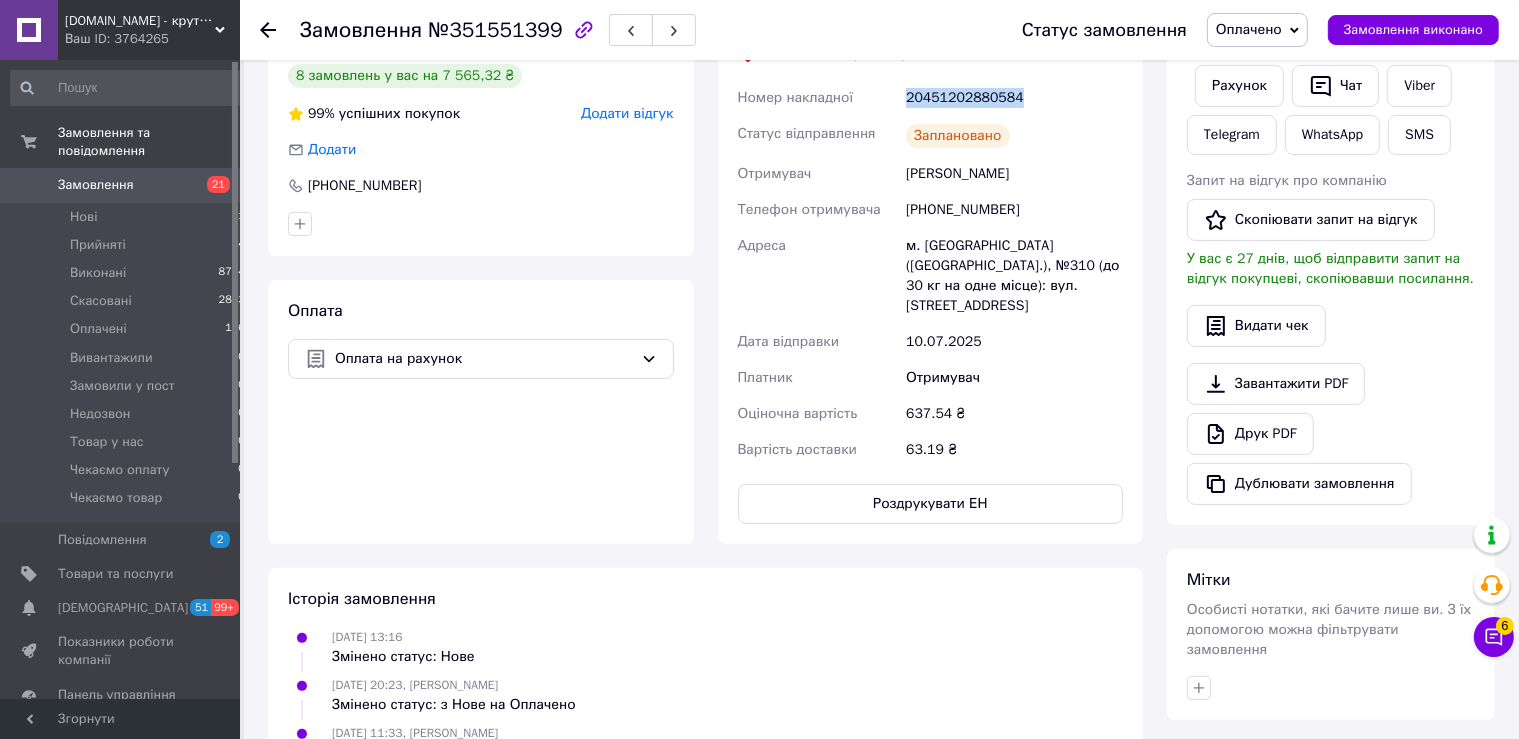 click on "20451202880584" at bounding box center [1014, 98] 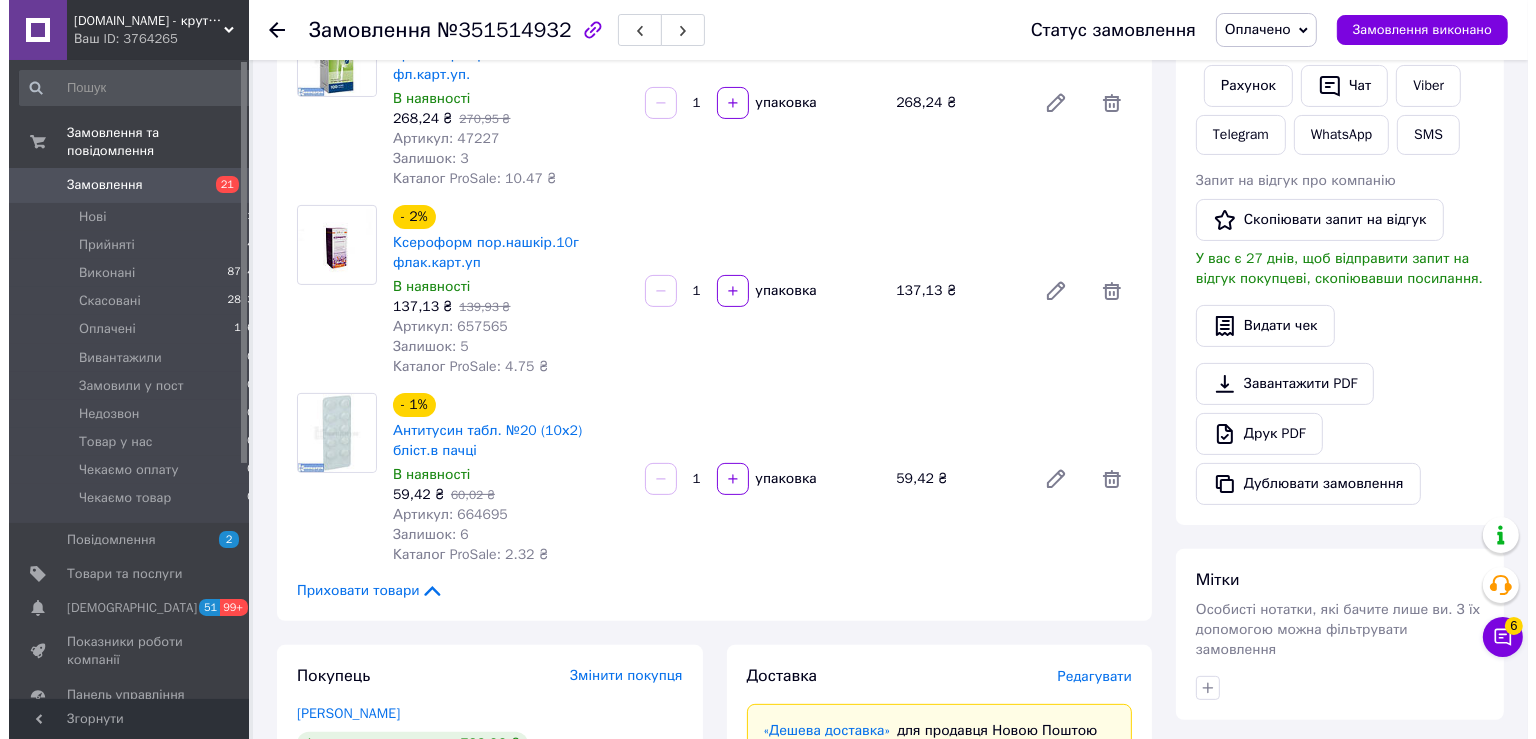 scroll, scrollTop: 633, scrollLeft: 0, axis: vertical 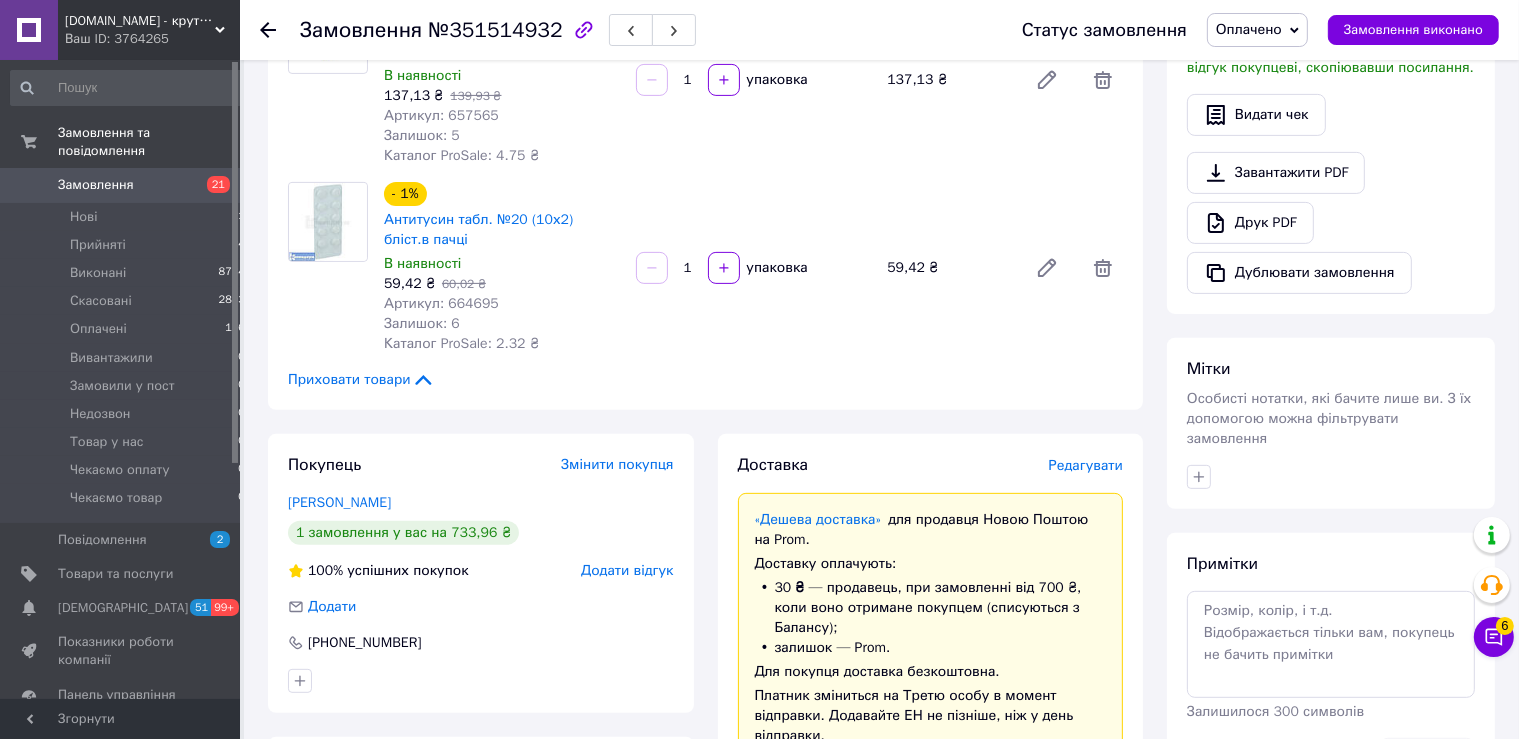 click on "Редагувати" at bounding box center [1086, 465] 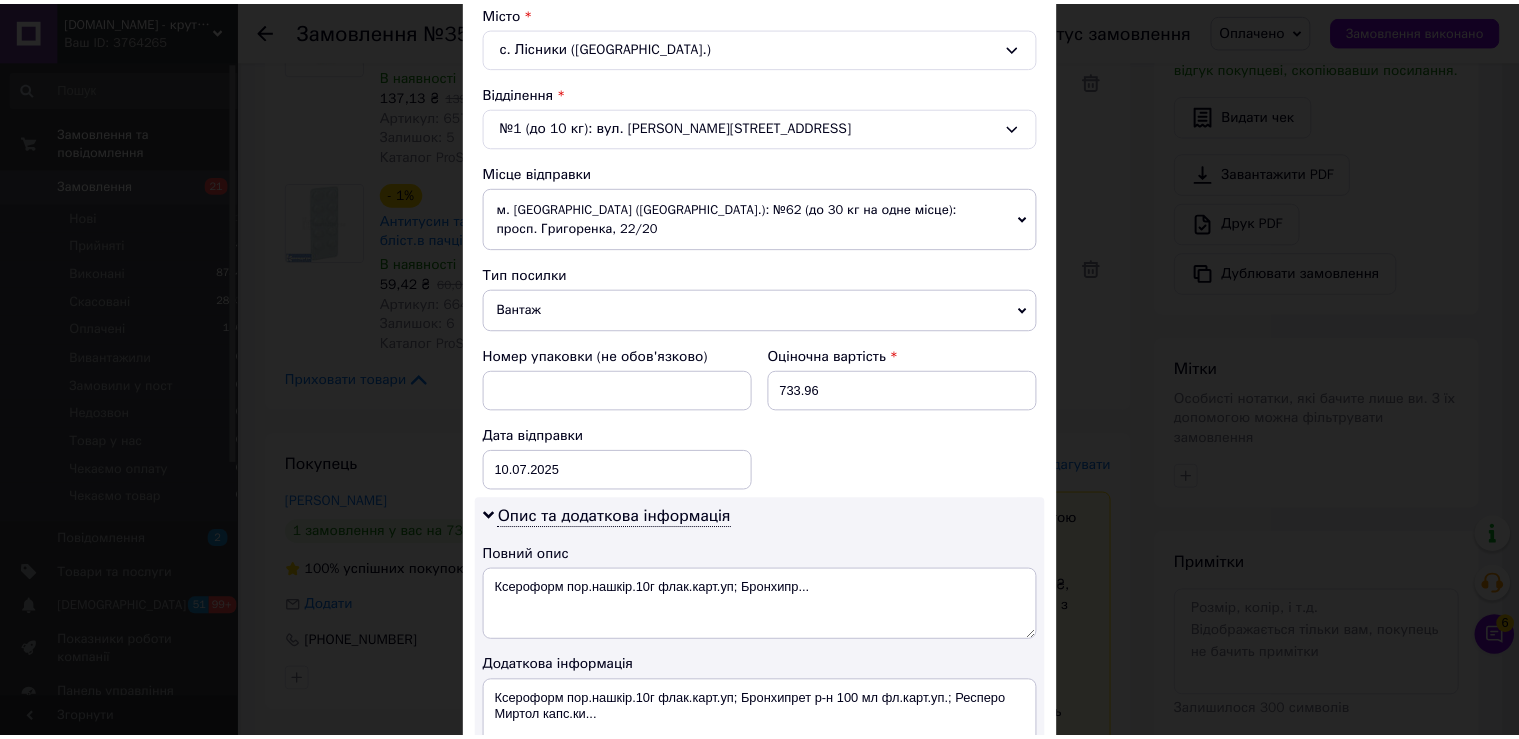 scroll, scrollTop: 842, scrollLeft: 0, axis: vertical 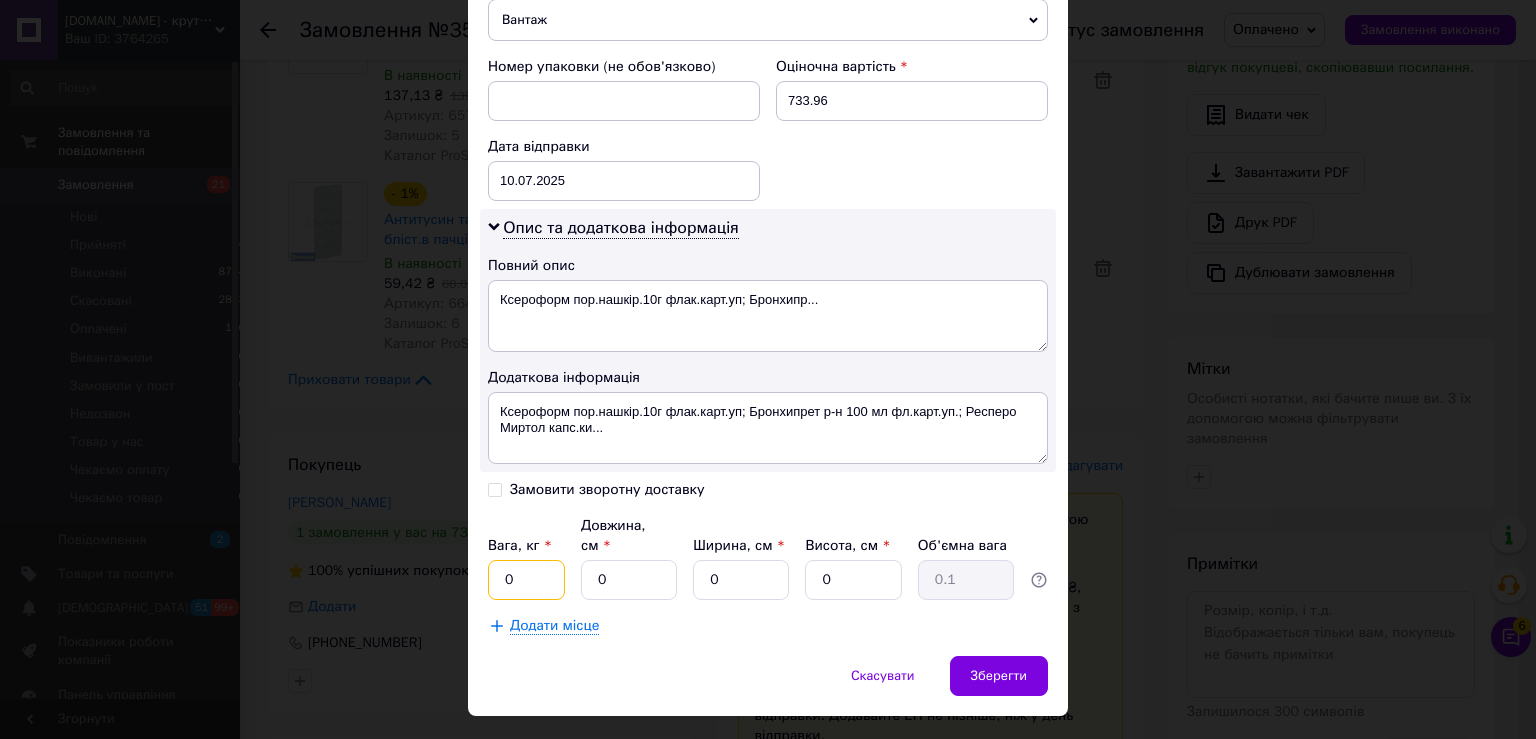 click on "0" at bounding box center (526, 580) 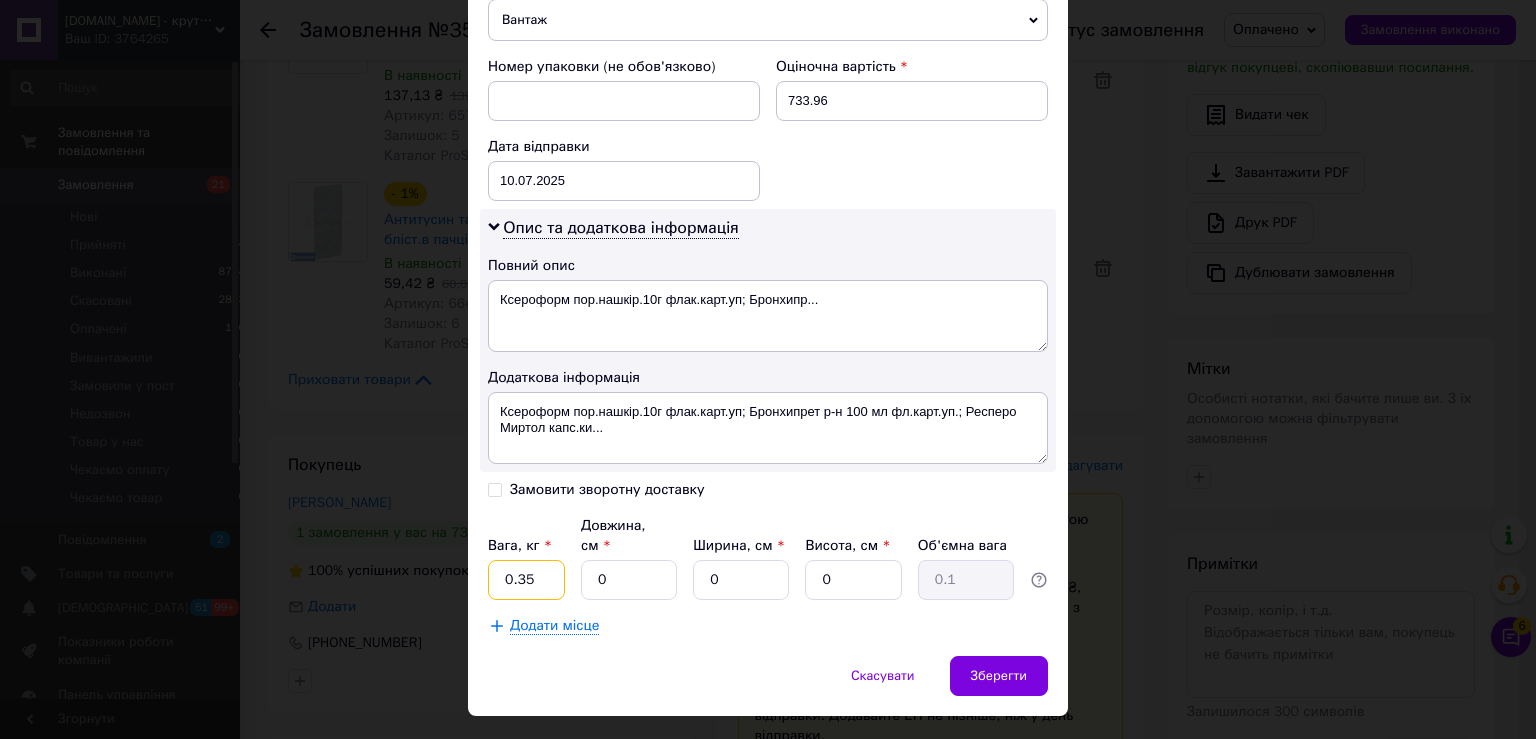 type on "0.35" 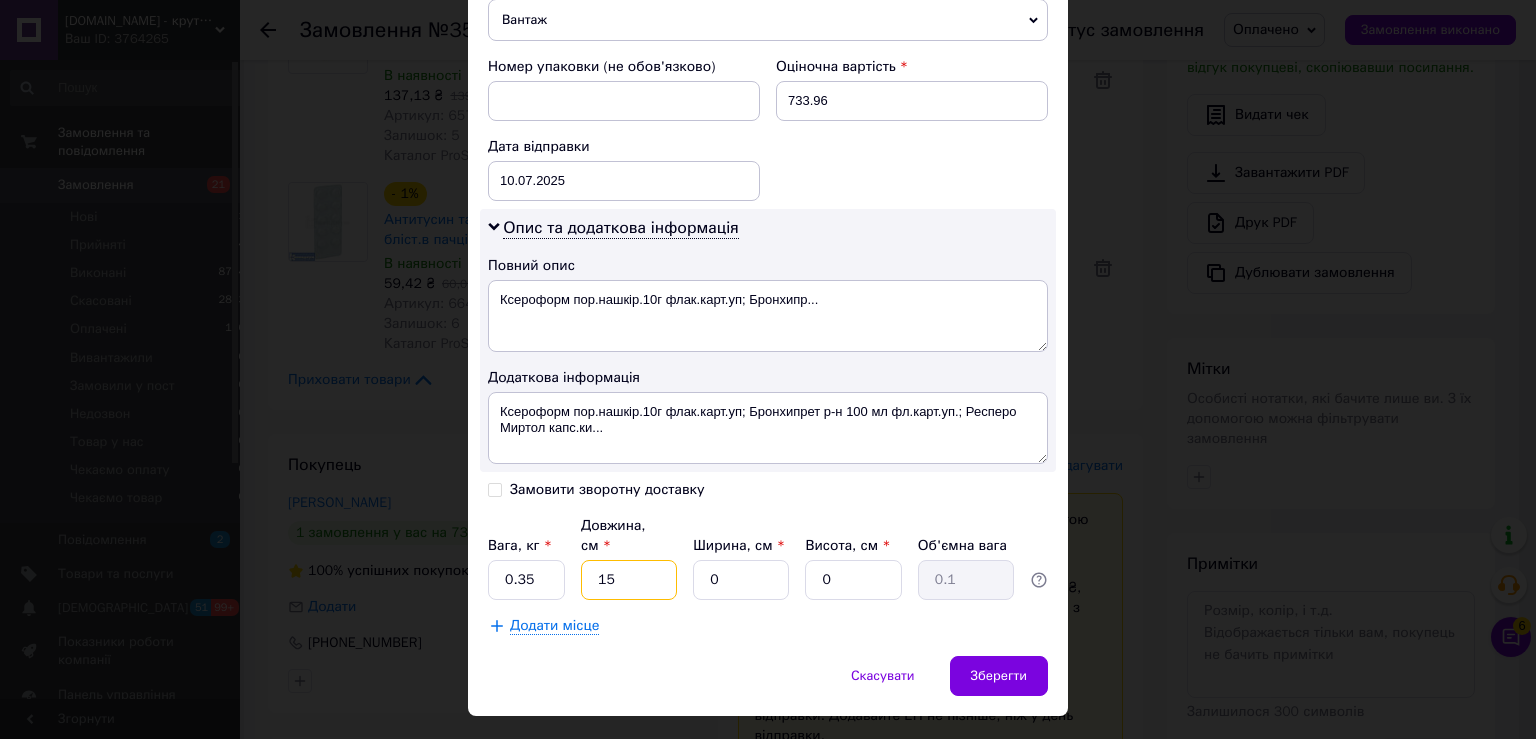 type on "15" 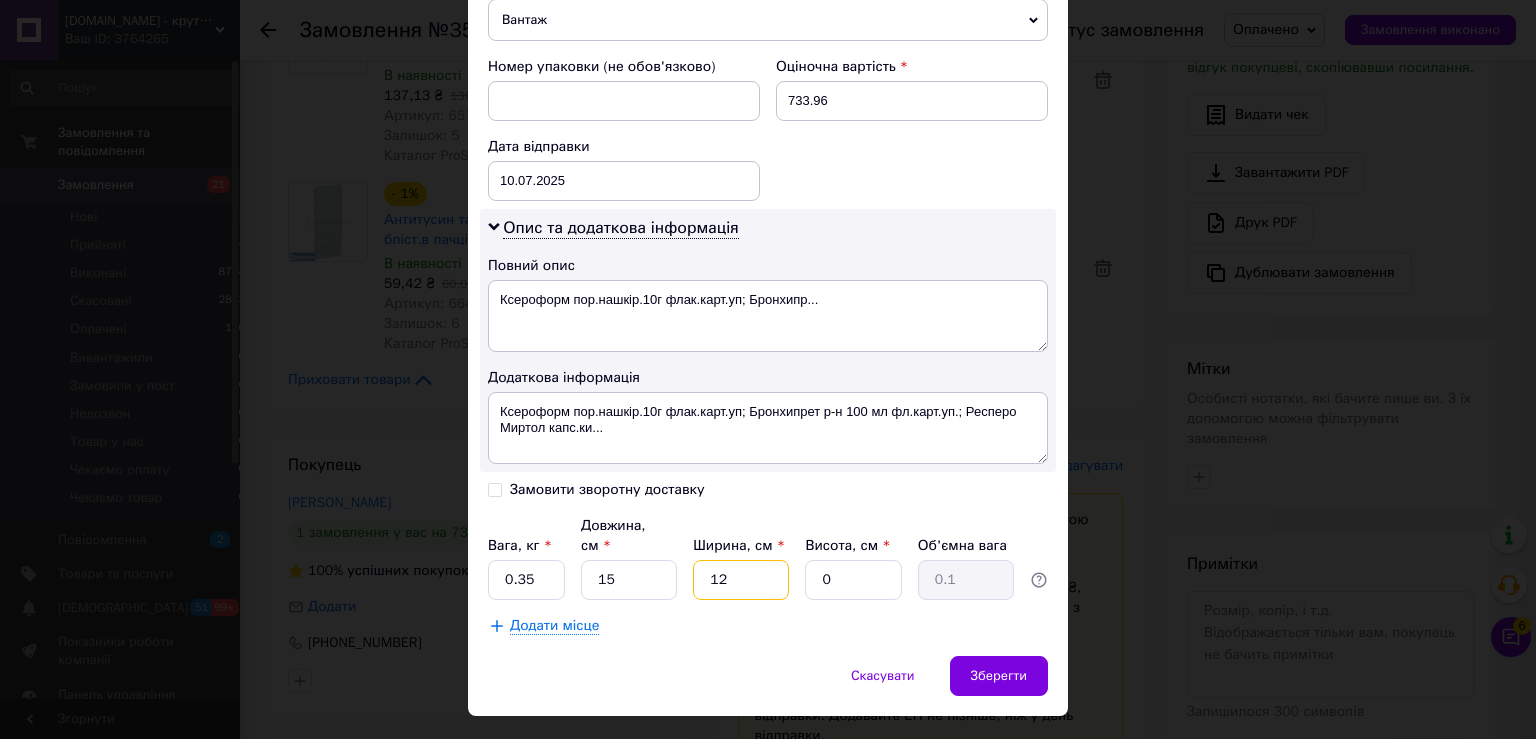 type on "12" 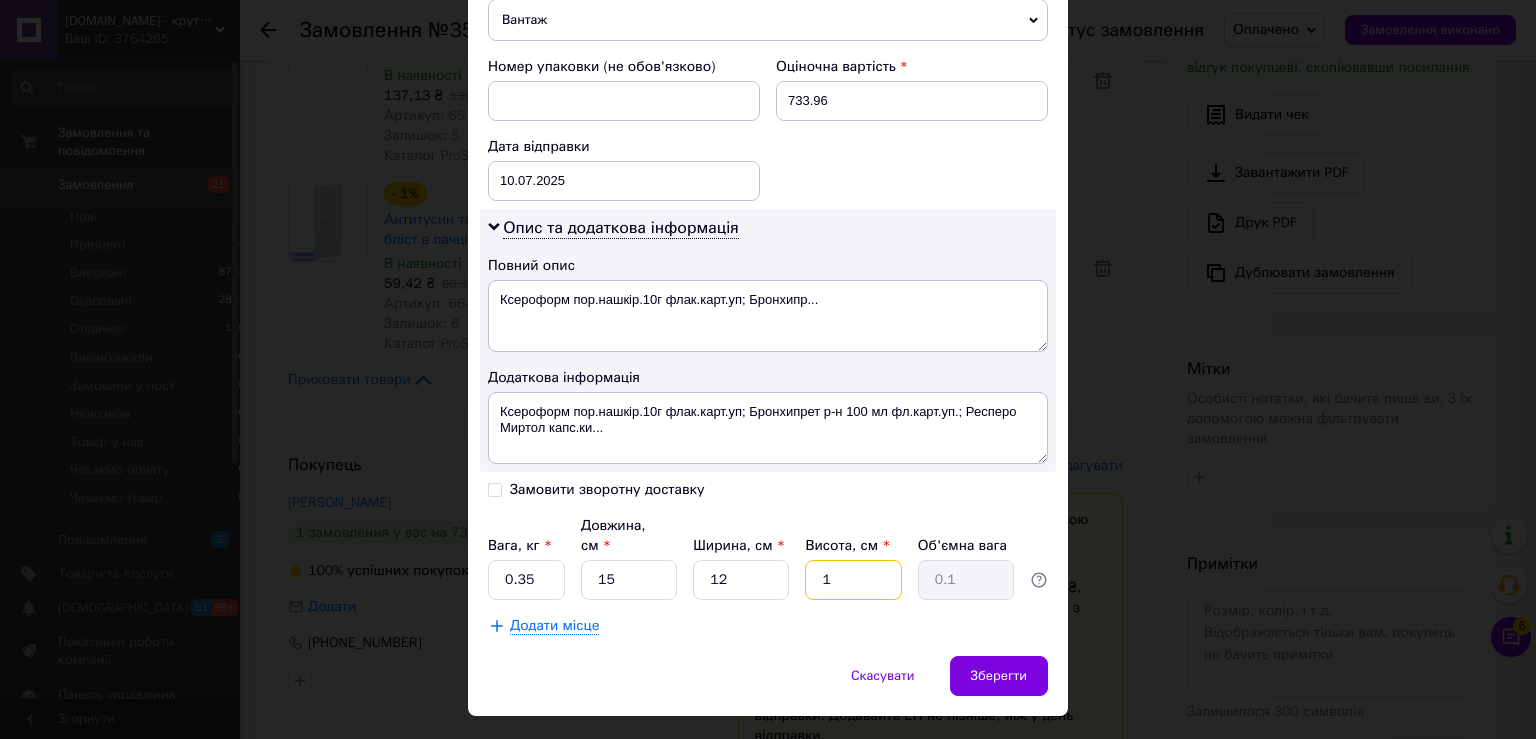 type on "10" 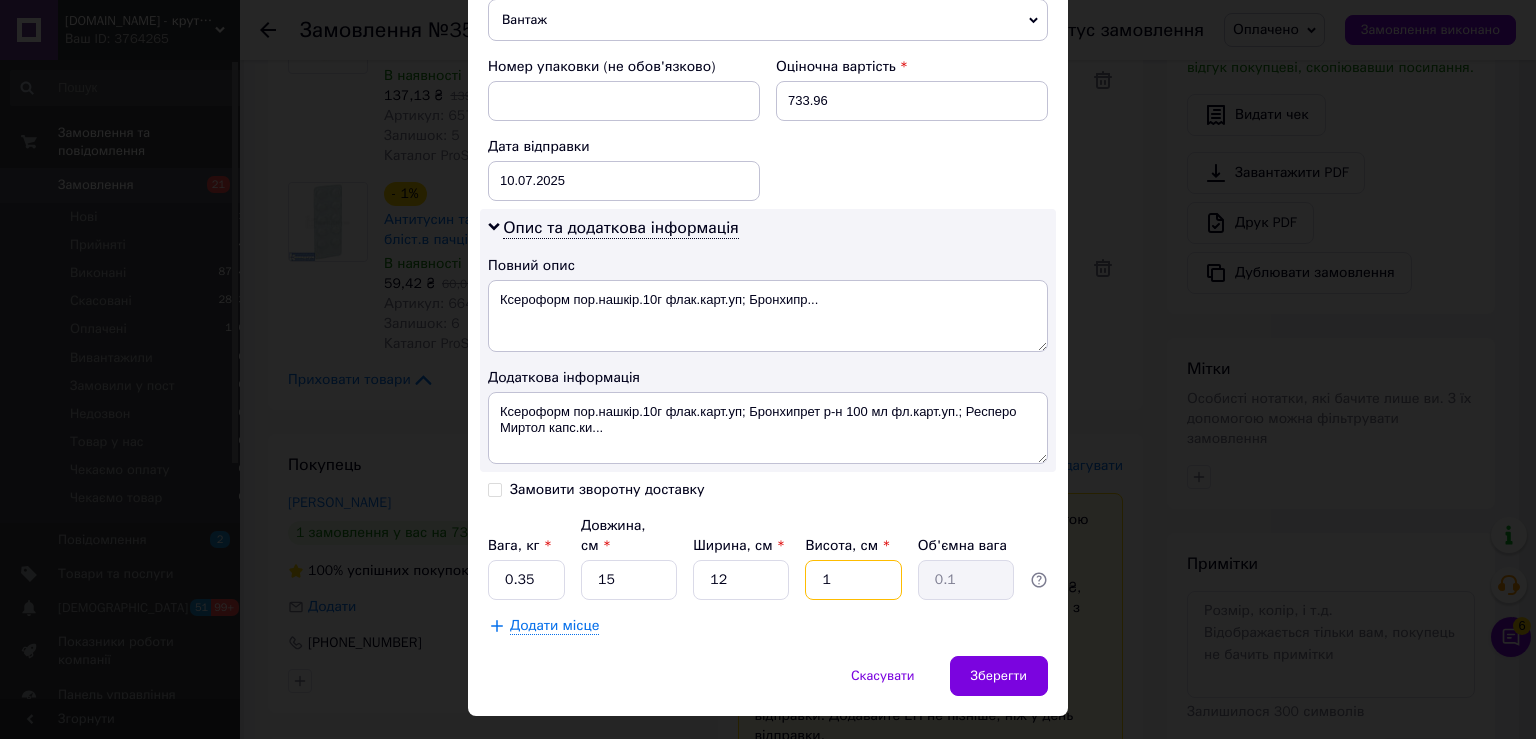 type on "0.45" 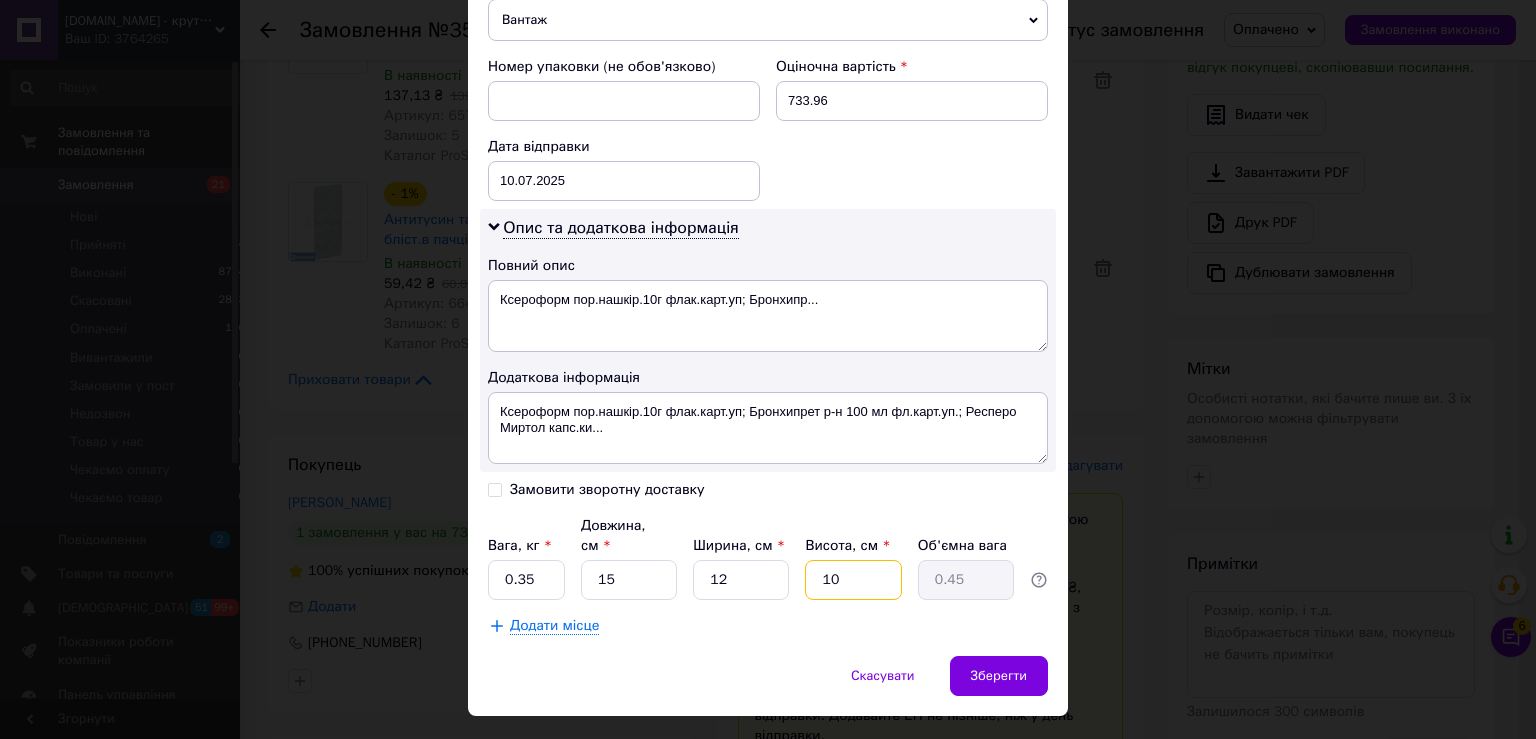 type on "10" 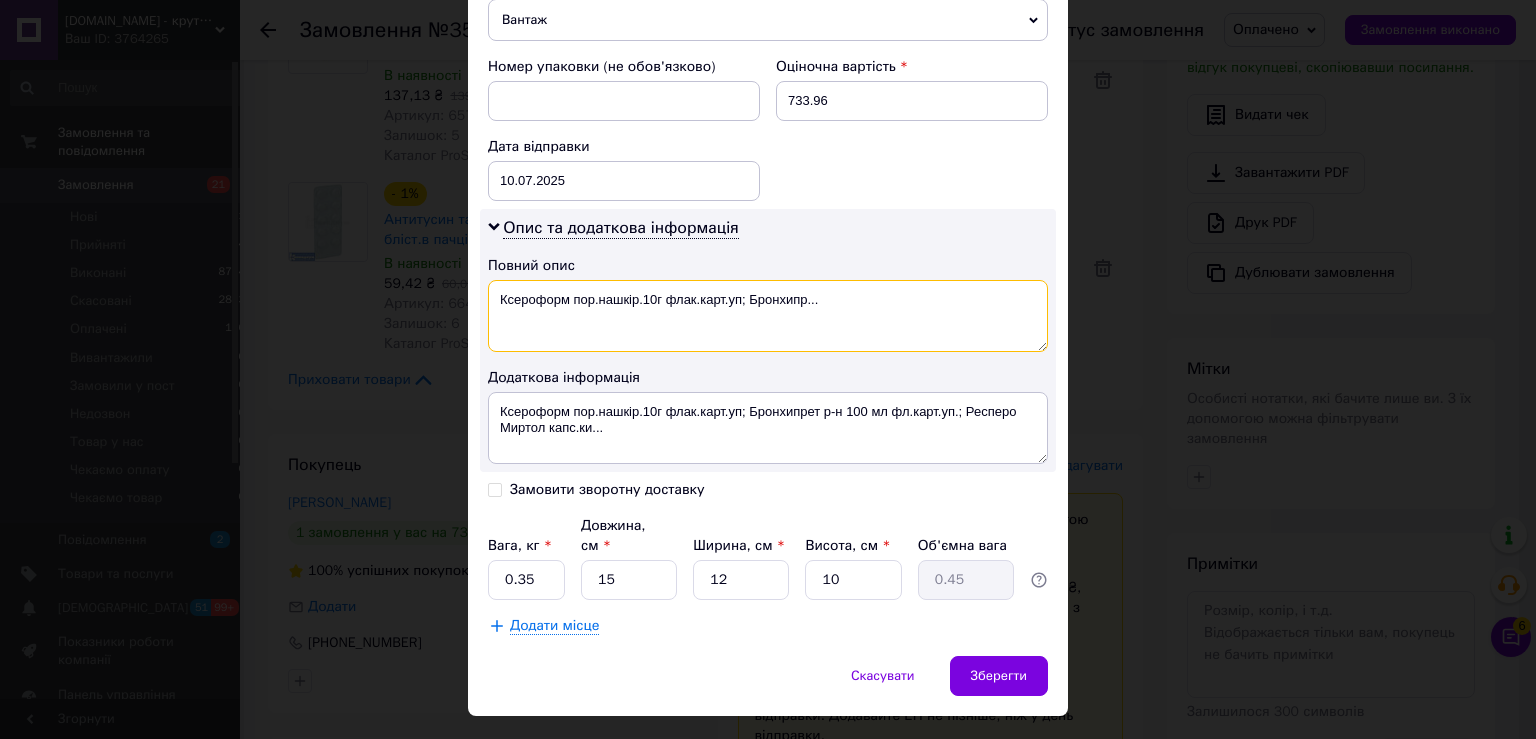 click on "Ксероформ пор.нашкір.10г флак.карт.уп; Бронхипр..." at bounding box center [768, 316] 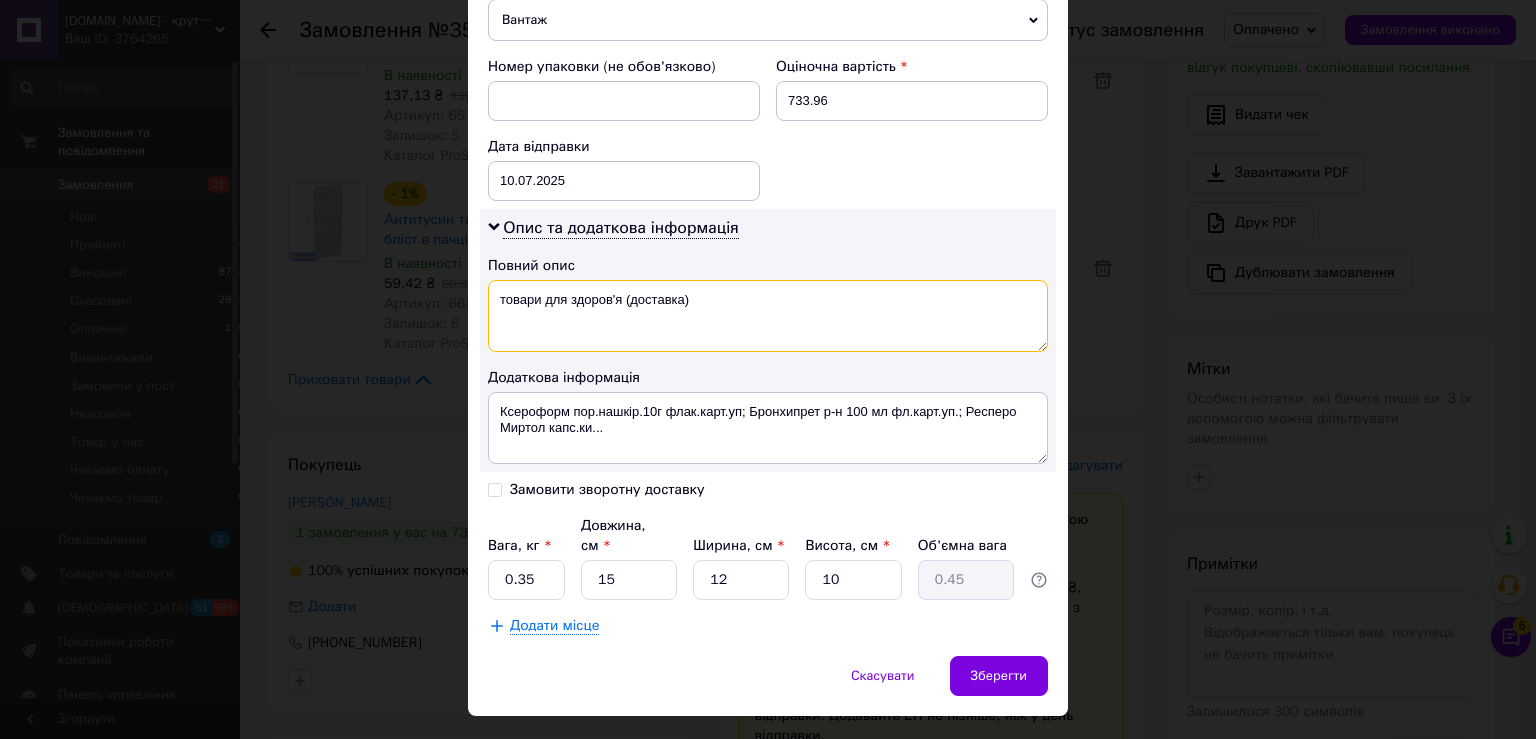 type on "товари для здоров'я (доставка)" 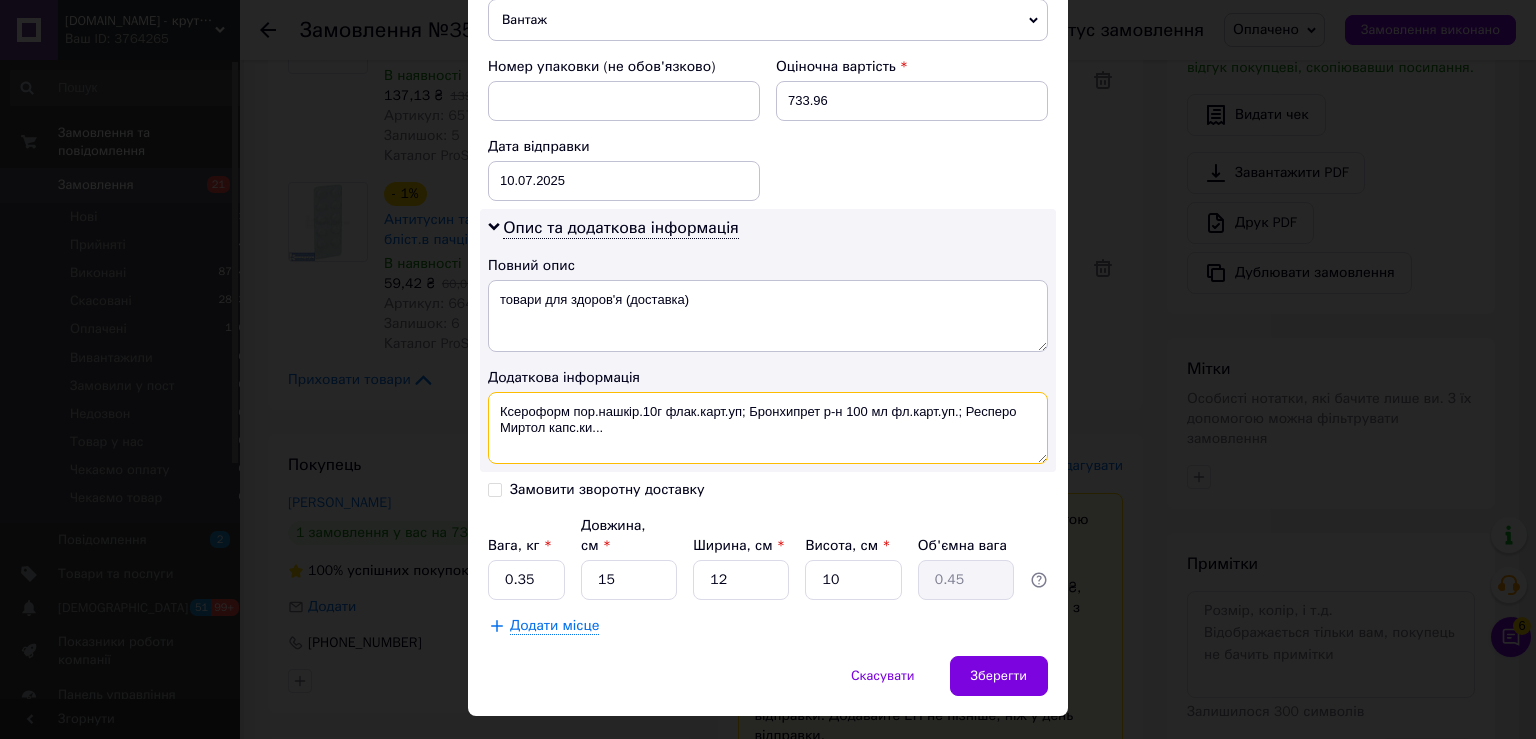 click on "Ксероформ пор.нашкір.10г флак.карт.уп; Бронхипрет р-н 100 мл фл.карт.уп.; Респеро Миртол капс.ки..." at bounding box center [768, 428] 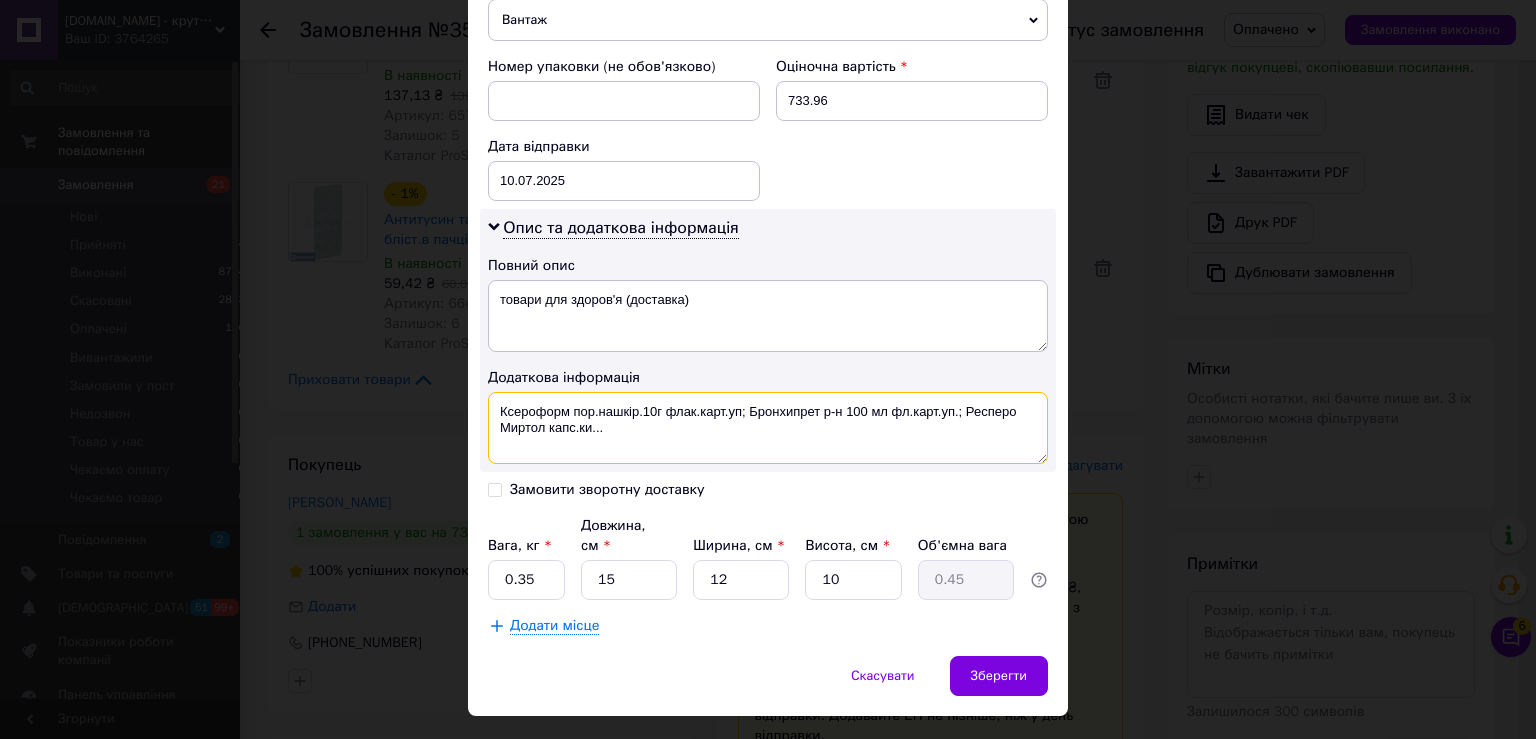 paste on "товари для здоров'я (доставка)" 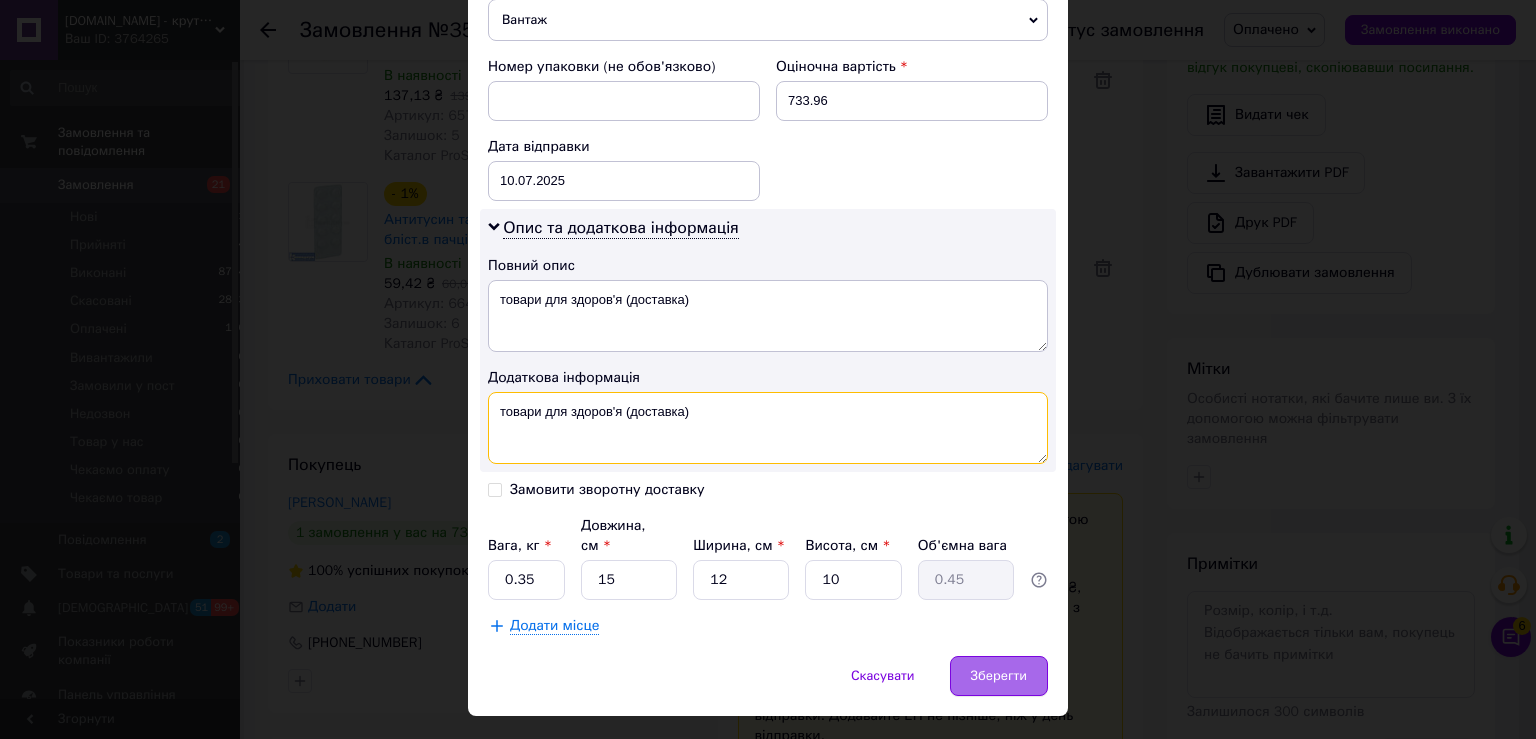type on "товари для здоров'я (доставка)" 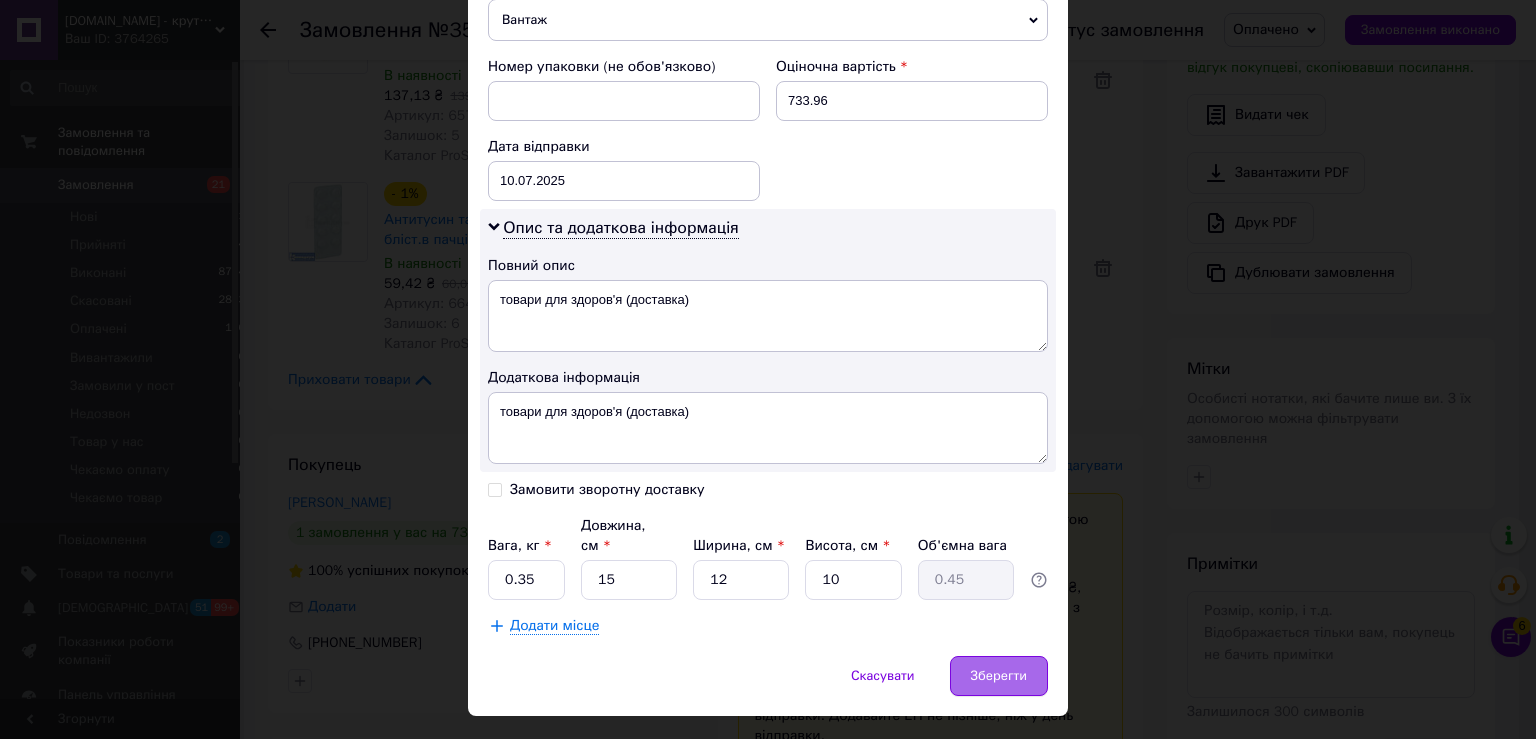 click on "Зберегти" at bounding box center (999, 676) 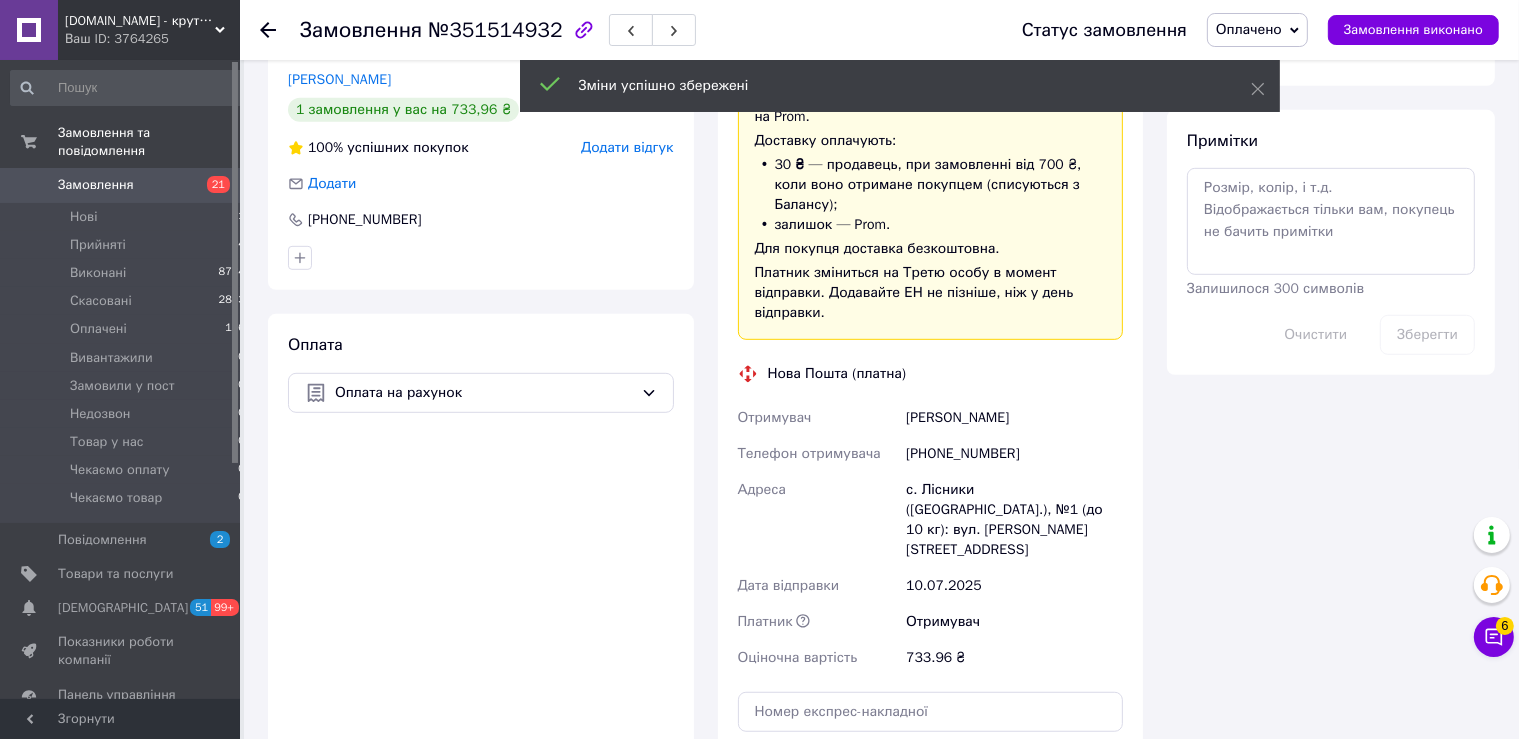 scroll, scrollTop: 1267, scrollLeft: 0, axis: vertical 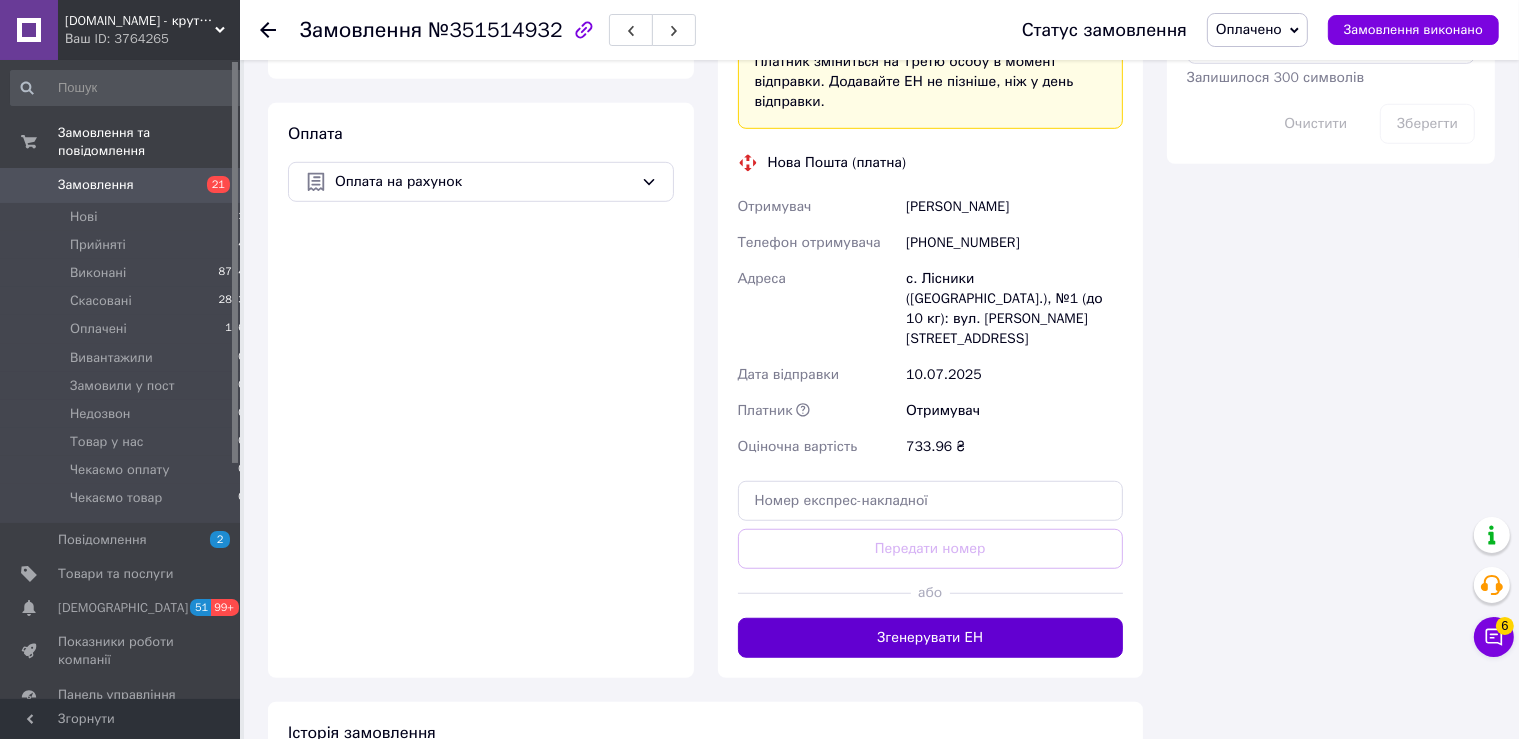 click on "Згенерувати ЕН" at bounding box center [931, 638] 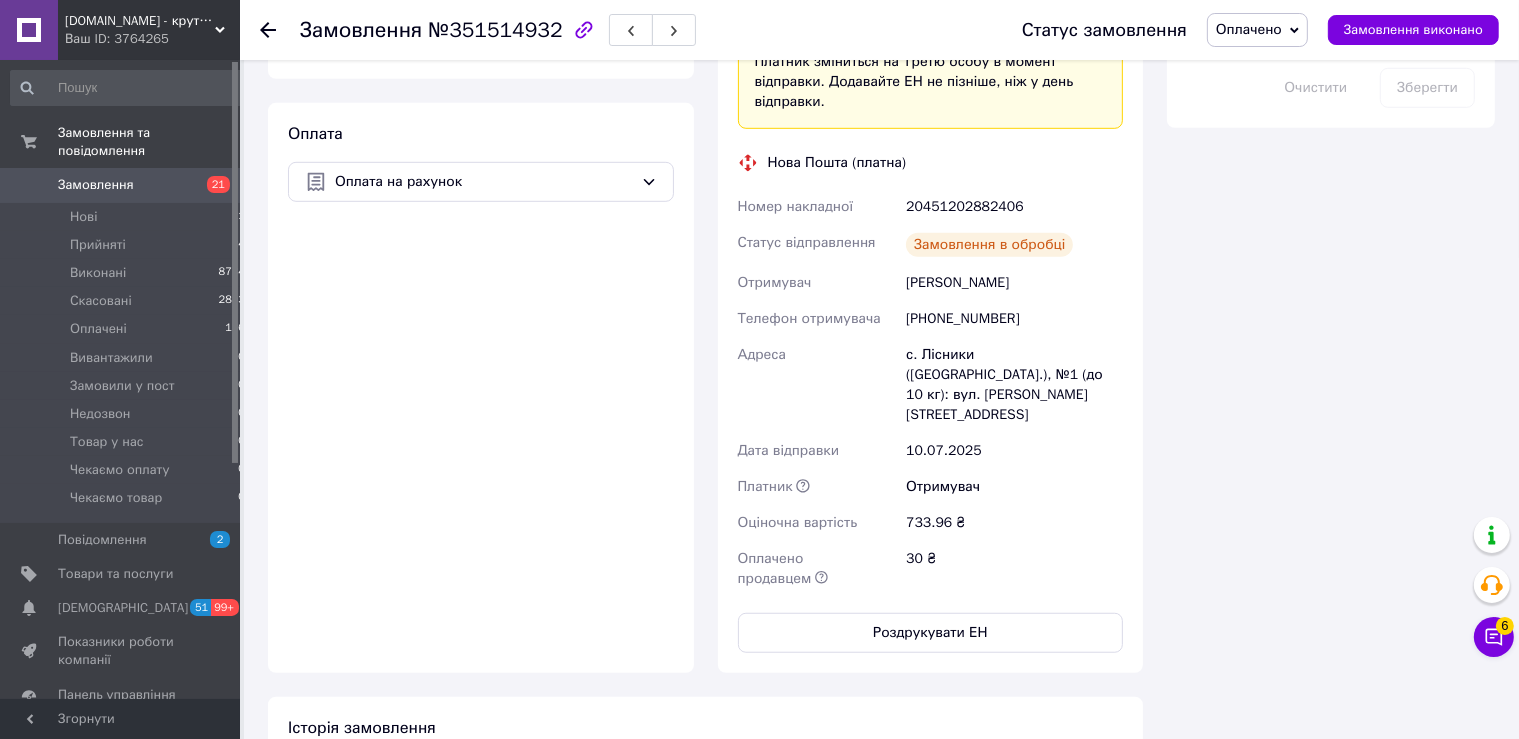 click on "20451202882406" at bounding box center [1014, 207] 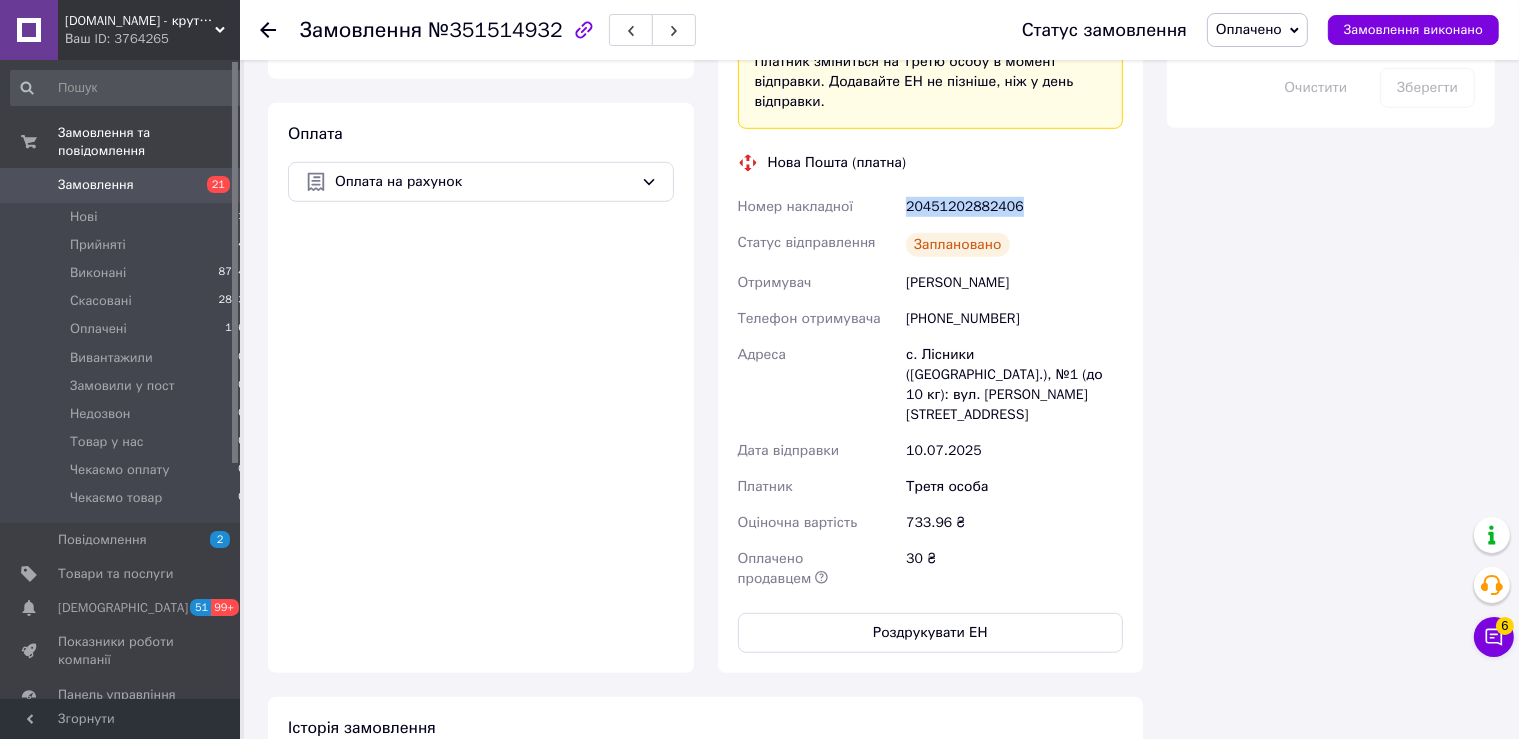 click on "20451202882406" at bounding box center [1014, 207] 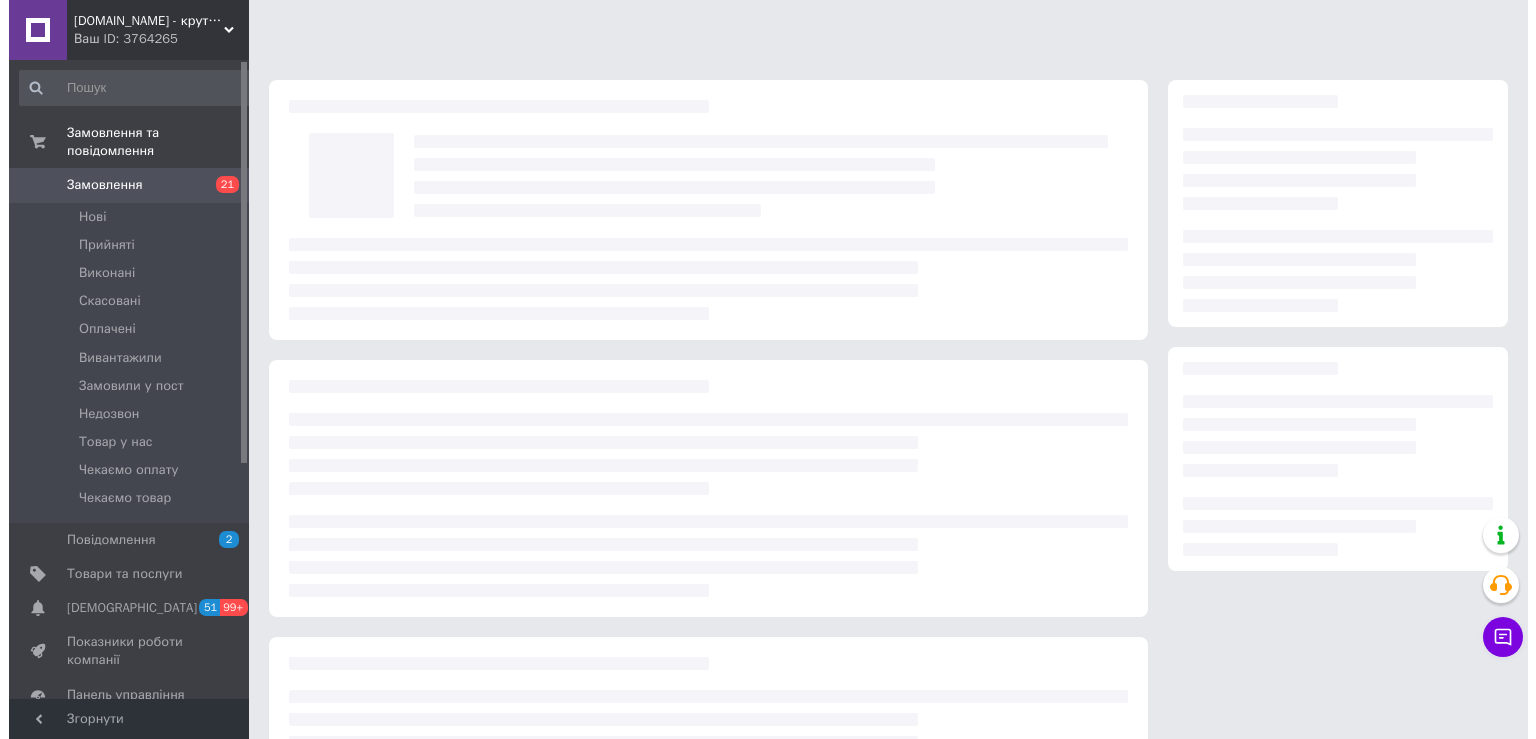 scroll, scrollTop: 0, scrollLeft: 0, axis: both 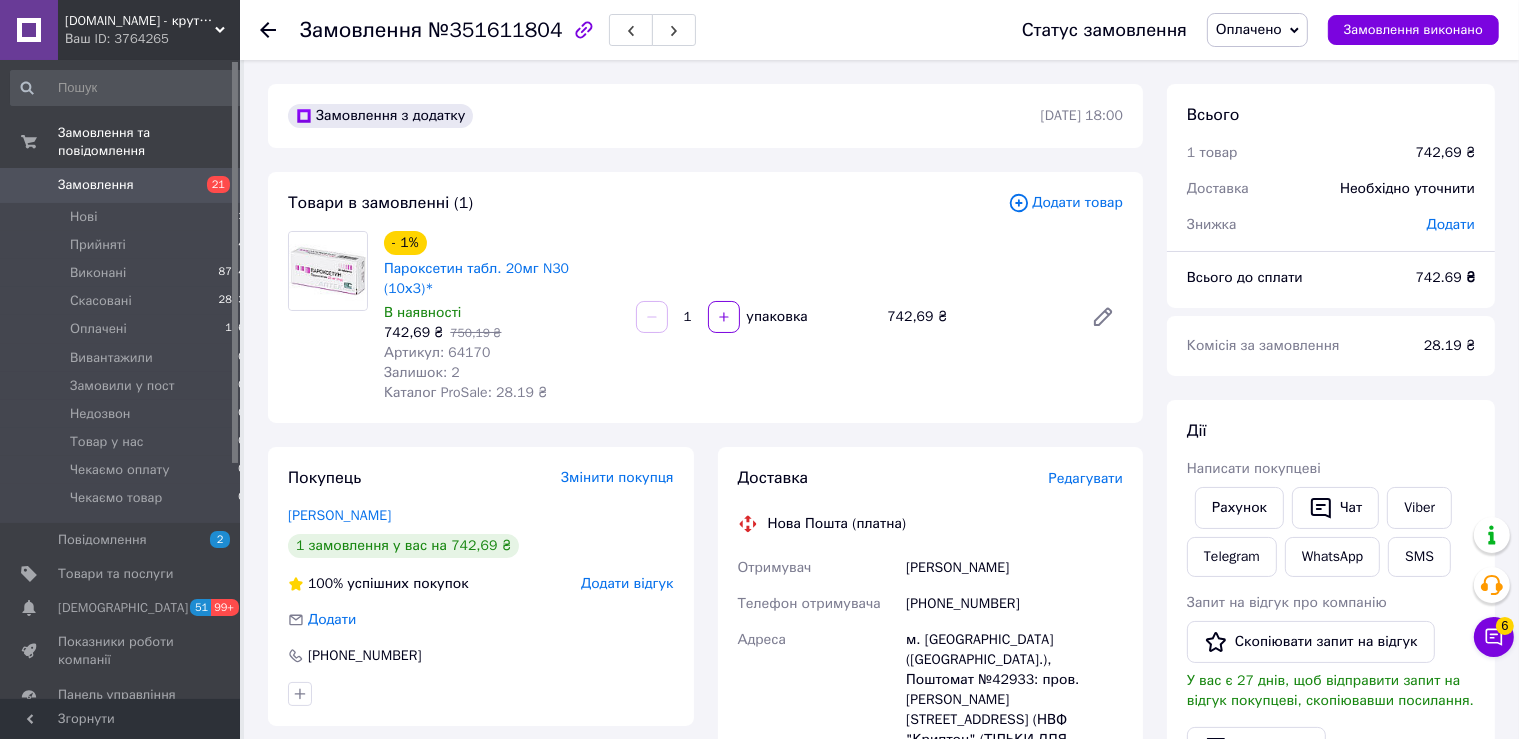 click on "Редагувати" at bounding box center (1086, 478) 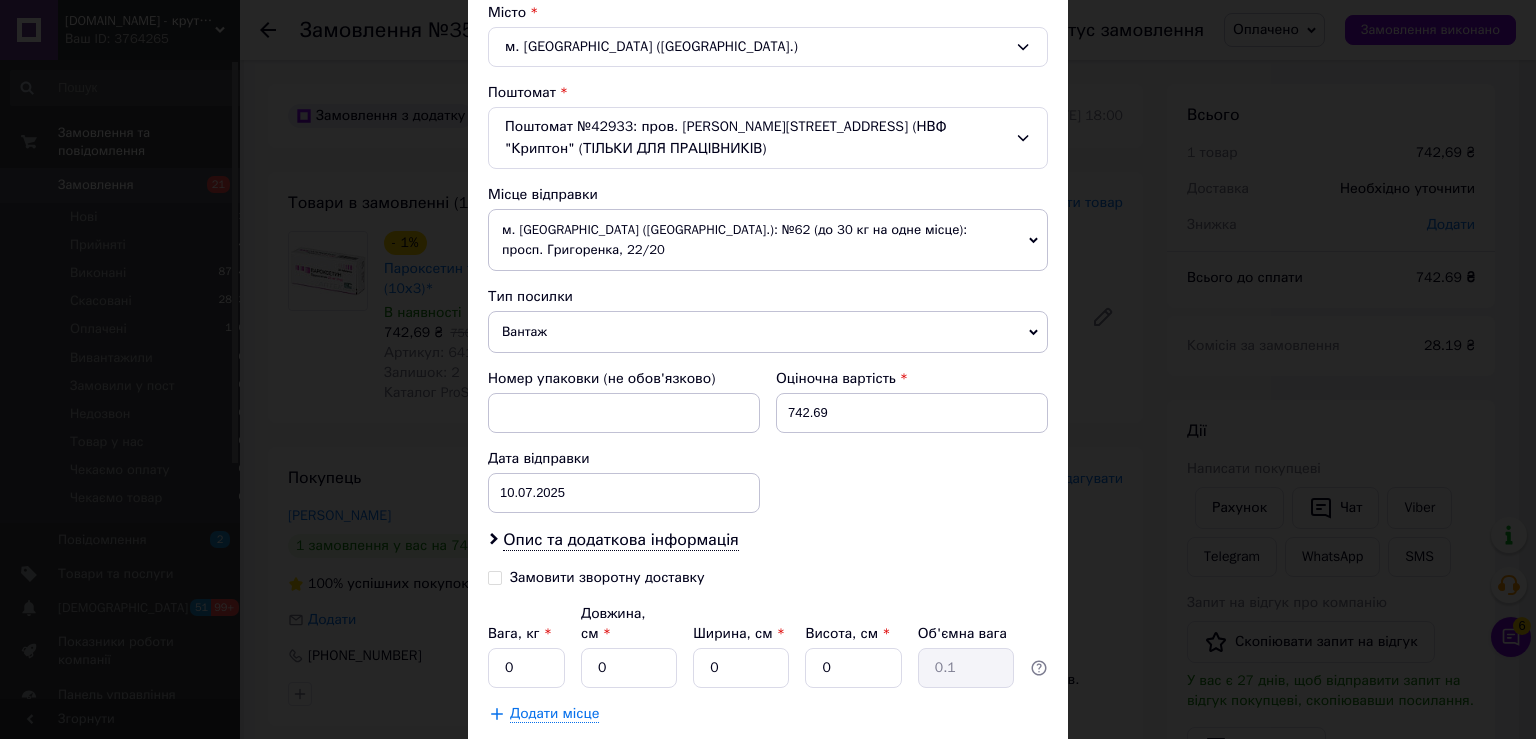 scroll, scrollTop: 642, scrollLeft: 0, axis: vertical 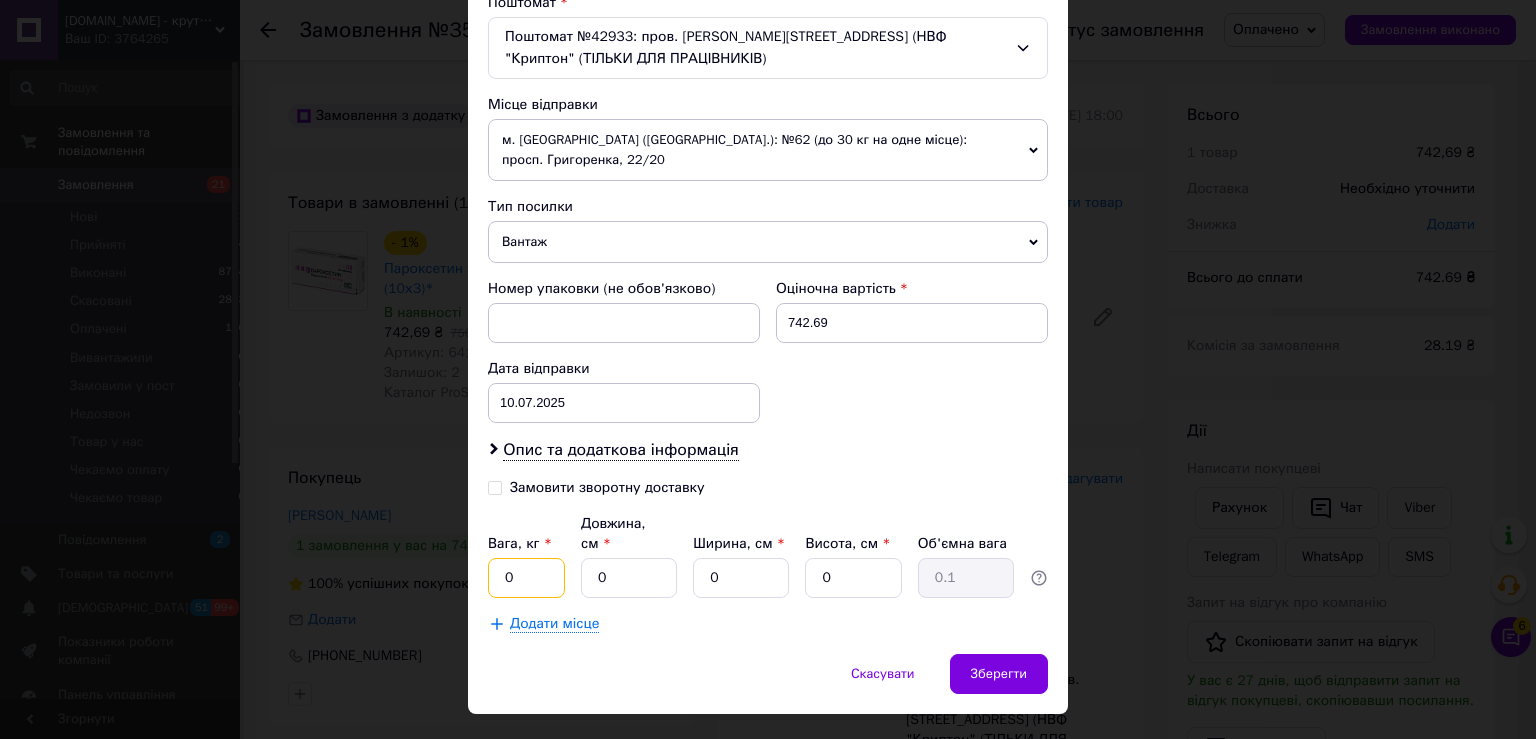 click on "0" at bounding box center (526, 578) 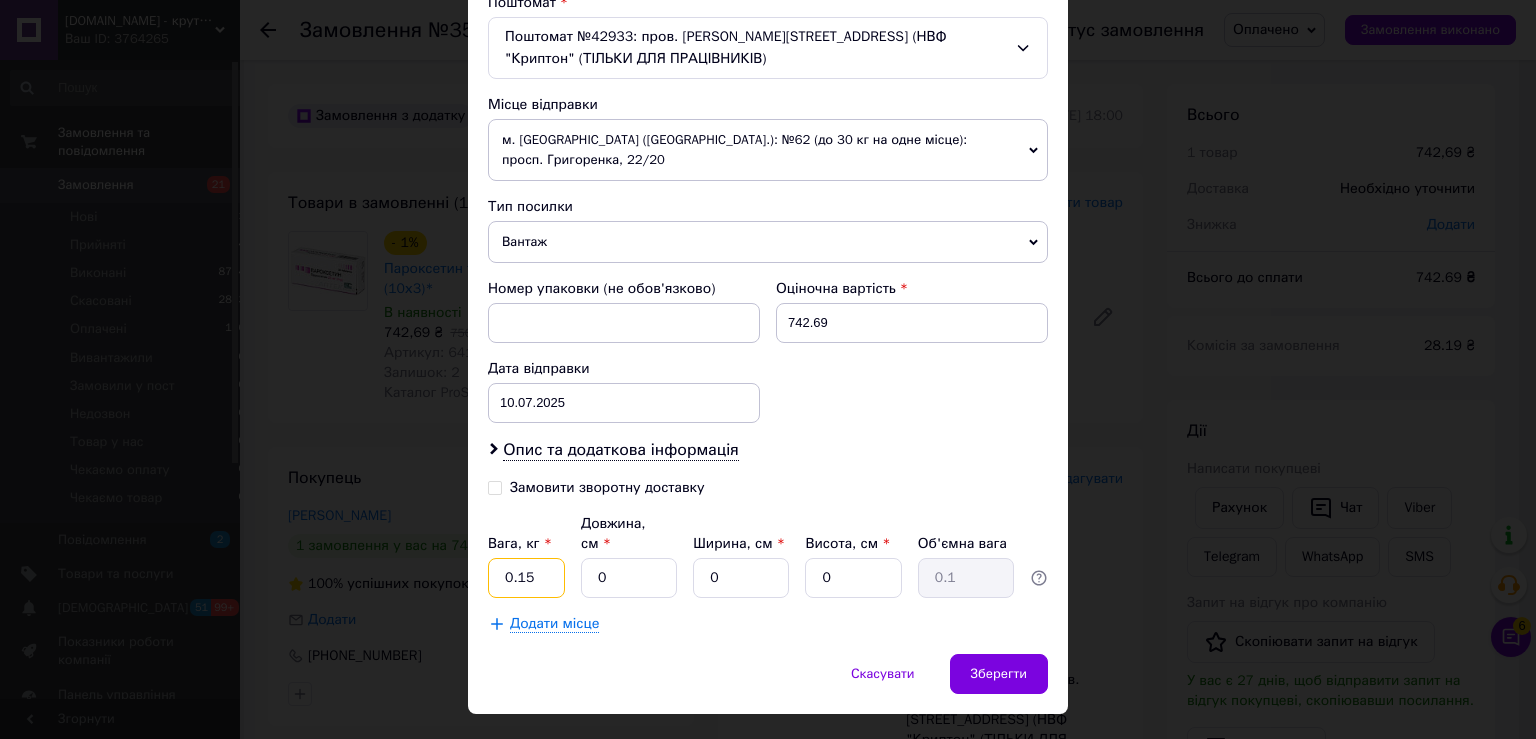 type on "0.15" 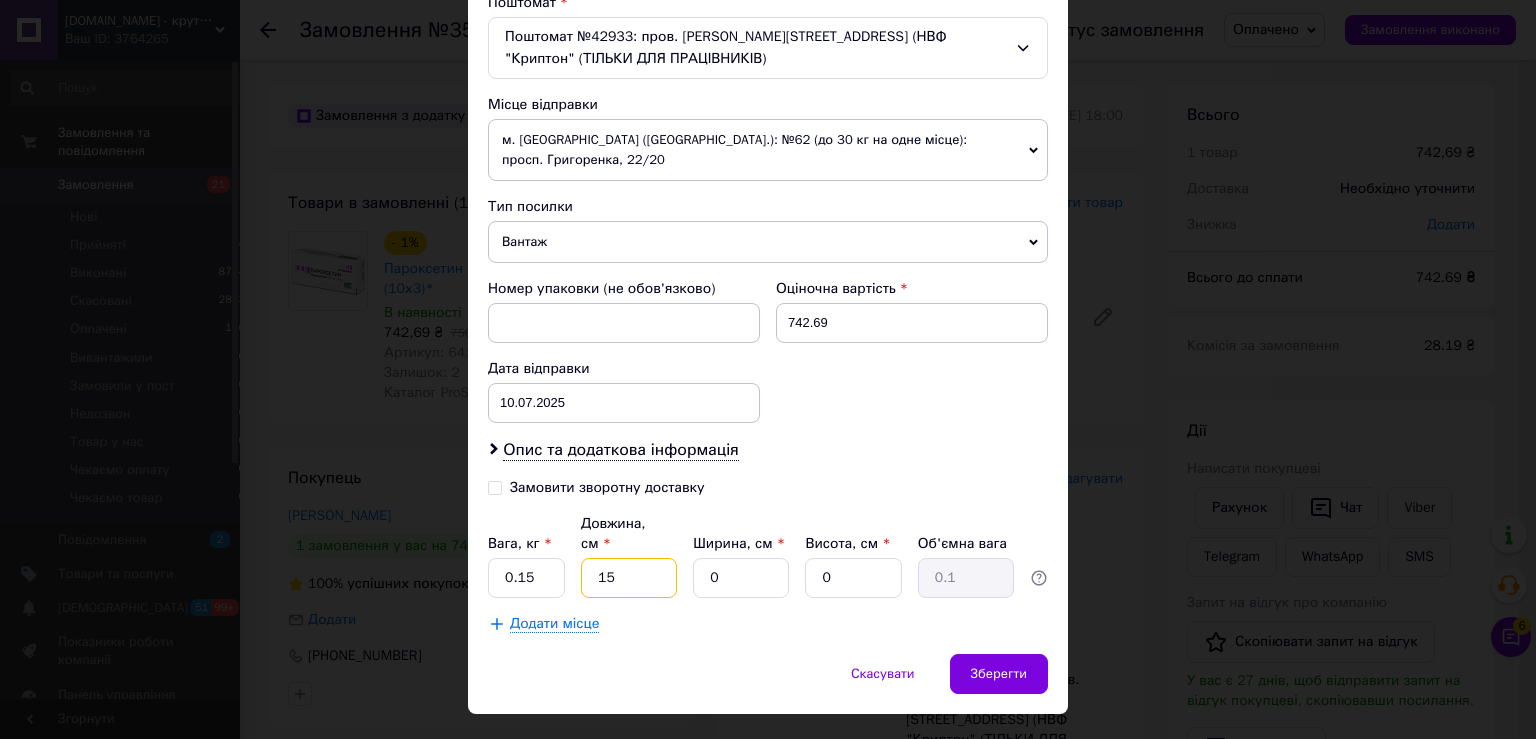 type on "15" 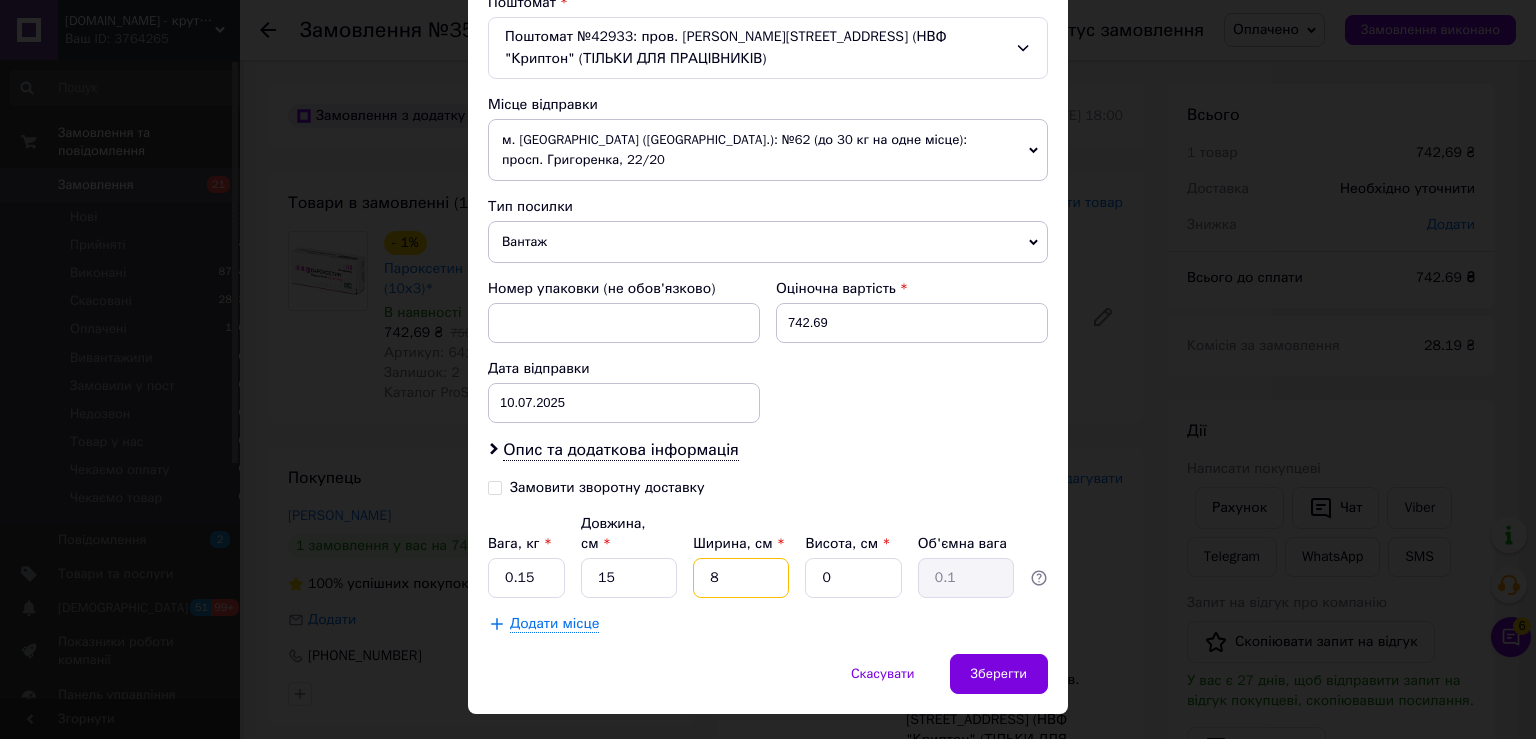type on "8" 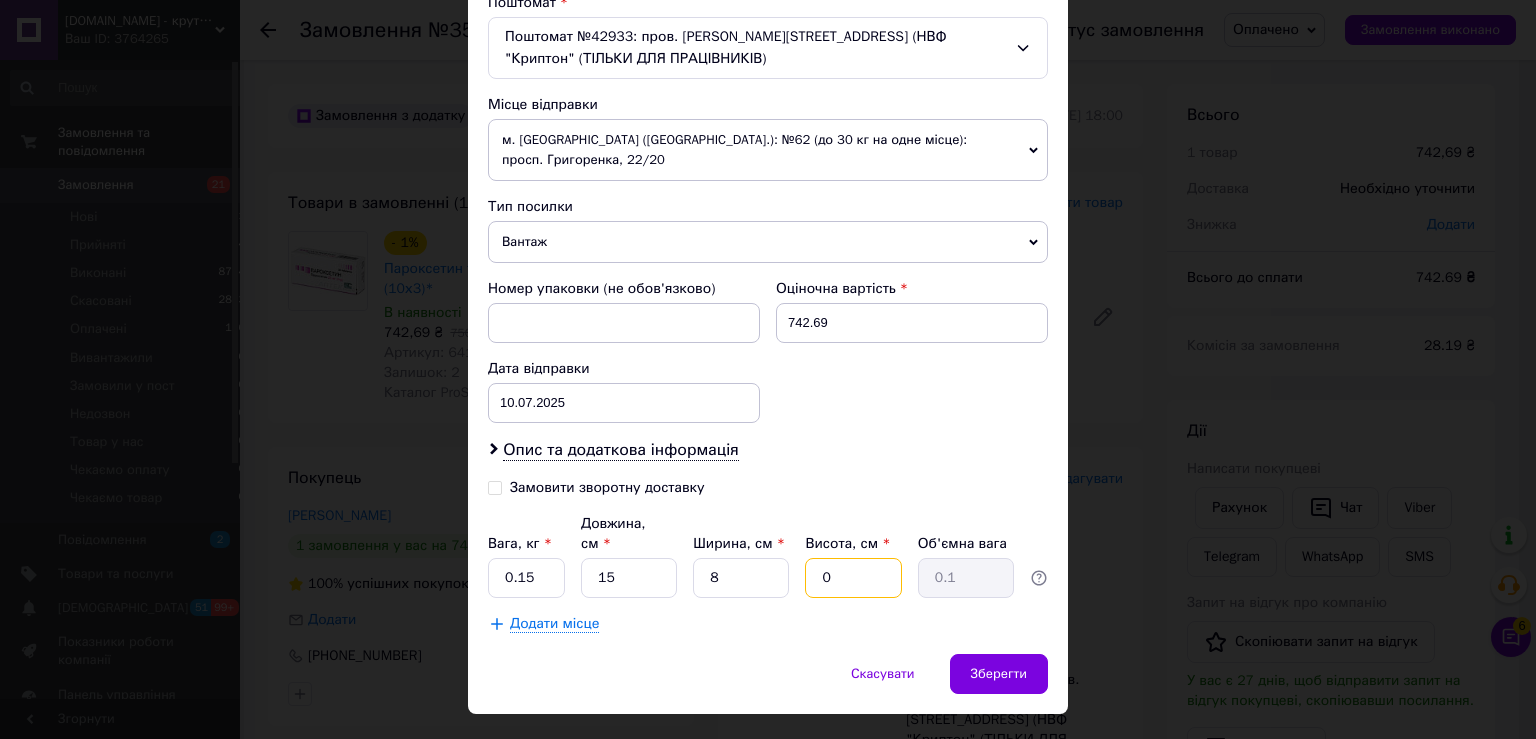 type on "4" 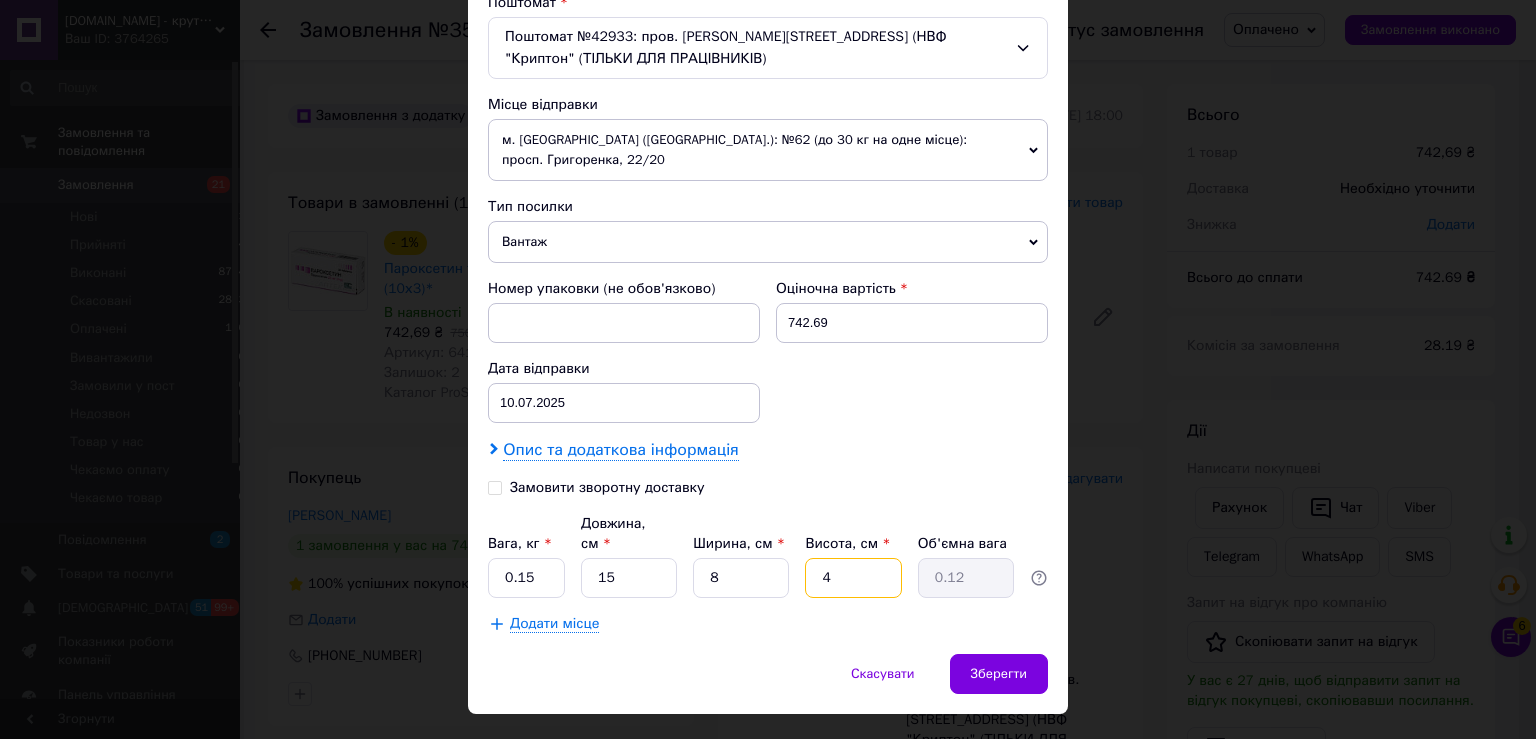 type on "4" 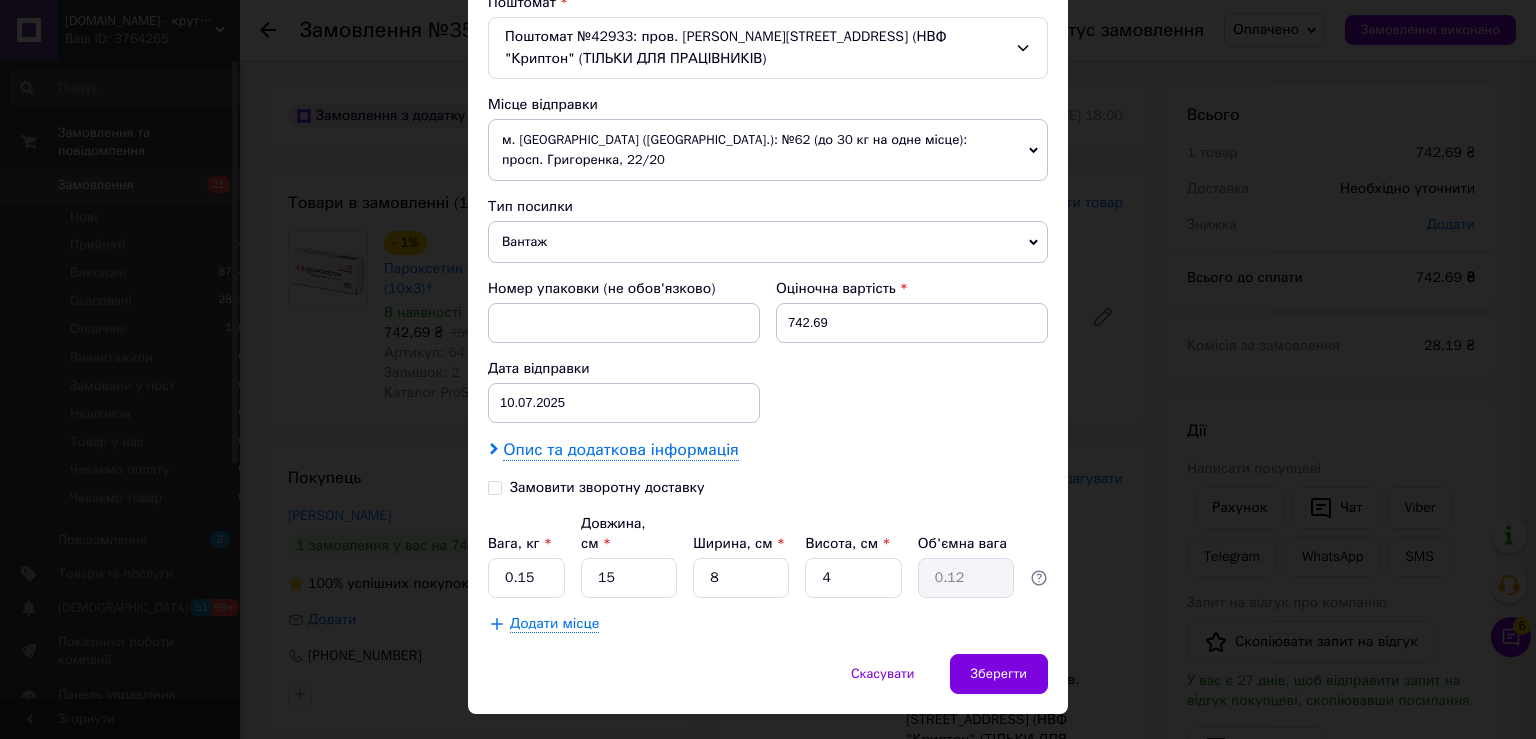 click on "Опис та додаткова інформація" at bounding box center [620, 450] 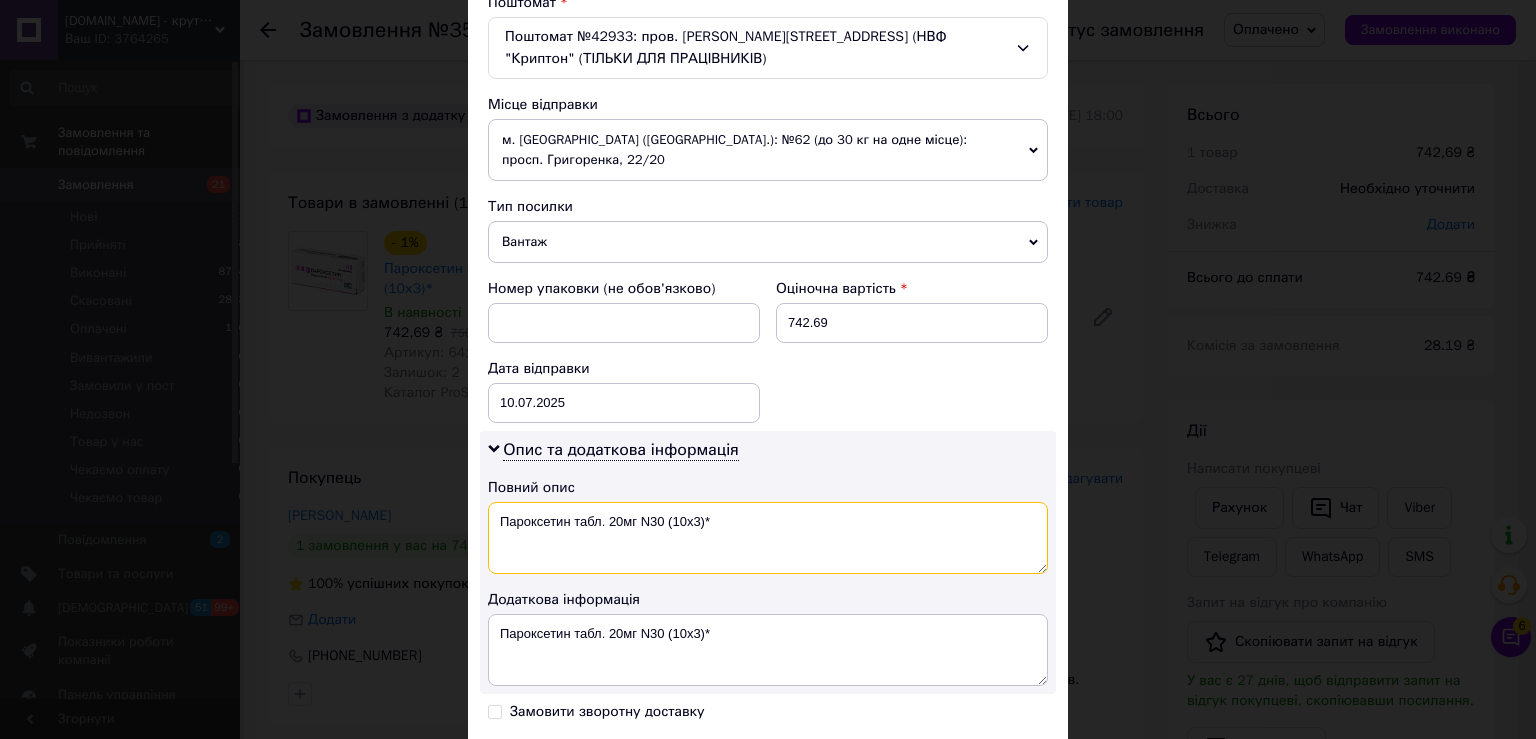 click on "Пароксетин табл. 20мг N30 (10х3)*" at bounding box center [768, 538] 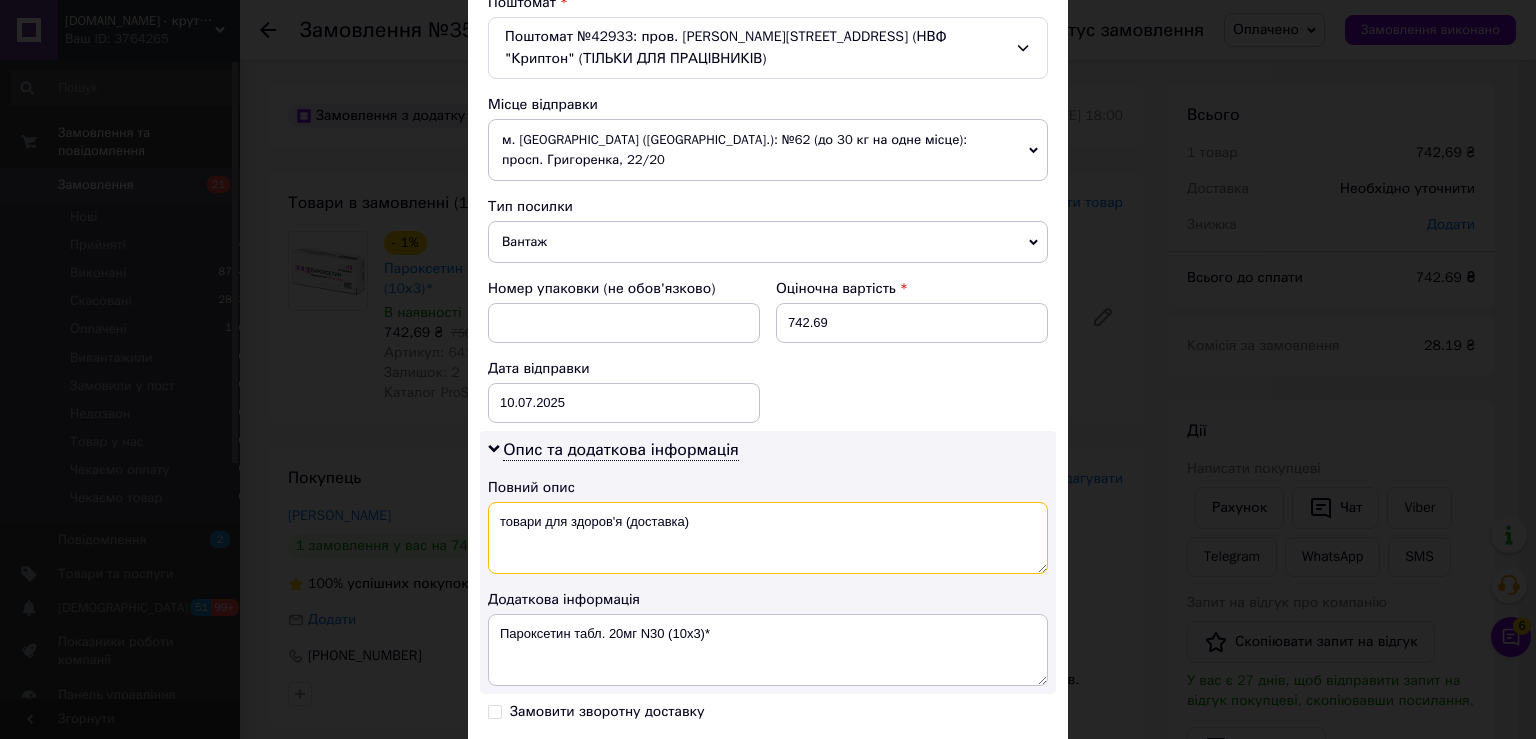 type on "товари для здоров'я (доставка)" 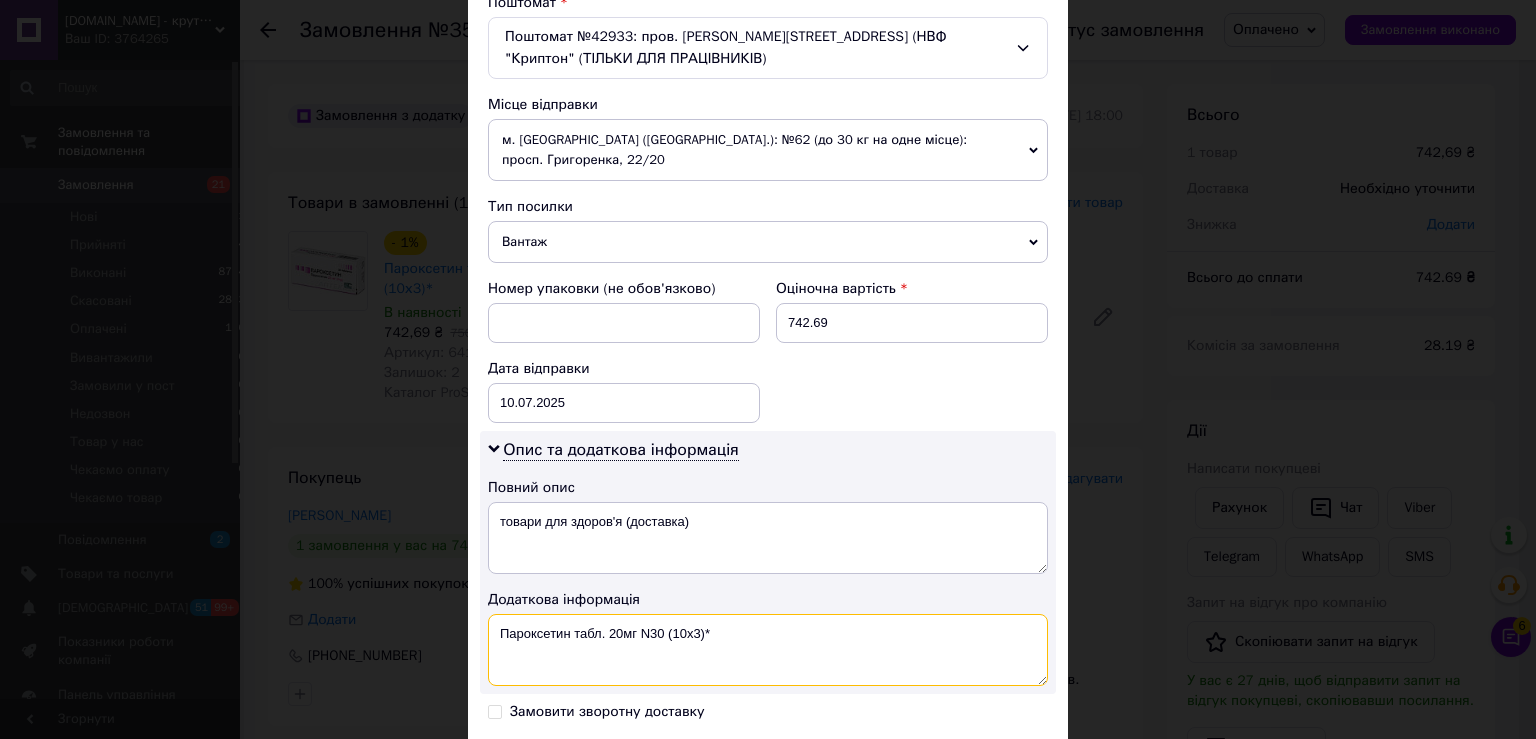 click on "Пароксетин табл. 20мг N30 (10х3)*" at bounding box center (768, 650) 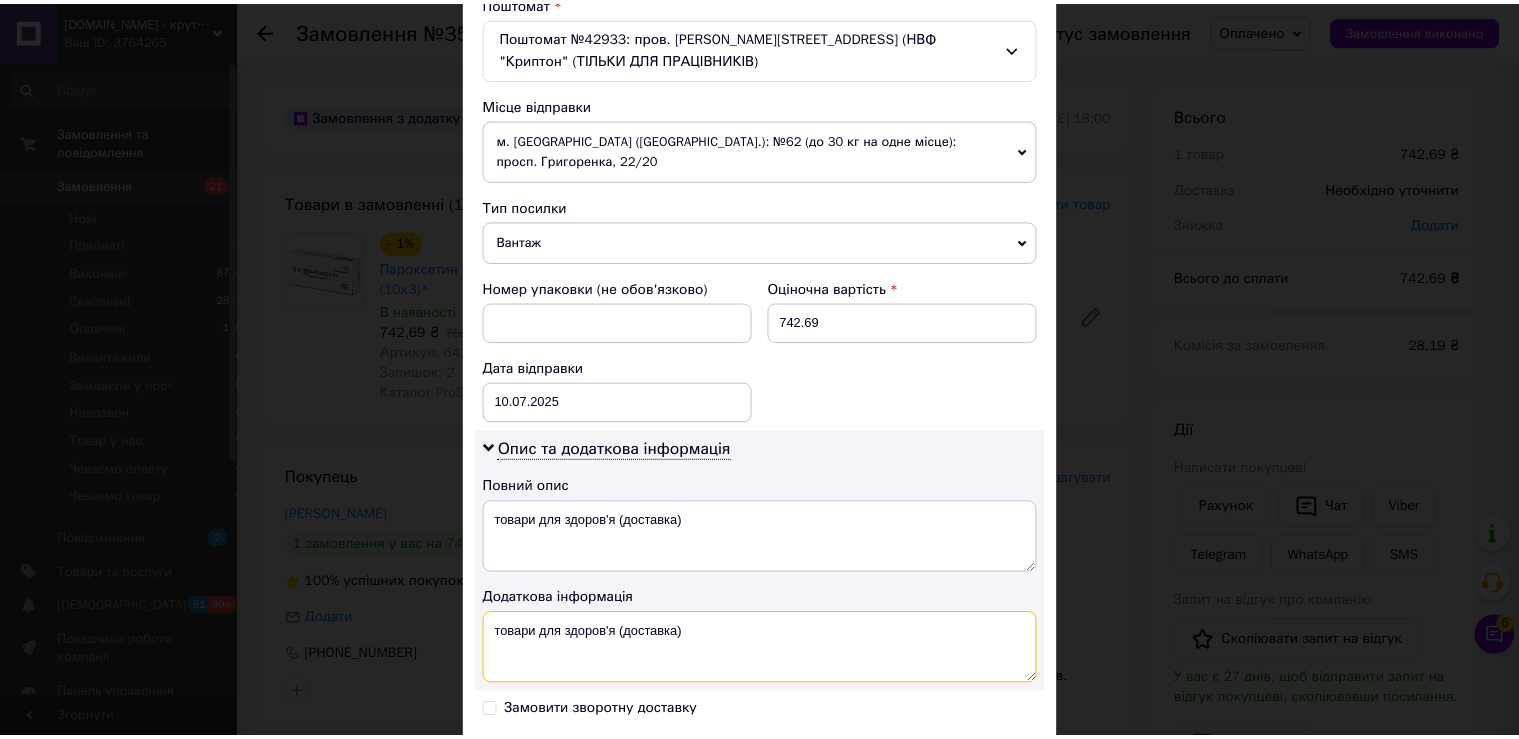scroll, scrollTop: 865, scrollLeft: 0, axis: vertical 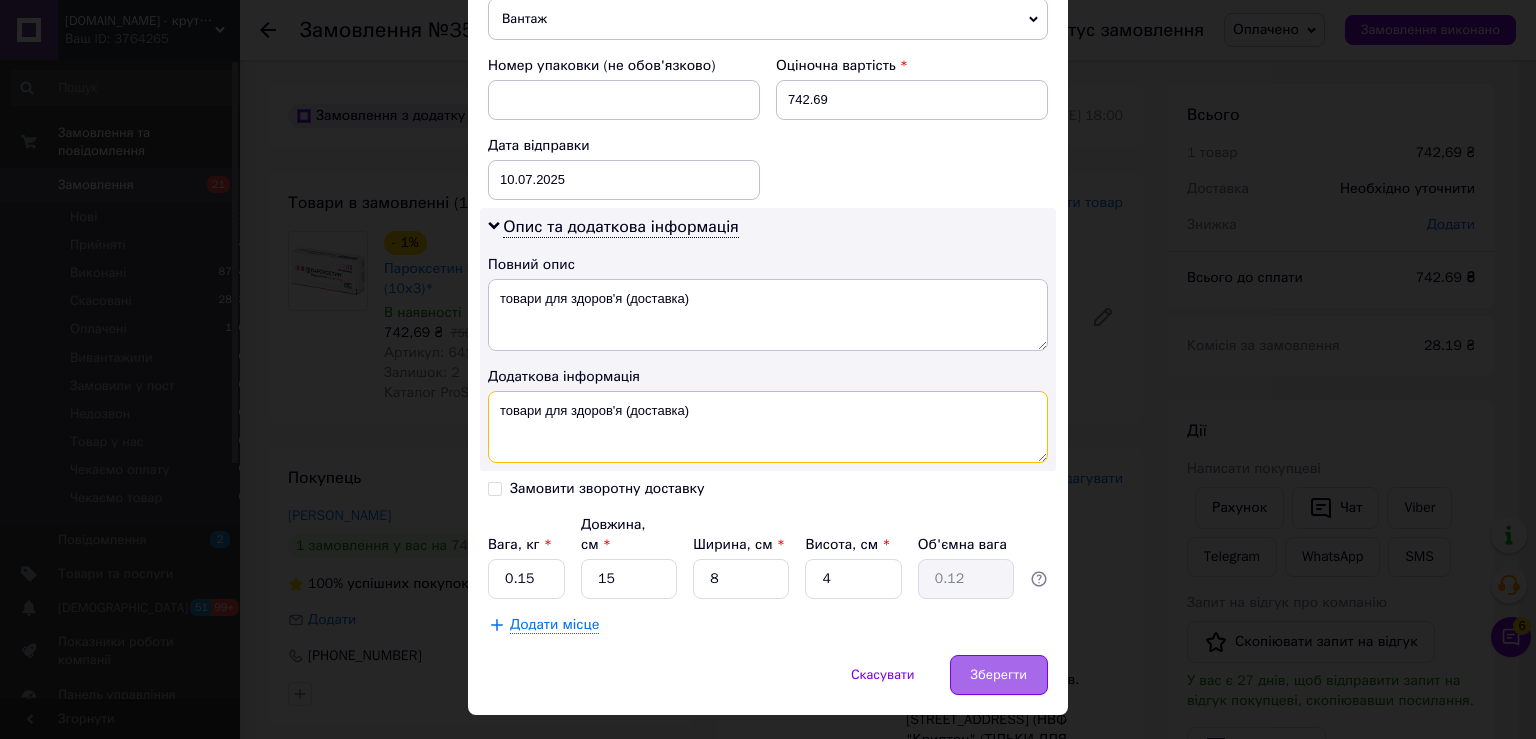 type on "товари для здоров'я (доставка)" 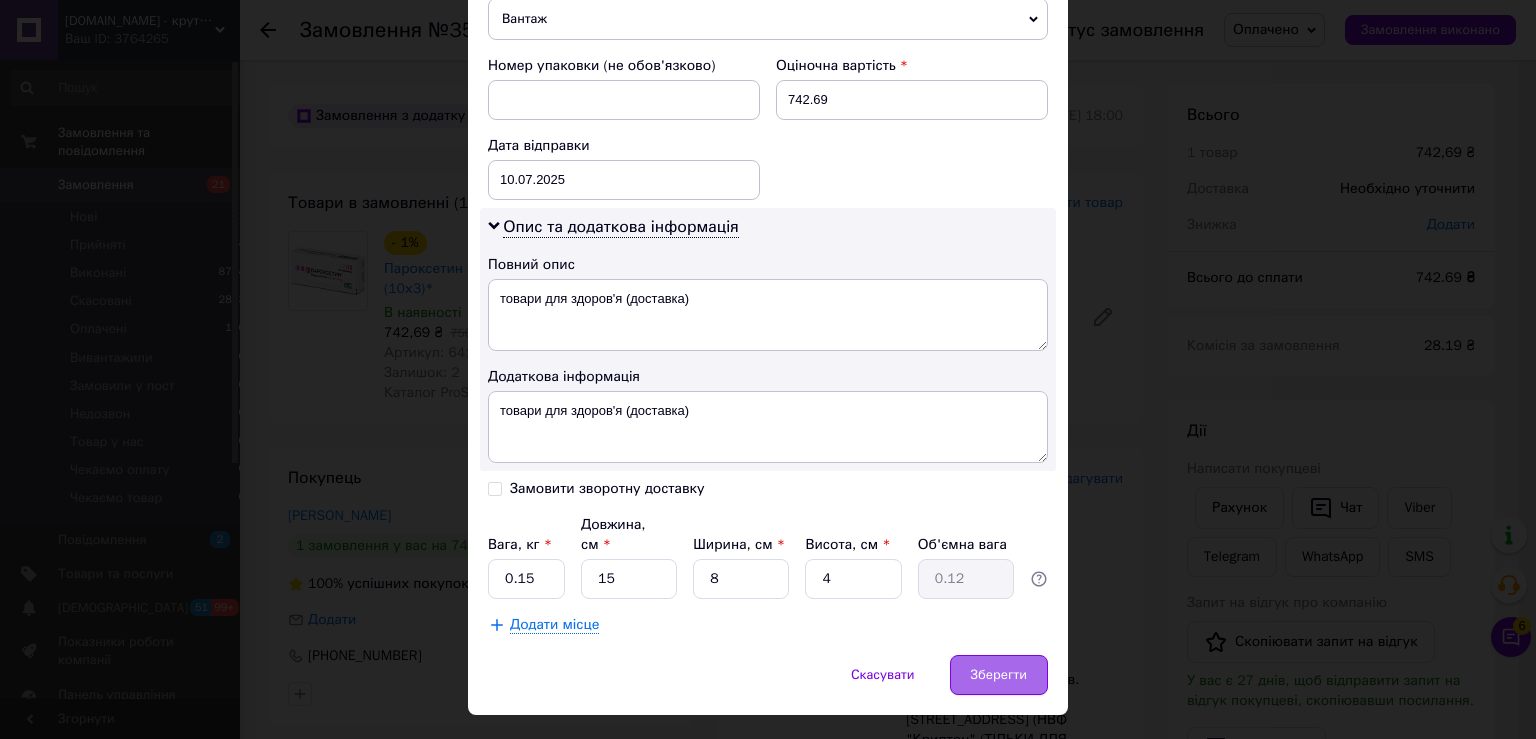 click on "Зберегти" at bounding box center [999, 675] 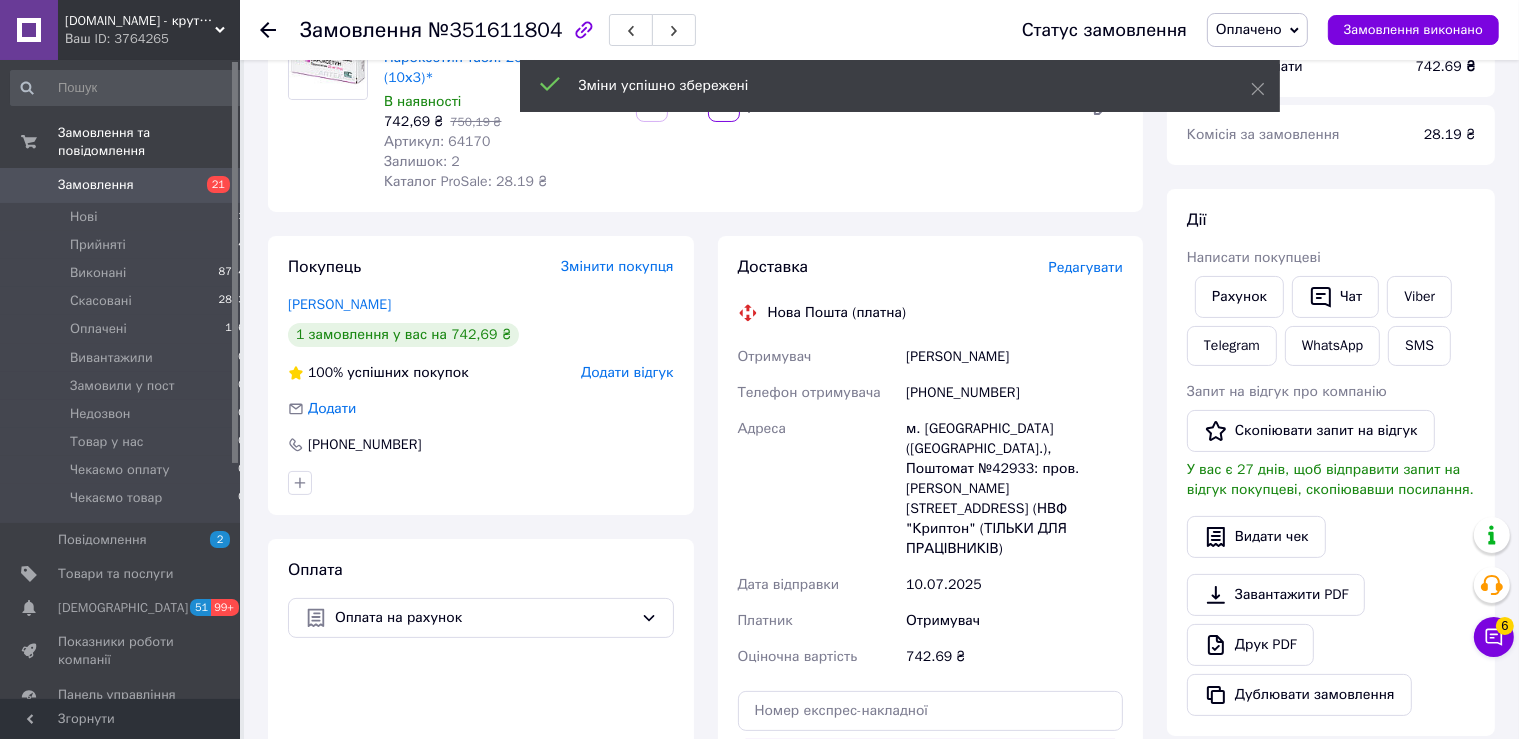 scroll, scrollTop: 422, scrollLeft: 0, axis: vertical 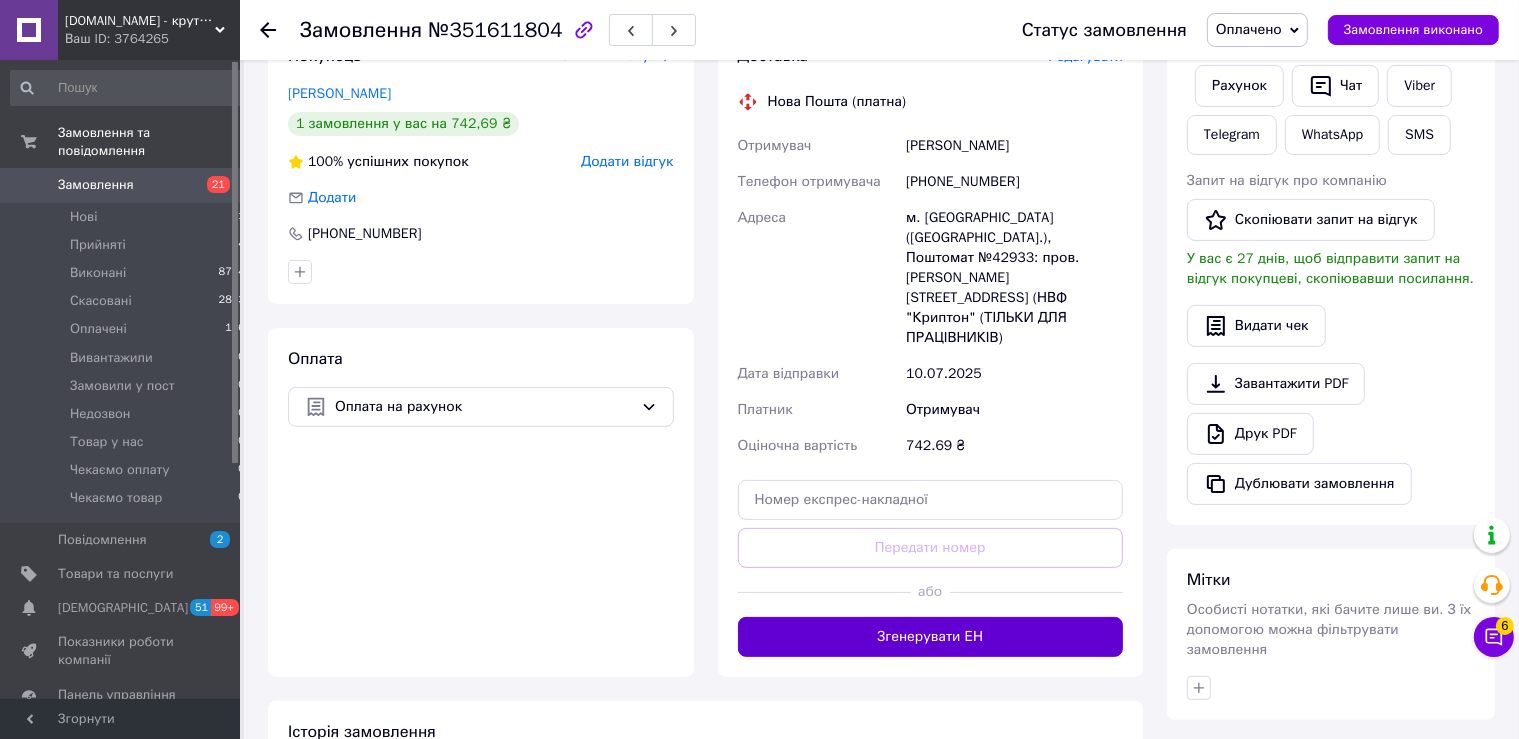 click on "Згенерувати ЕН" at bounding box center [931, 637] 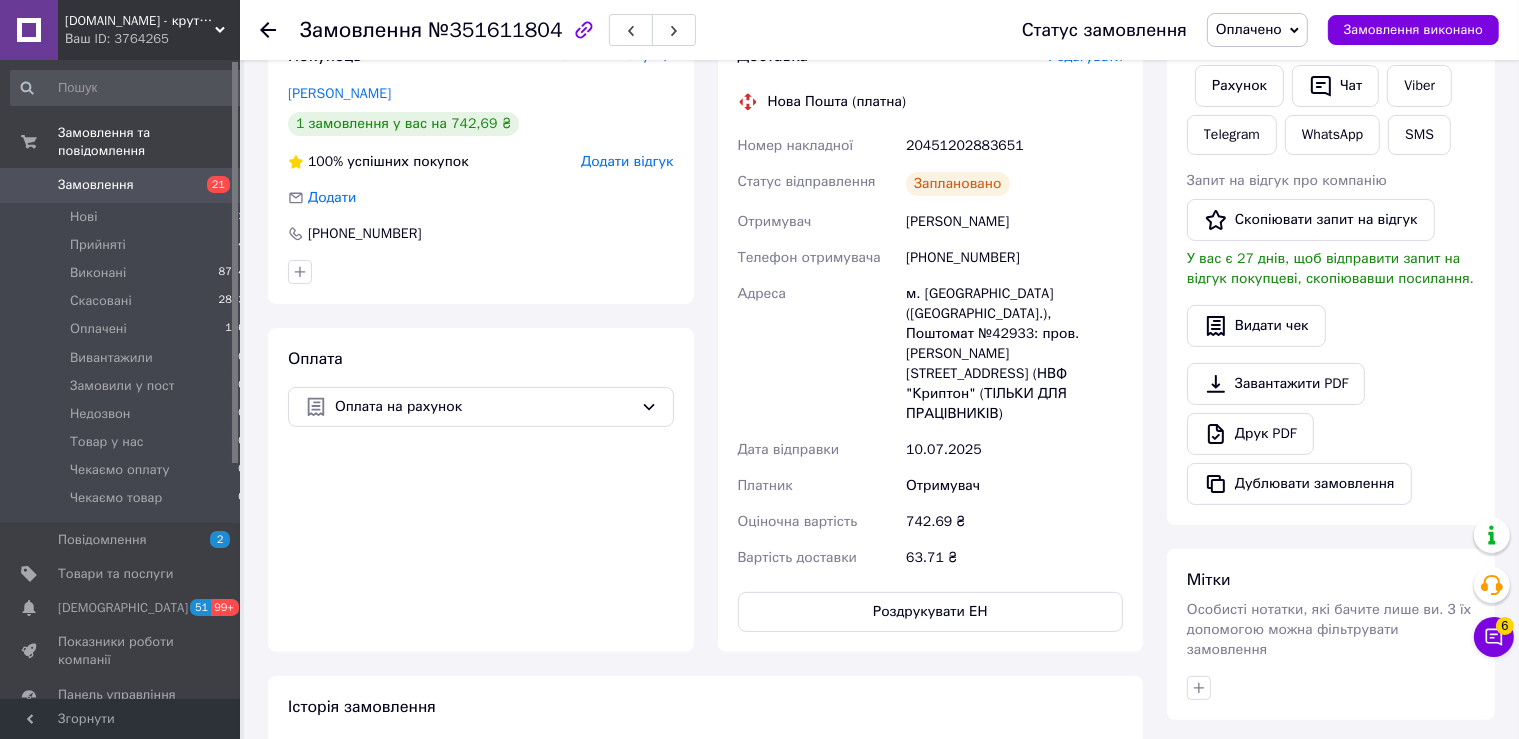 click on "20451202883651" at bounding box center [1014, 146] 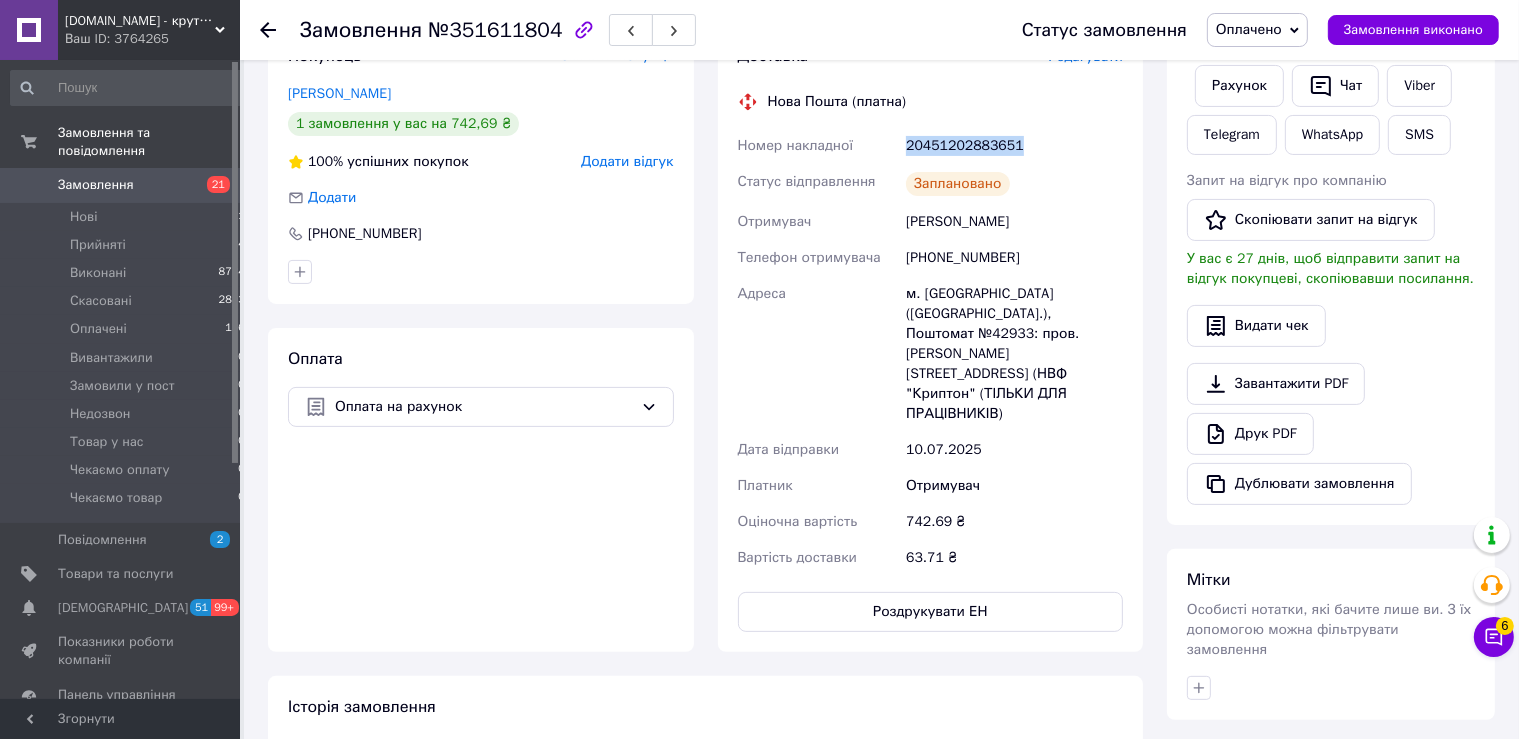 click on "20451202883651" at bounding box center [1014, 146] 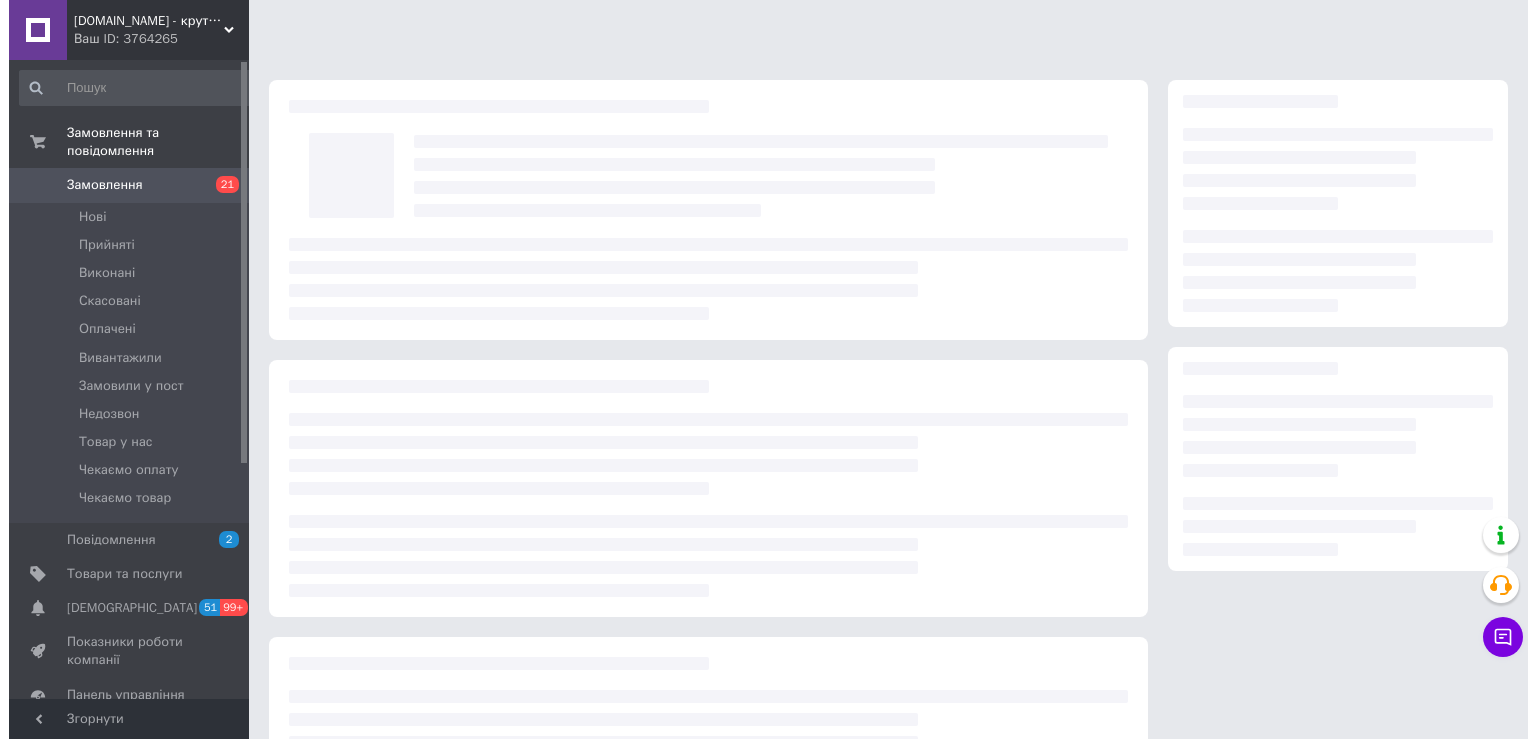 scroll, scrollTop: 0, scrollLeft: 0, axis: both 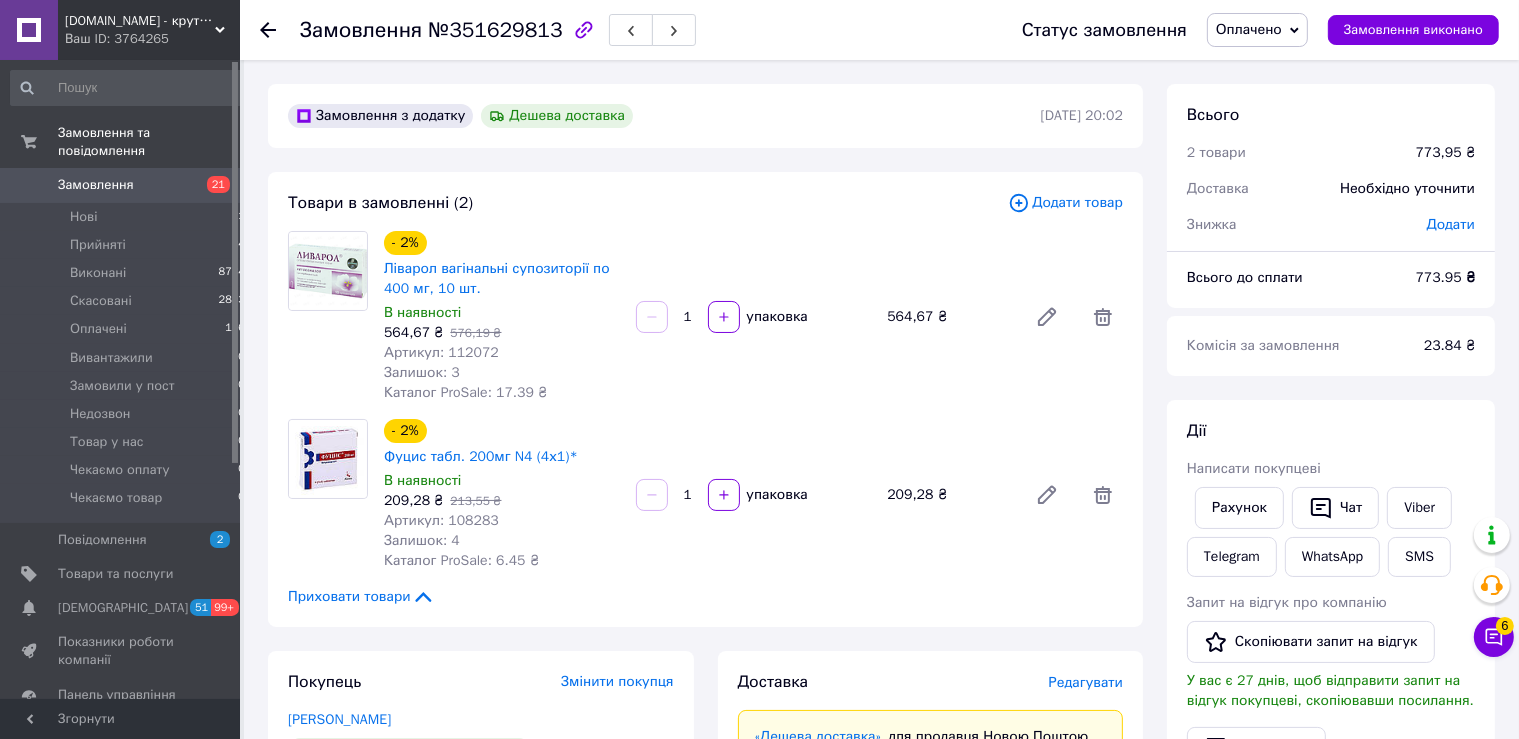 click on "Редагувати" at bounding box center [1086, 682] 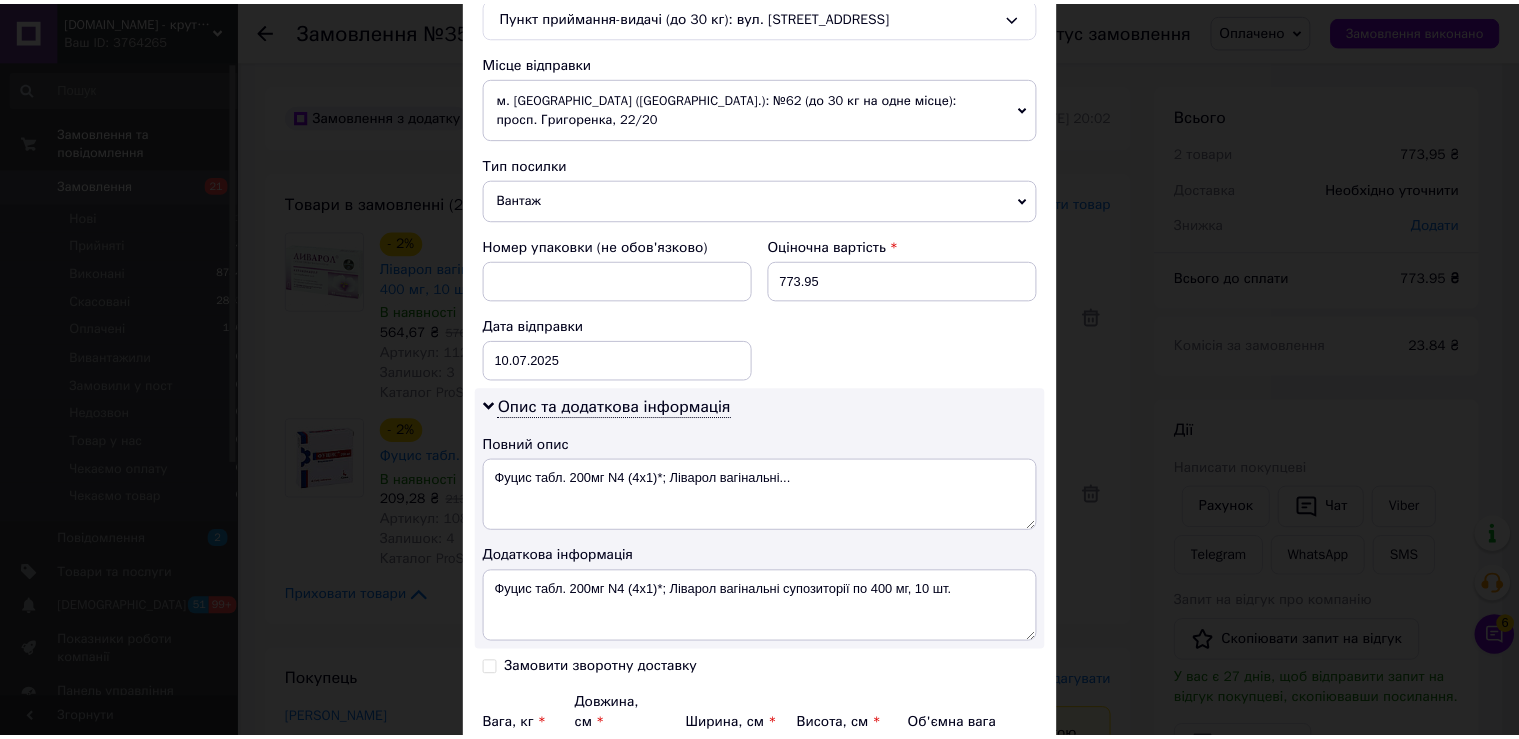 scroll, scrollTop: 842, scrollLeft: 0, axis: vertical 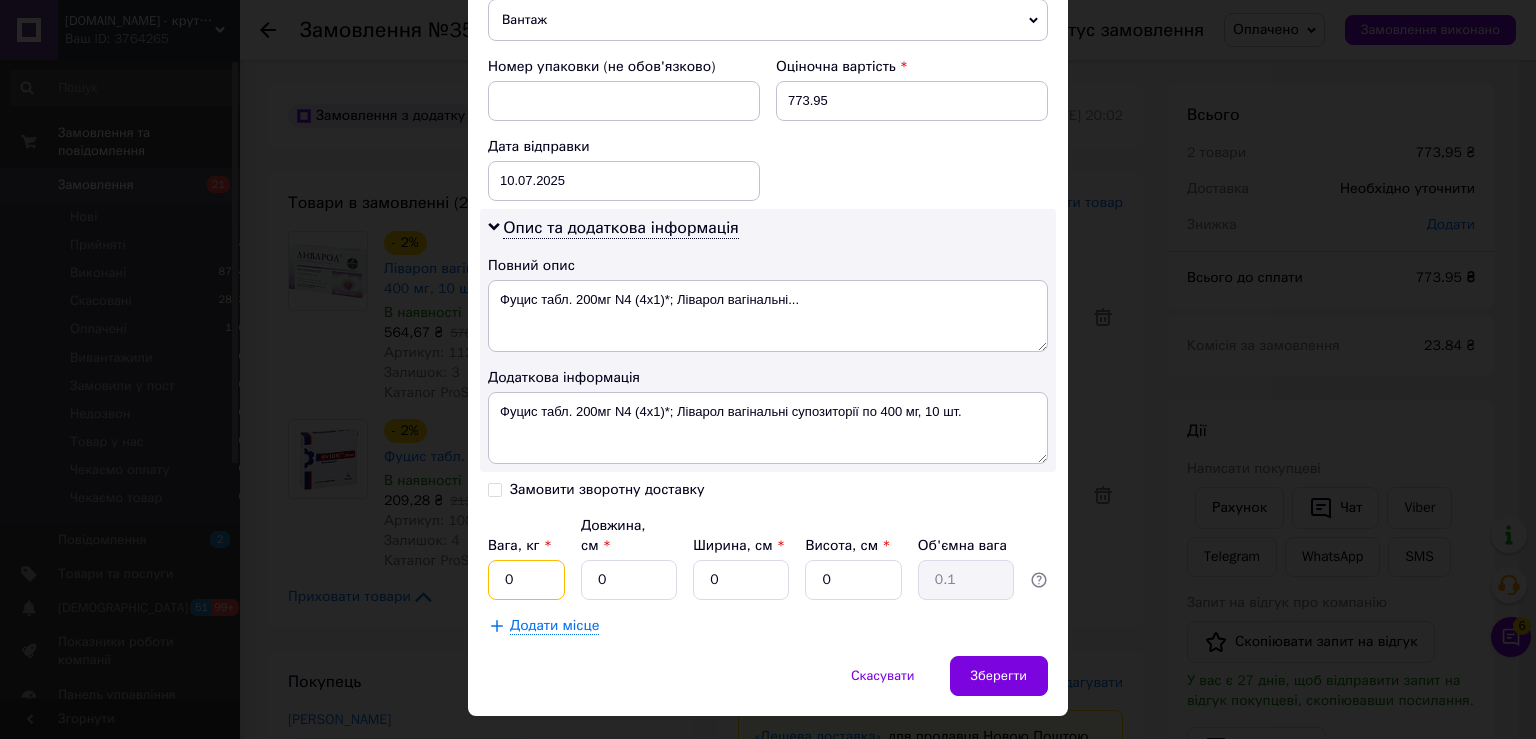 drag, startPoint x: 513, startPoint y: 532, endPoint x: 522, endPoint y: 538, distance: 10.816654 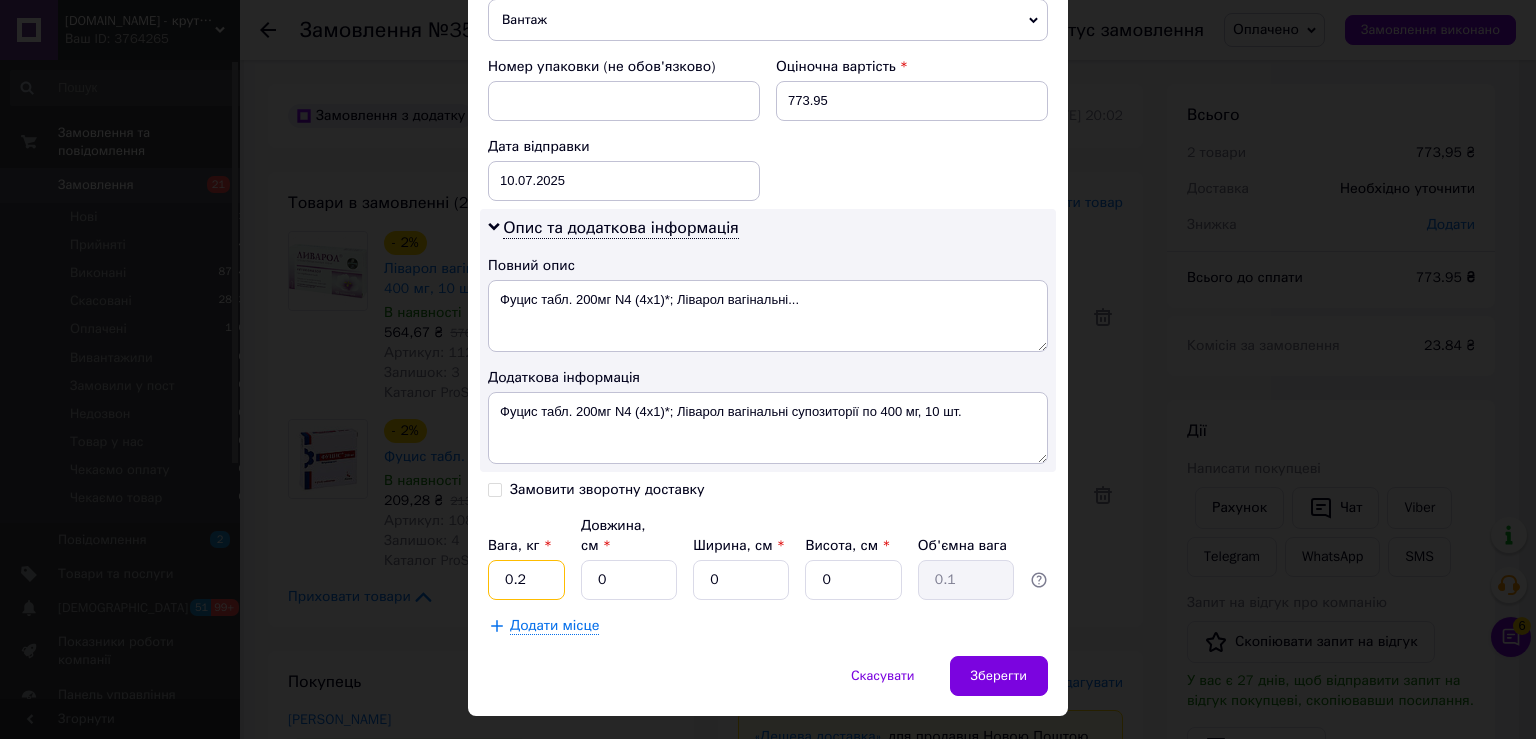 type on "0.2" 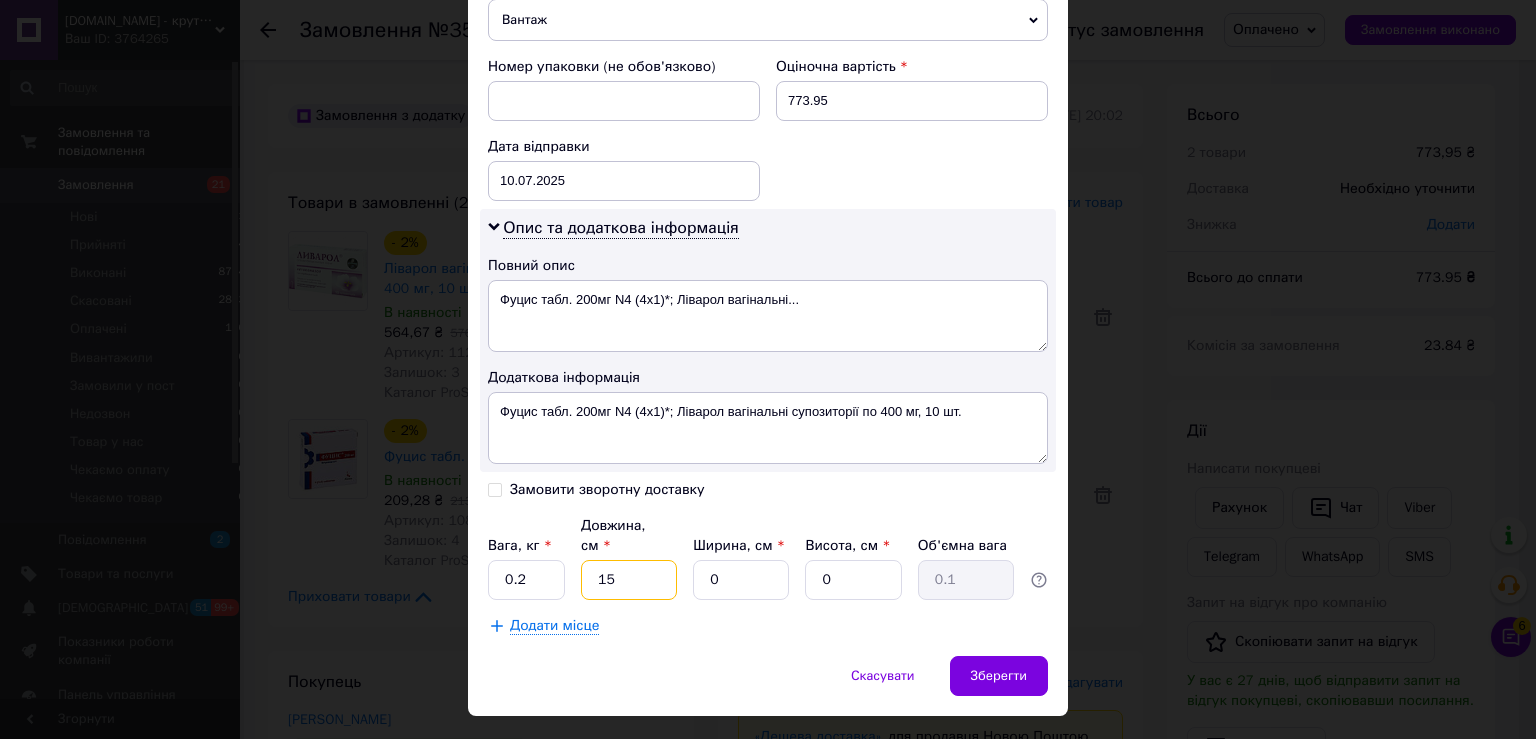 type on "15" 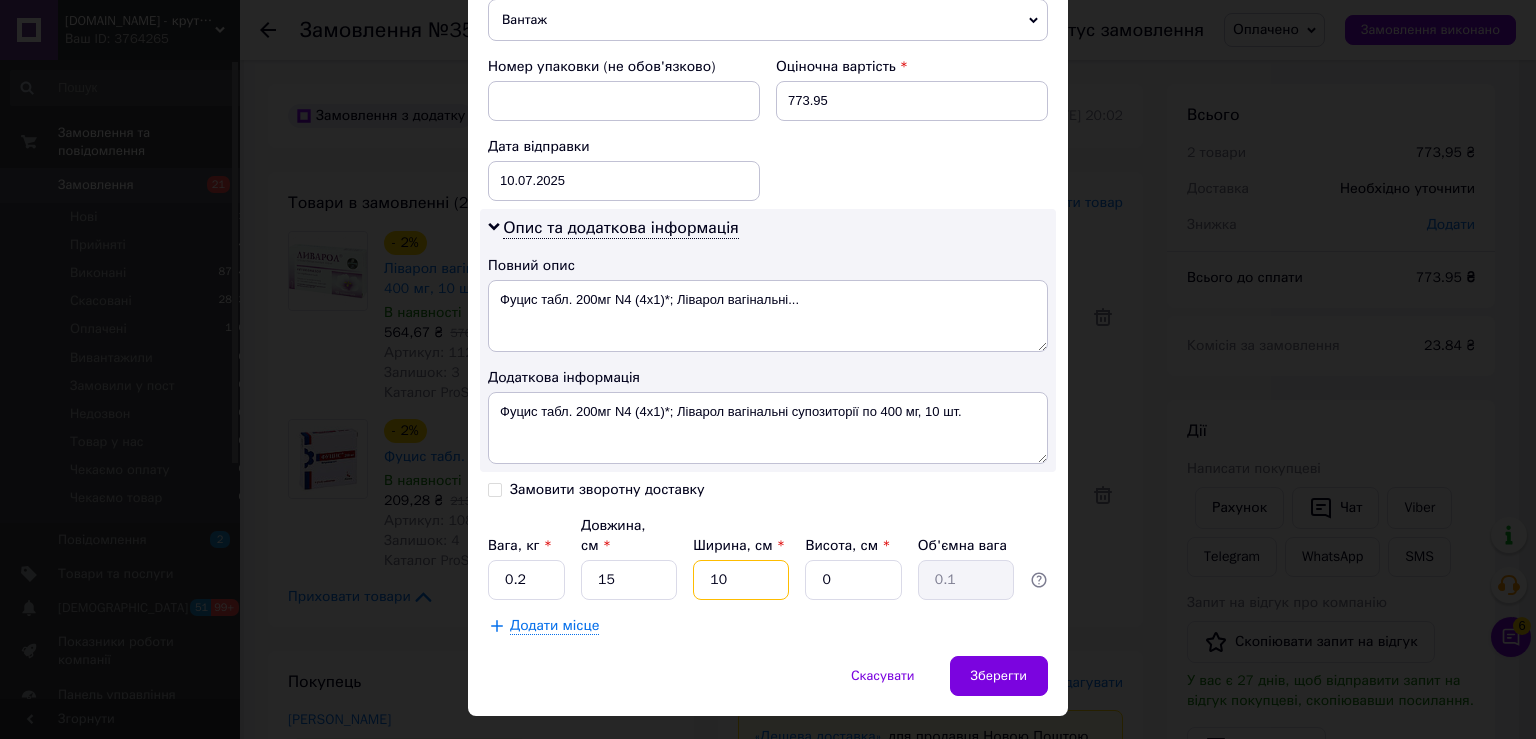 type on "10" 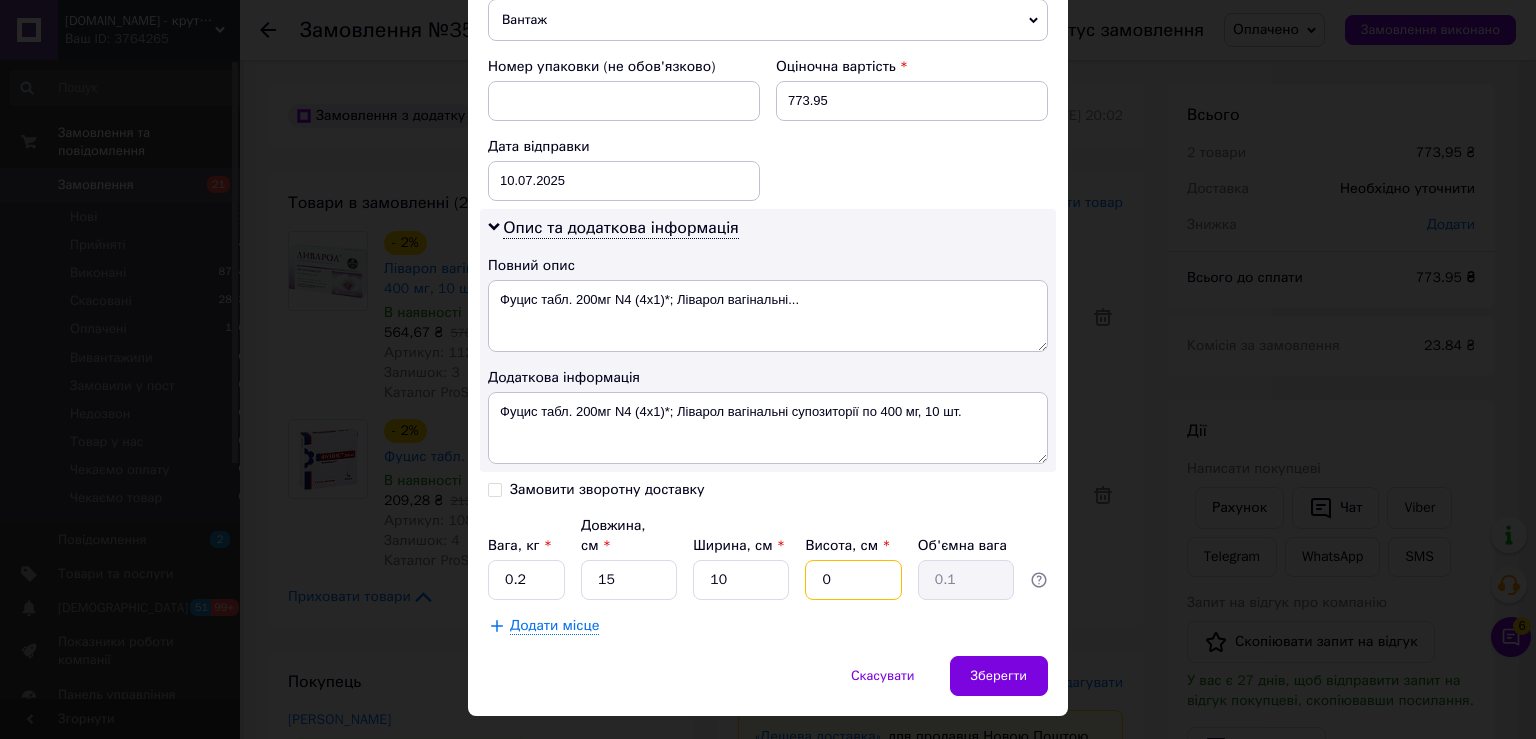 type on "8" 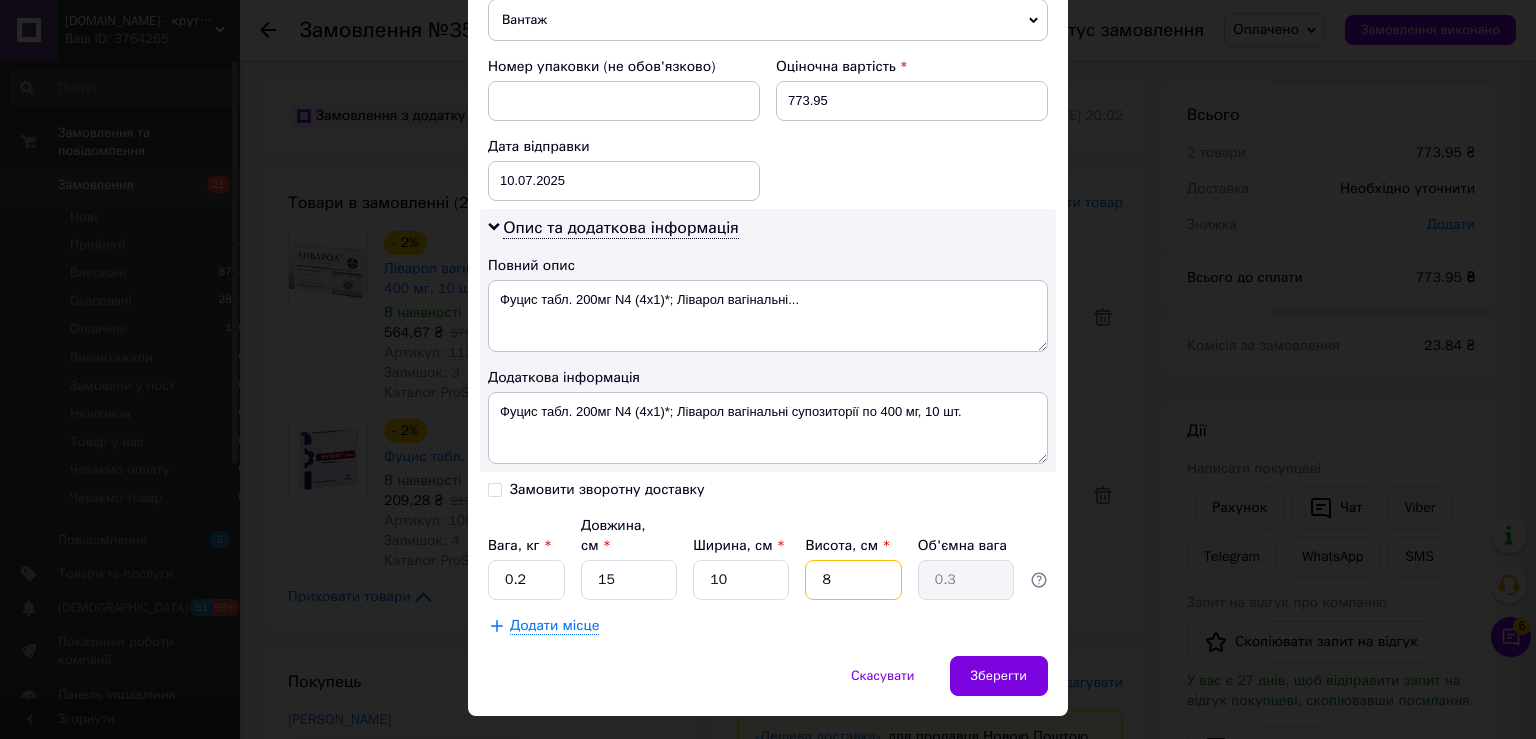 type on "8" 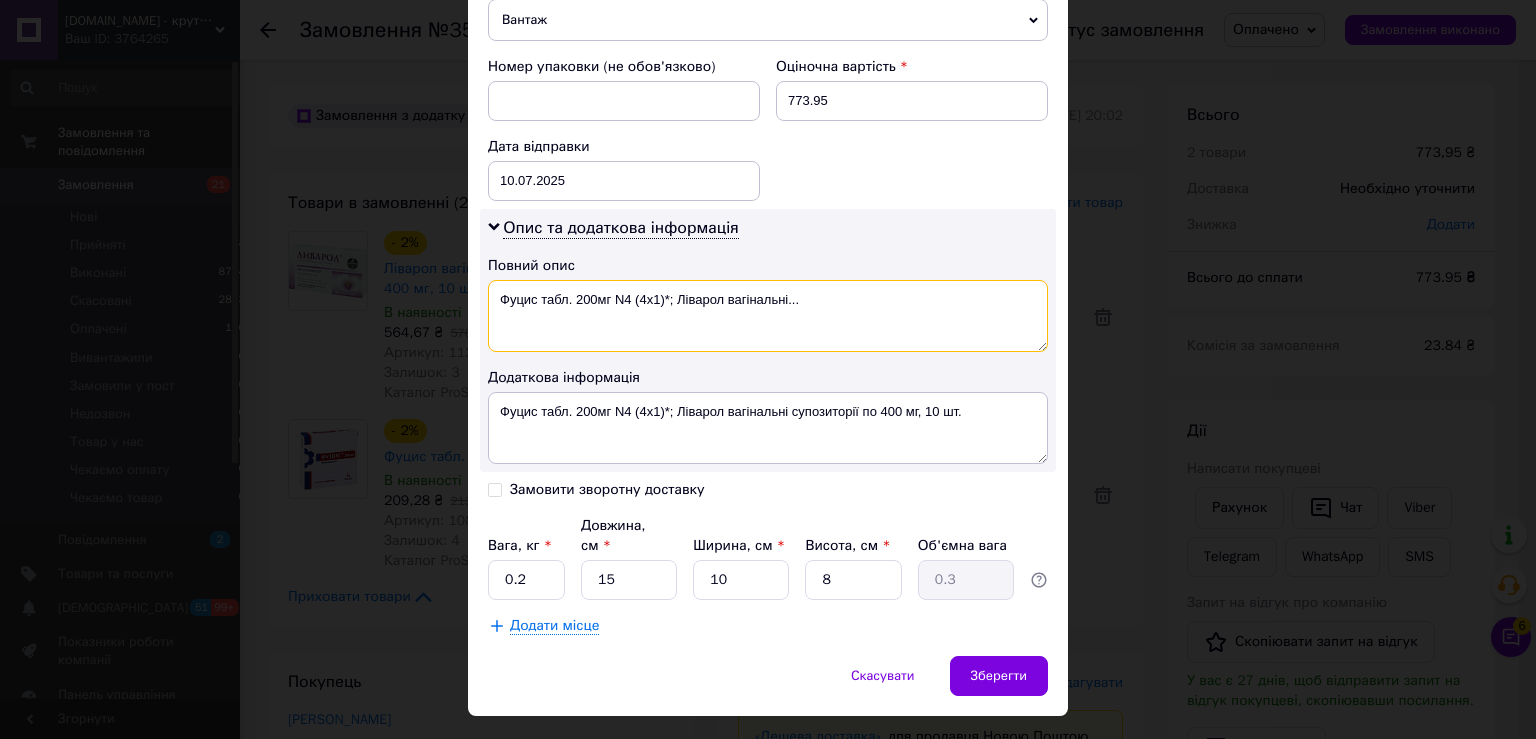 click on "Фуцис табл. 200мг N4 (4х1)*; Ліварол вагінальні..." at bounding box center [768, 316] 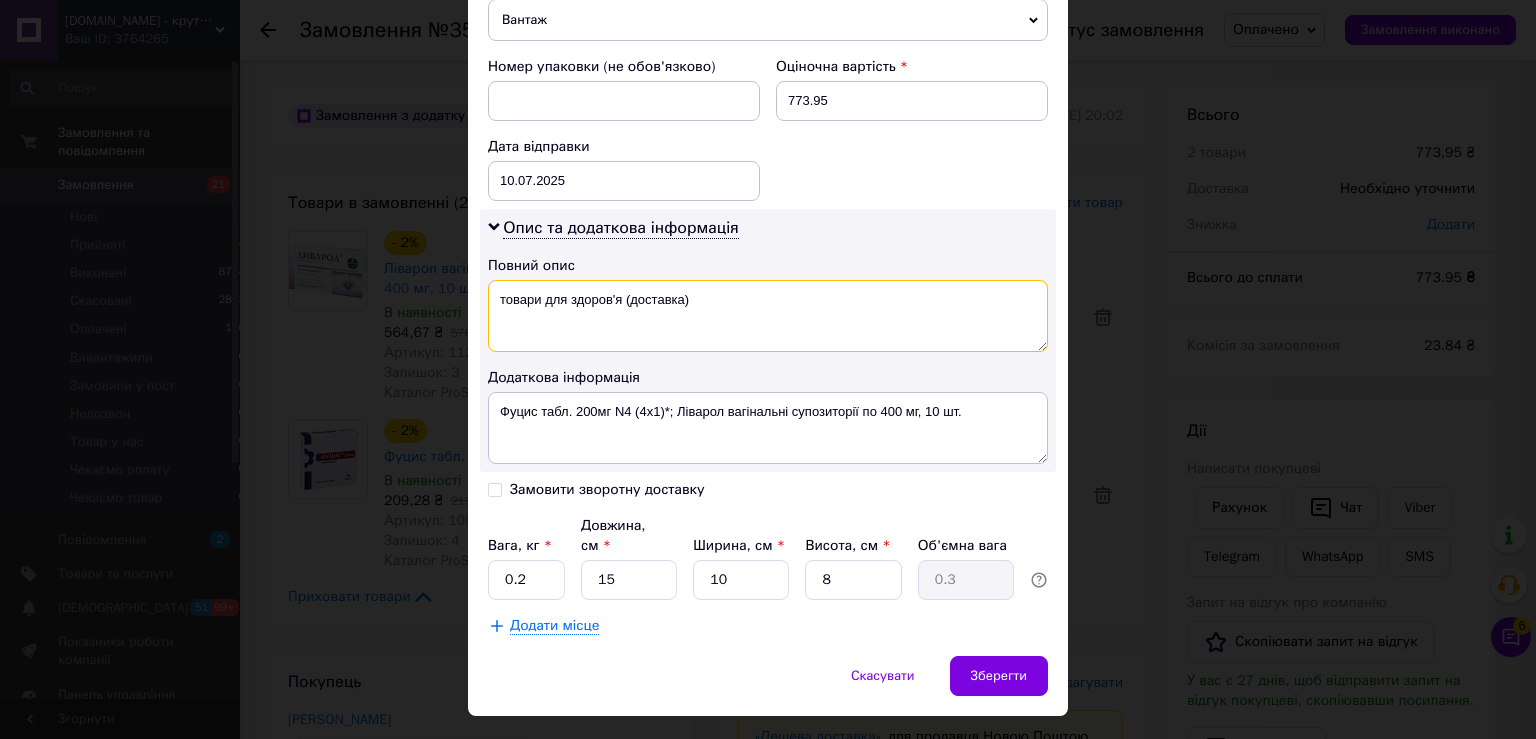 type on "товари для здоров'я (доставка)" 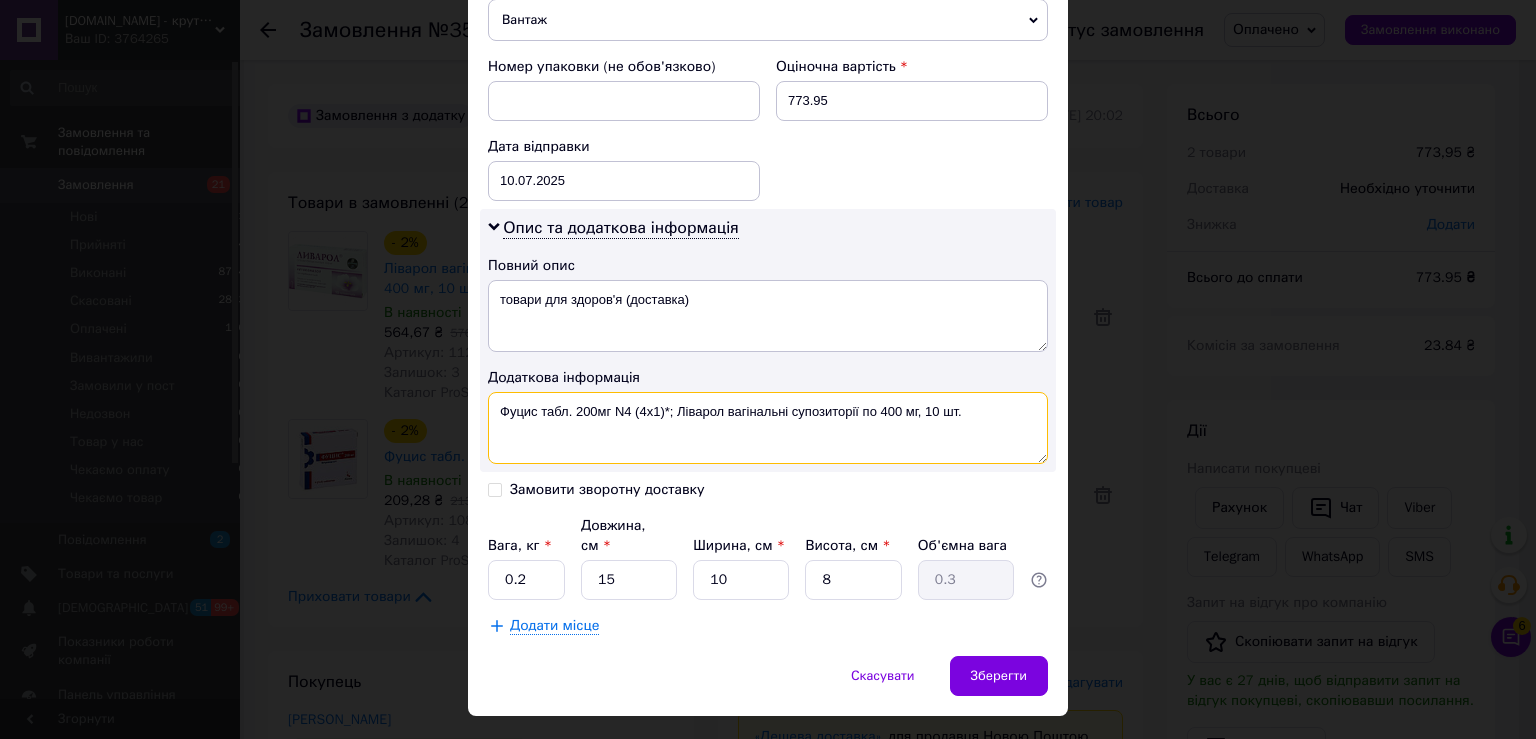 click on "Фуцис табл. 200мг N4 (4х1)*; Ліварол вагінальні супозиторії по 400 мг, 10 шт." at bounding box center [768, 428] 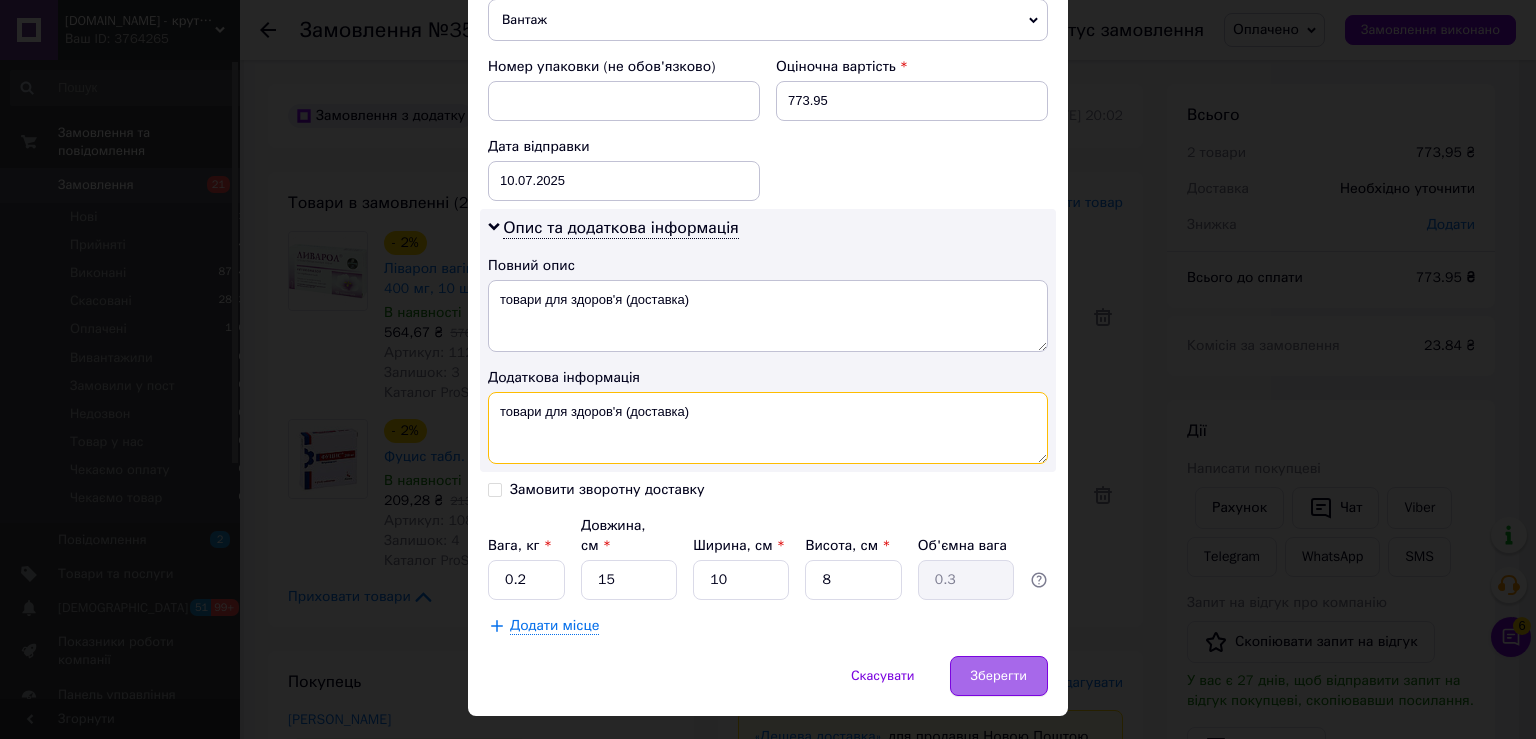 type on "товари для здоров'я (доставка)" 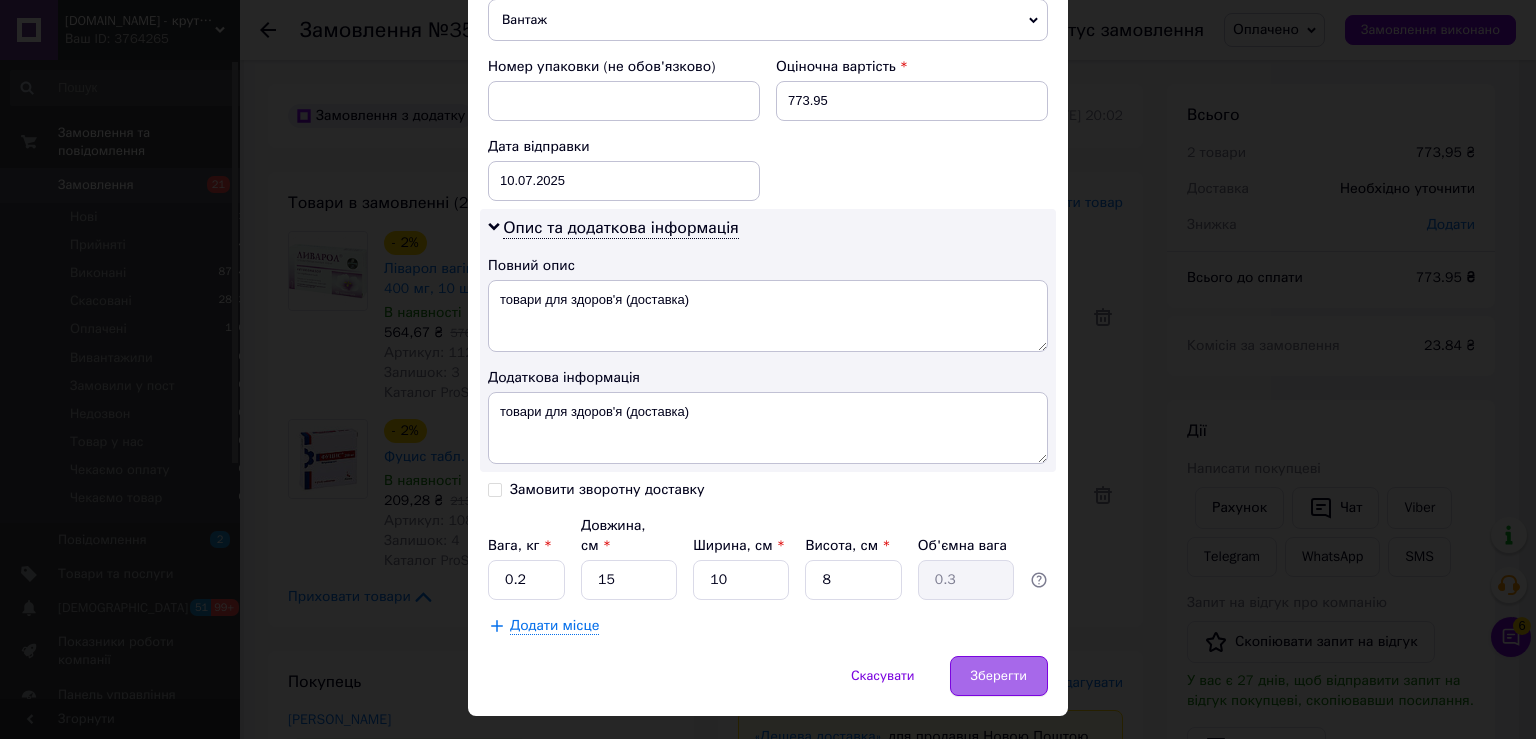click on "Зберегти" at bounding box center [999, 676] 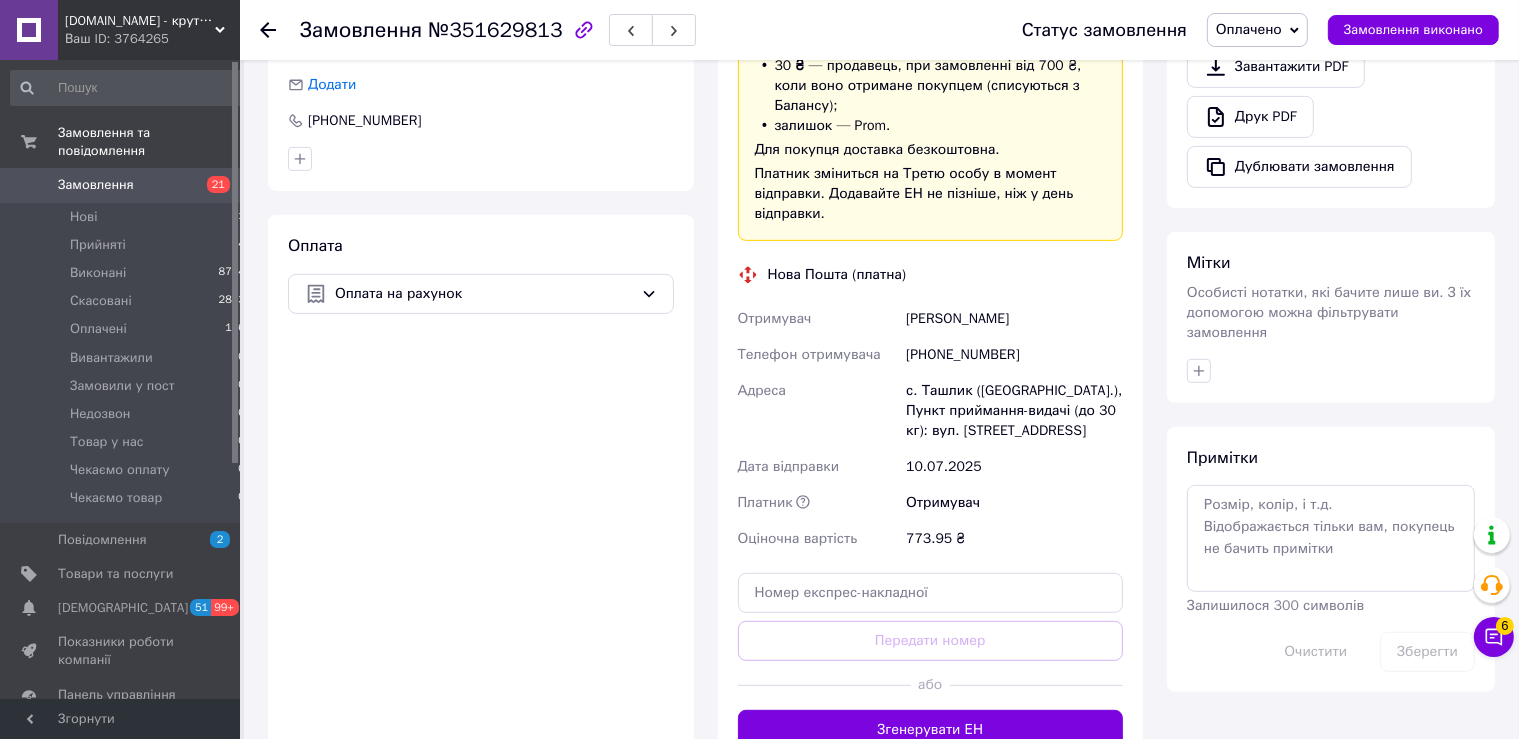 scroll, scrollTop: 844, scrollLeft: 0, axis: vertical 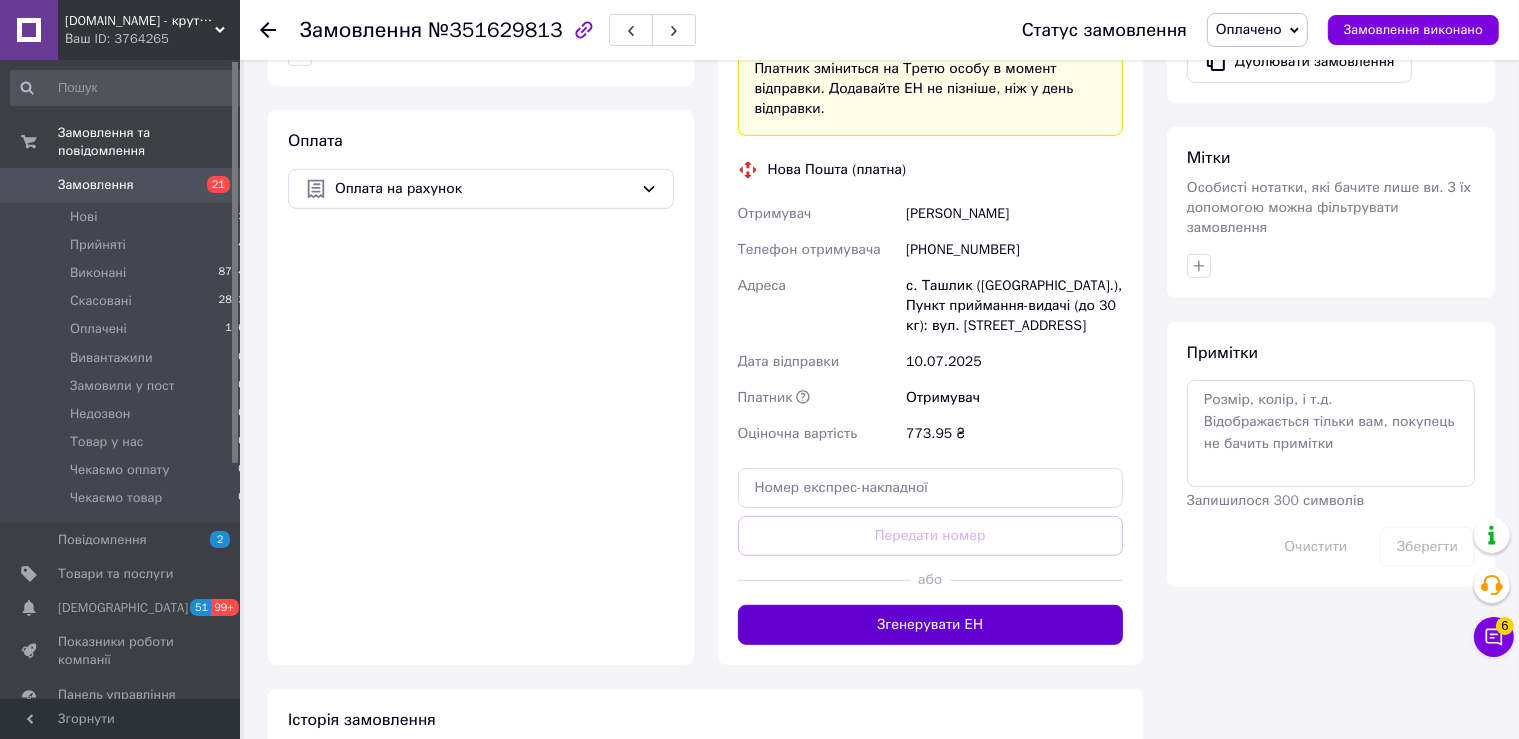click on "Згенерувати ЕН" at bounding box center [931, 625] 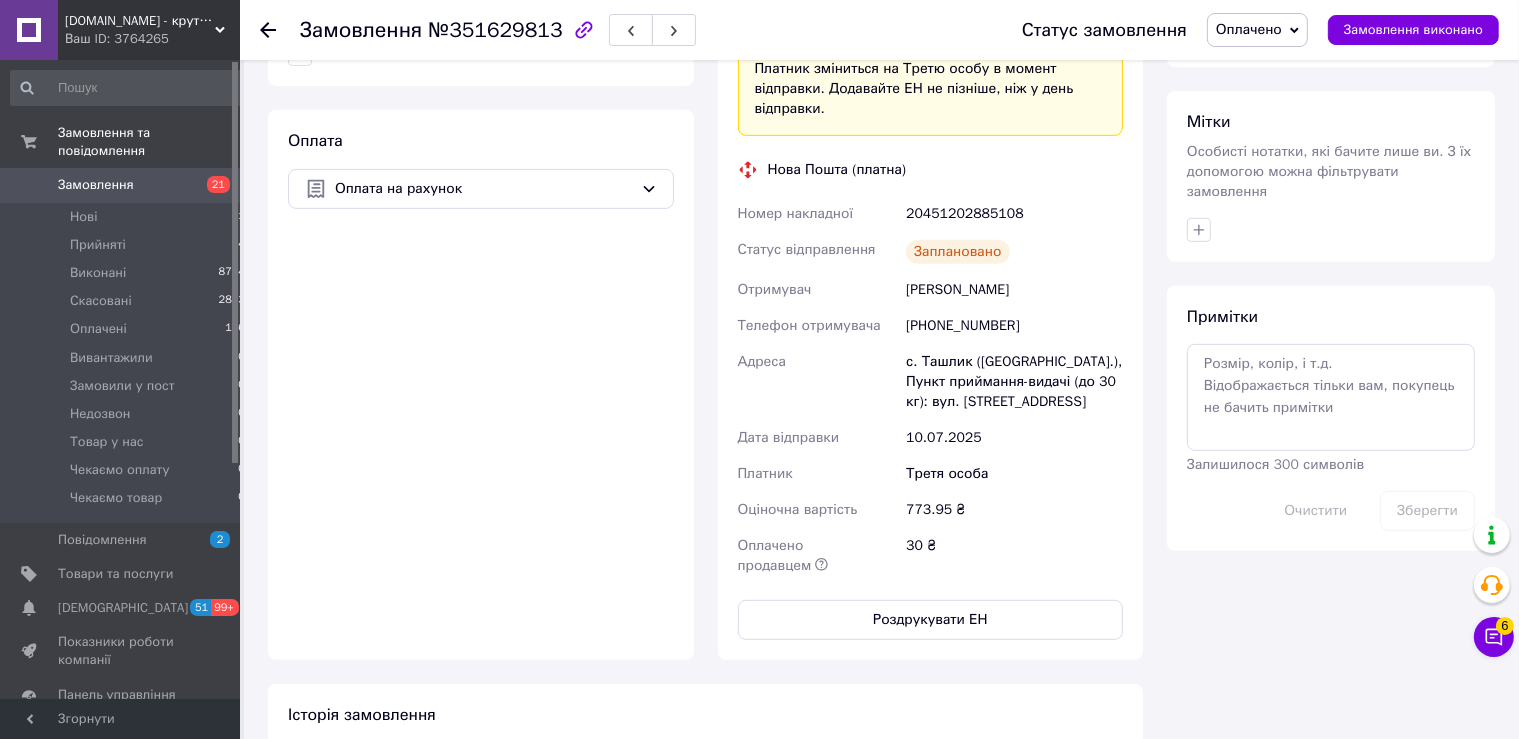 click on "20451202885108" at bounding box center [1014, 214] 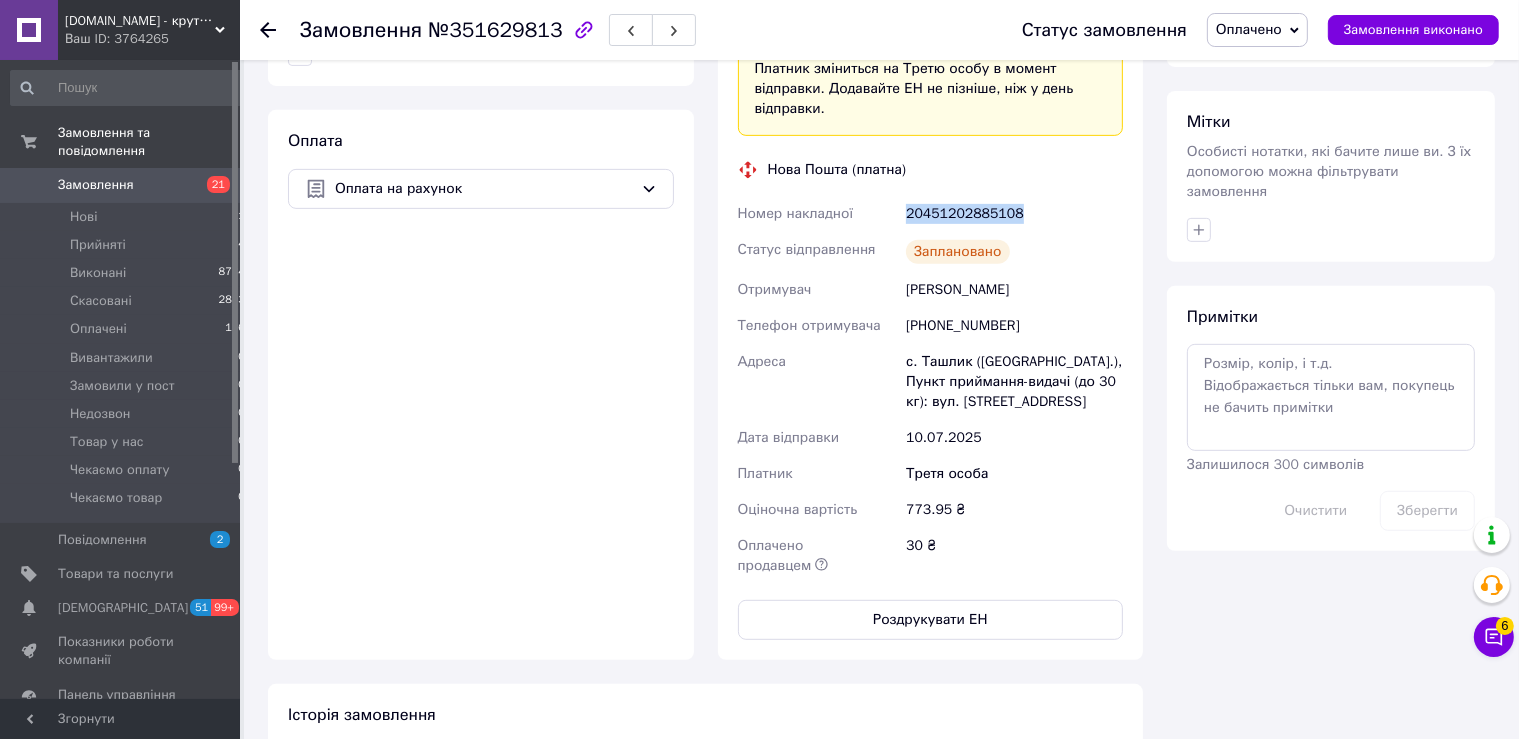 click on "20451202885108" at bounding box center (1014, 214) 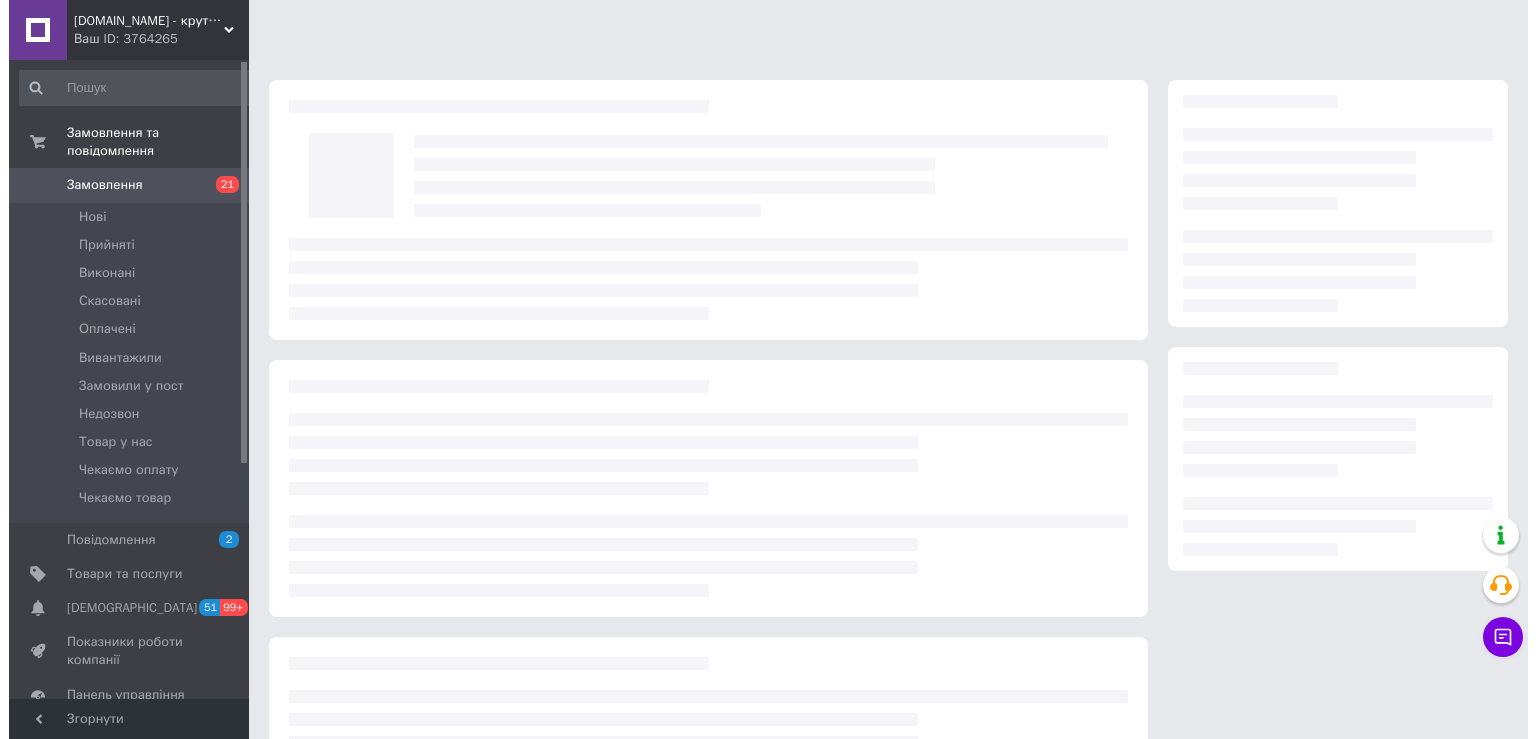 scroll, scrollTop: 0, scrollLeft: 0, axis: both 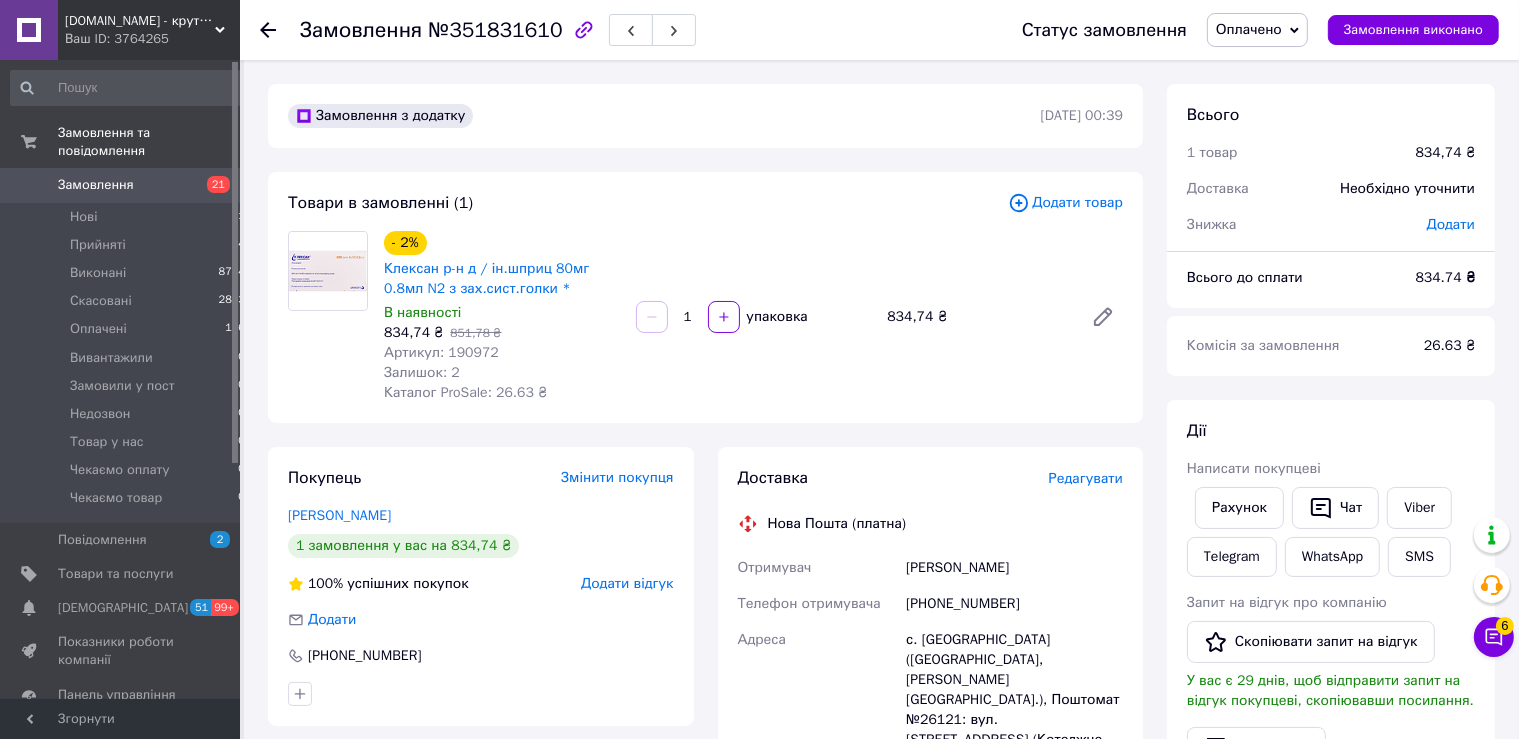 click on "Редагувати" at bounding box center [1086, 478] 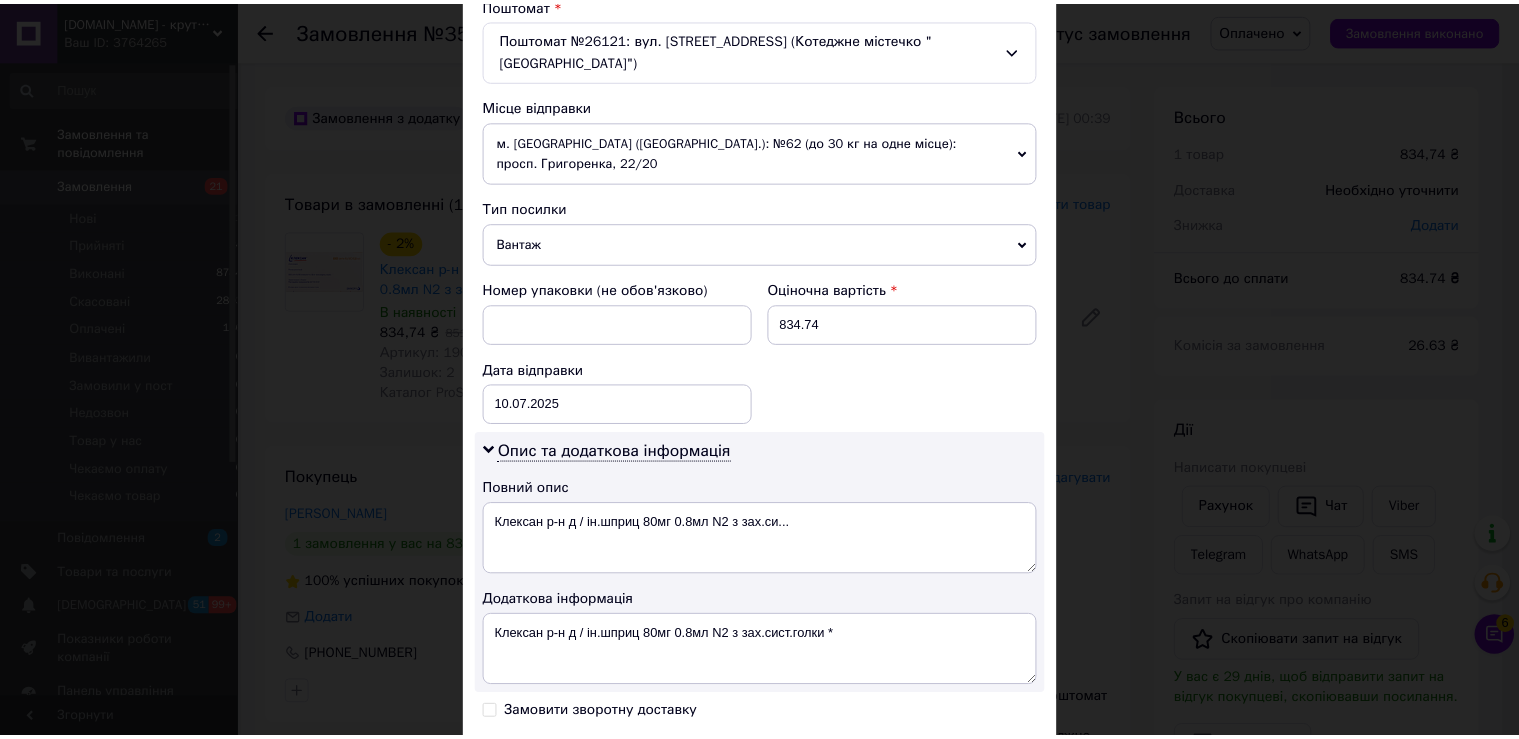 scroll, scrollTop: 842, scrollLeft: 0, axis: vertical 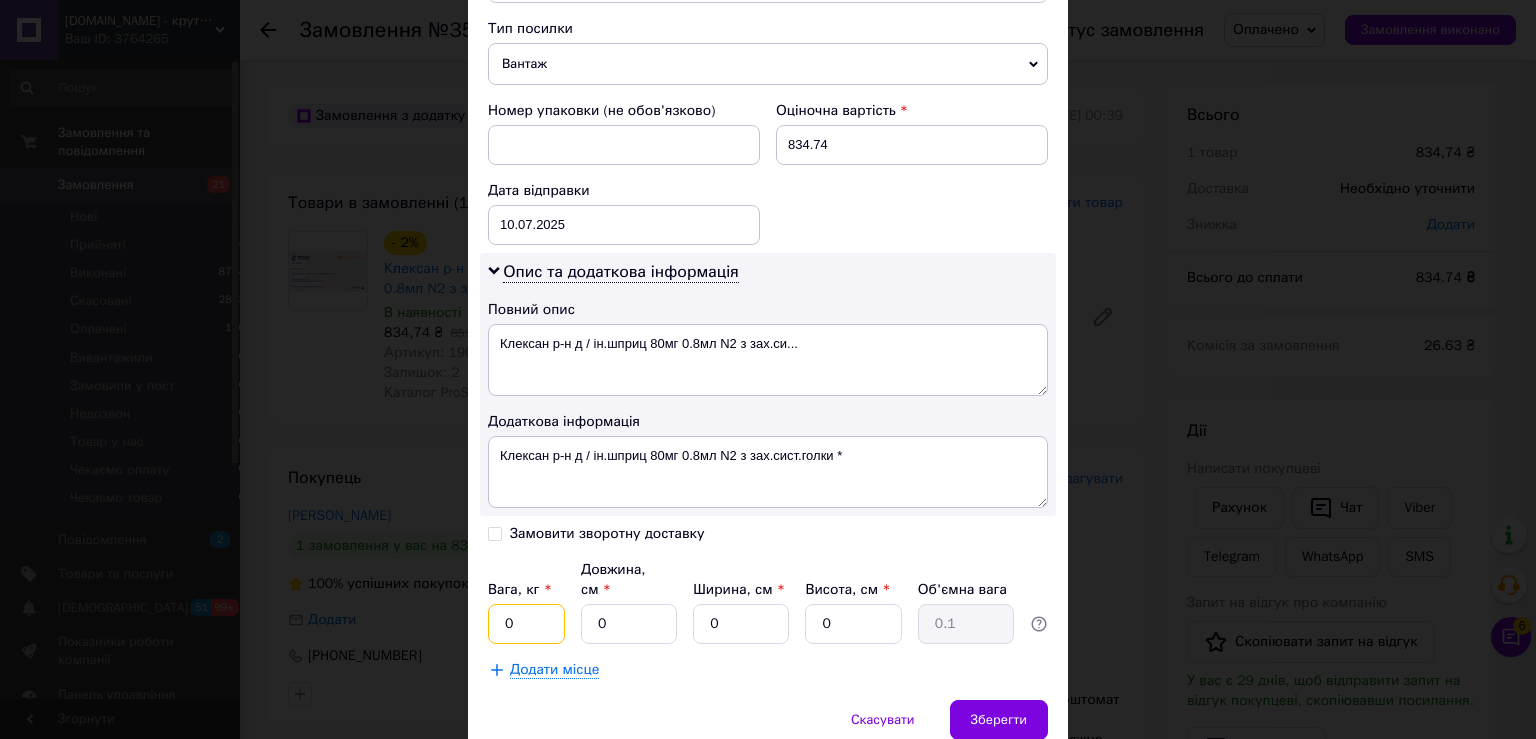 click on "0" at bounding box center [526, 624] 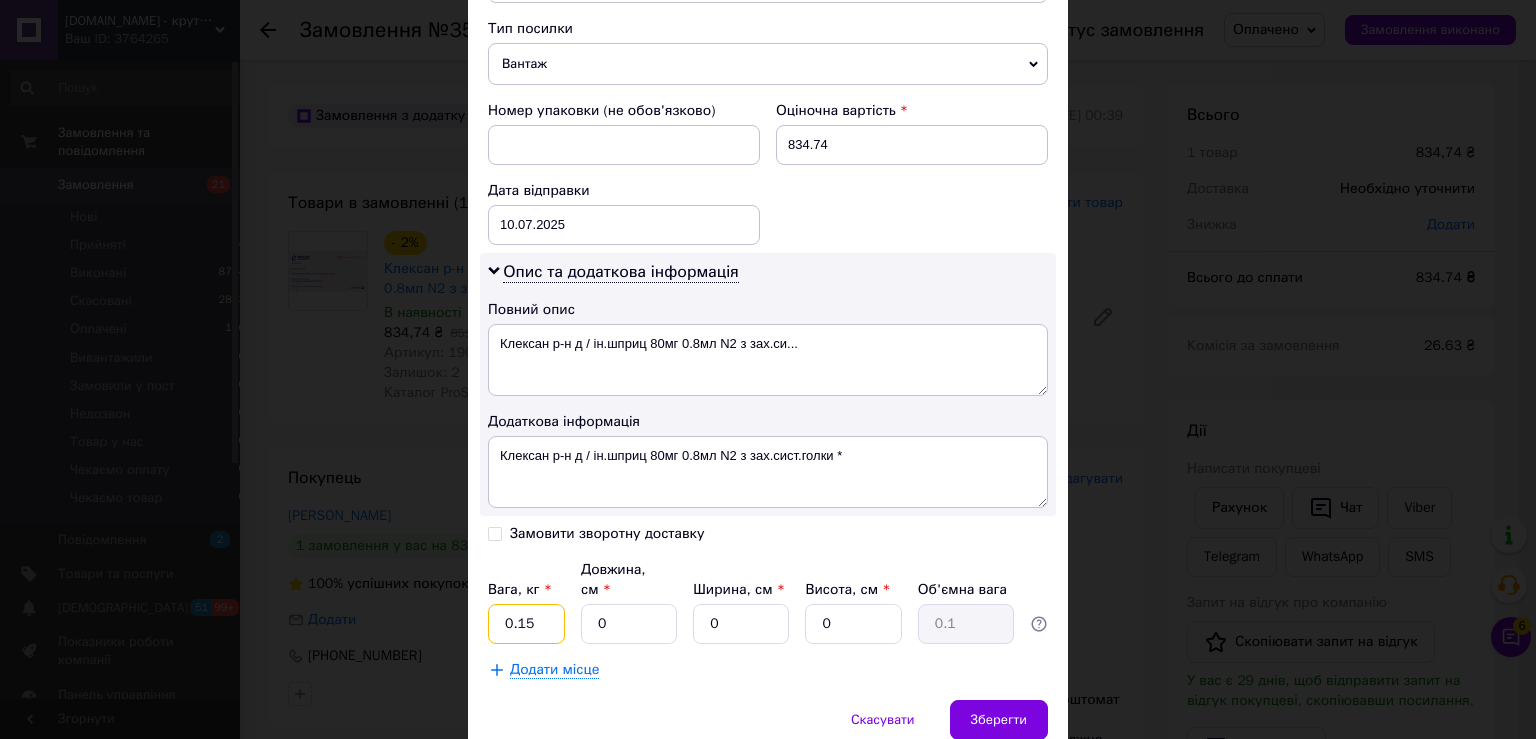 type on "0.15" 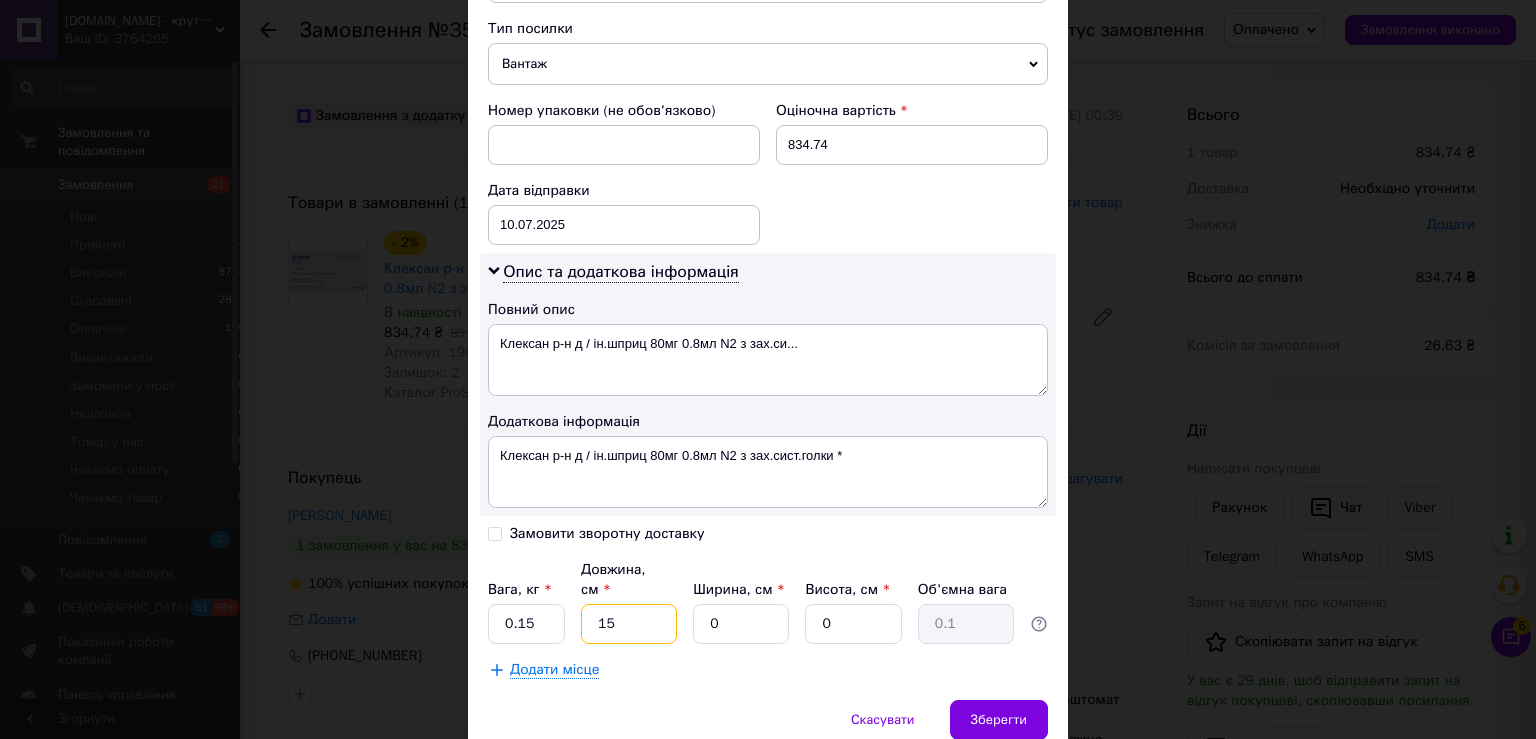type on "15" 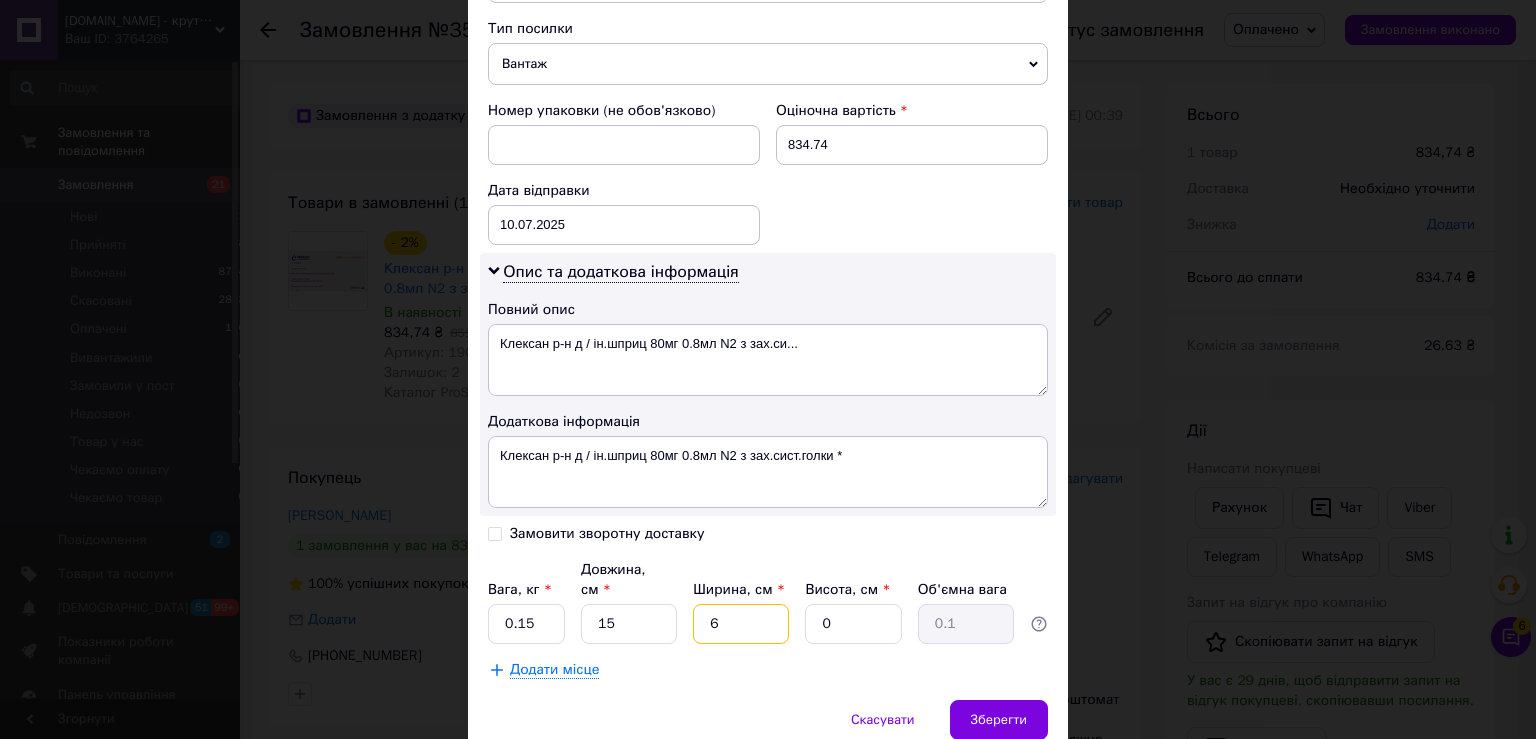 type on "6" 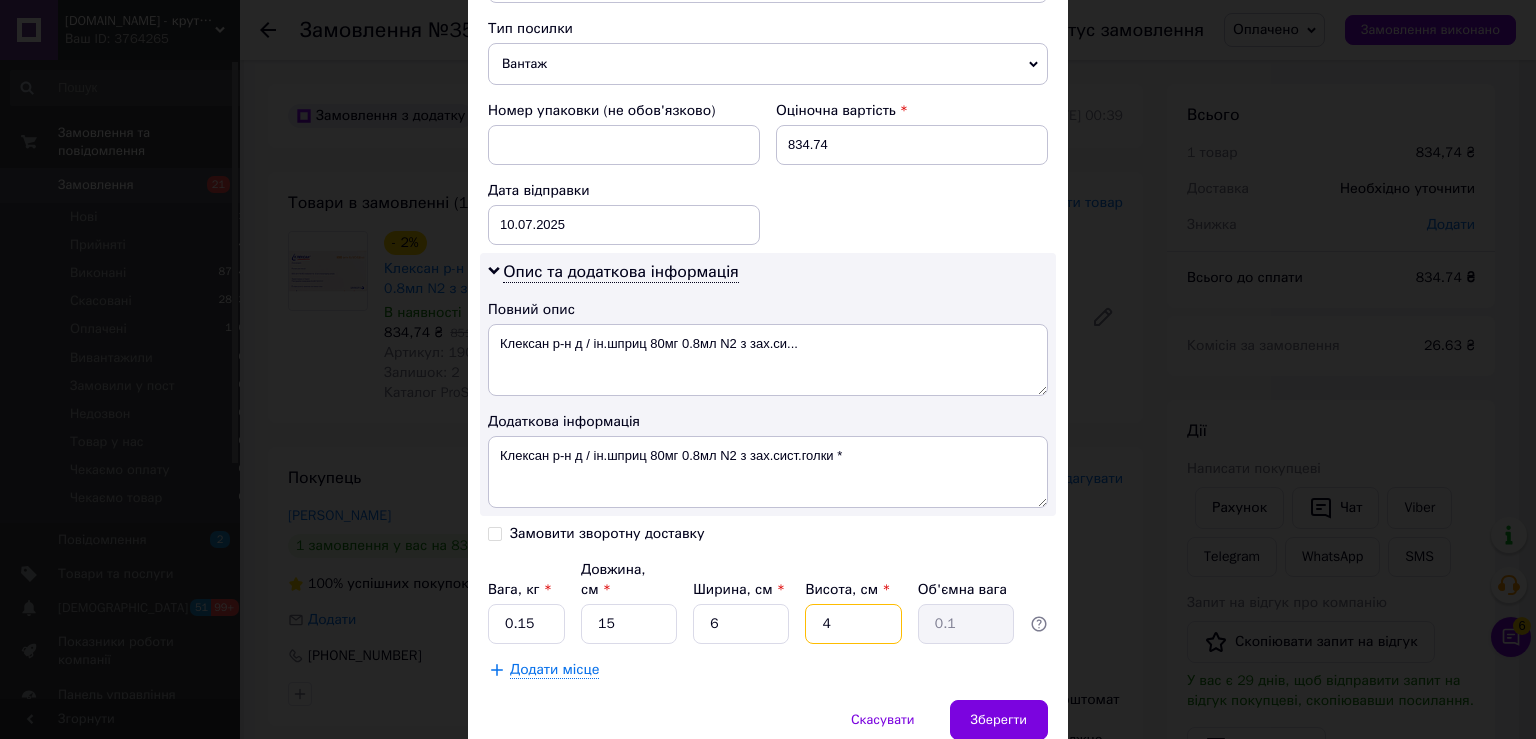 type on "4" 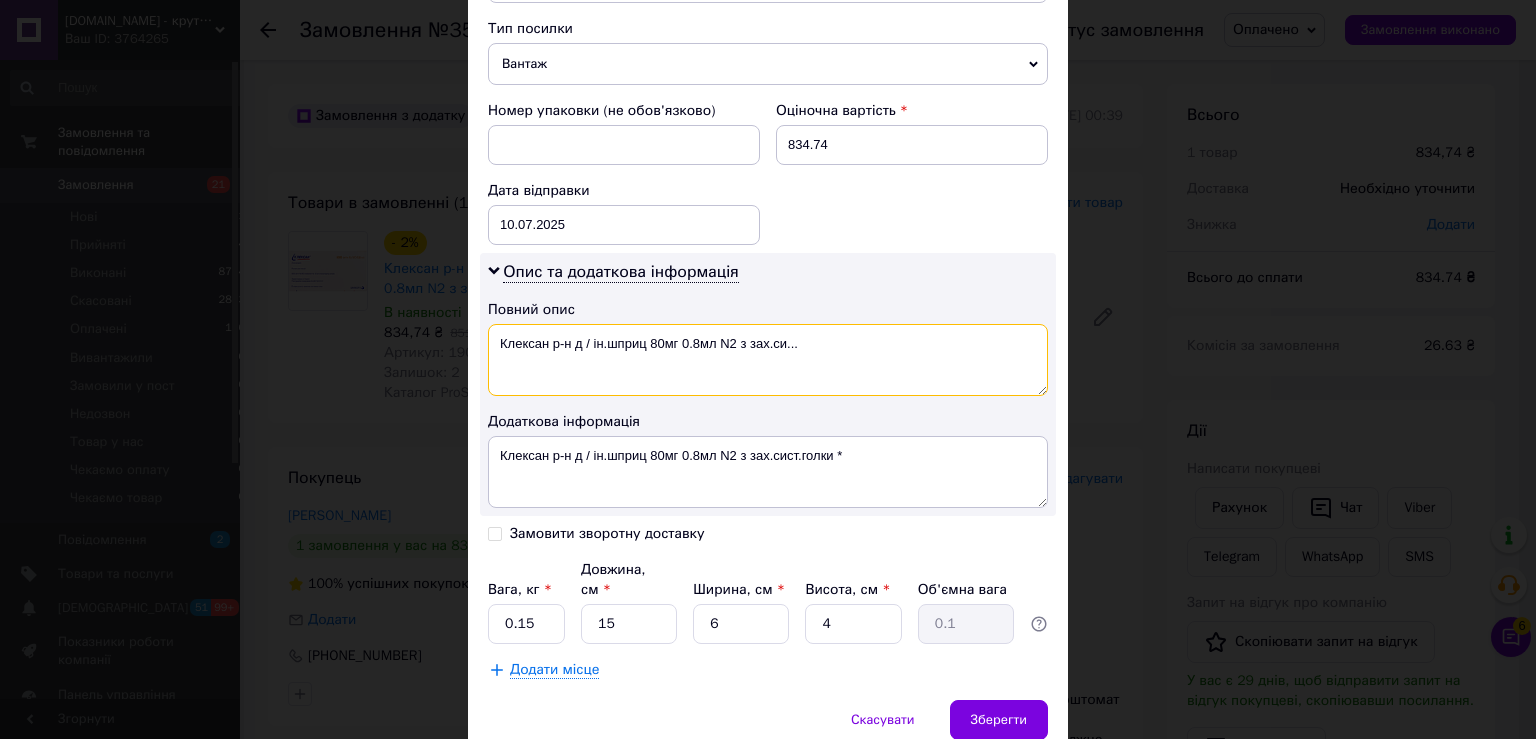 click on "Клексан р-н д / ін.шприц 80мг 0.8мл N2 з зах.си..." at bounding box center (768, 360) 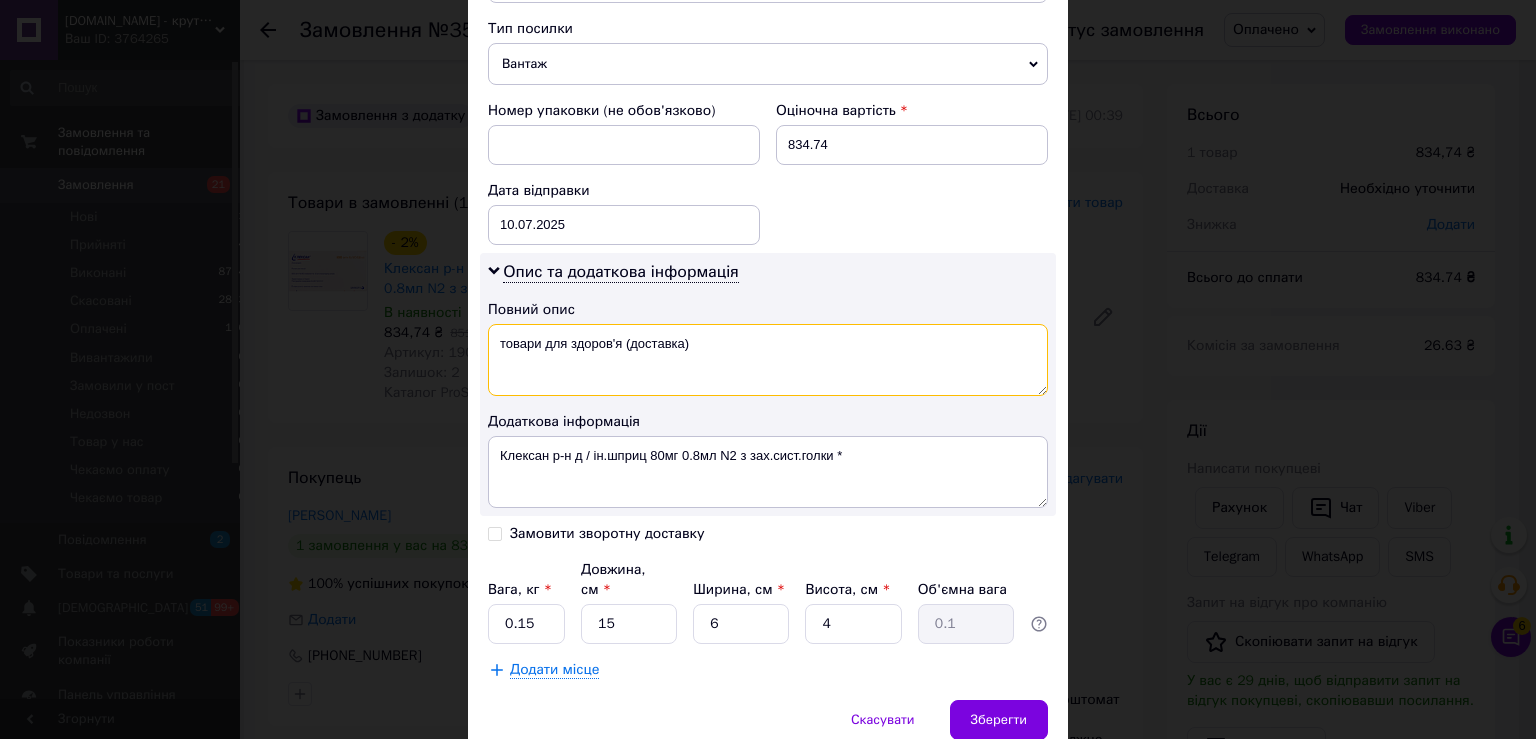 type on "товари для здоров'я (доставка)" 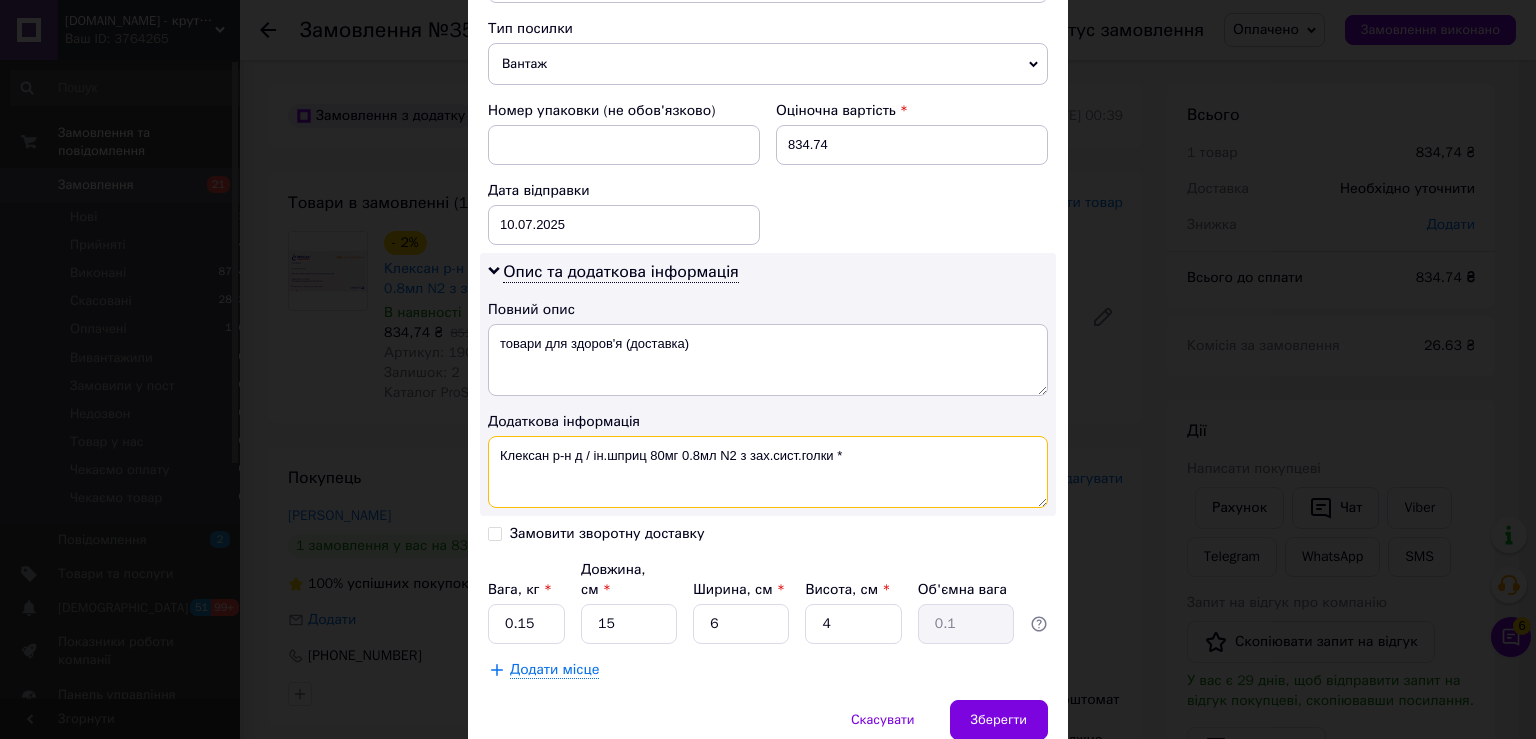 click on "Клексан р-н д / ін.шприц 80мг 0.8мл N2 з зах.сист.голки *" at bounding box center [768, 472] 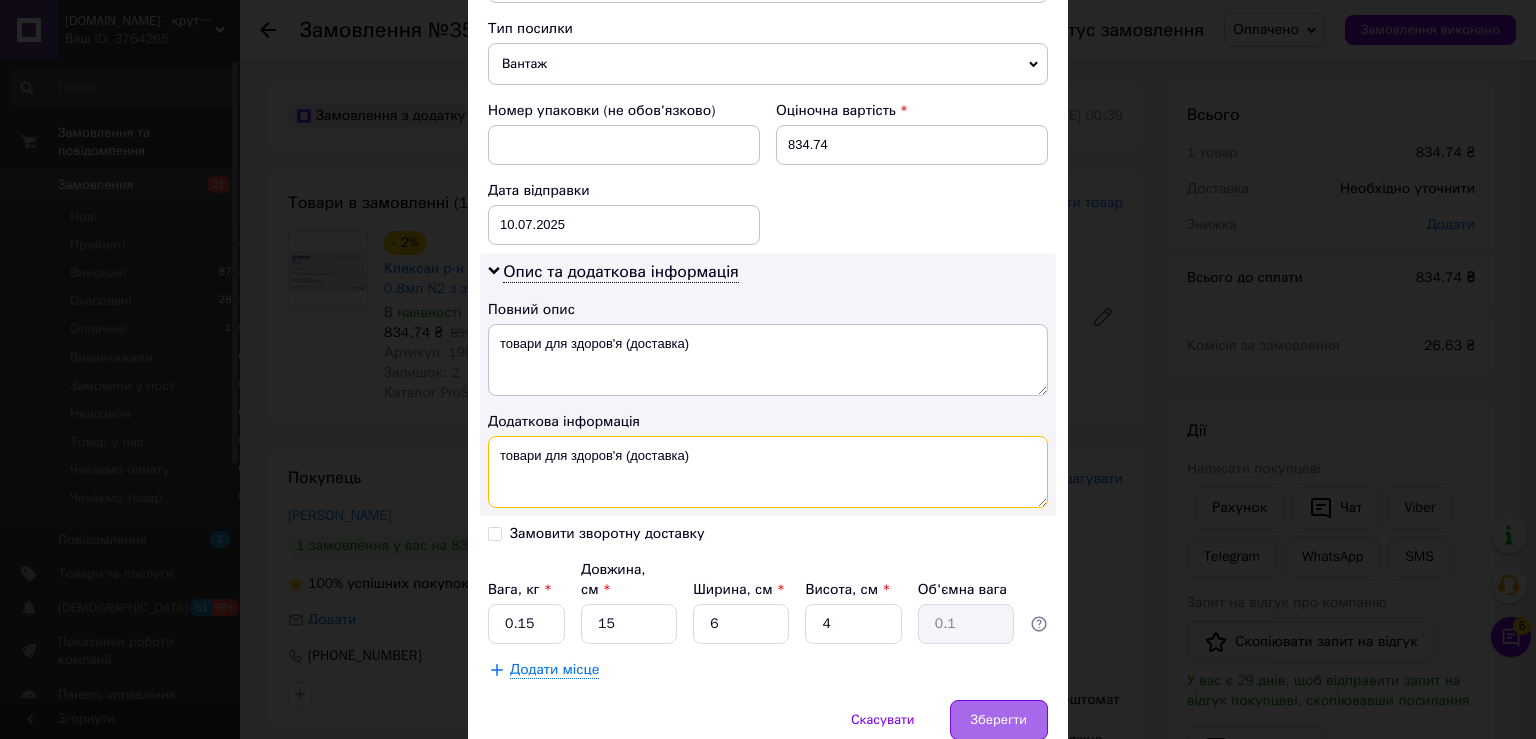 type on "товари для здоров'я (доставка)" 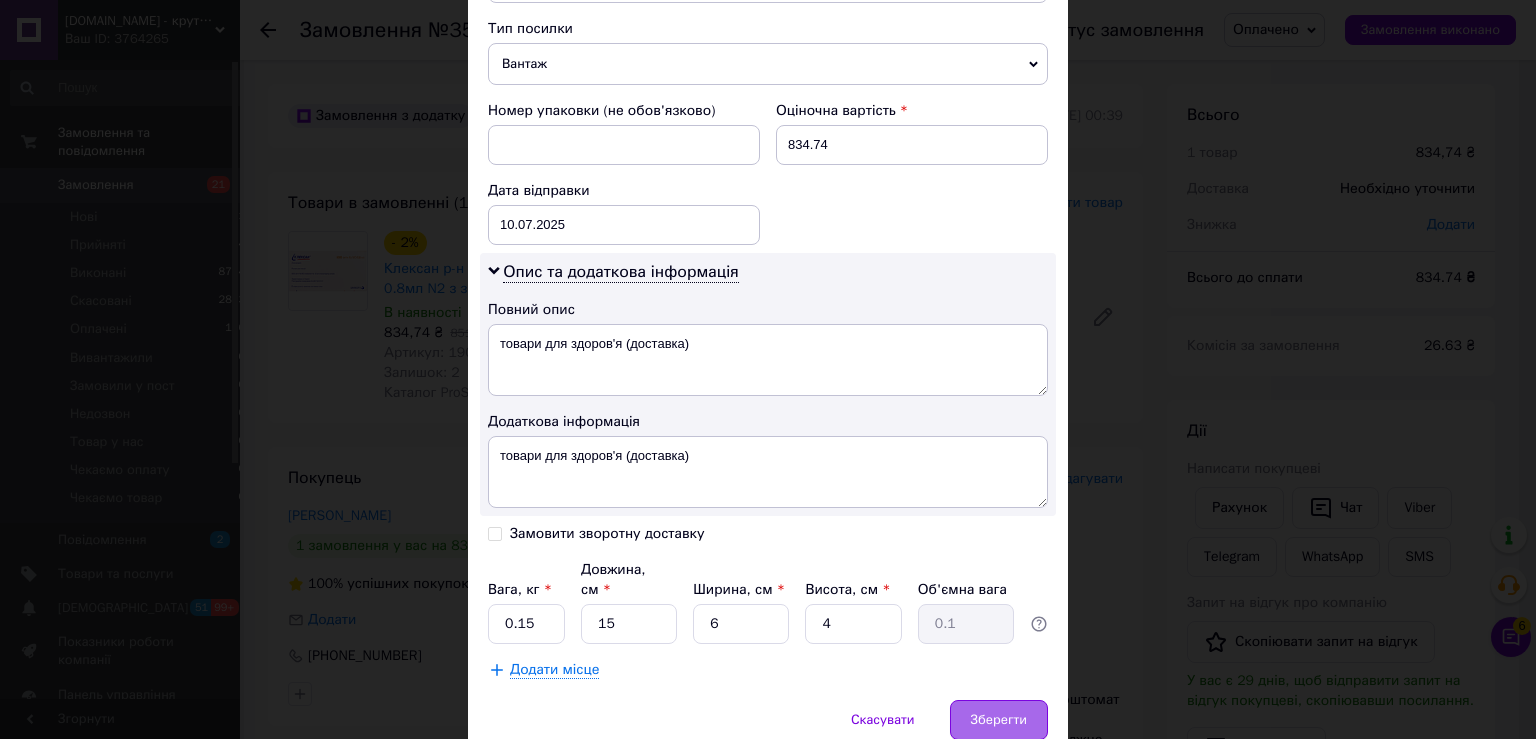 click on "Зберегти" at bounding box center [999, 720] 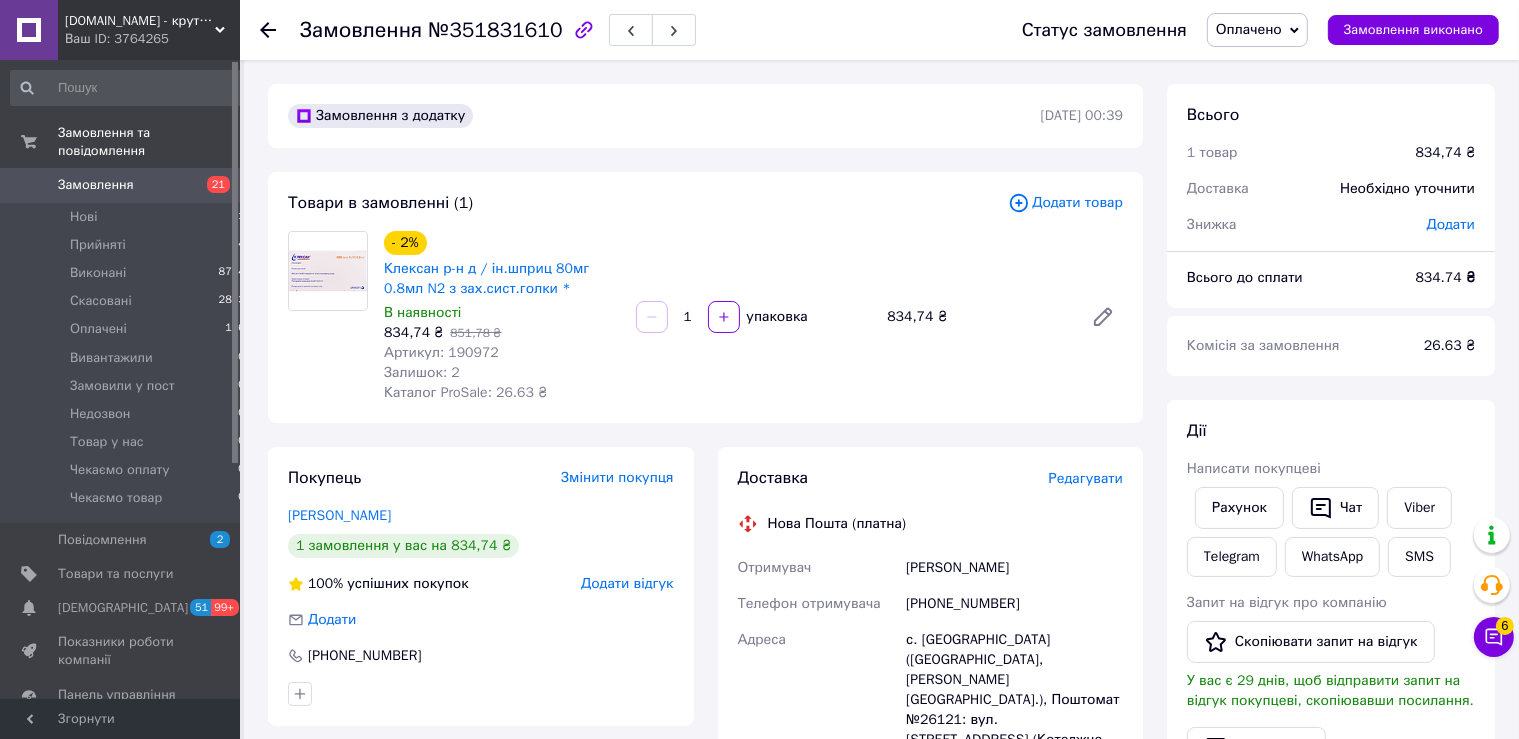scroll, scrollTop: 528, scrollLeft: 0, axis: vertical 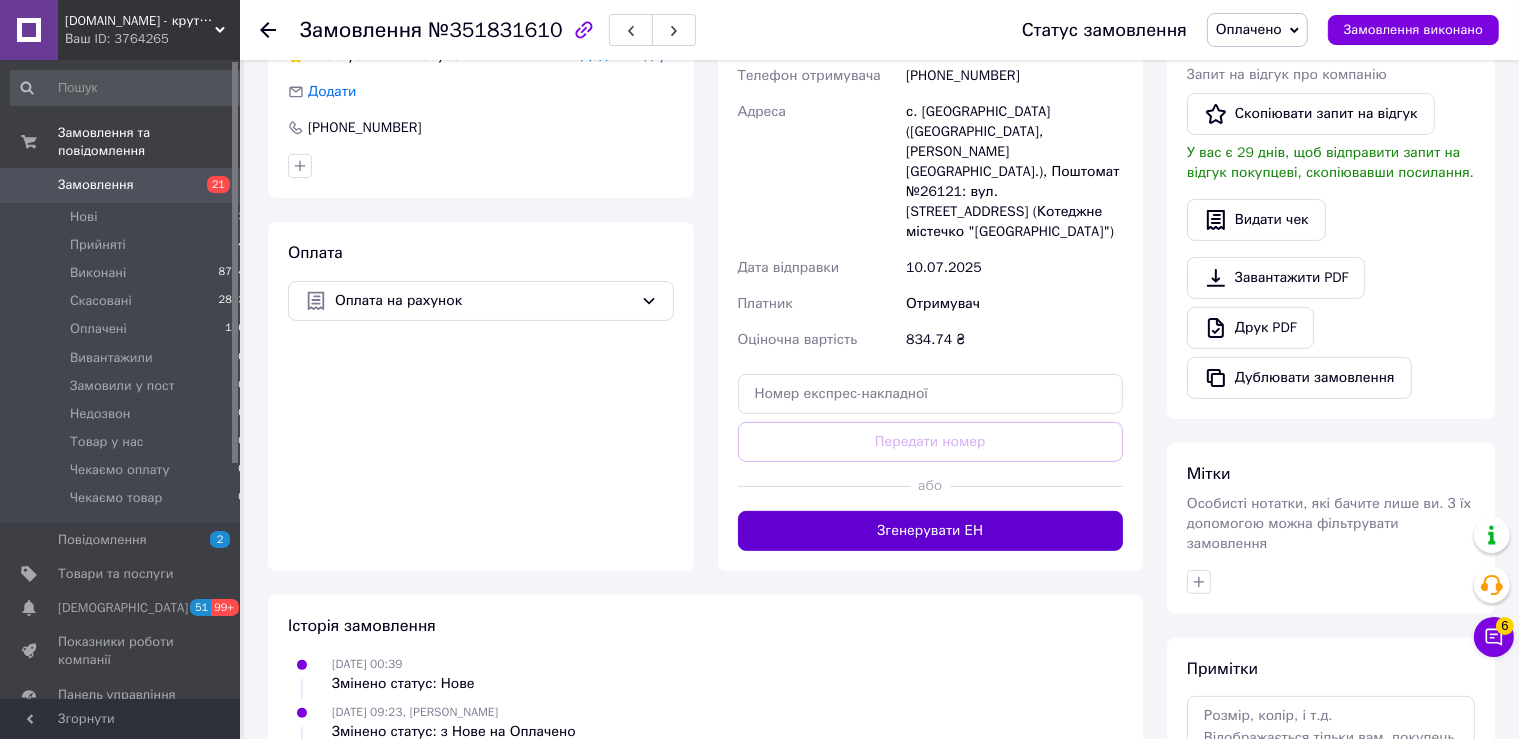 click on "Згенерувати ЕН" at bounding box center (931, 531) 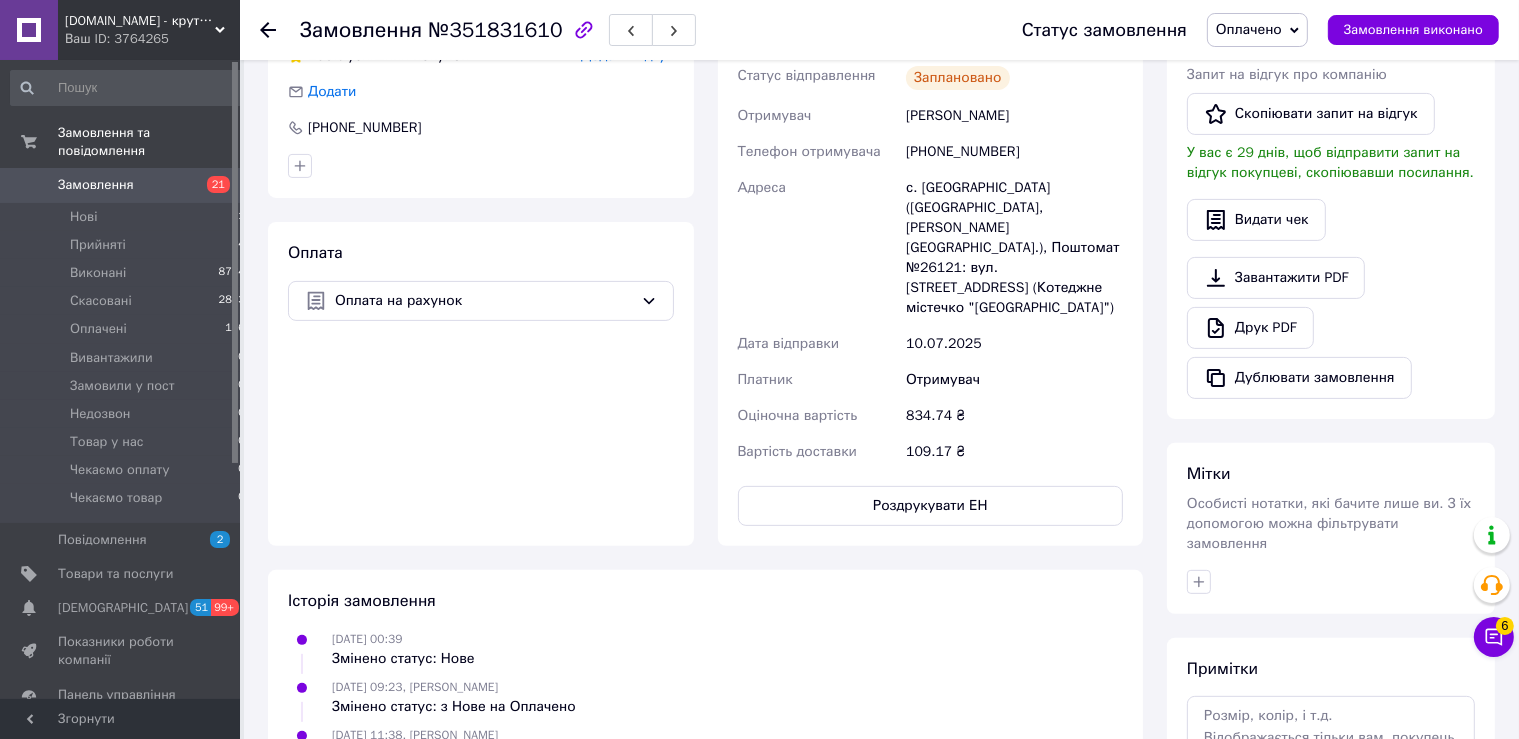 scroll, scrollTop: 422, scrollLeft: 0, axis: vertical 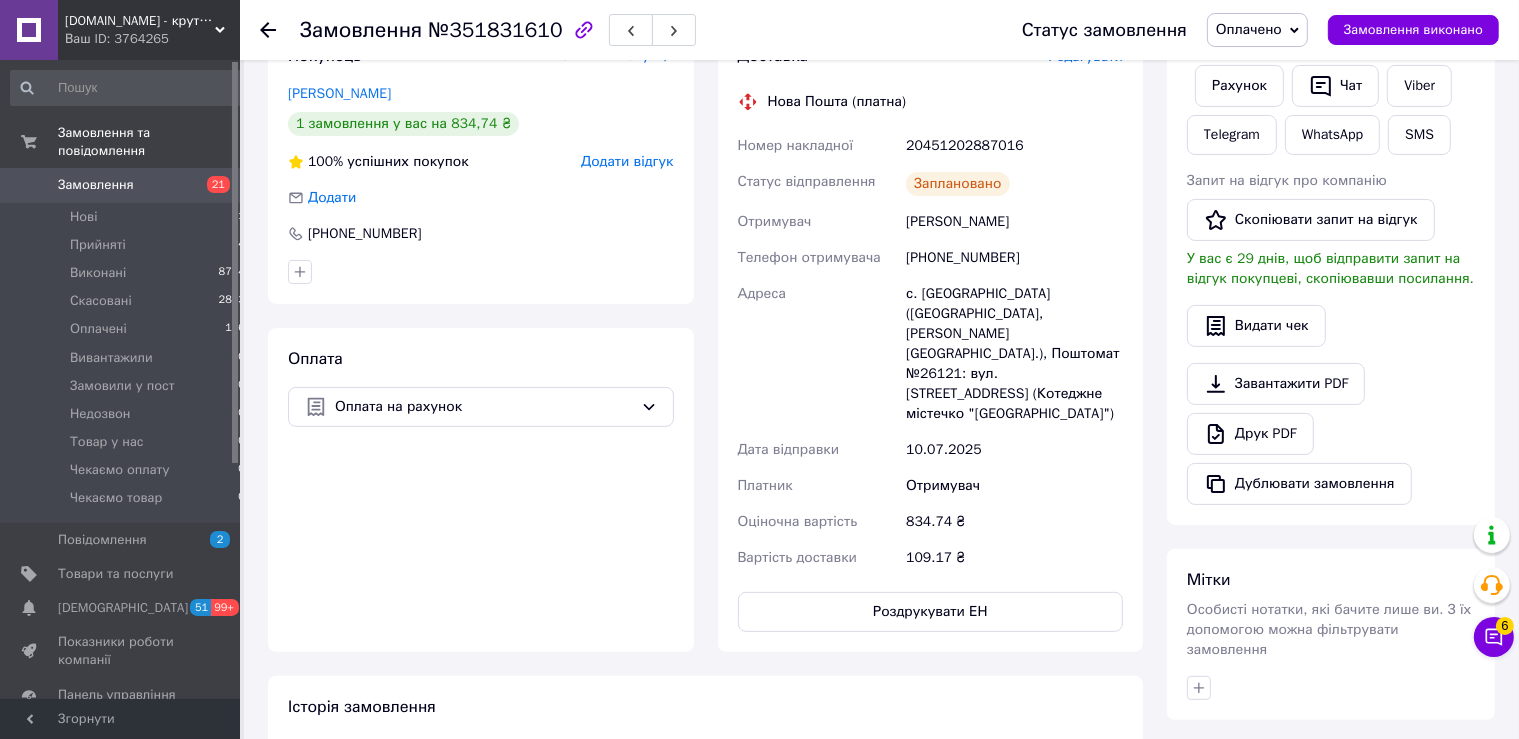 click on "20451202887016" at bounding box center (1014, 146) 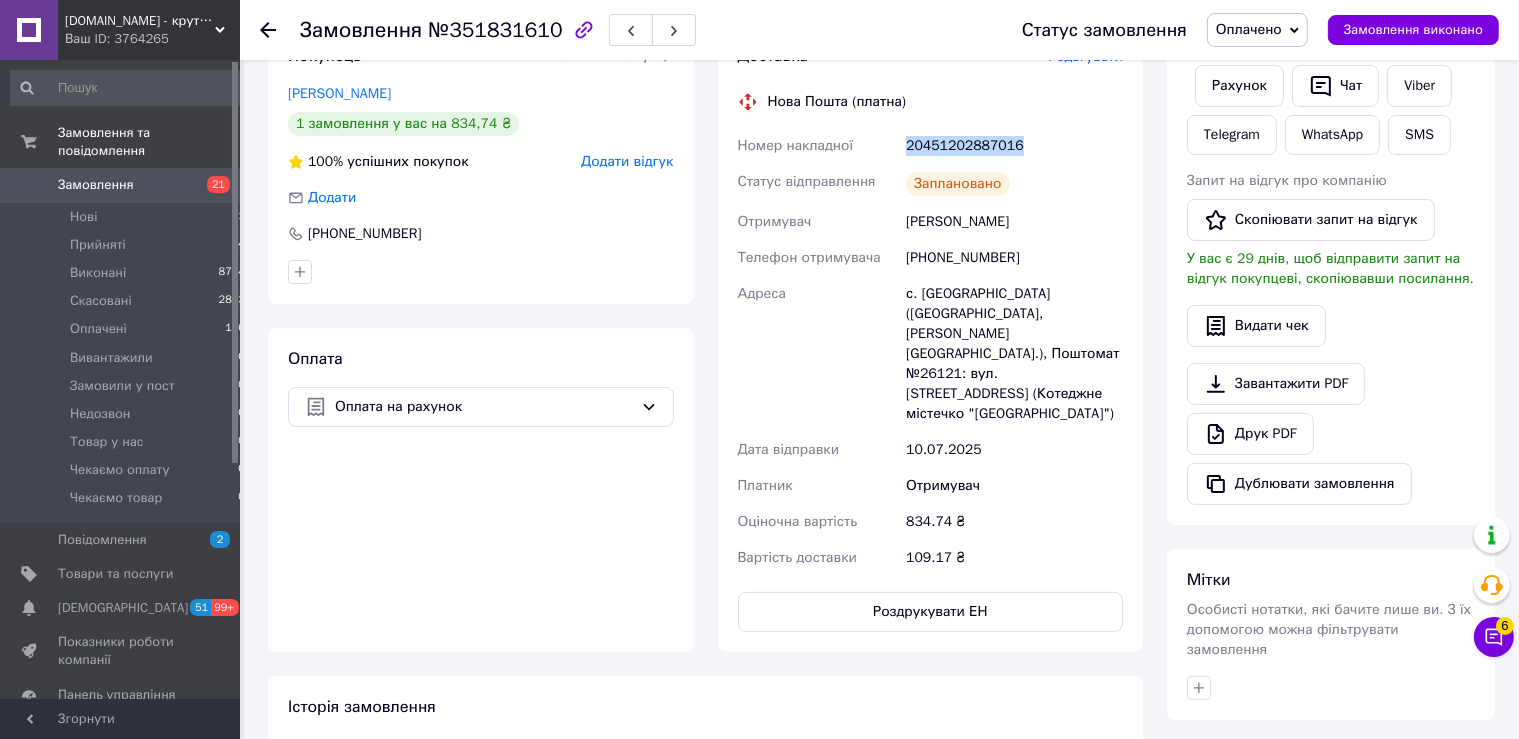 click on "20451202887016" at bounding box center (1014, 146) 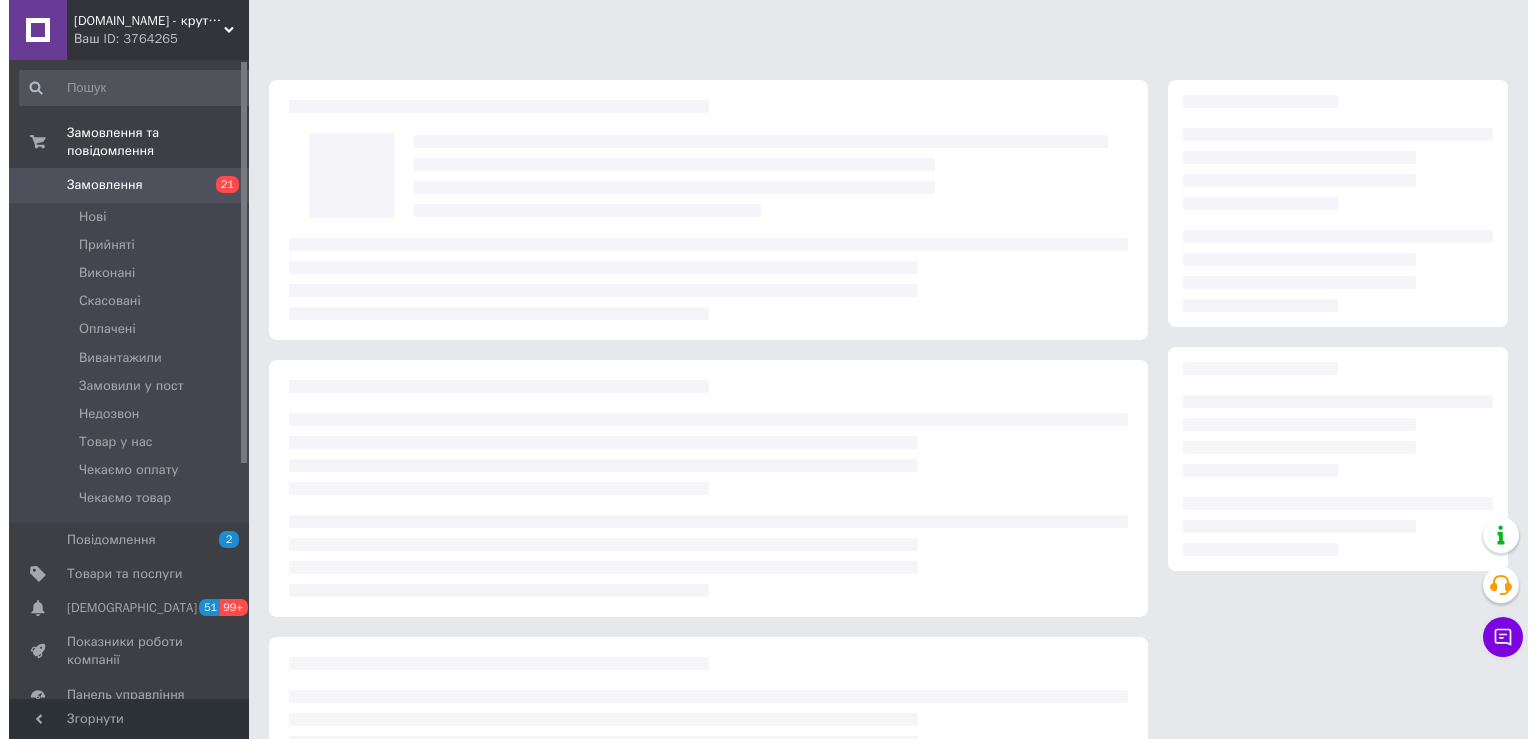 scroll, scrollTop: 0, scrollLeft: 0, axis: both 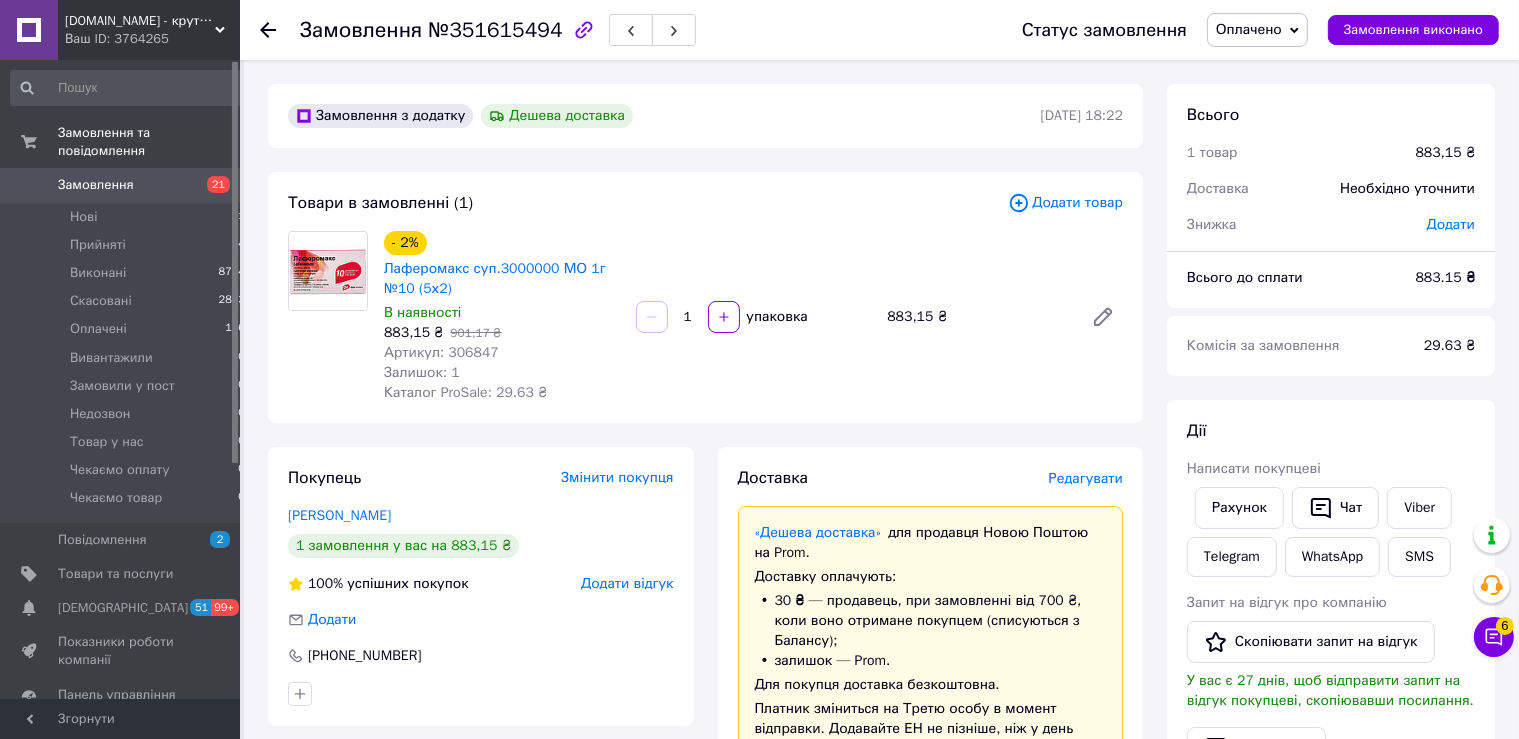 click on "Редагувати" at bounding box center [1086, 478] 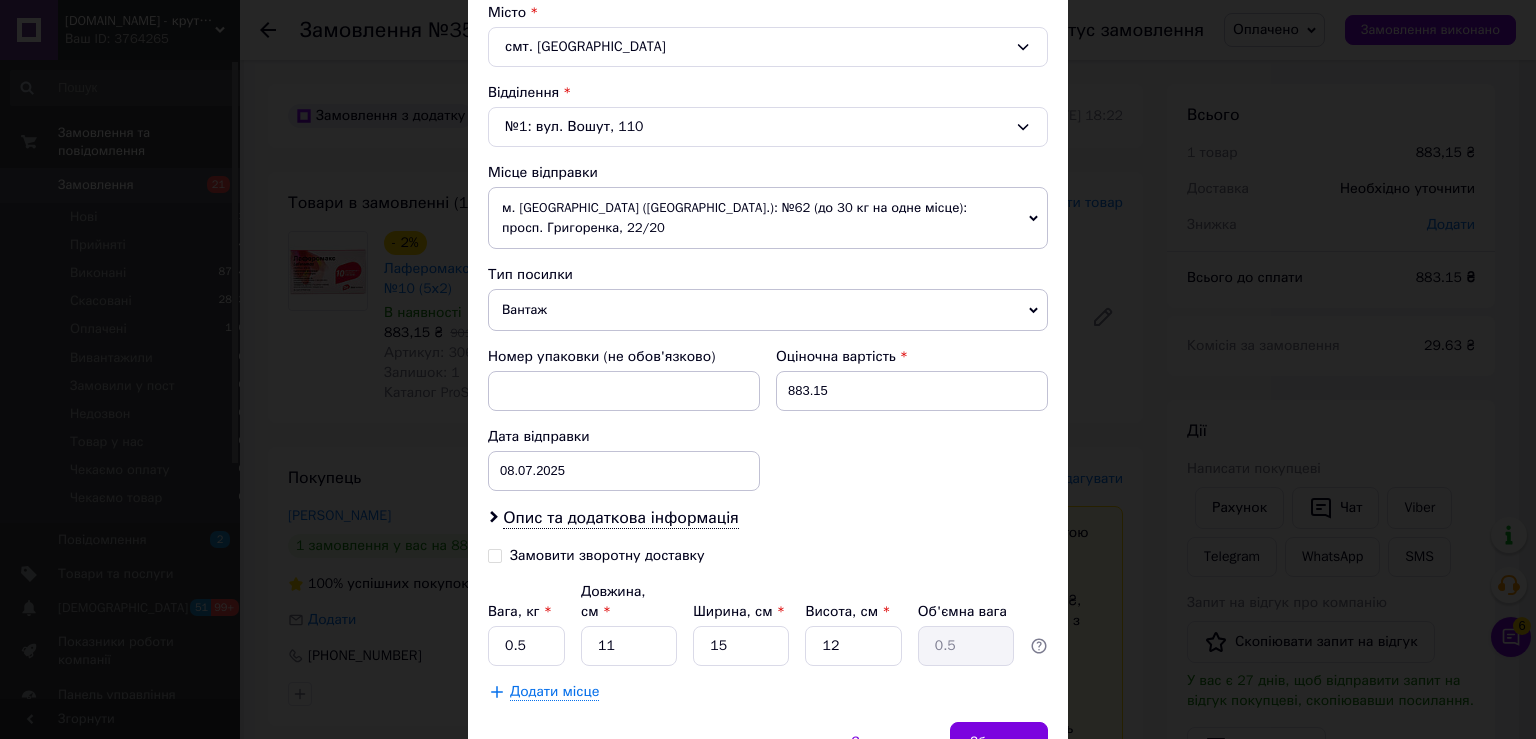 scroll, scrollTop: 619, scrollLeft: 0, axis: vertical 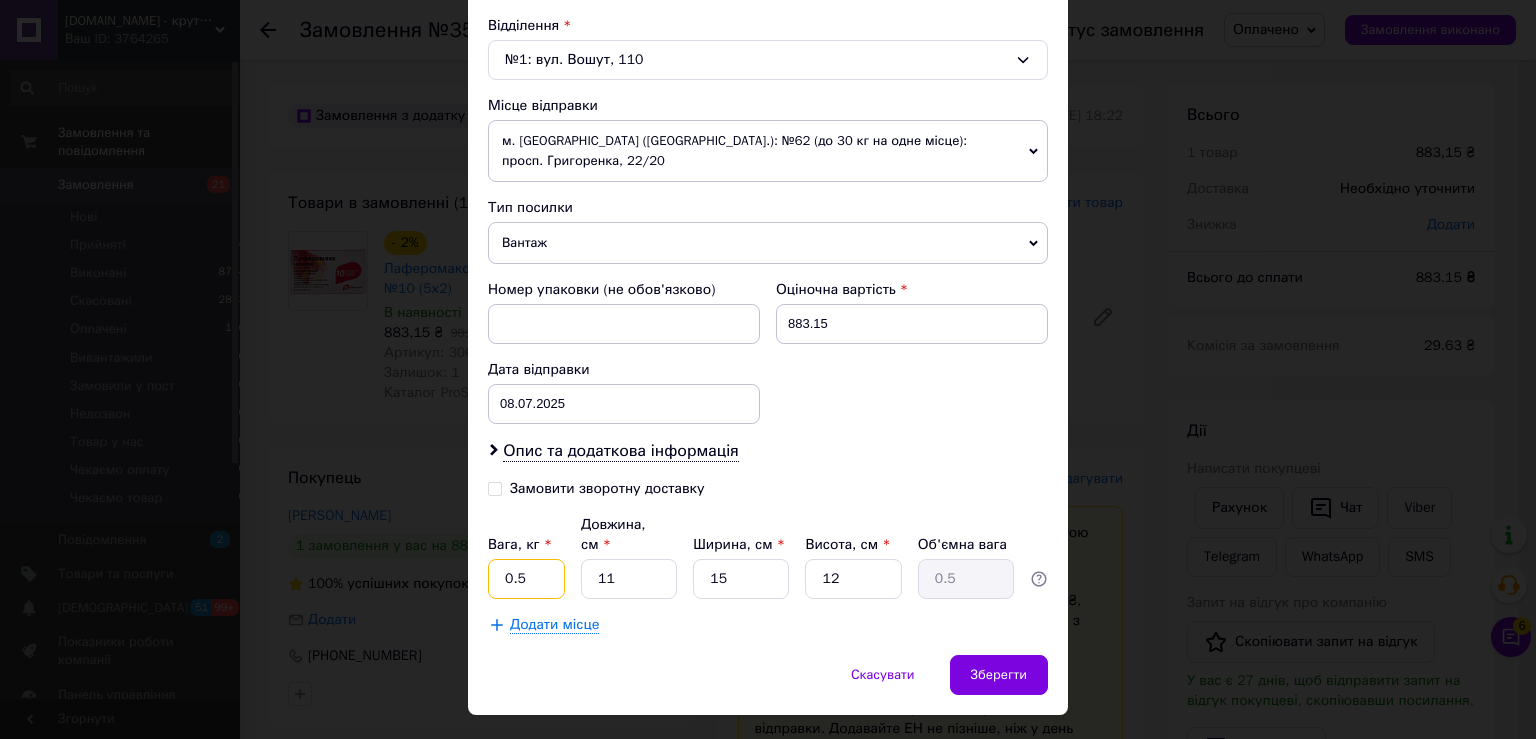 drag, startPoint x: 509, startPoint y: 530, endPoint x: 530, endPoint y: 531, distance: 21.023796 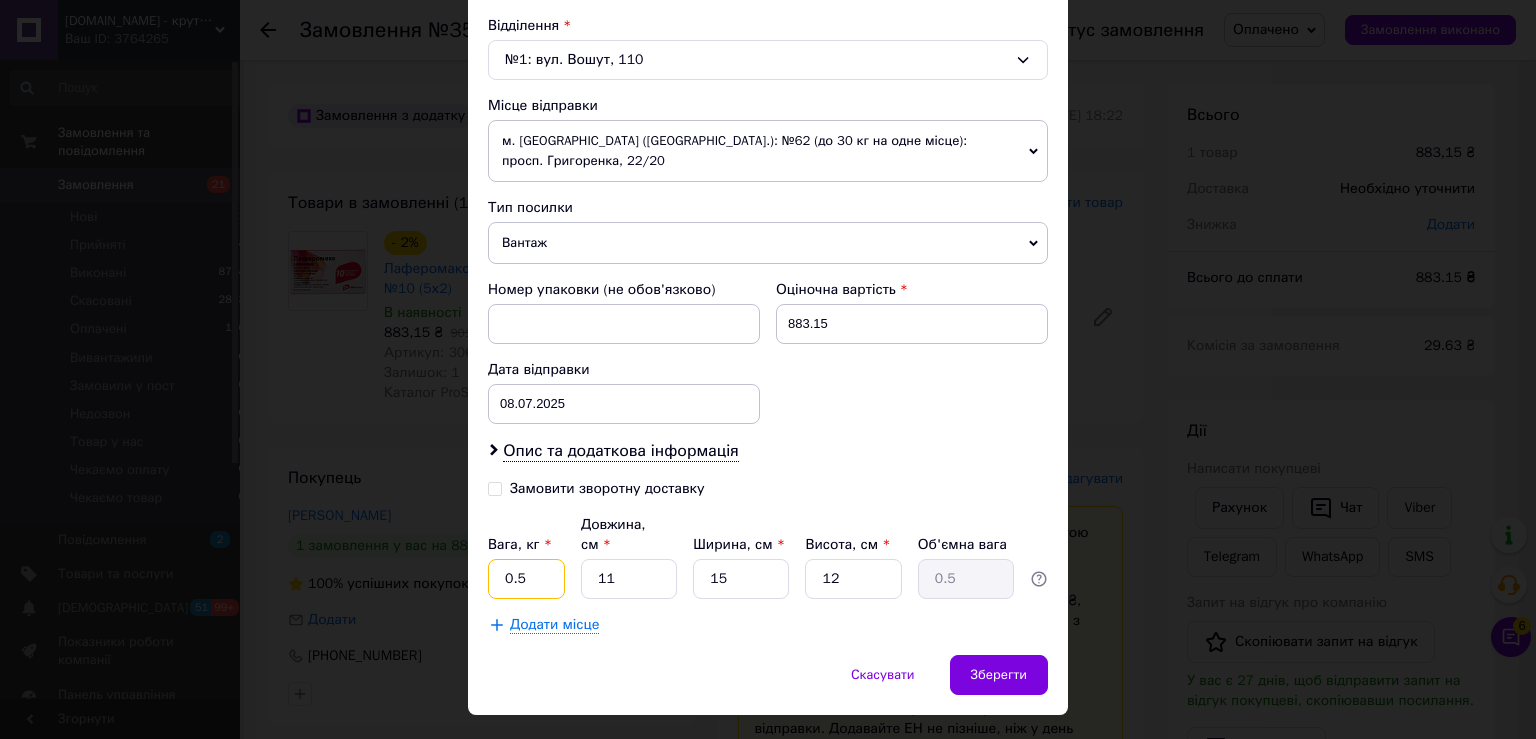 click on "0.5" at bounding box center (526, 579) 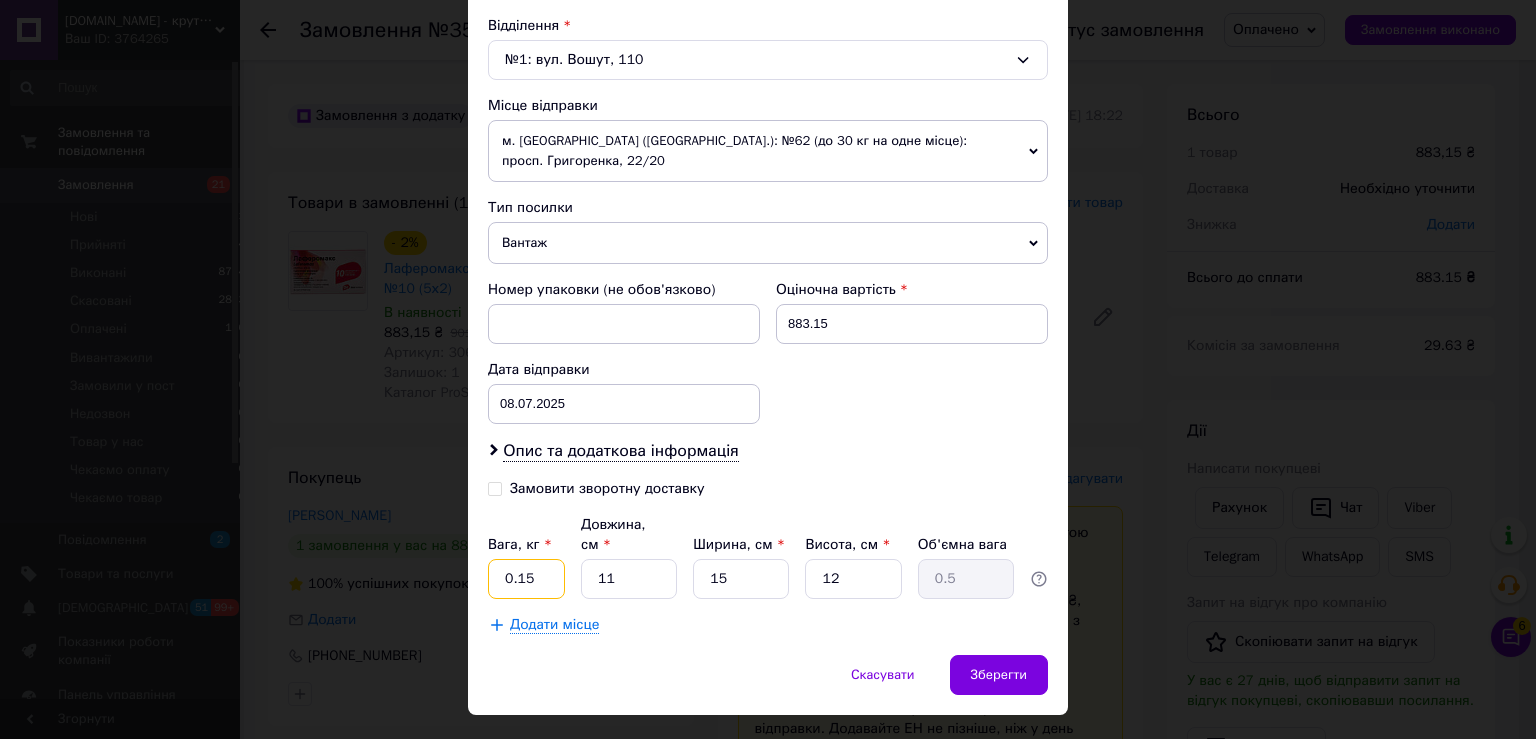 type on "0.15" 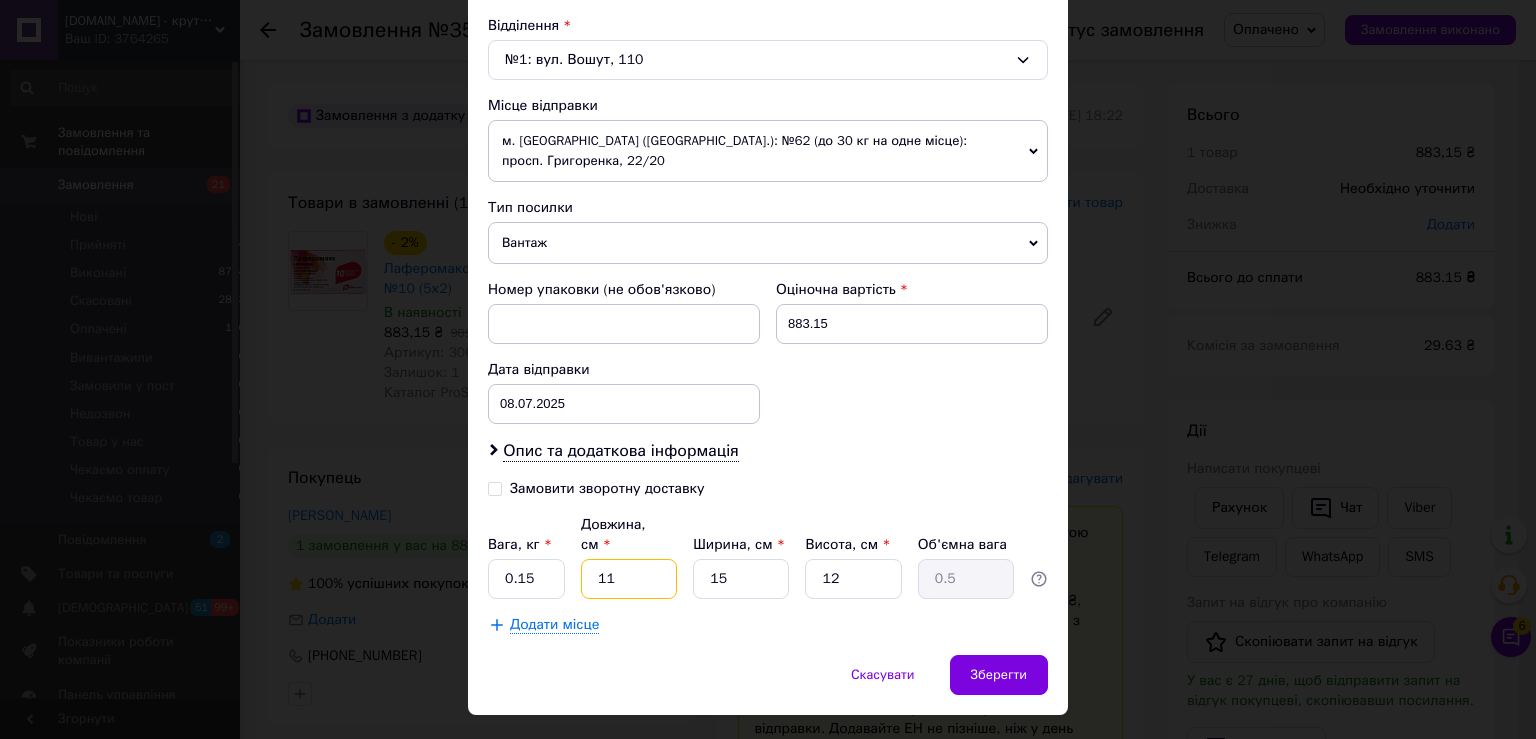 type on "1" 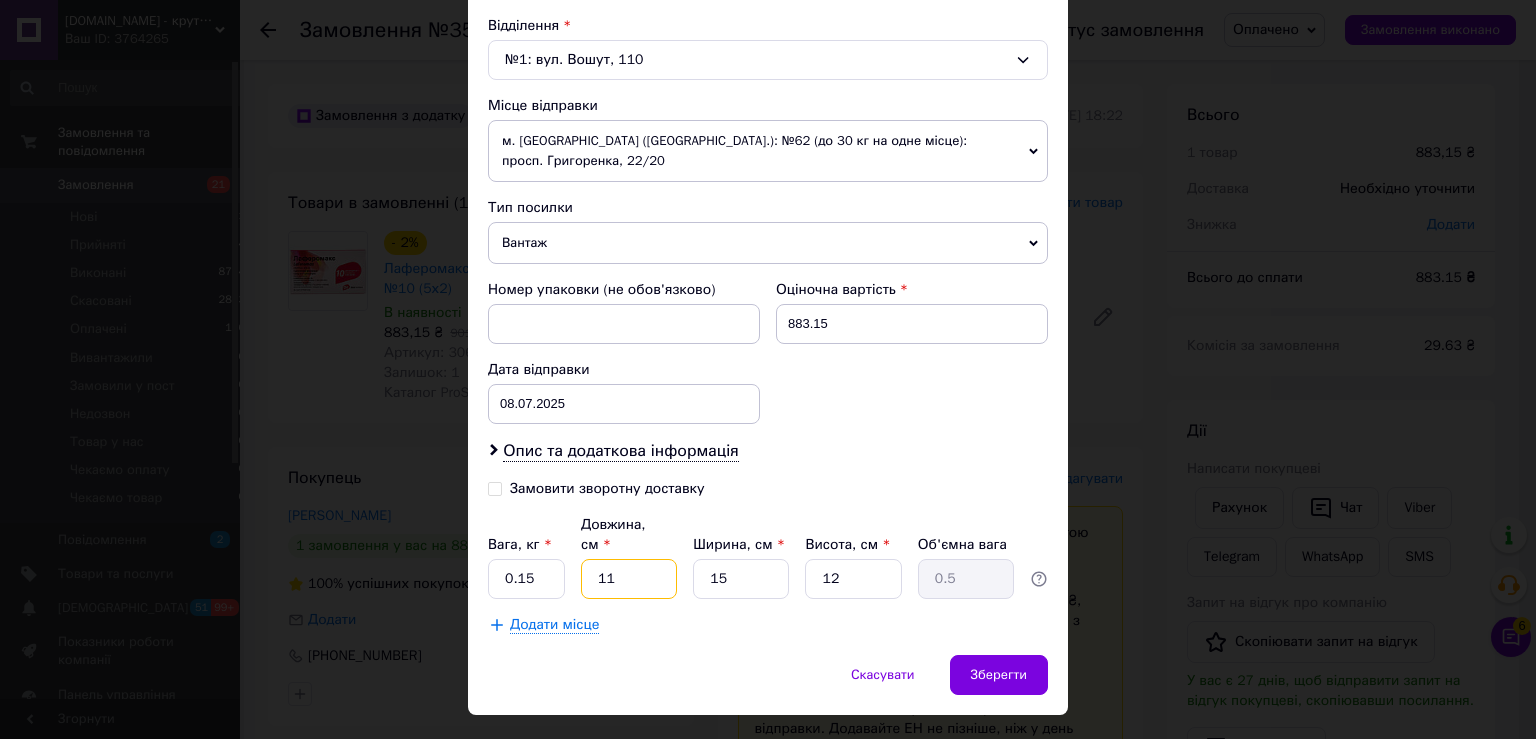 type on "0.1" 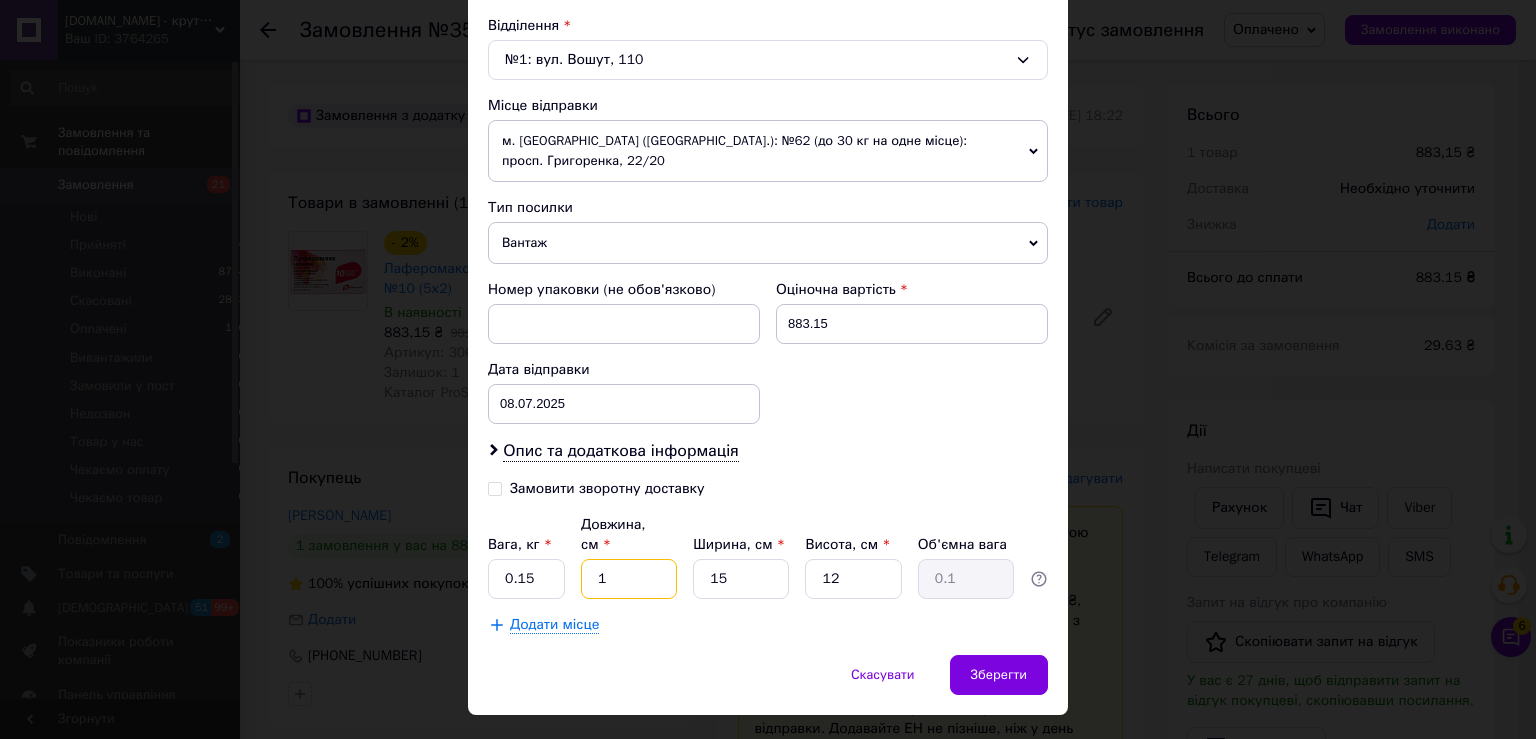 type on "15" 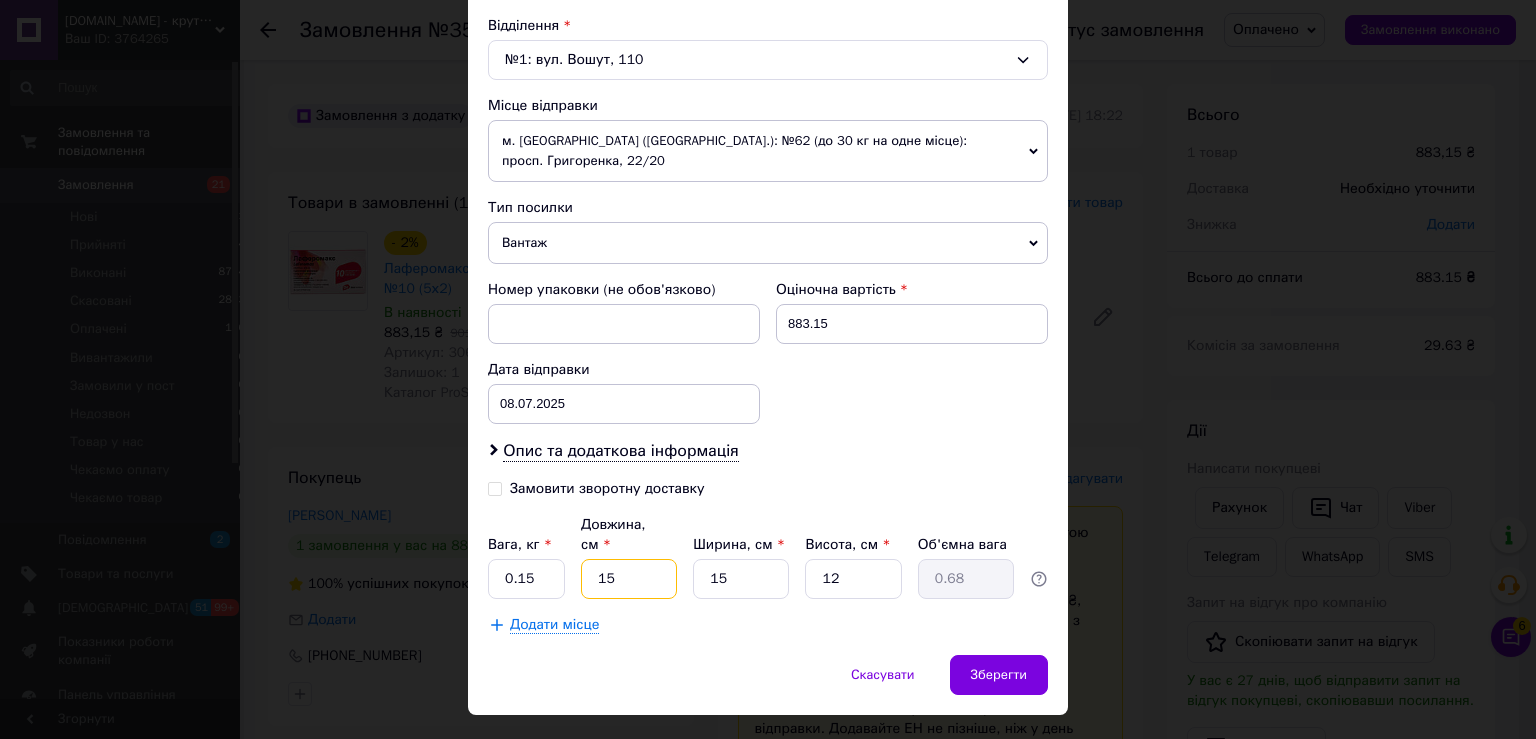 type on "15" 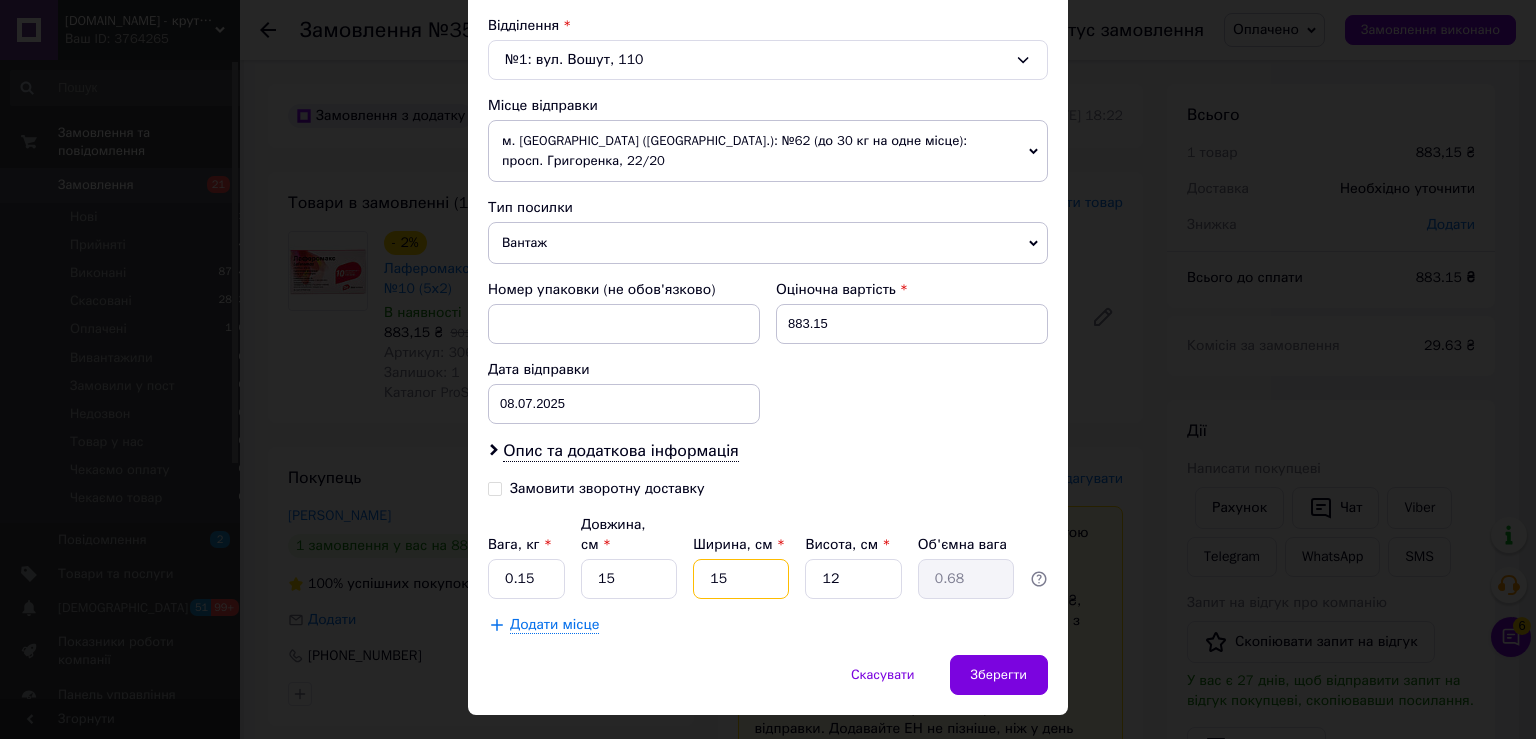 type on "1" 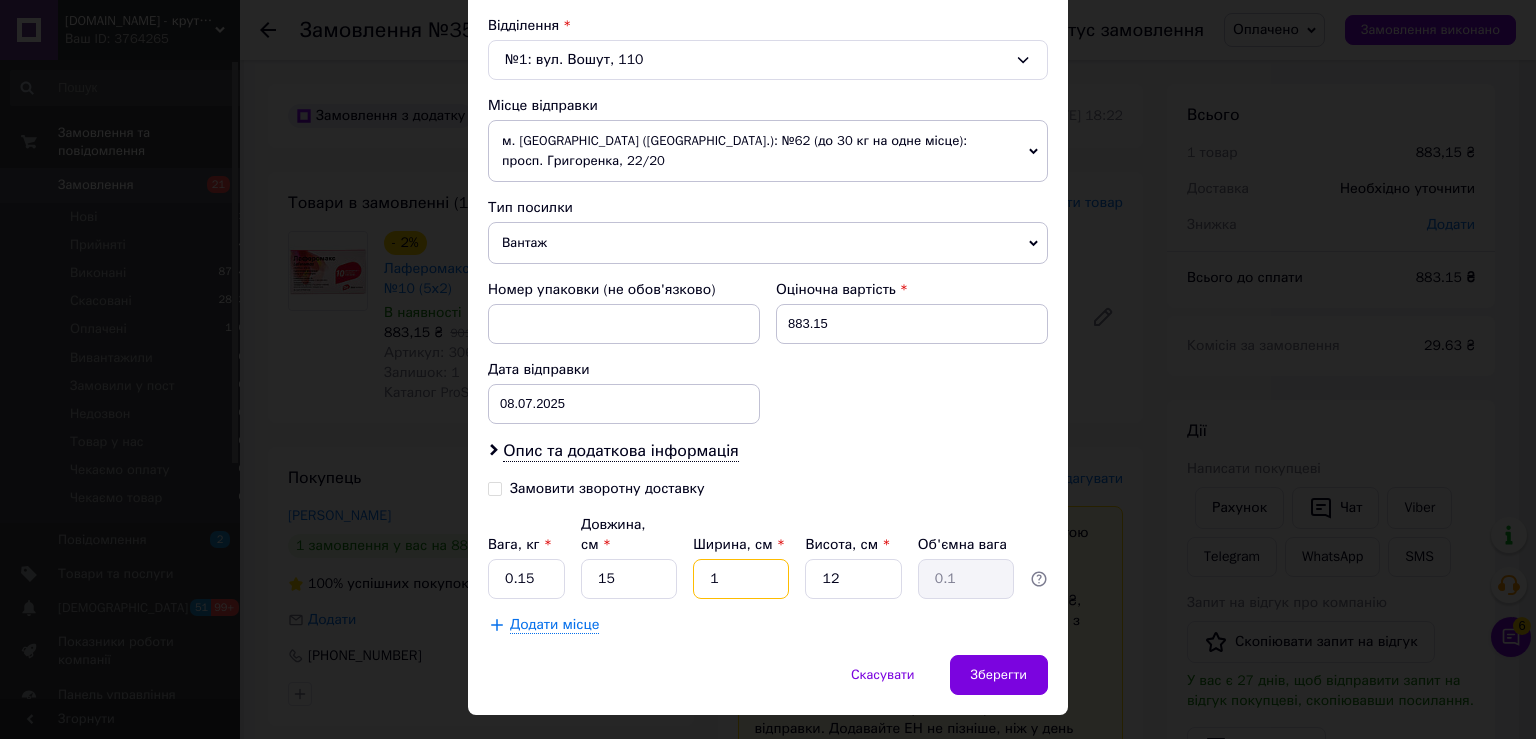 type on "12" 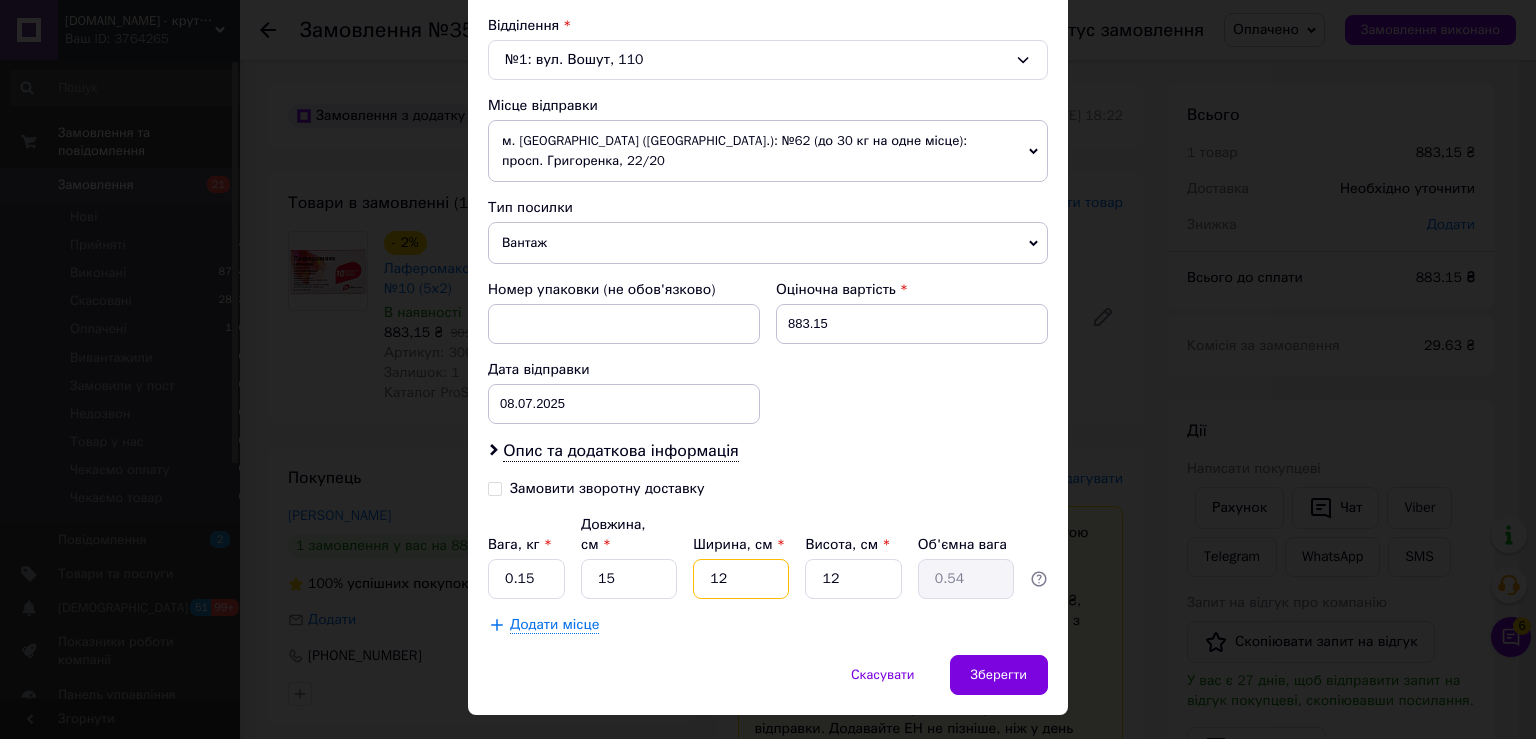 type on "12" 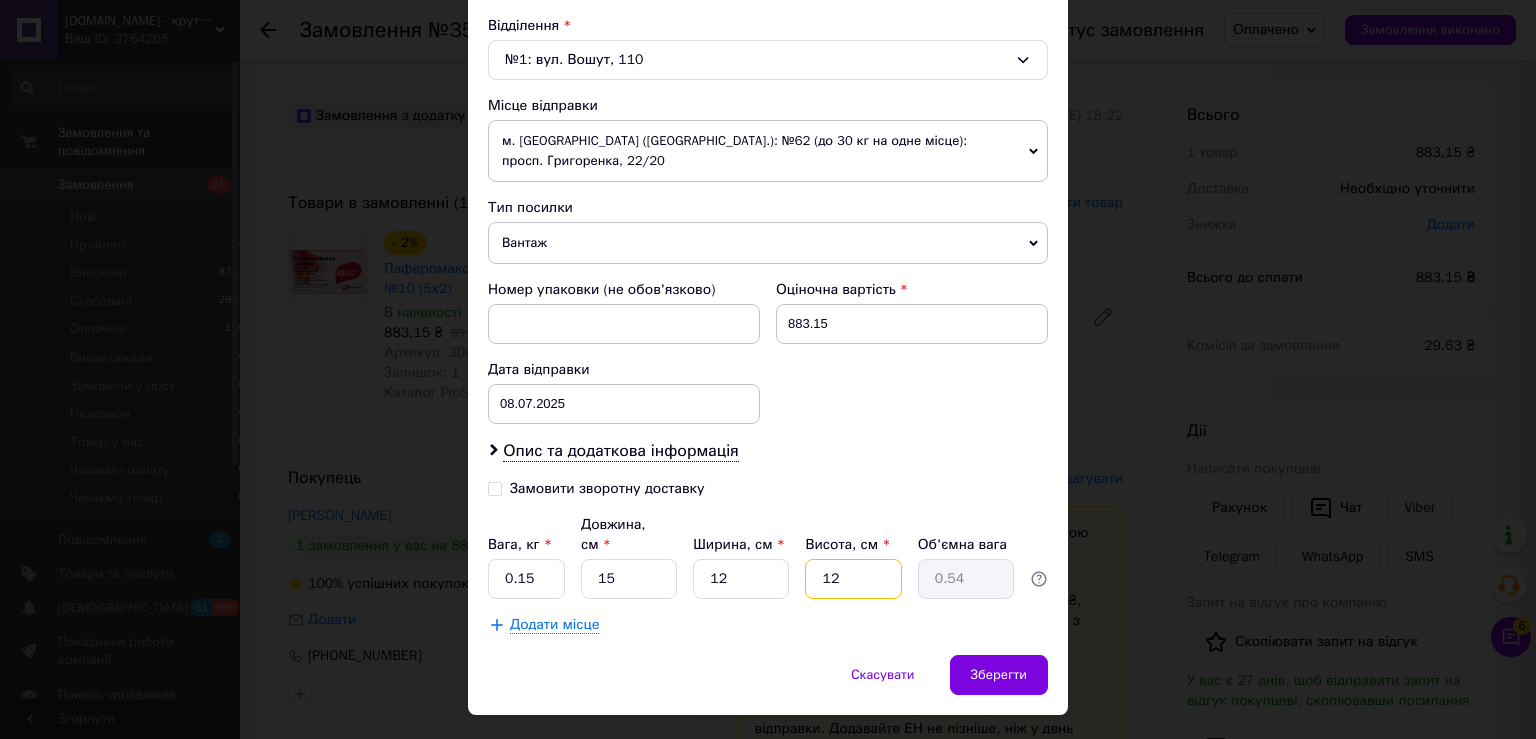 type on "4" 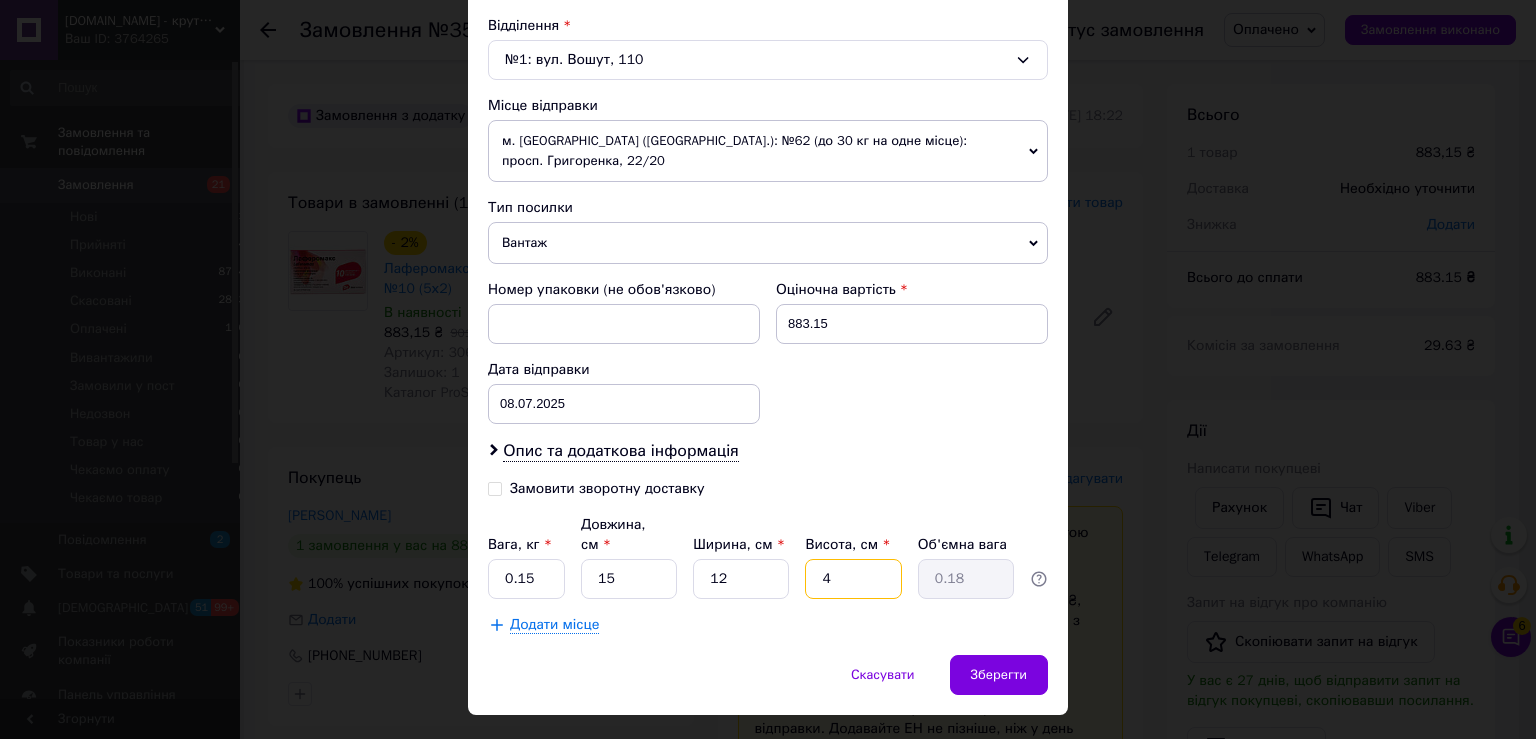 type on "4" 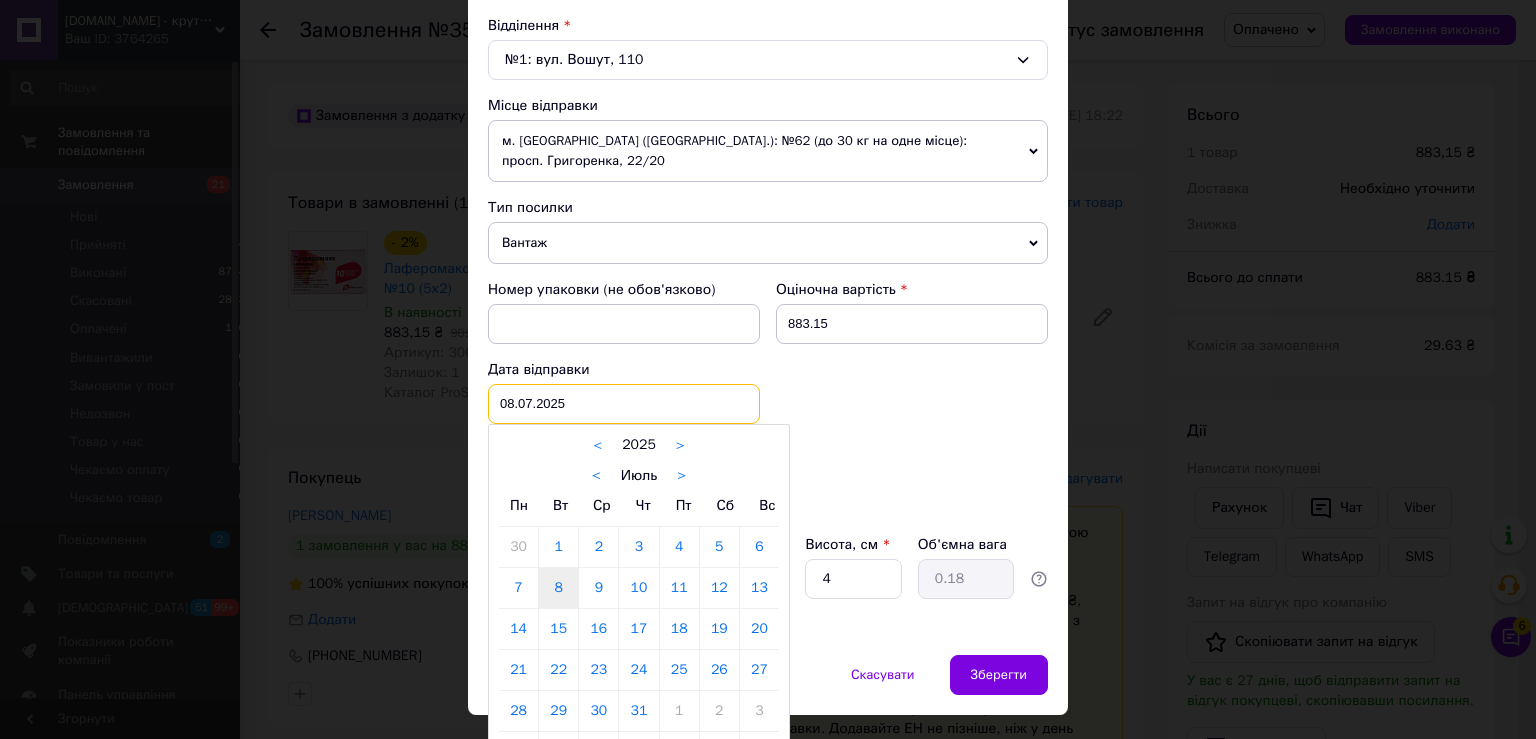 click on "08.07.2025" at bounding box center [624, 404] 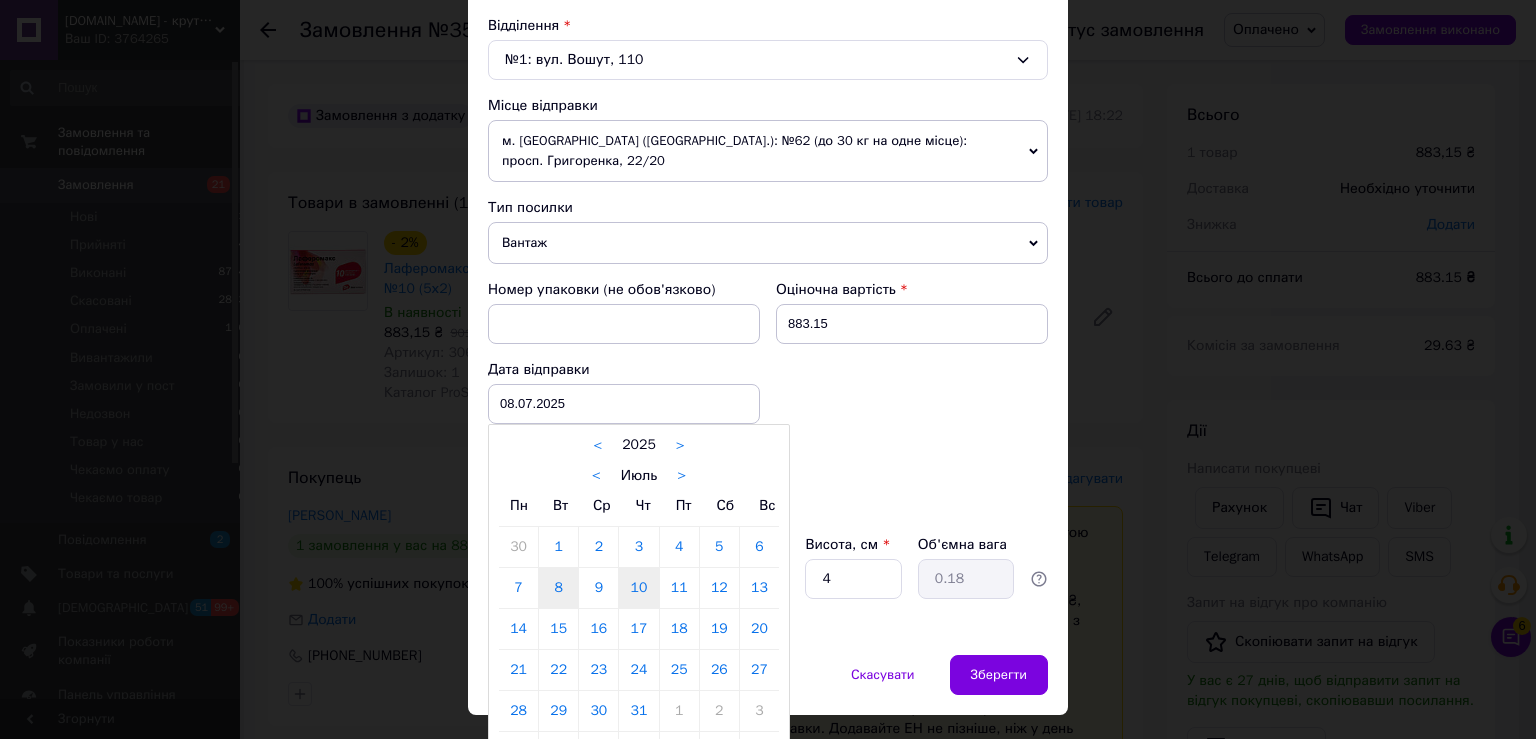 click on "10" at bounding box center [638, 588] 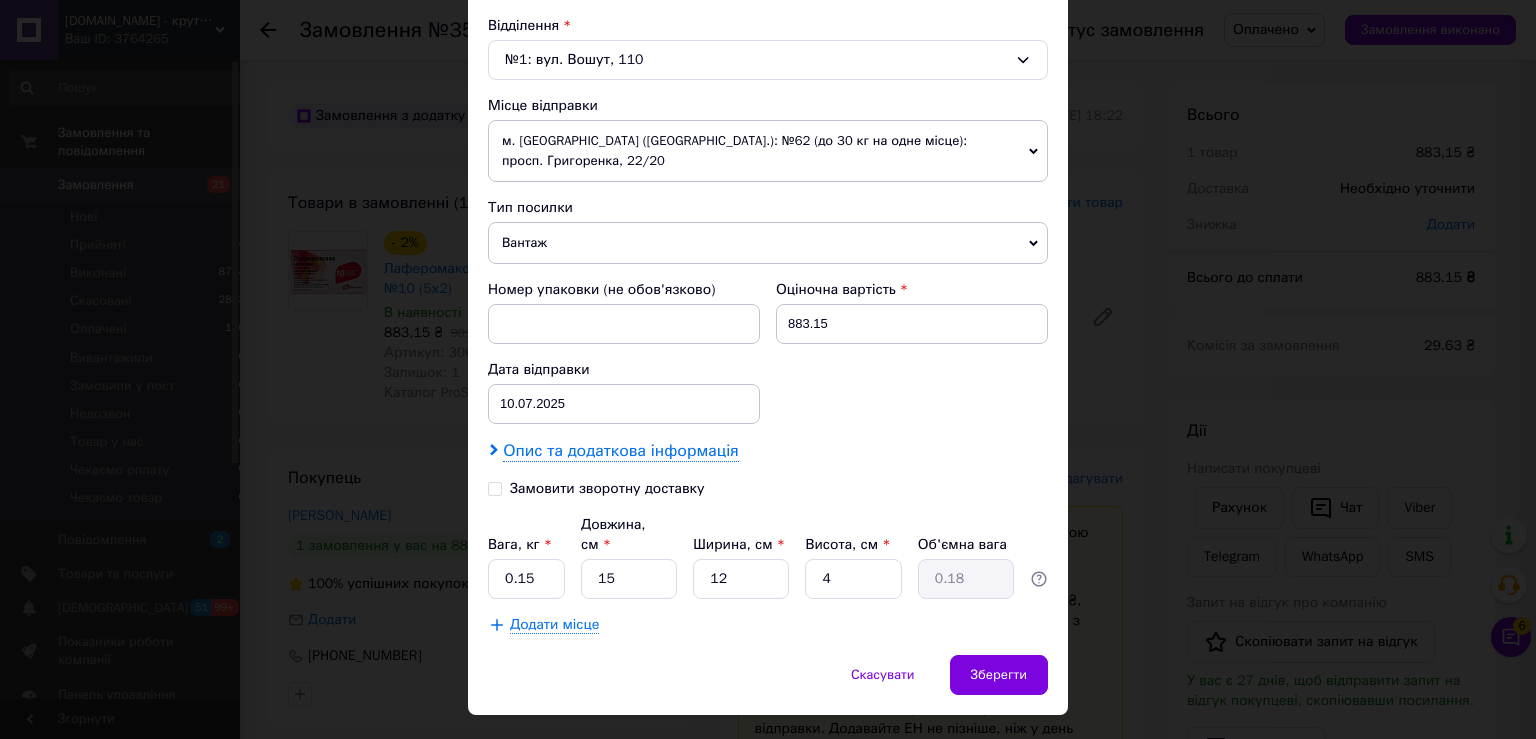 click on "Опис та додаткова інформація" at bounding box center (620, 451) 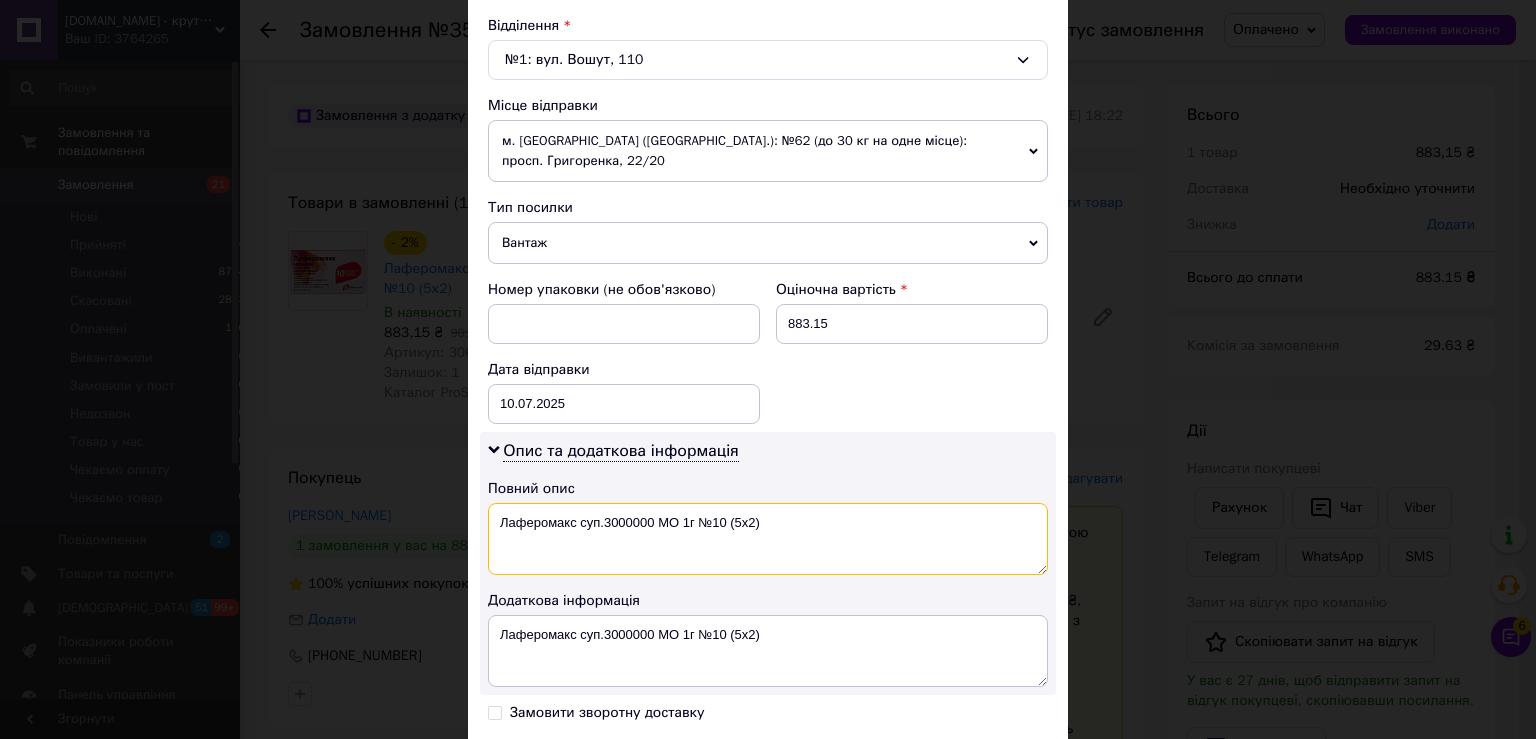 click on "Лаферомакс суп.3000000 МО 1г №10 (5х2)" at bounding box center (768, 539) 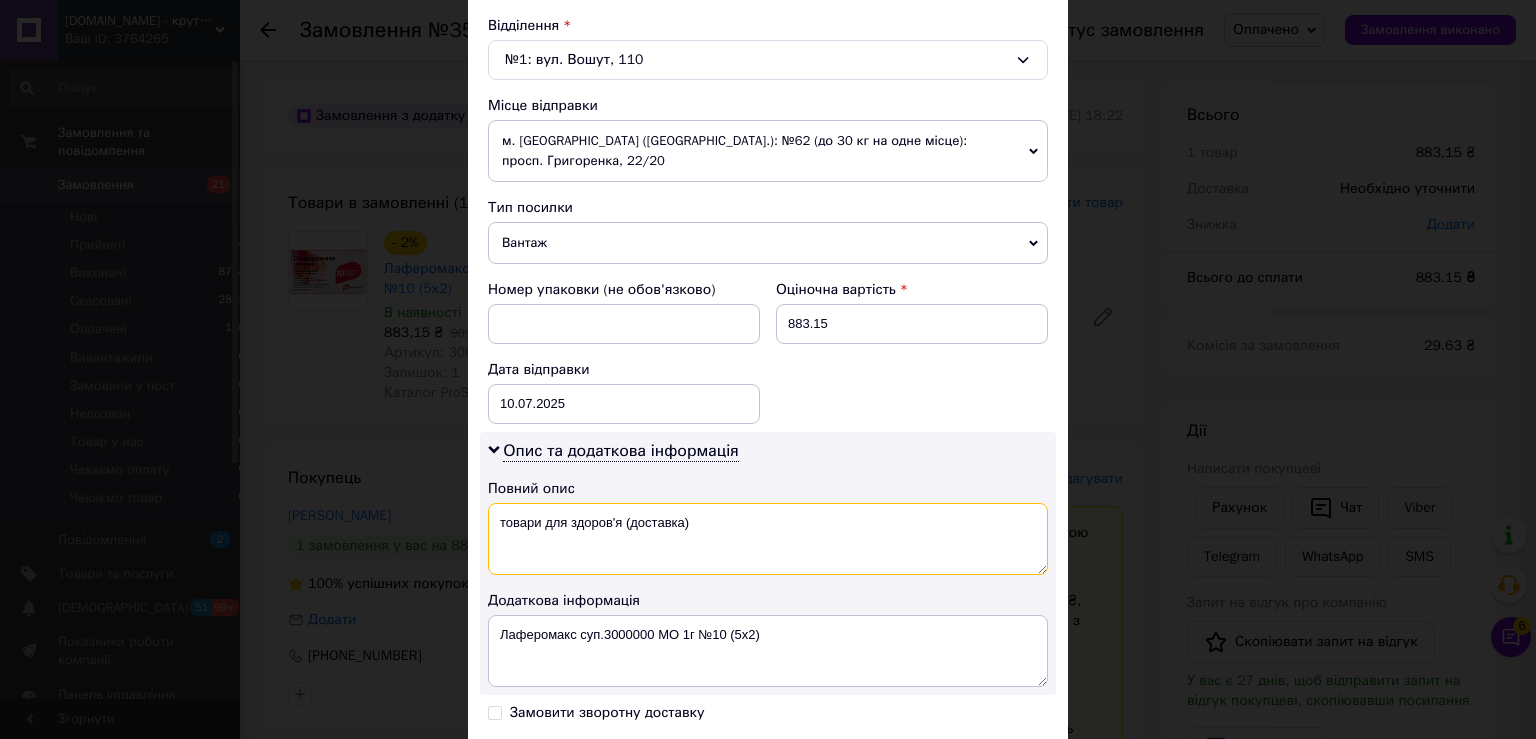 type on "товари для здоров'я (доставка)" 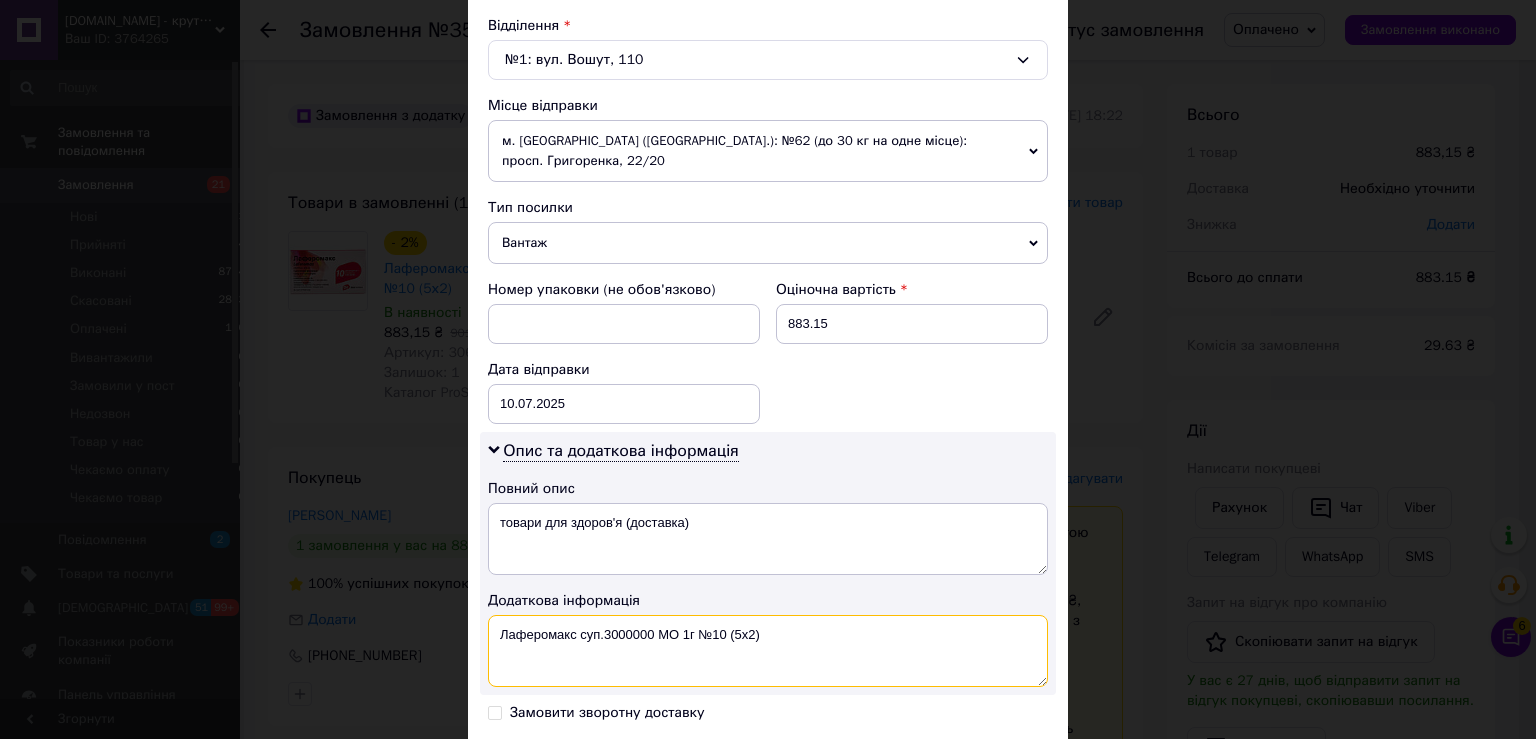 click on "Лаферомакс суп.3000000 МО 1г №10 (5х2)" at bounding box center (768, 651) 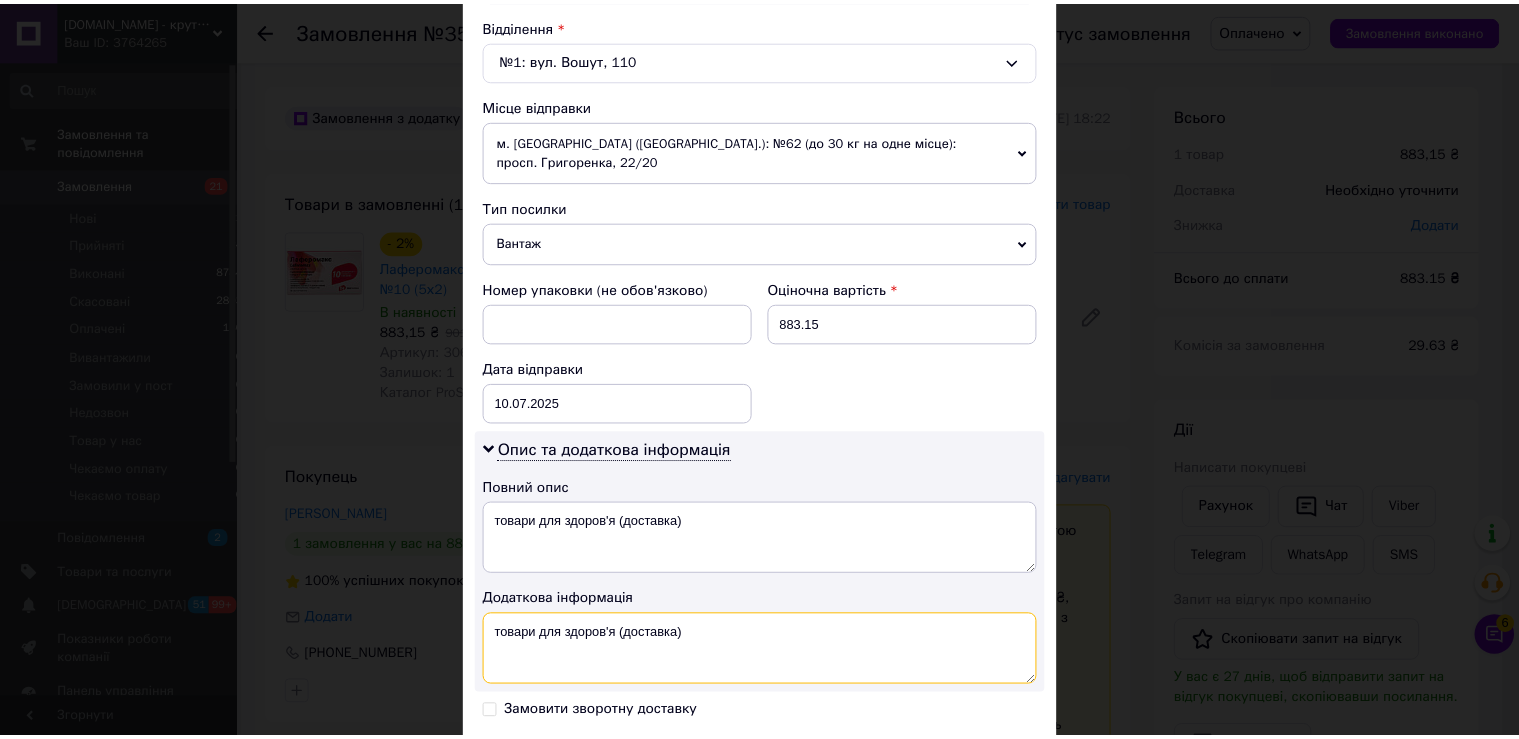 scroll, scrollTop: 840, scrollLeft: 0, axis: vertical 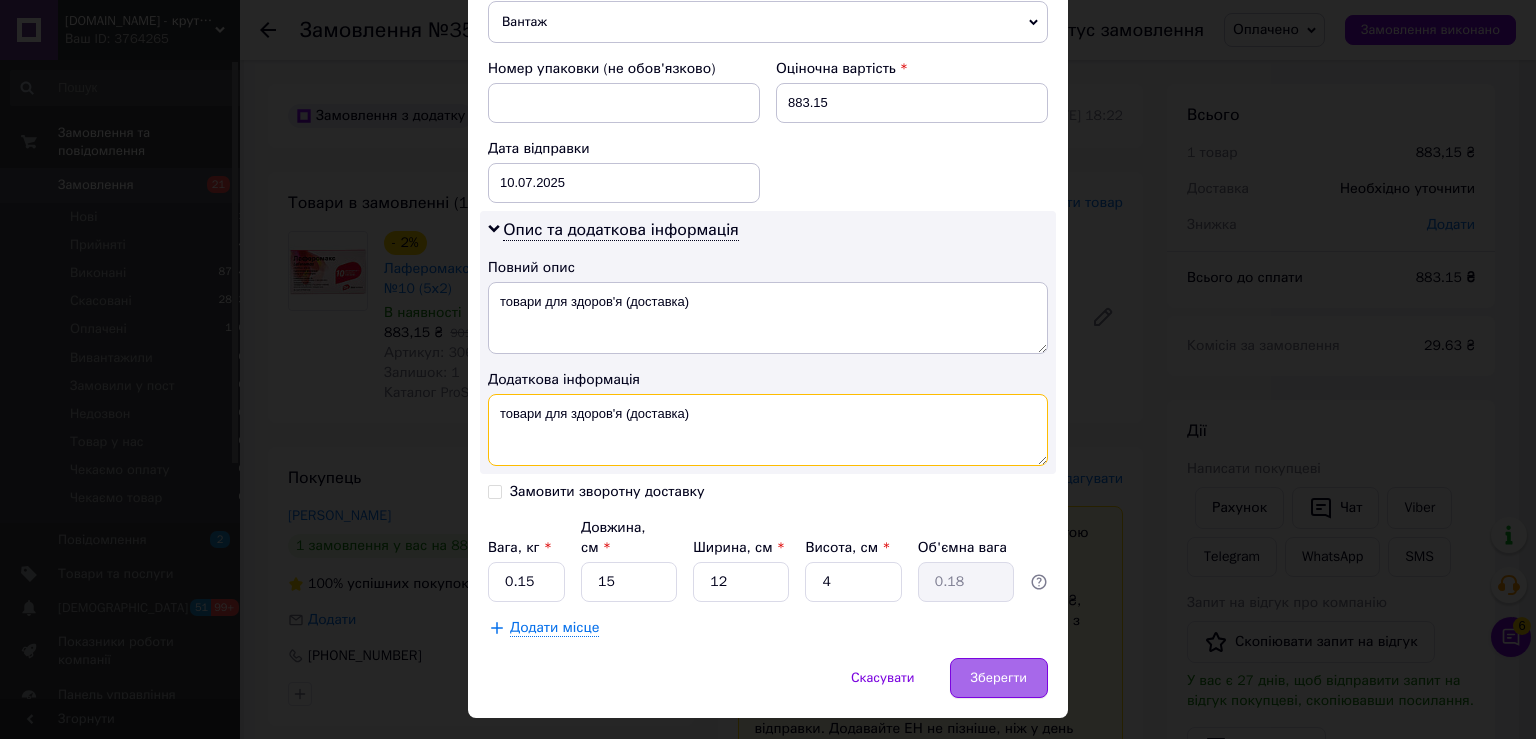 type on "товари для здоров'я (доставка)" 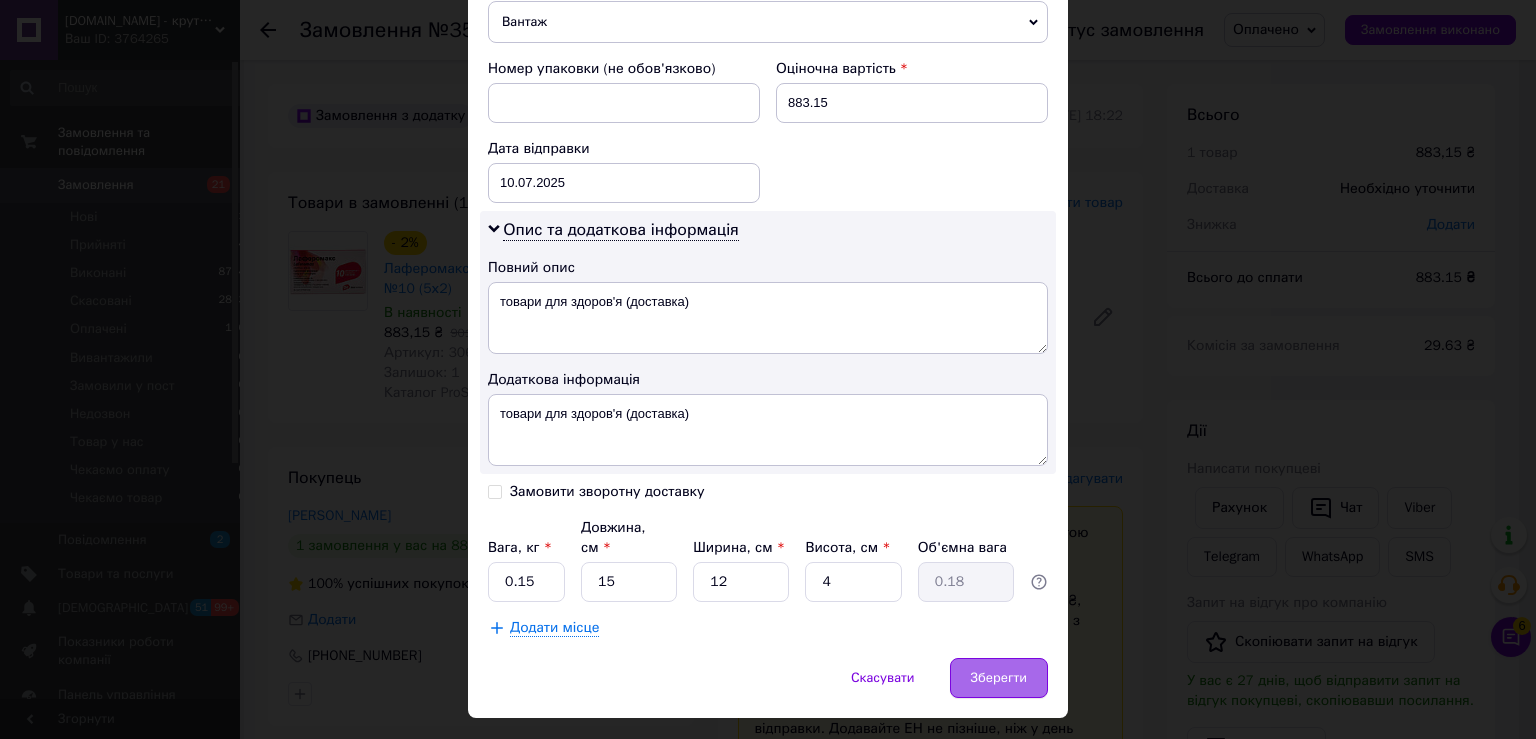 click on "Зберегти" at bounding box center [999, 678] 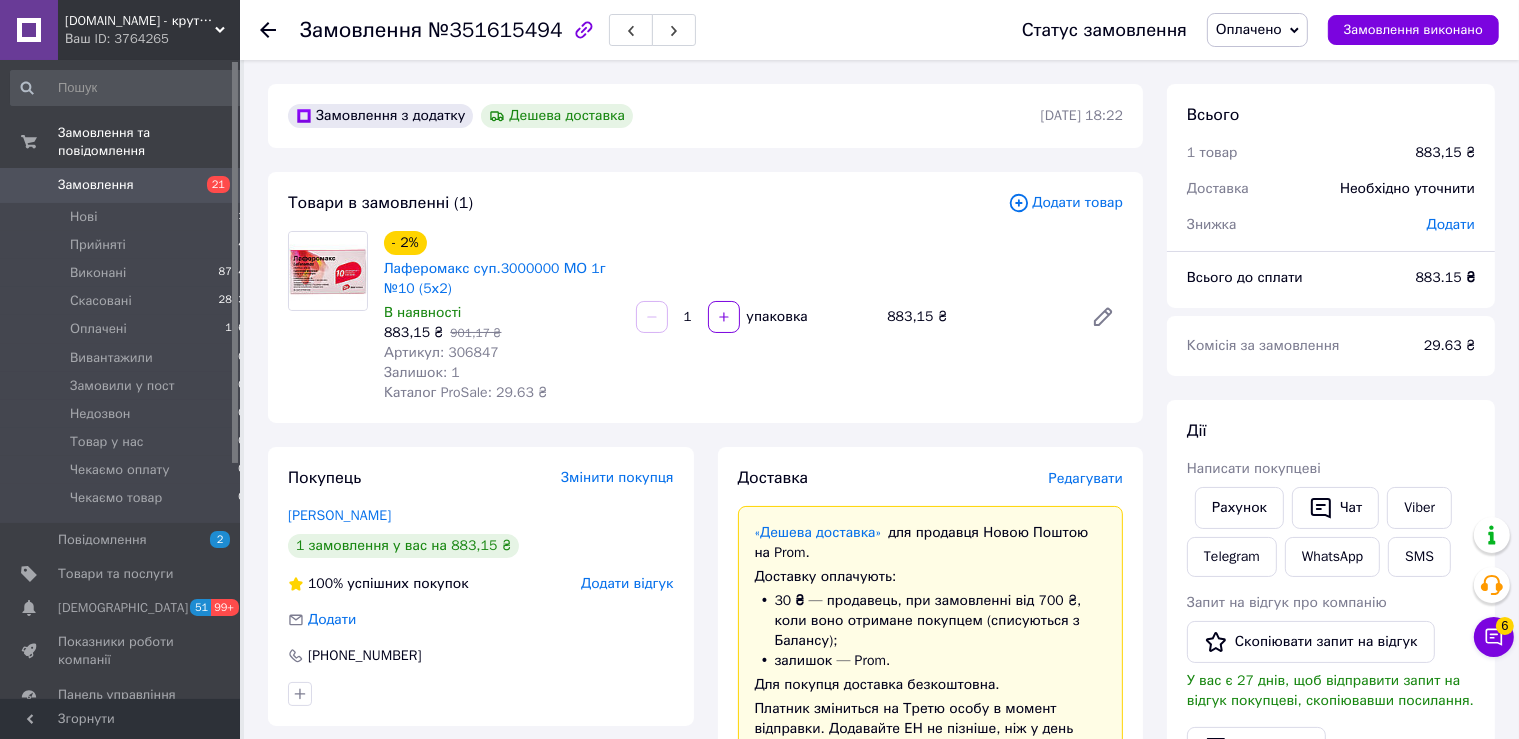 scroll, scrollTop: 528, scrollLeft: 0, axis: vertical 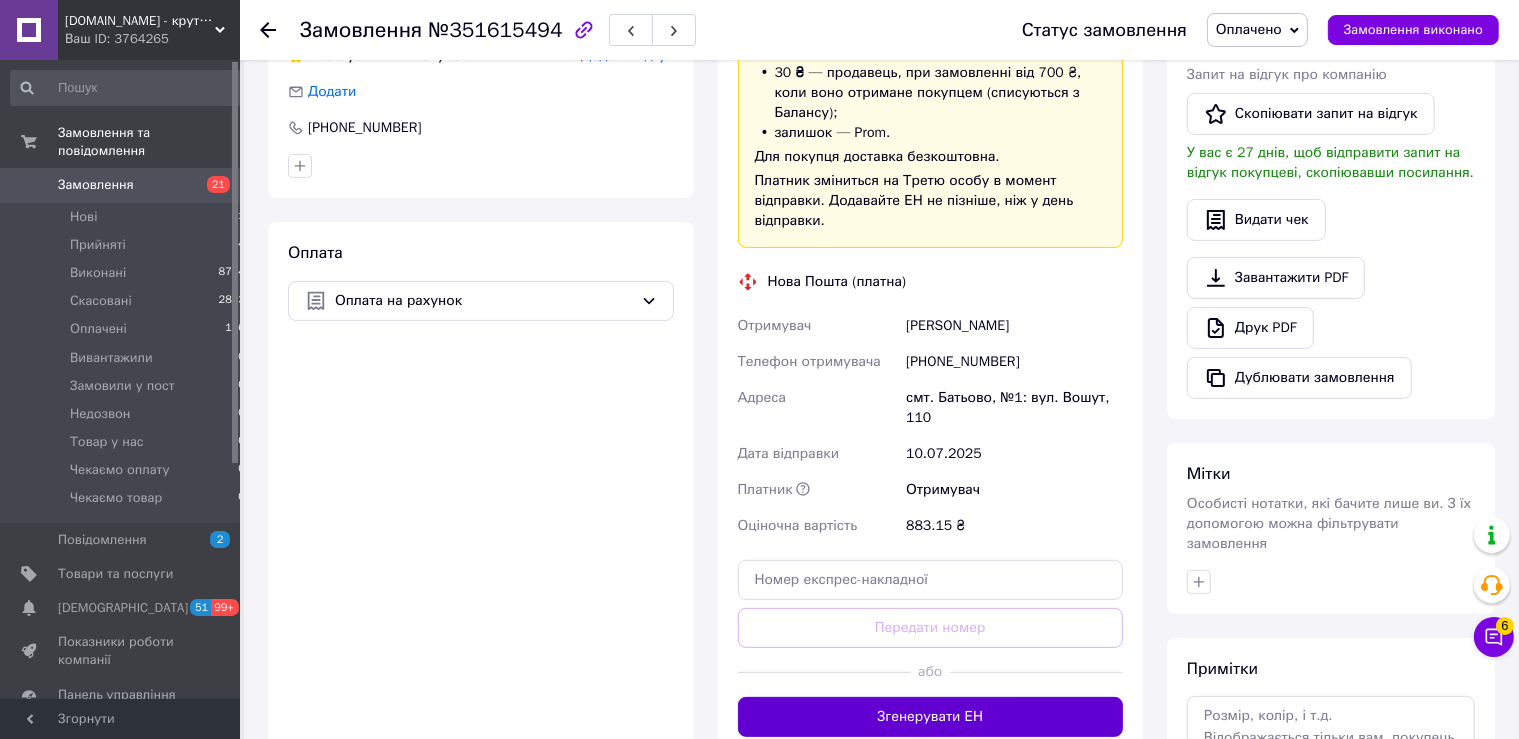 click on "Згенерувати ЕН" at bounding box center [931, 717] 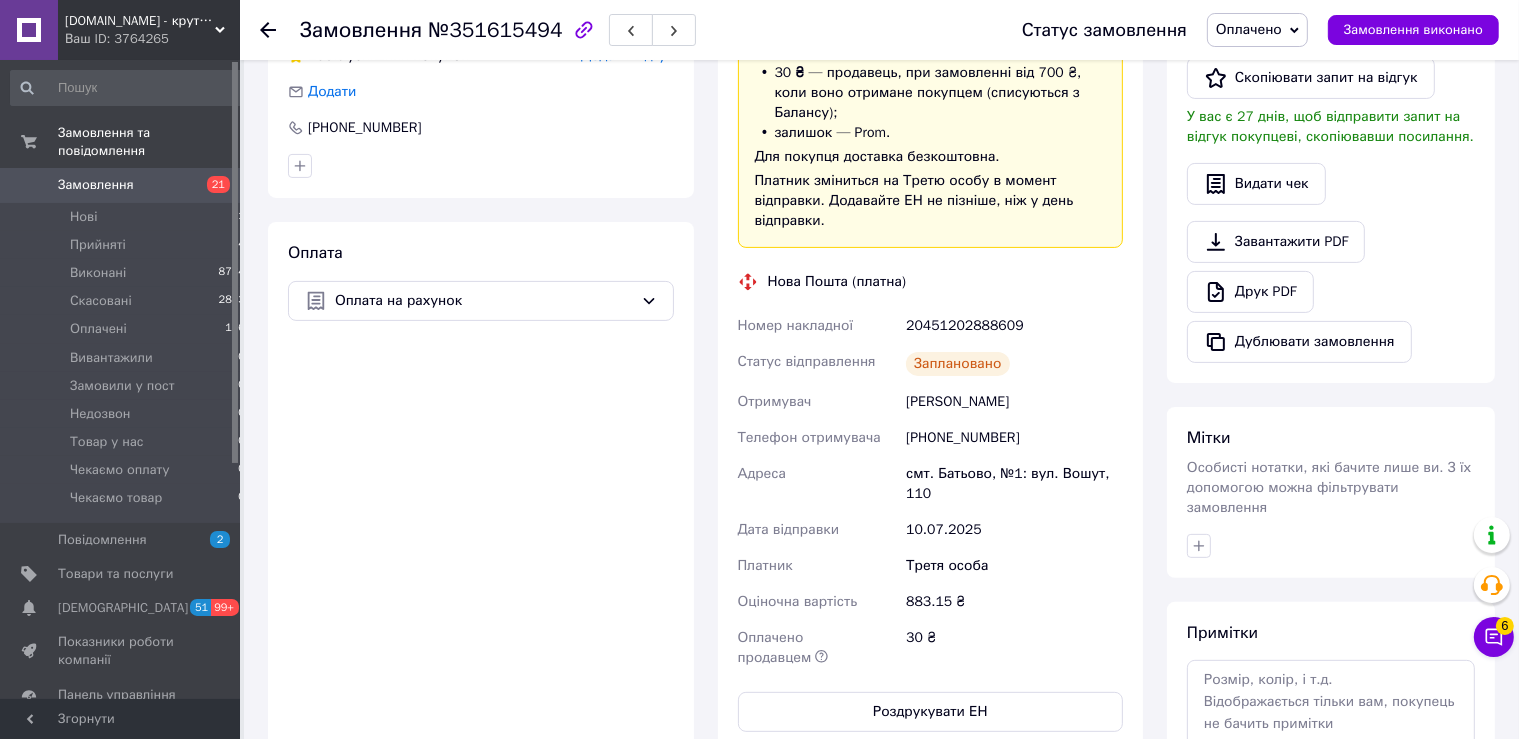 click on "20451202888609" at bounding box center (1014, 326) 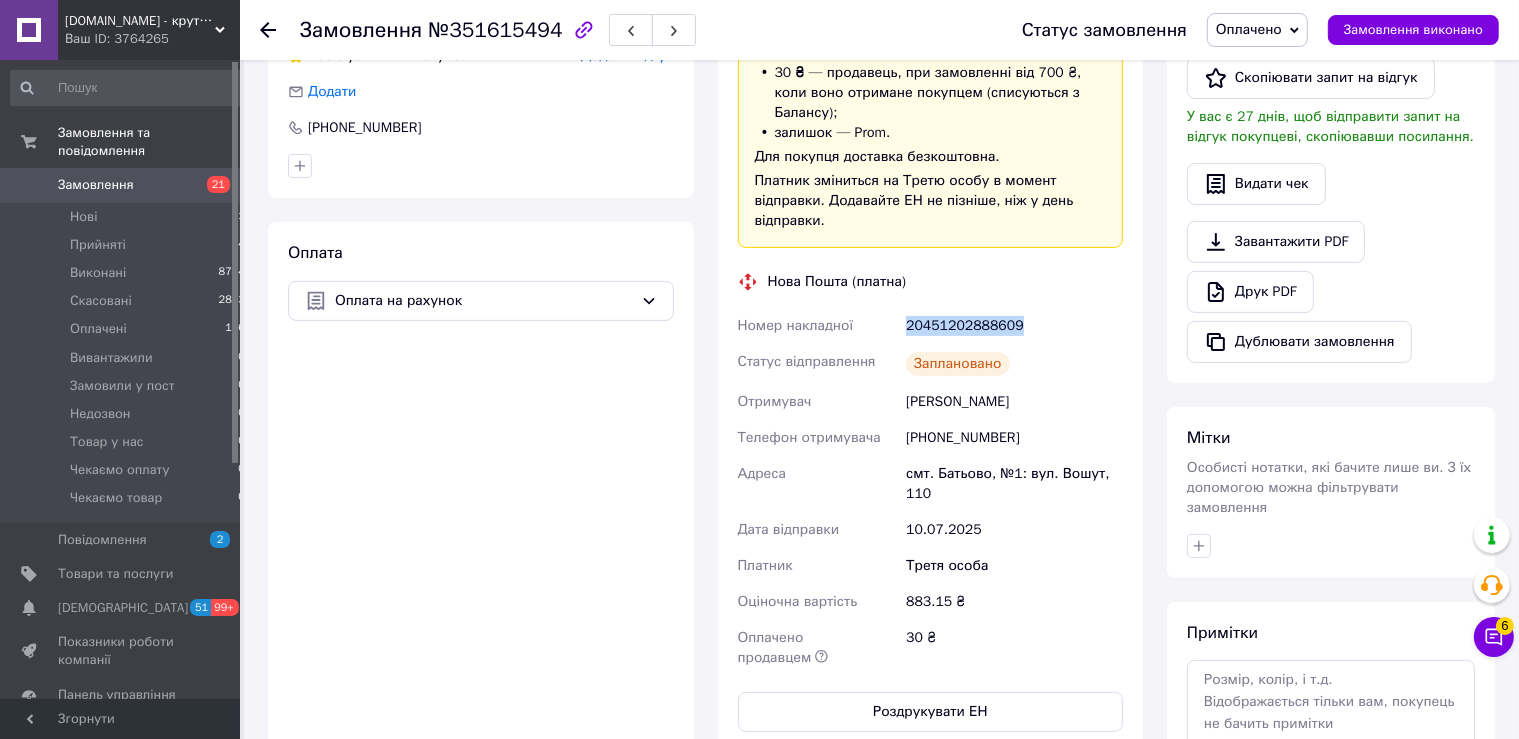 click on "20451202888609" at bounding box center [1014, 326] 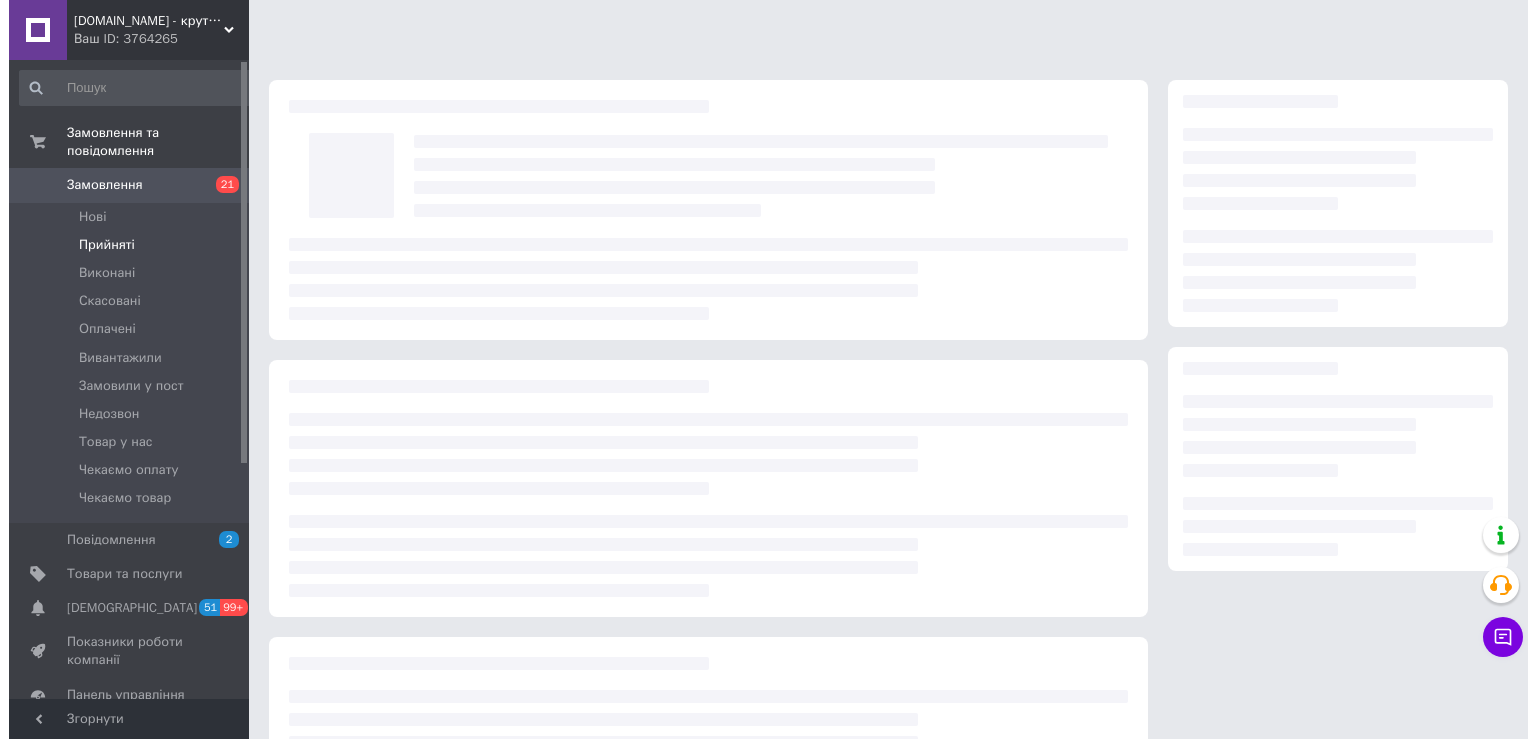 scroll, scrollTop: 0, scrollLeft: 0, axis: both 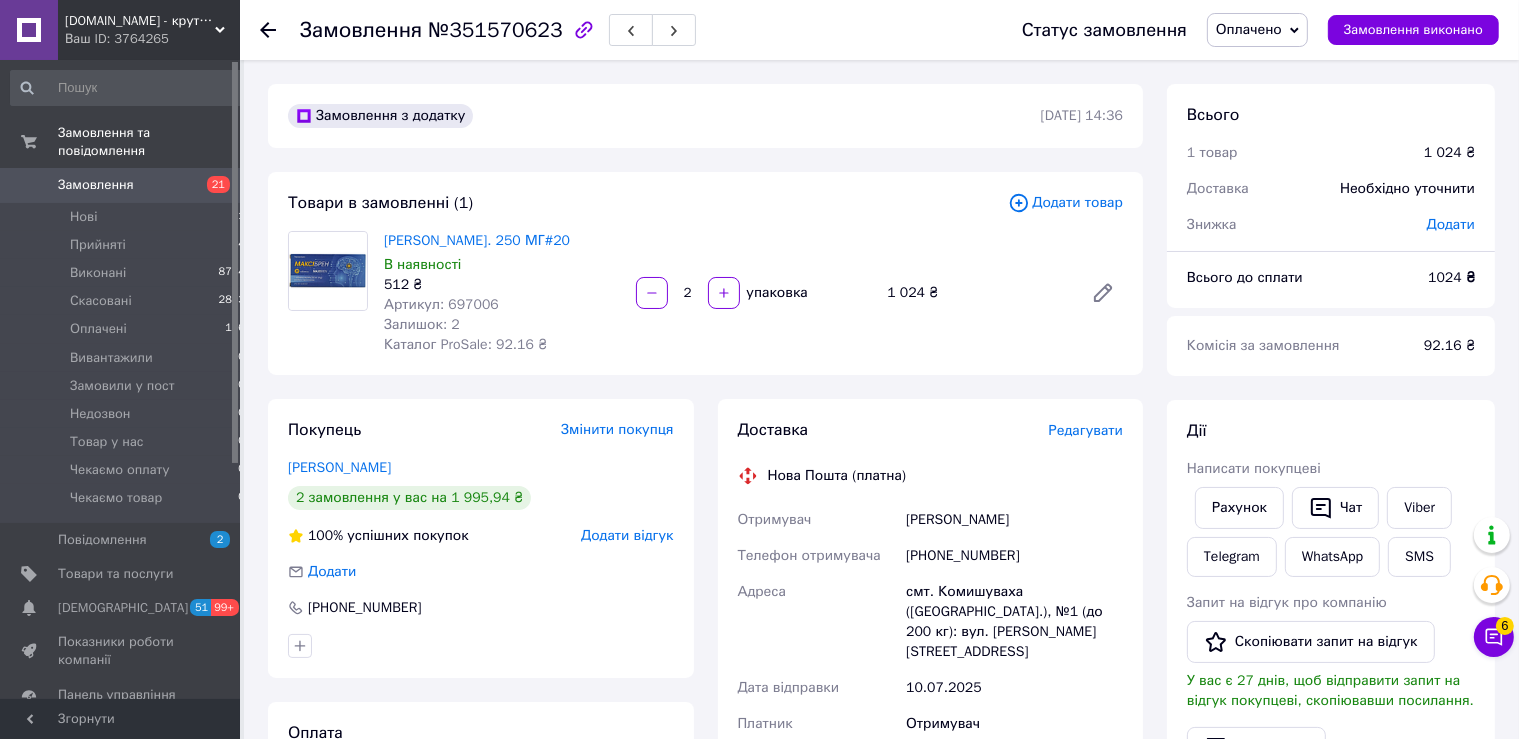 click on "Редагувати" at bounding box center (1086, 430) 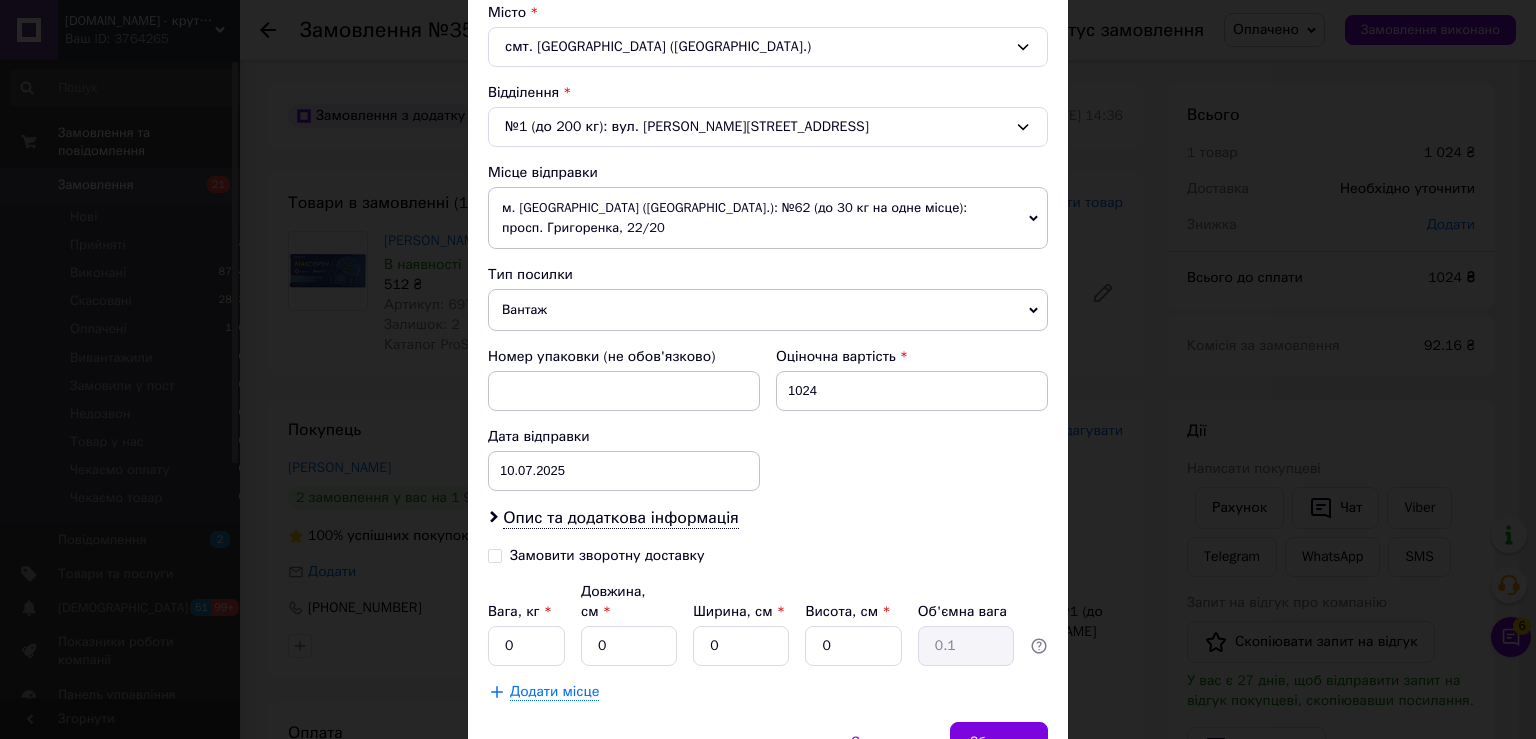 scroll, scrollTop: 619, scrollLeft: 0, axis: vertical 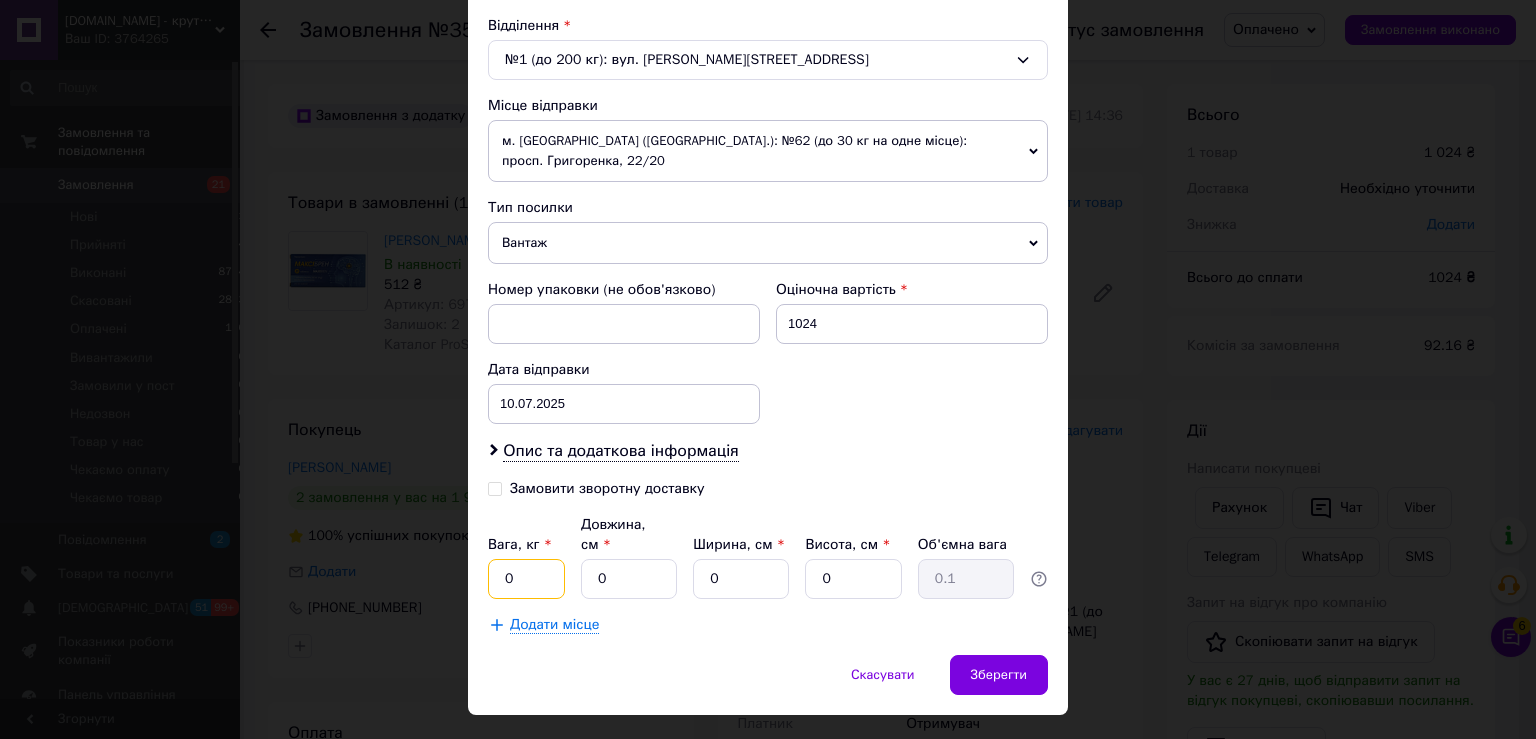click on "0" at bounding box center [526, 579] 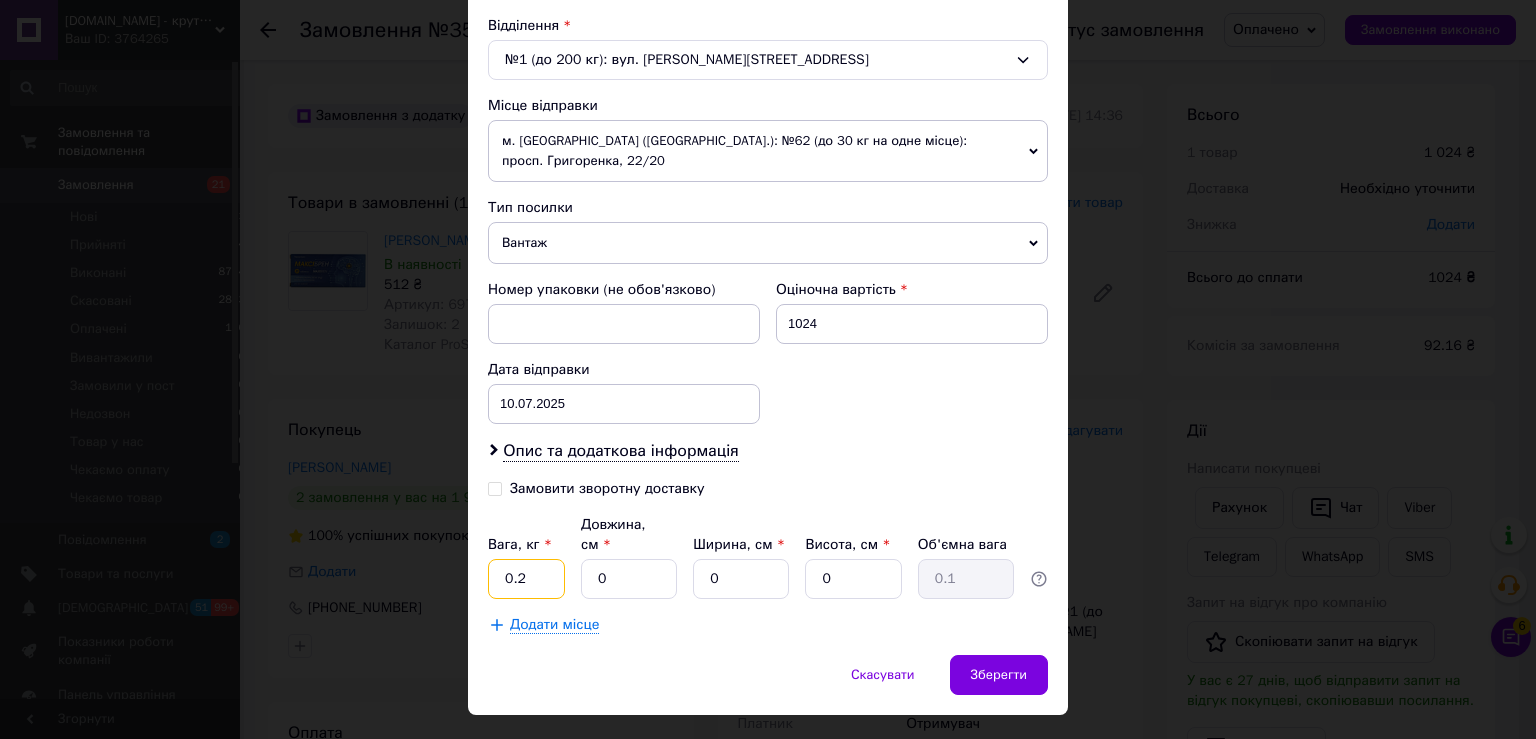 type on "0.2" 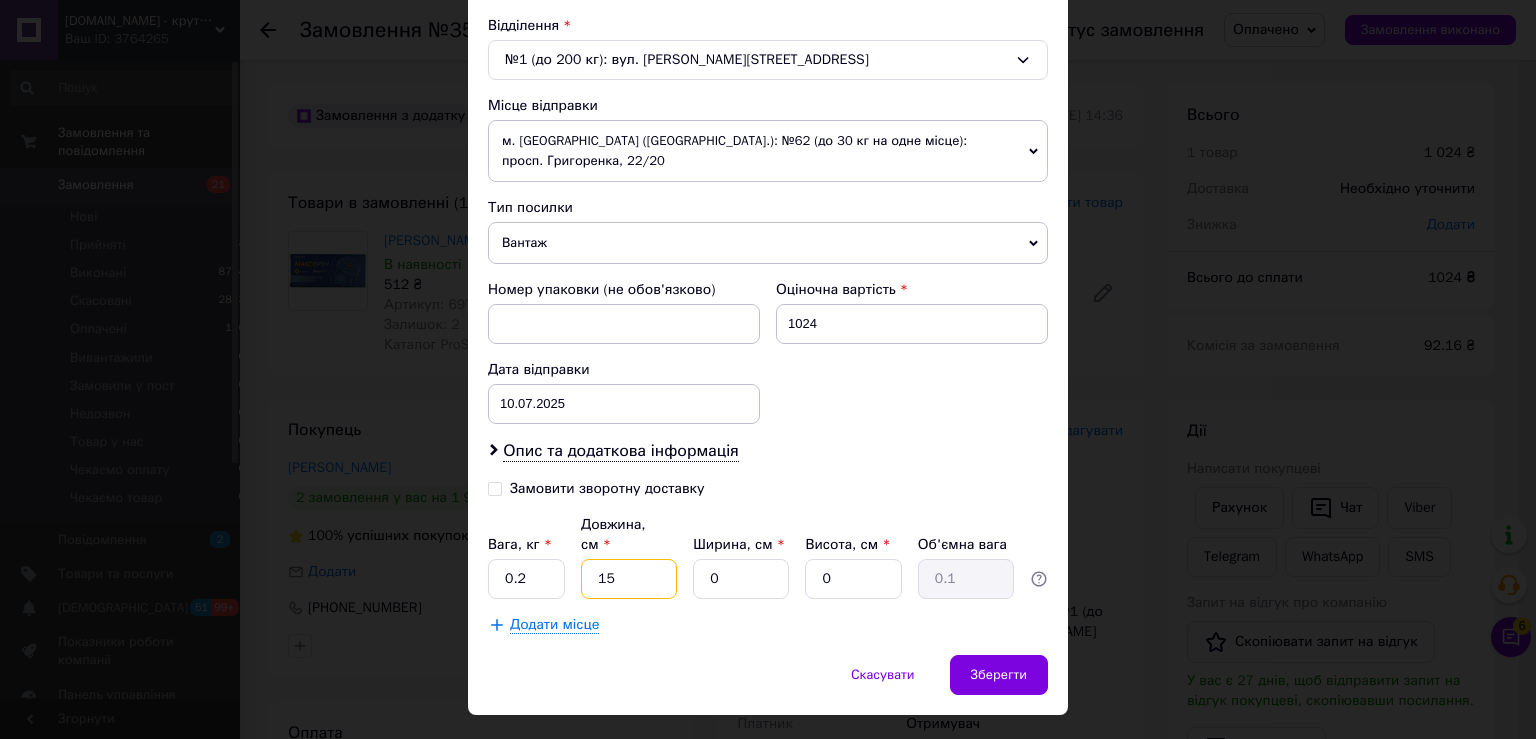 type on "15" 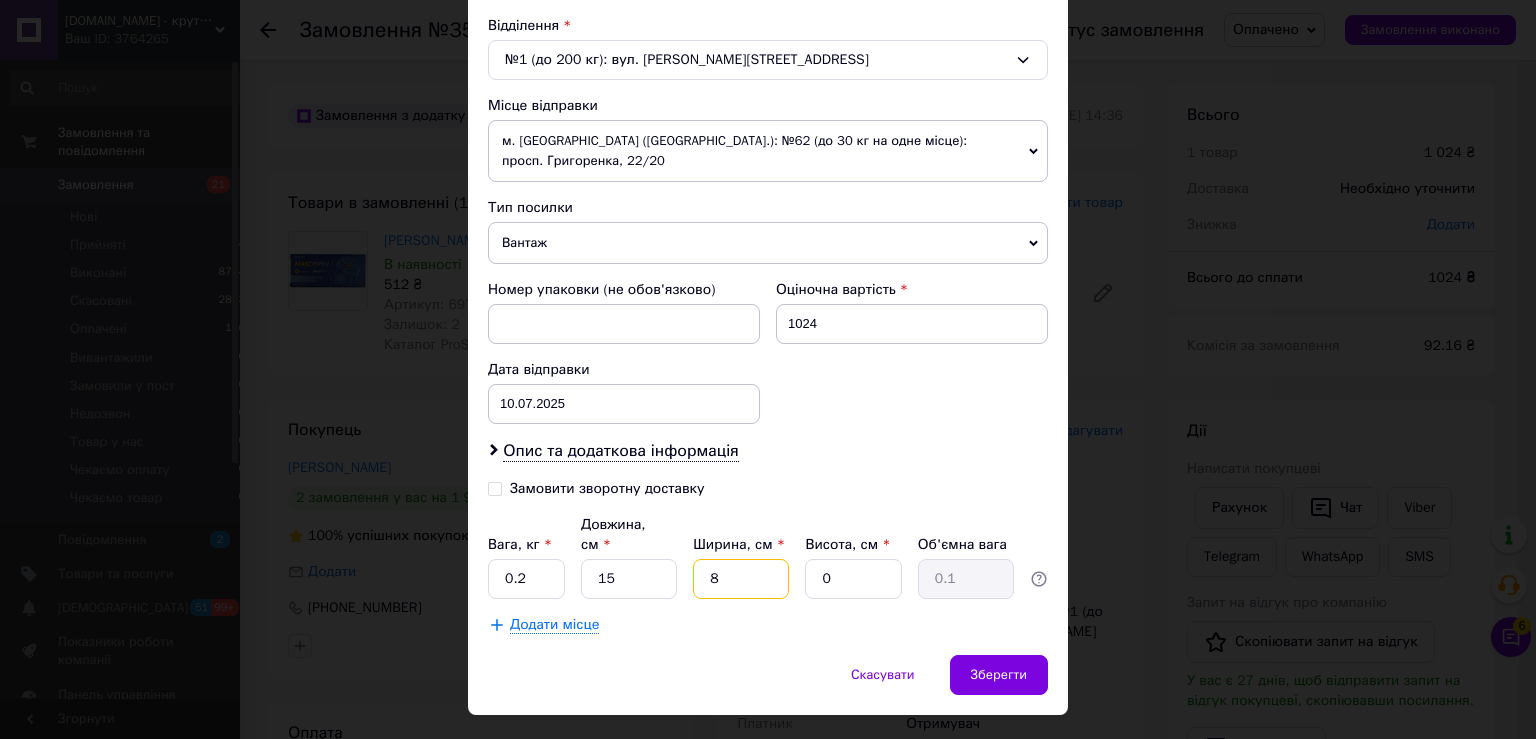 type on "8" 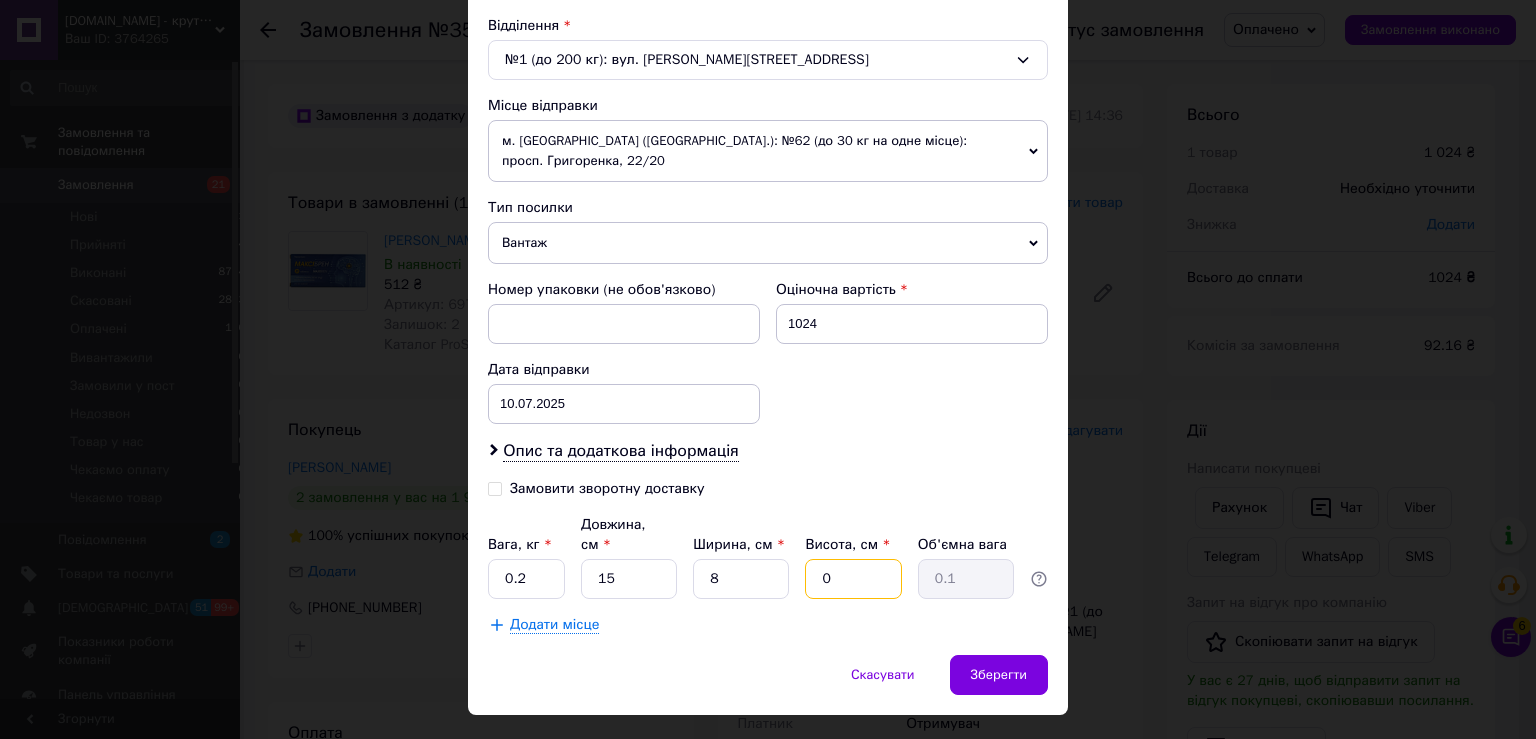type on "5" 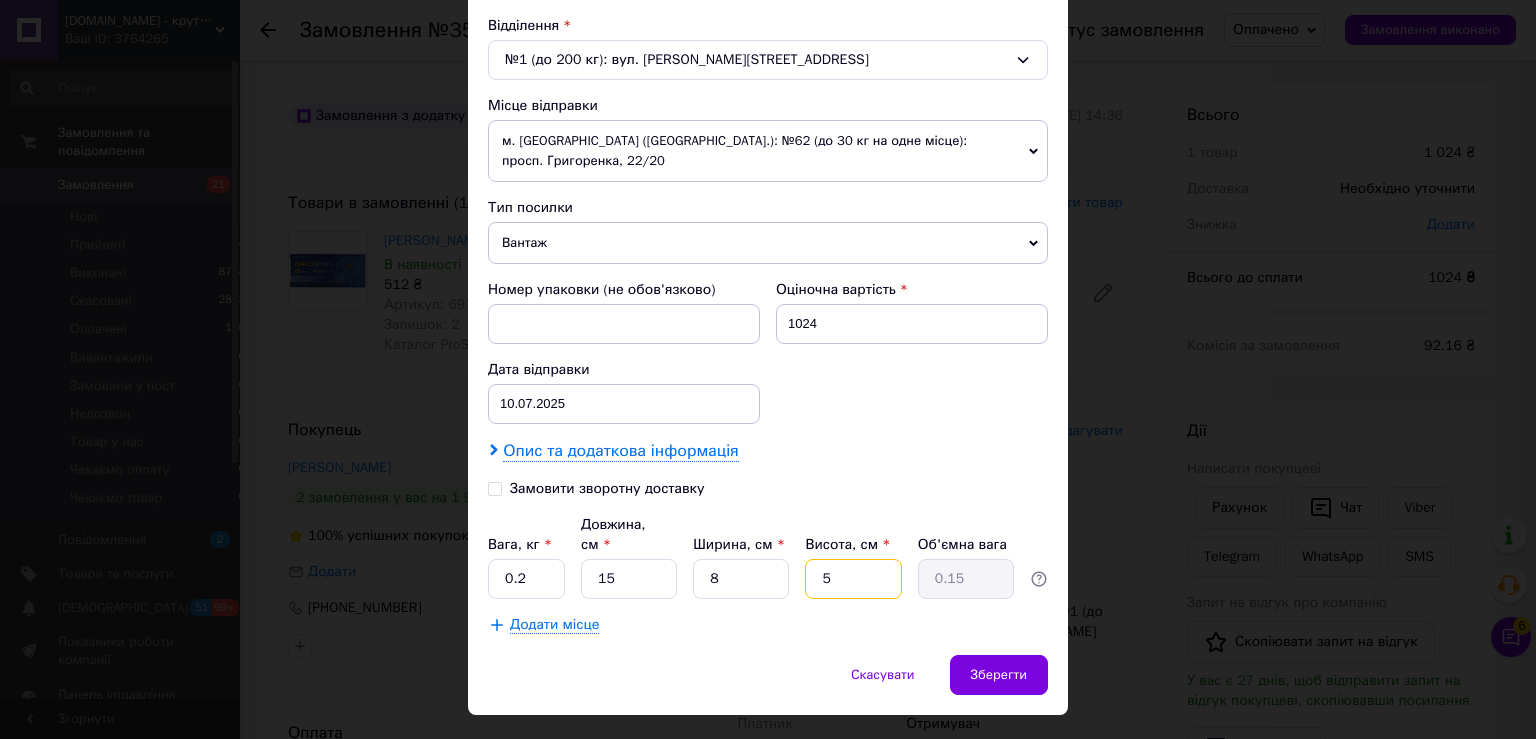 type on "5" 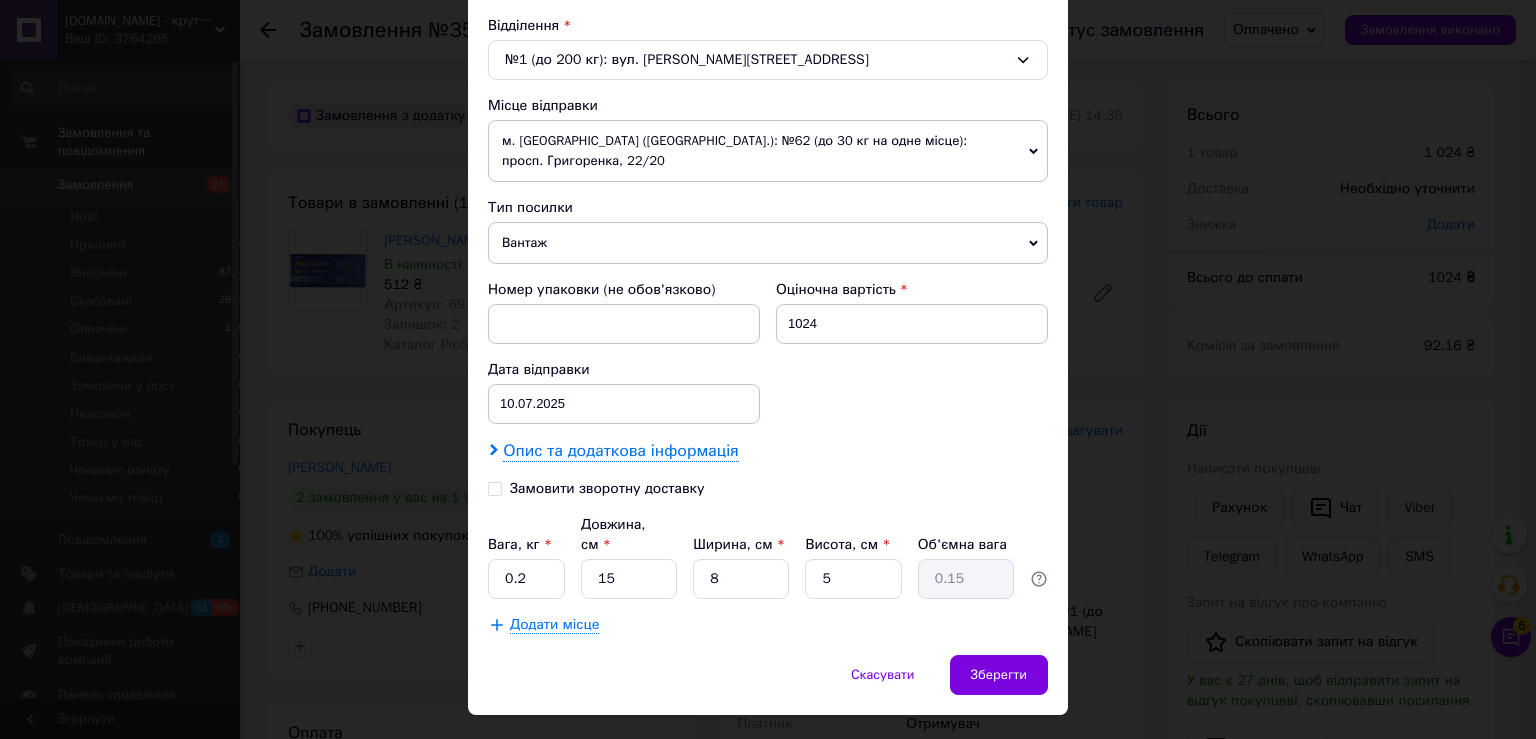 click on "Опис та додаткова інформація" at bounding box center (620, 451) 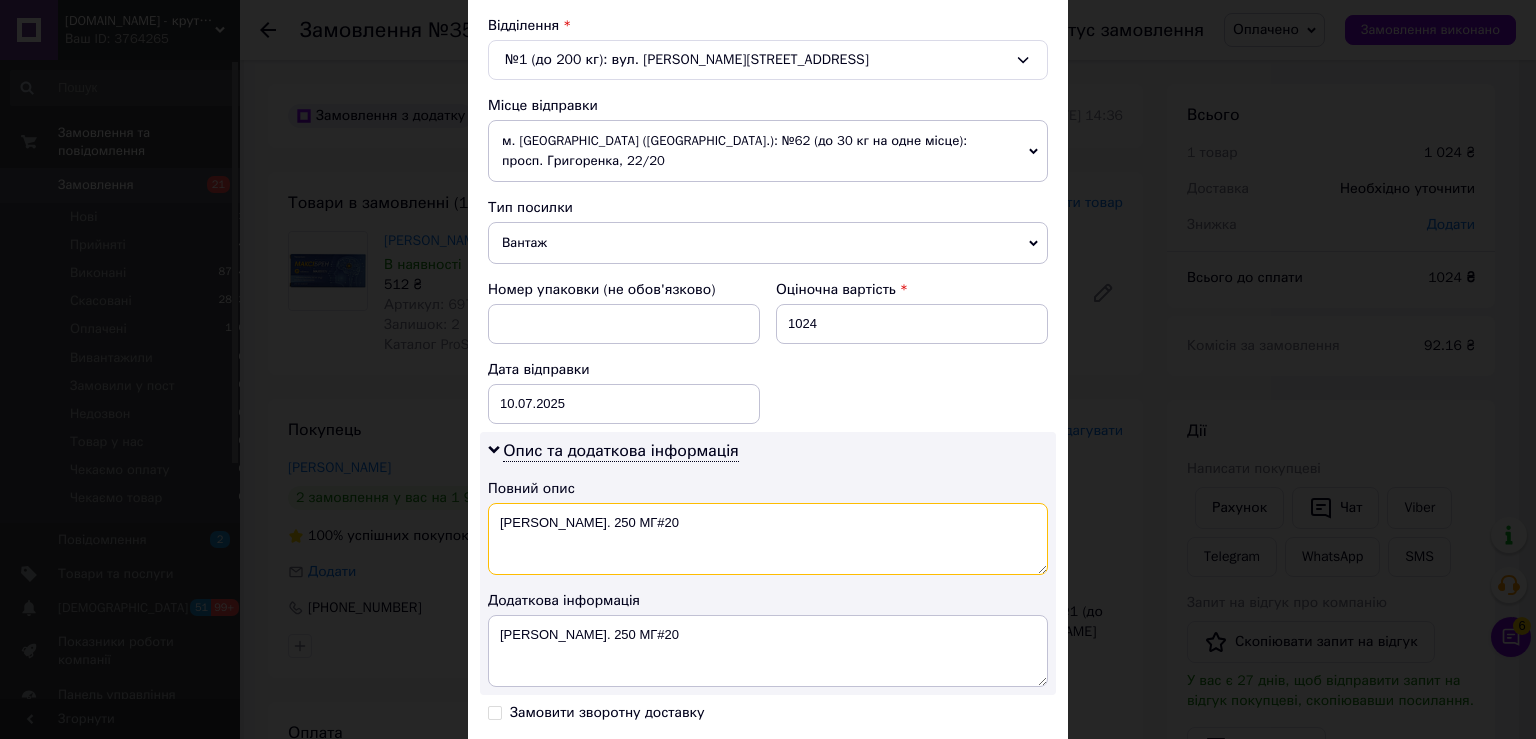 click on "МАКСІБРЕН ТАБ. 250 МГ#20" at bounding box center [768, 539] 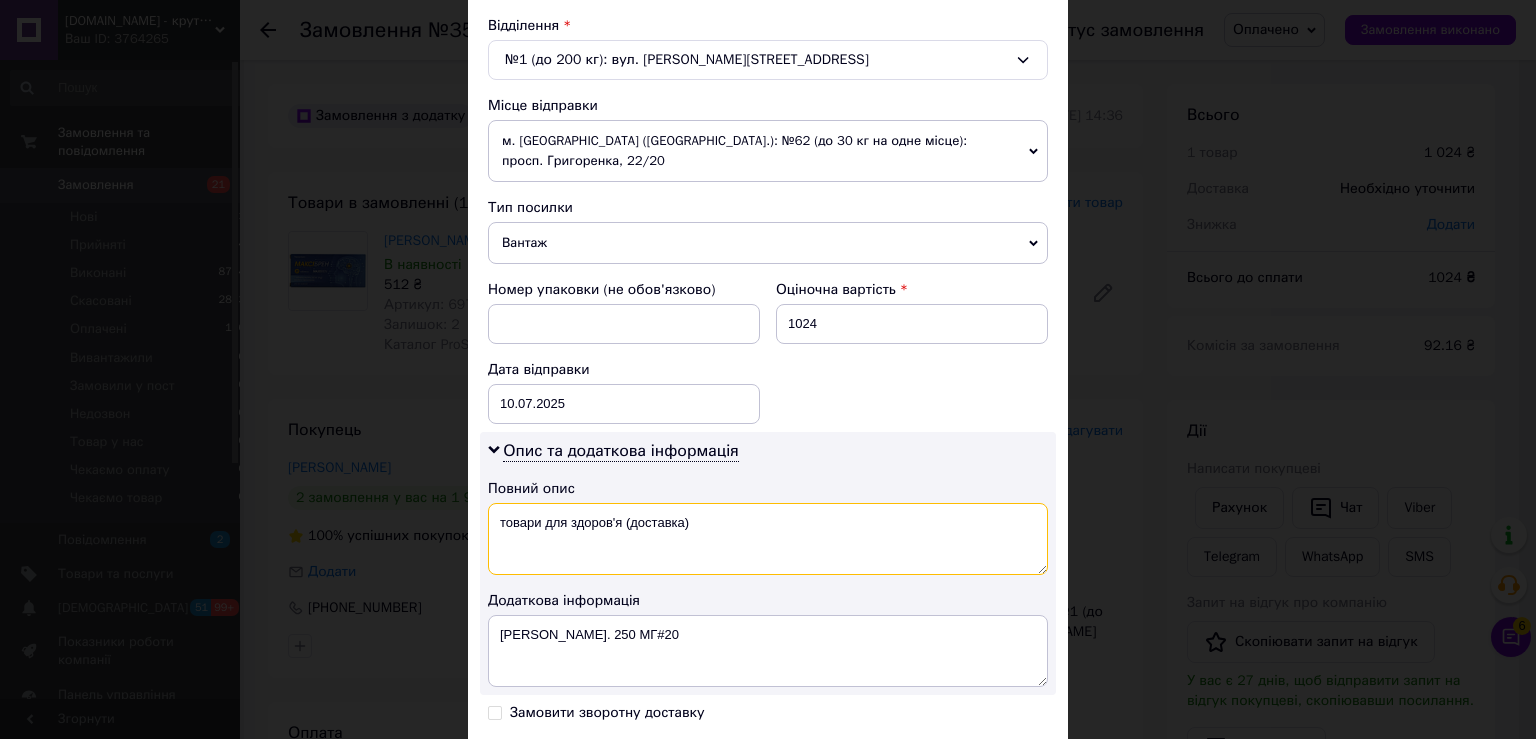 type on "товари для здоров'я (доставка)" 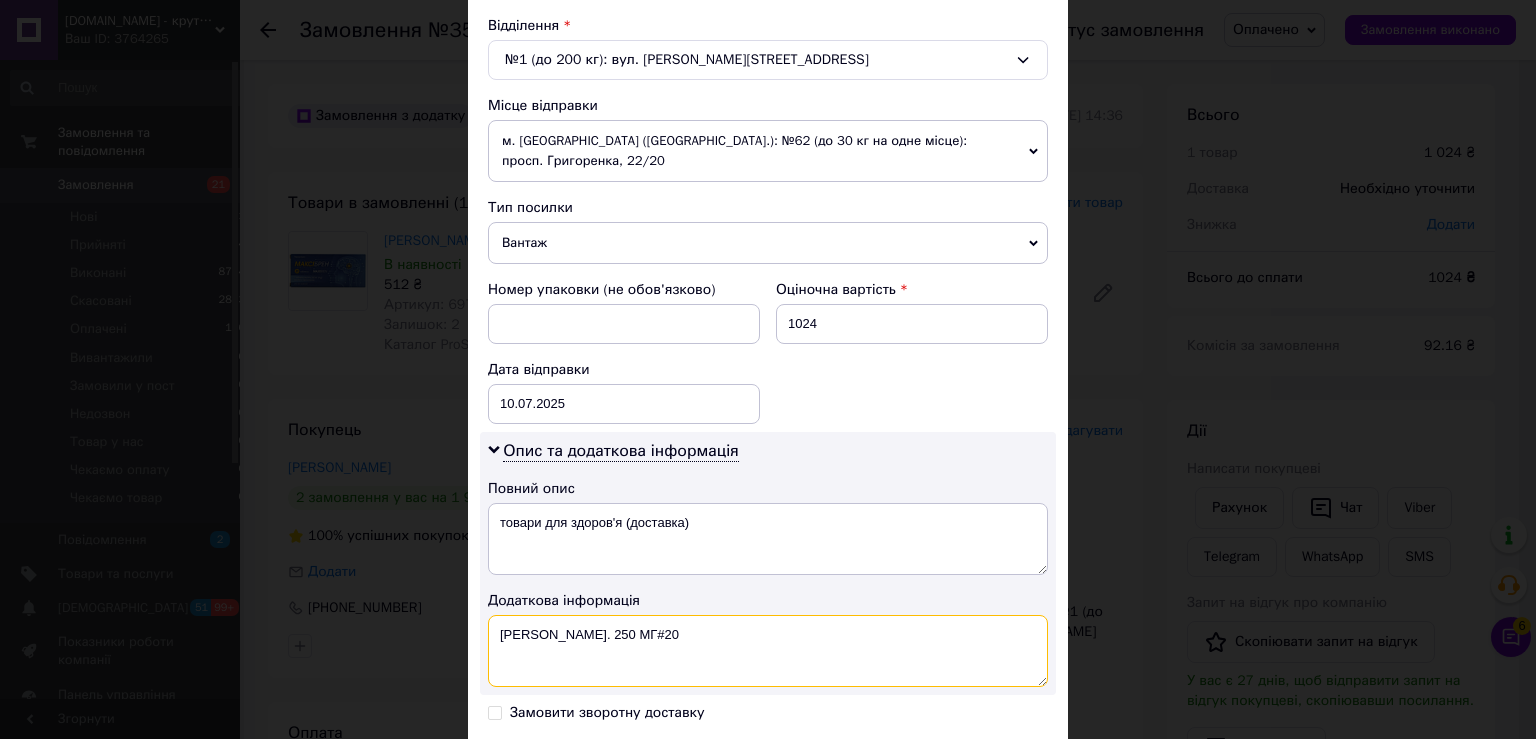 click on "МАКСІБРЕН ТАБ. 250 МГ#20" at bounding box center (768, 651) 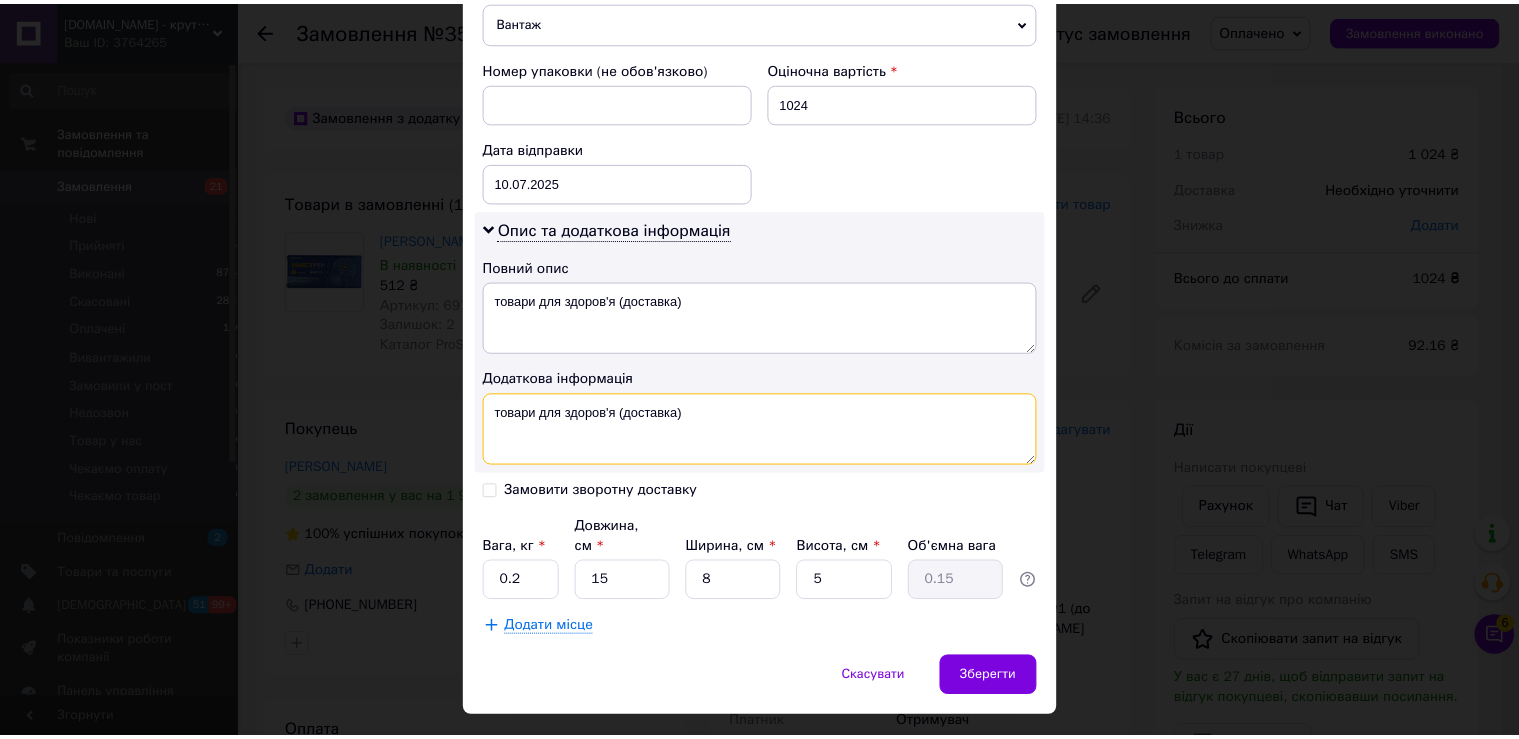 scroll, scrollTop: 842, scrollLeft: 0, axis: vertical 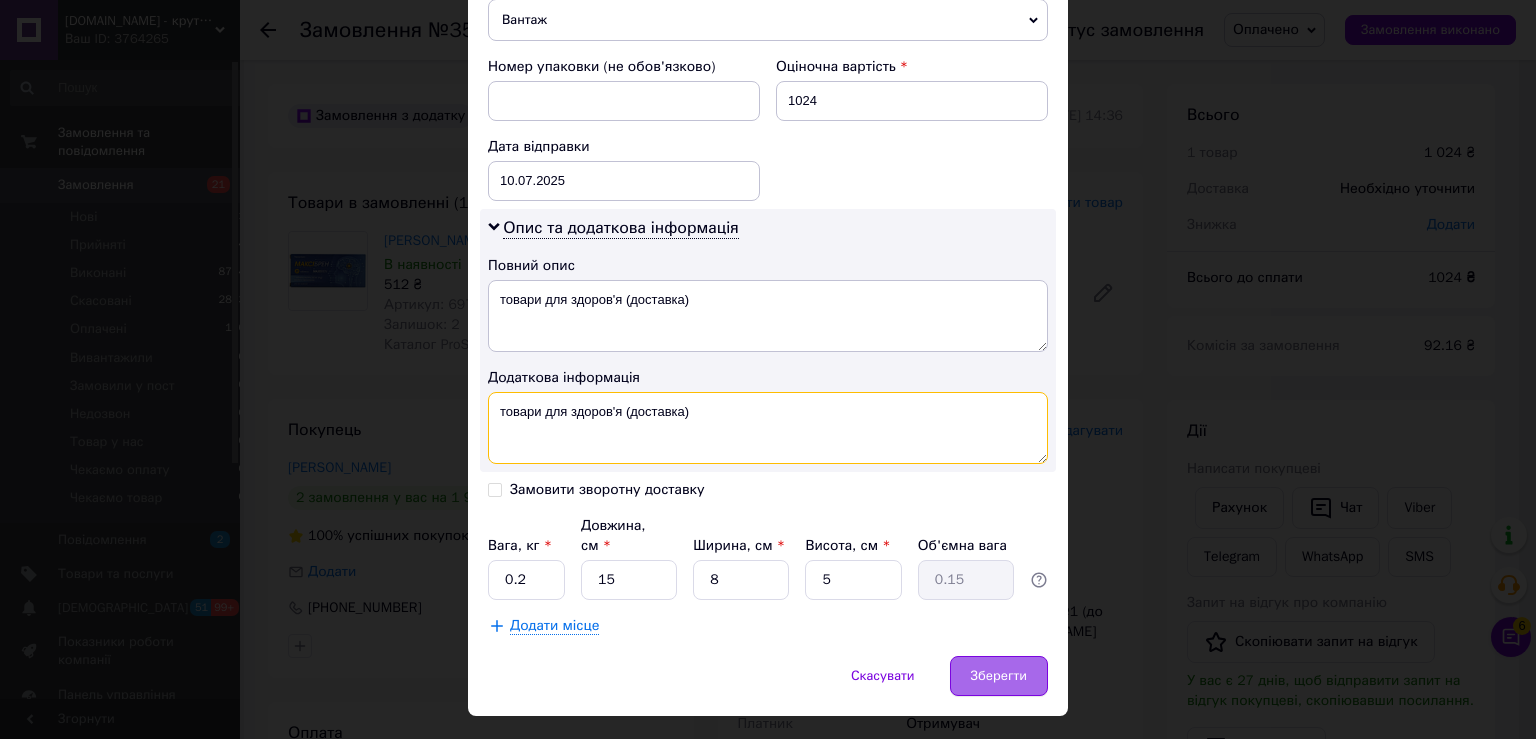 type on "товари для здоров'я (доставка)" 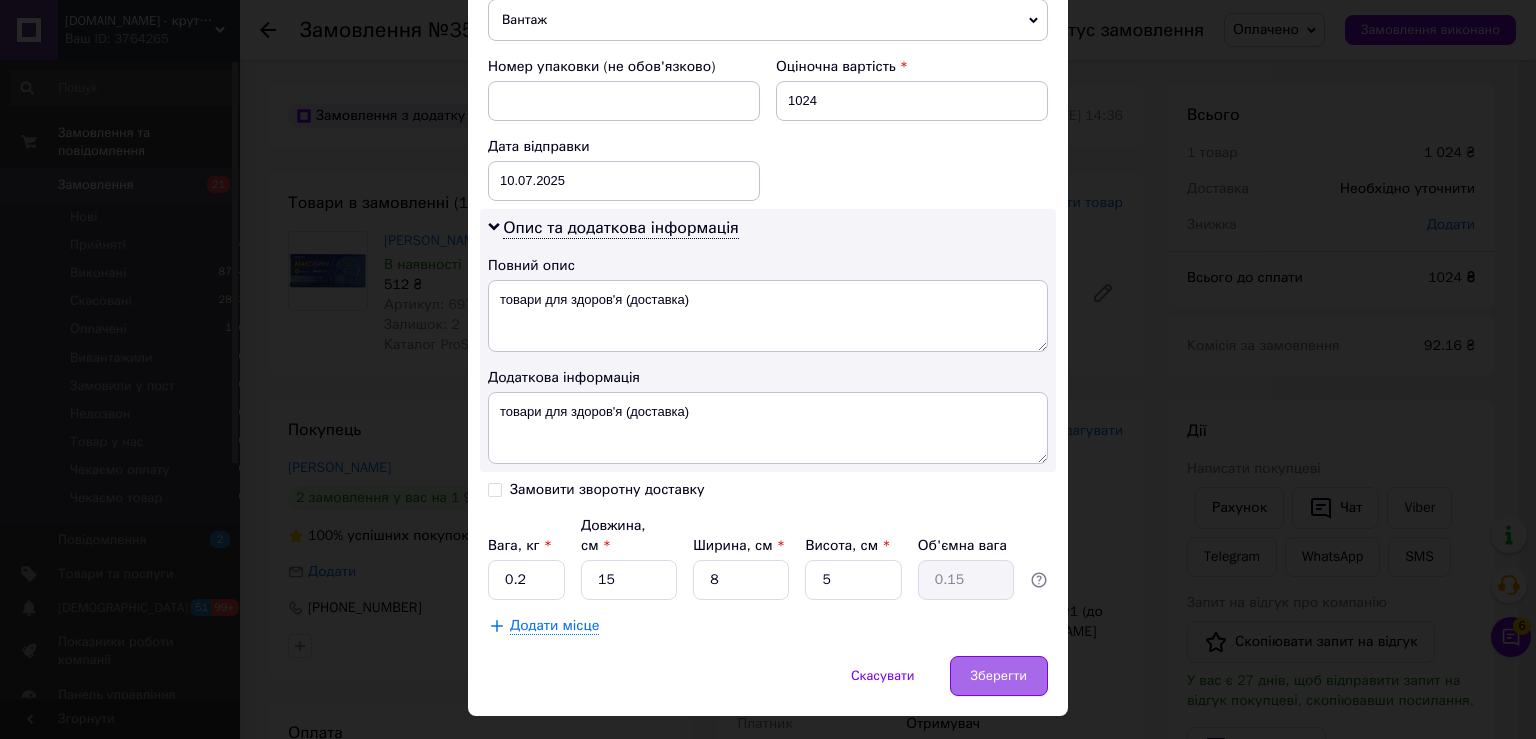 click on "Зберегти" at bounding box center (999, 676) 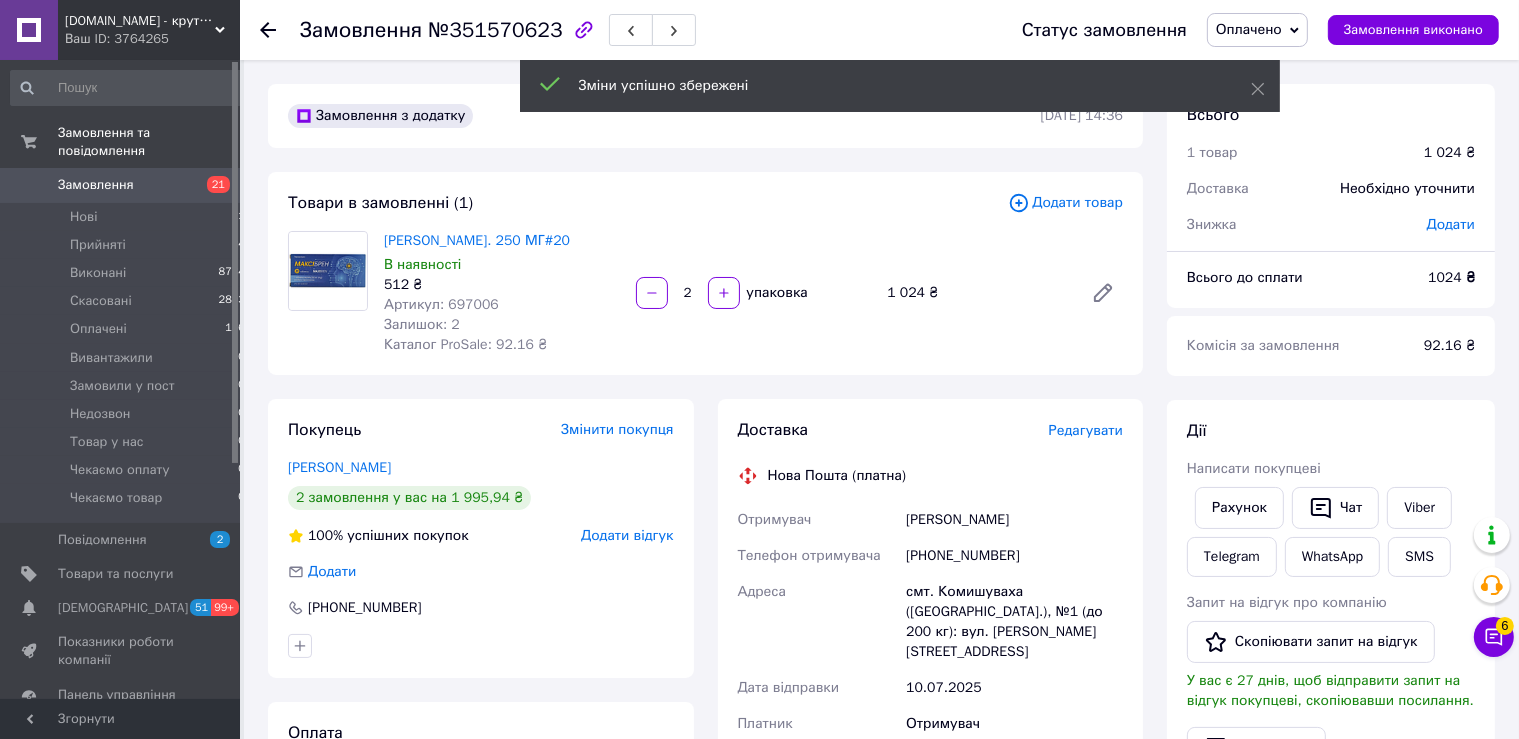 scroll, scrollTop: 422, scrollLeft: 0, axis: vertical 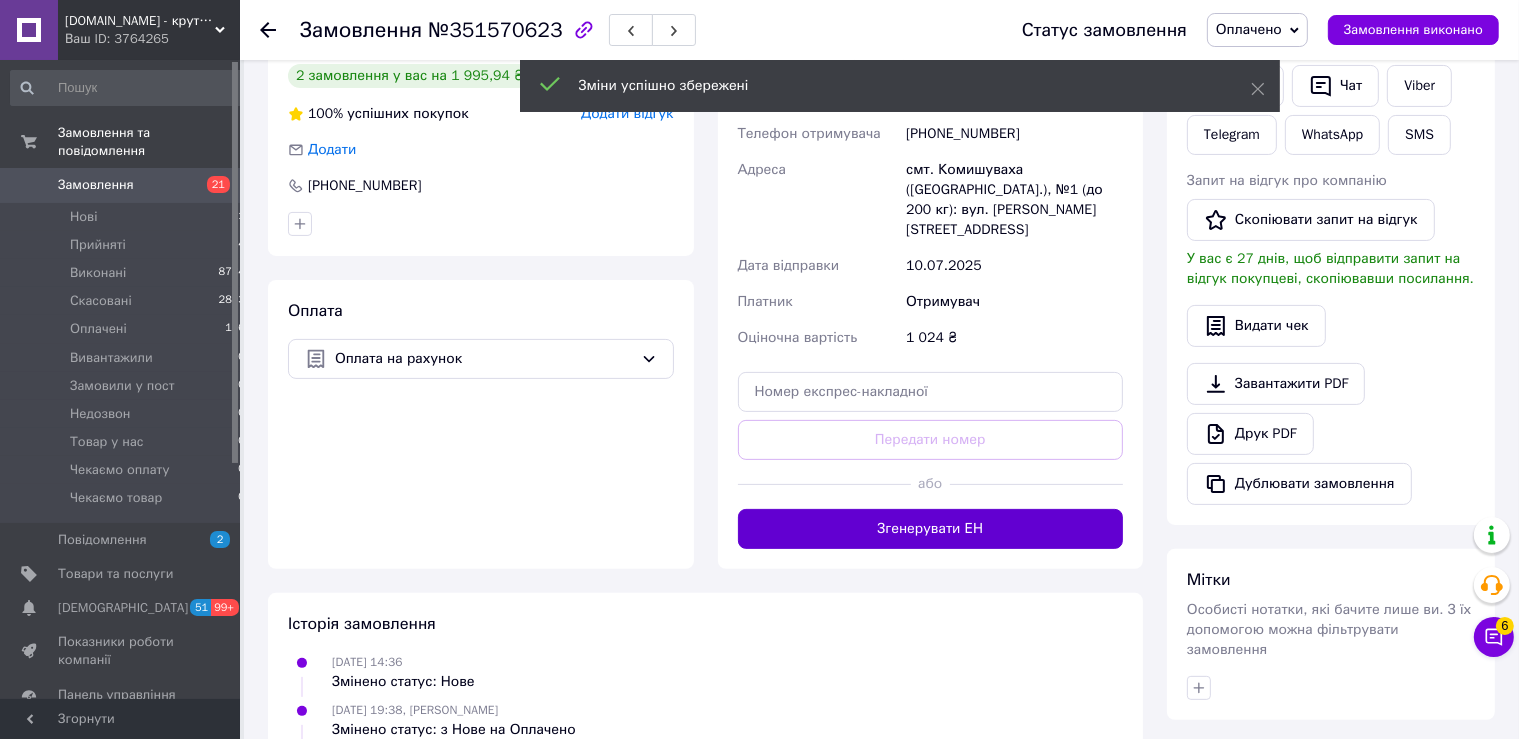 click on "Згенерувати ЕН" at bounding box center (931, 529) 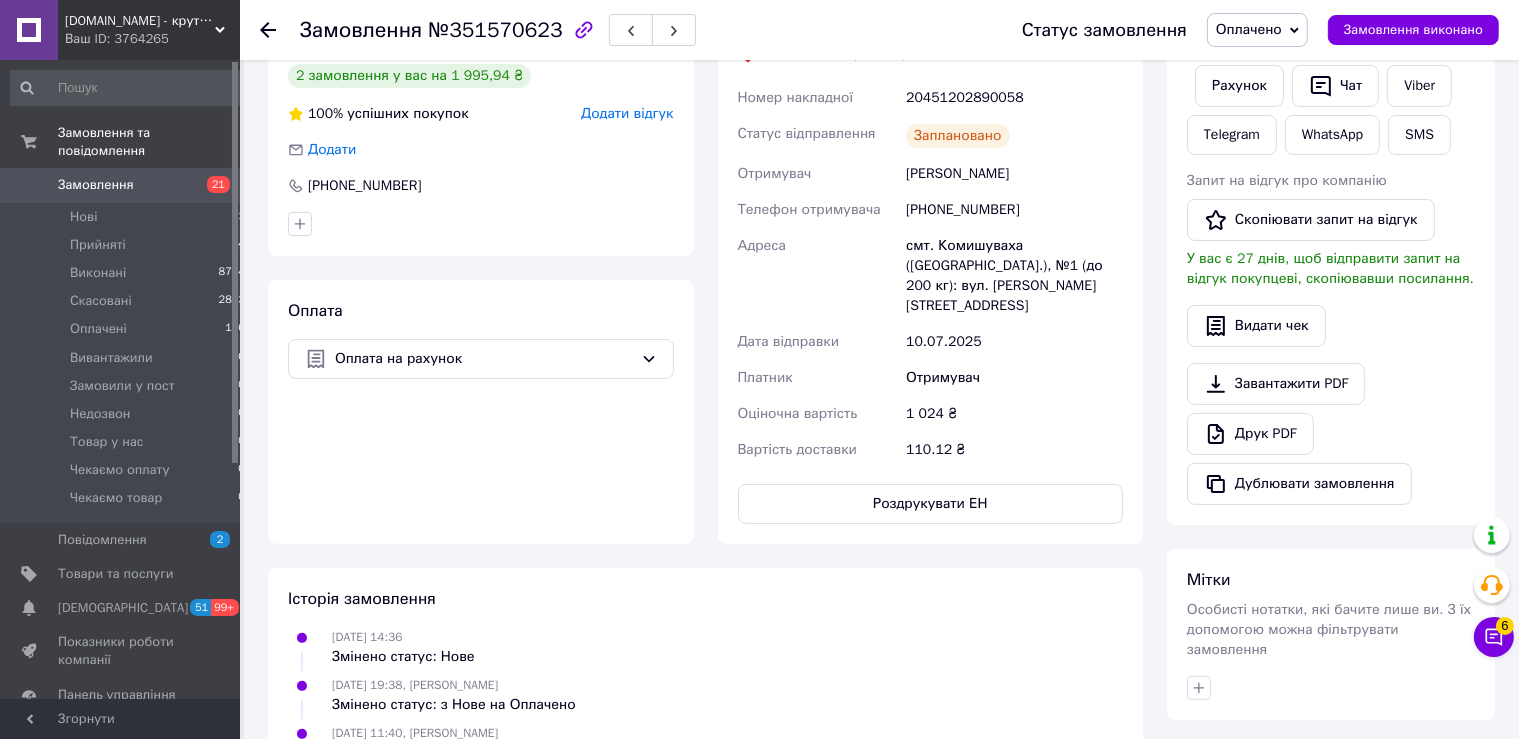 click on "20451202890058" at bounding box center [1014, 98] 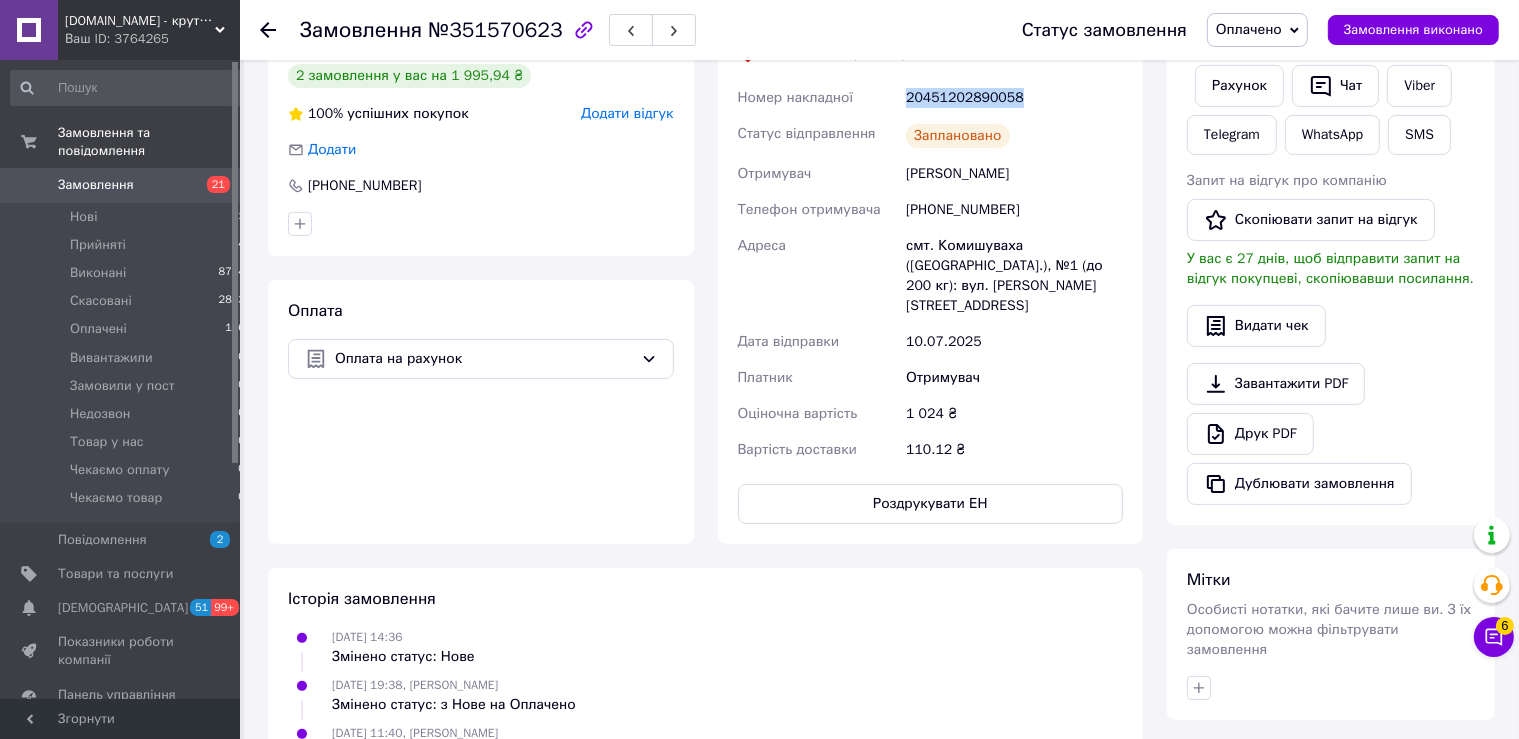 click on "20451202890058" at bounding box center (1014, 98) 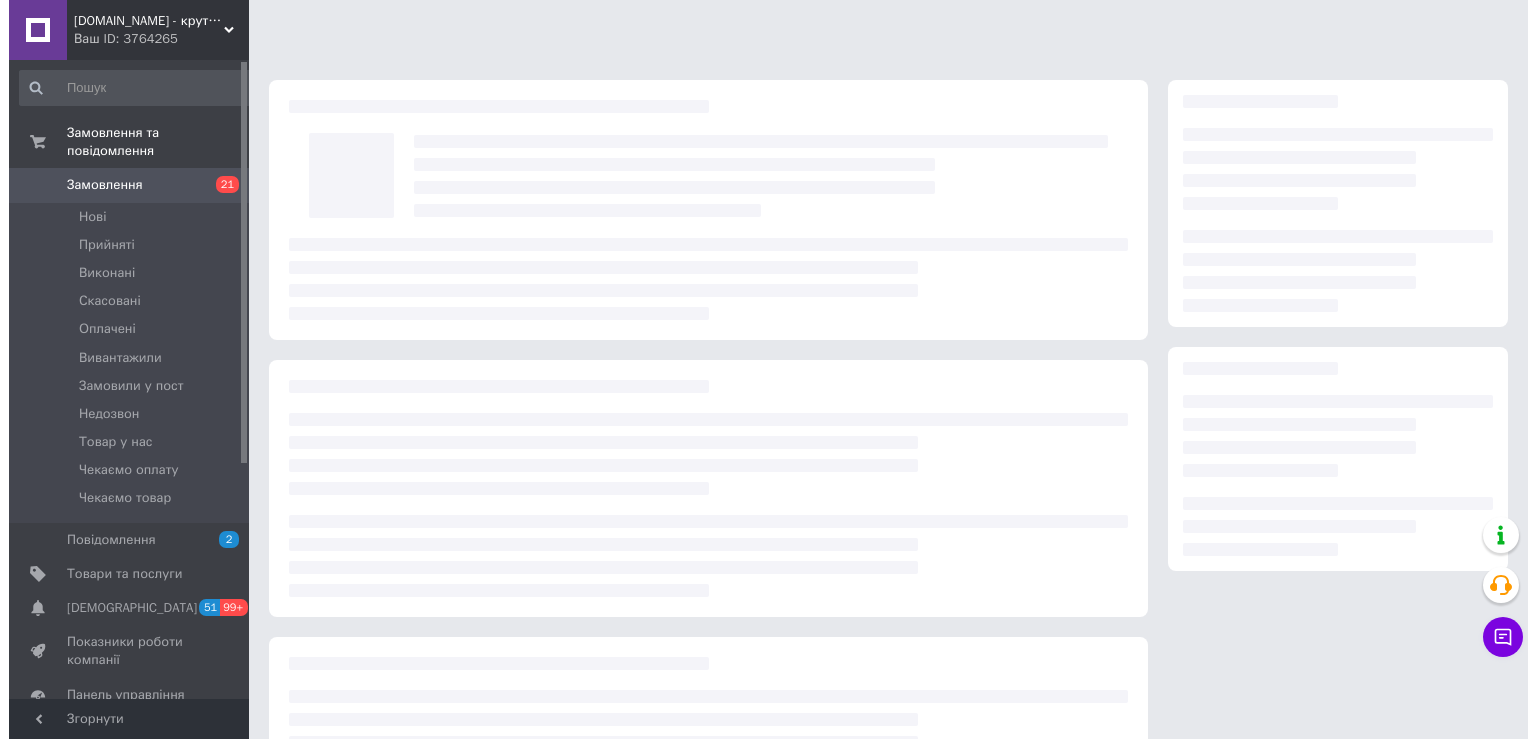 scroll, scrollTop: 0, scrollLeft: 0, axis: both 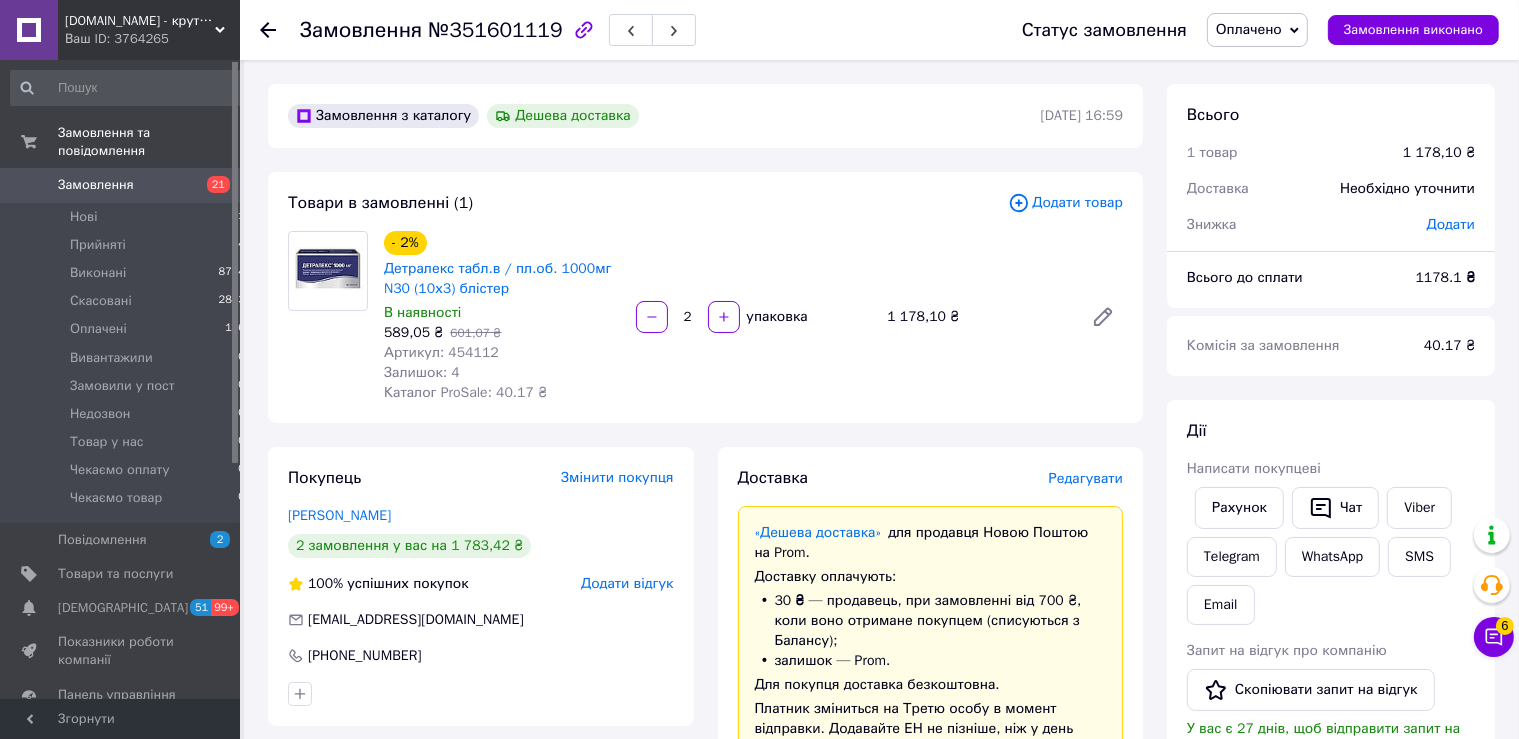 click on "Редагувати" at bounding box center [1086, 478] 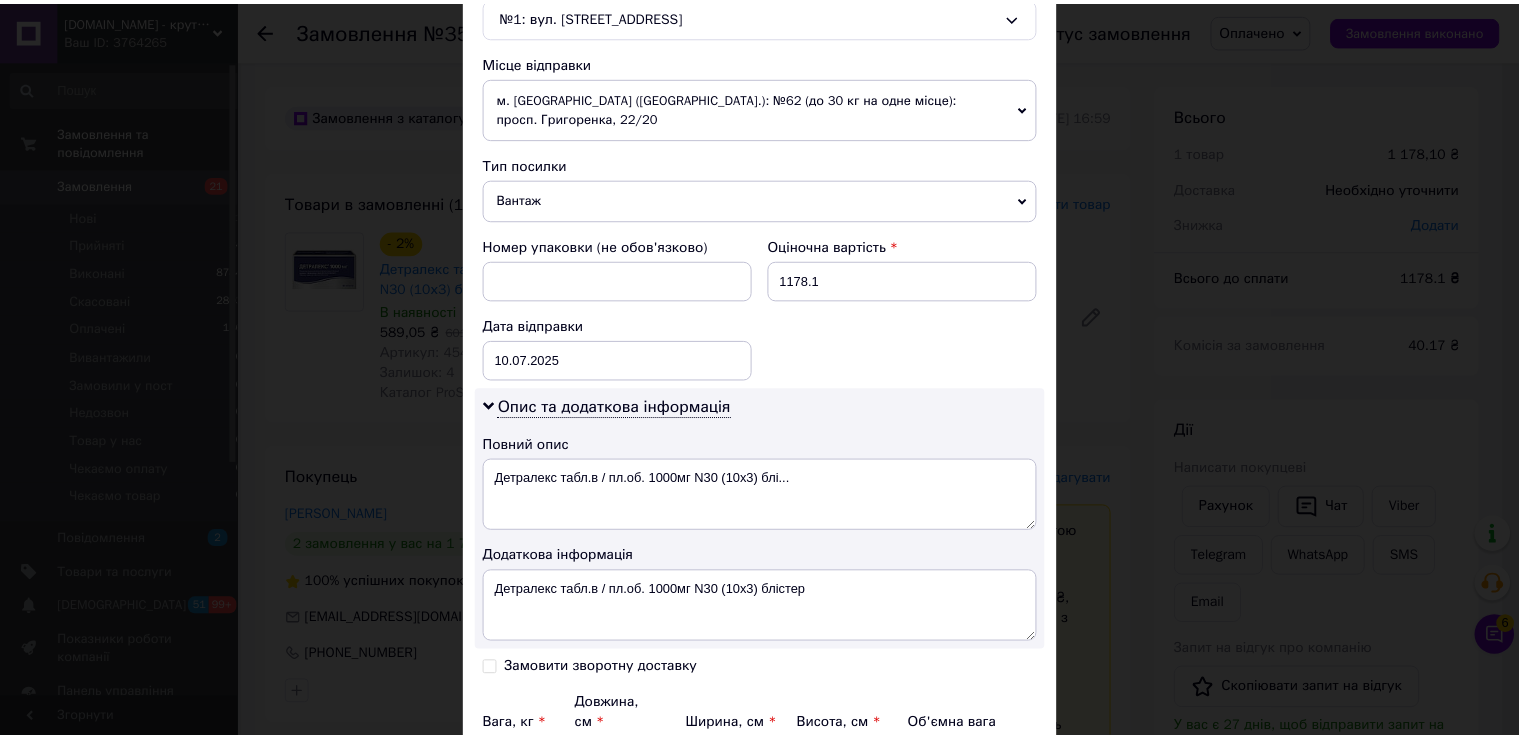 scroll, scrollTop: 842, scrollLeft: 0, axis: vertical 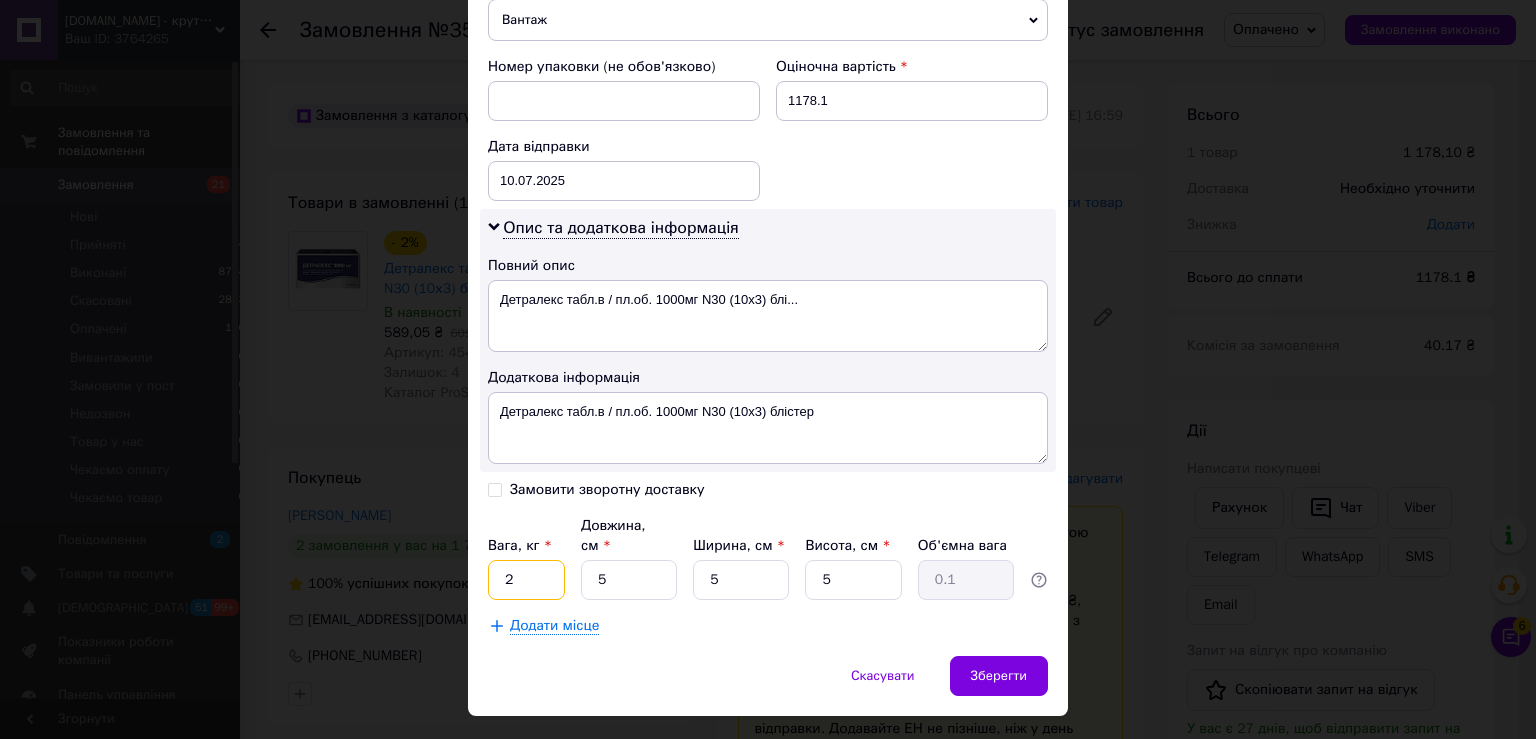 drag, startPoint x: 517, startPoint y: 537, endPoint x: 466, endPoint y: 537, distance: 51 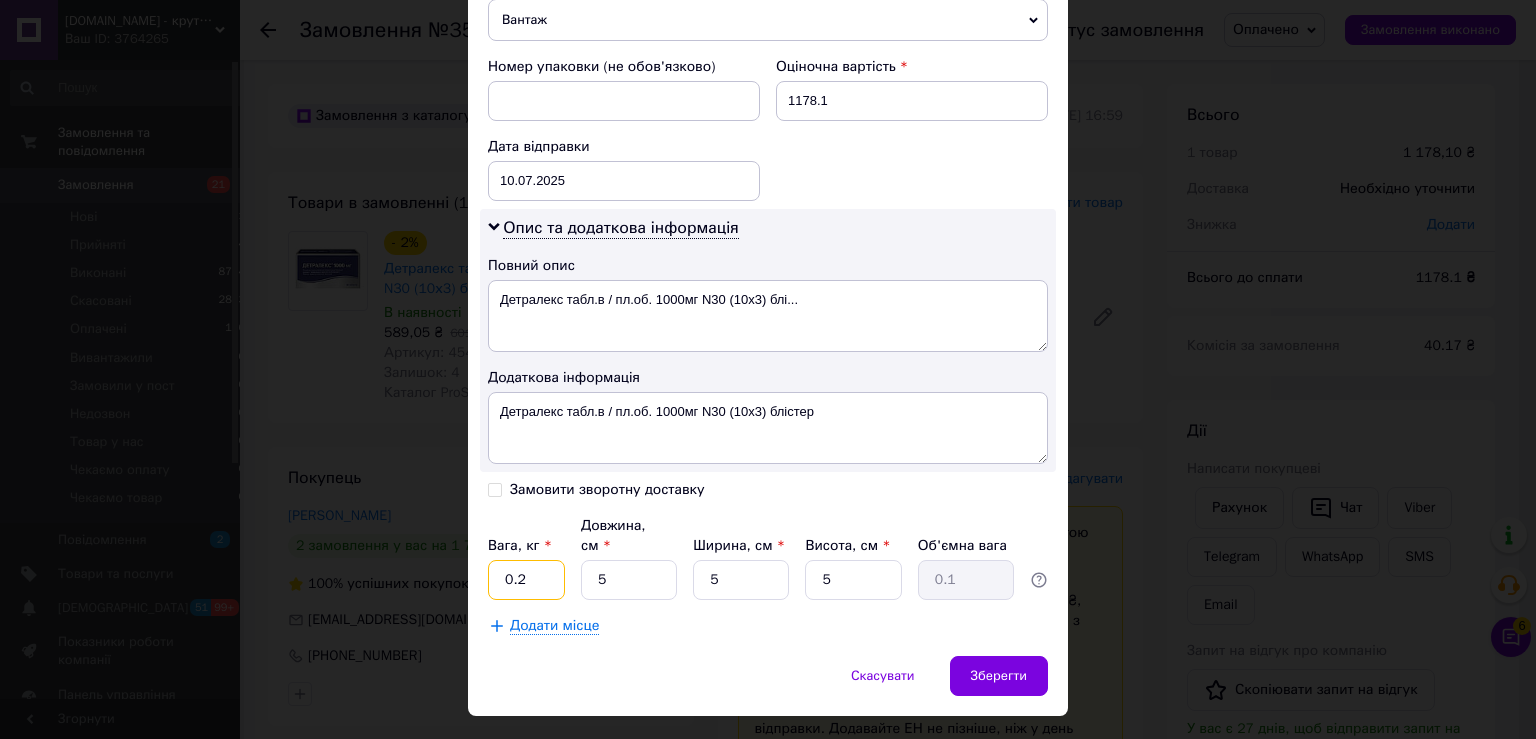 type on "0.2" 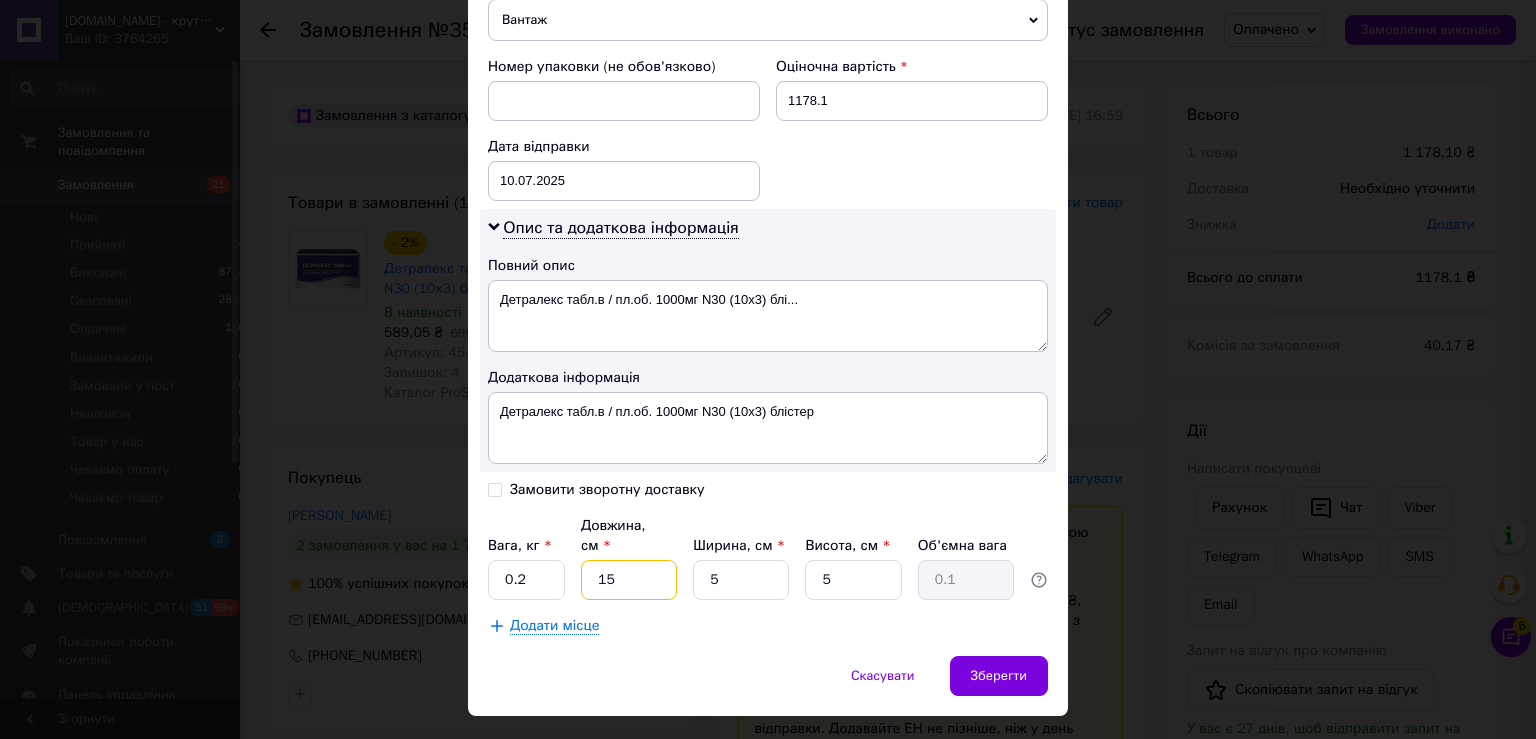 type on "15" 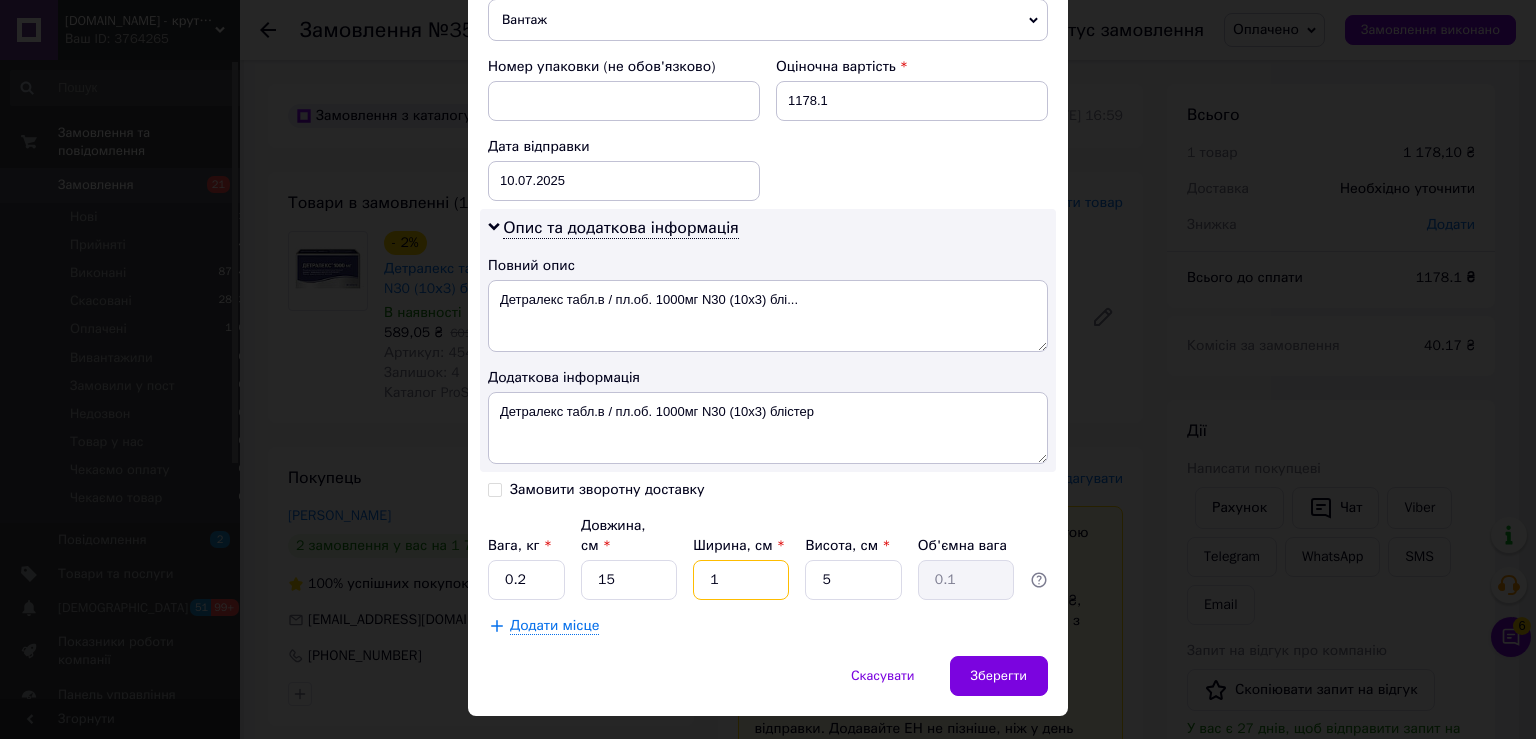 type on "10" 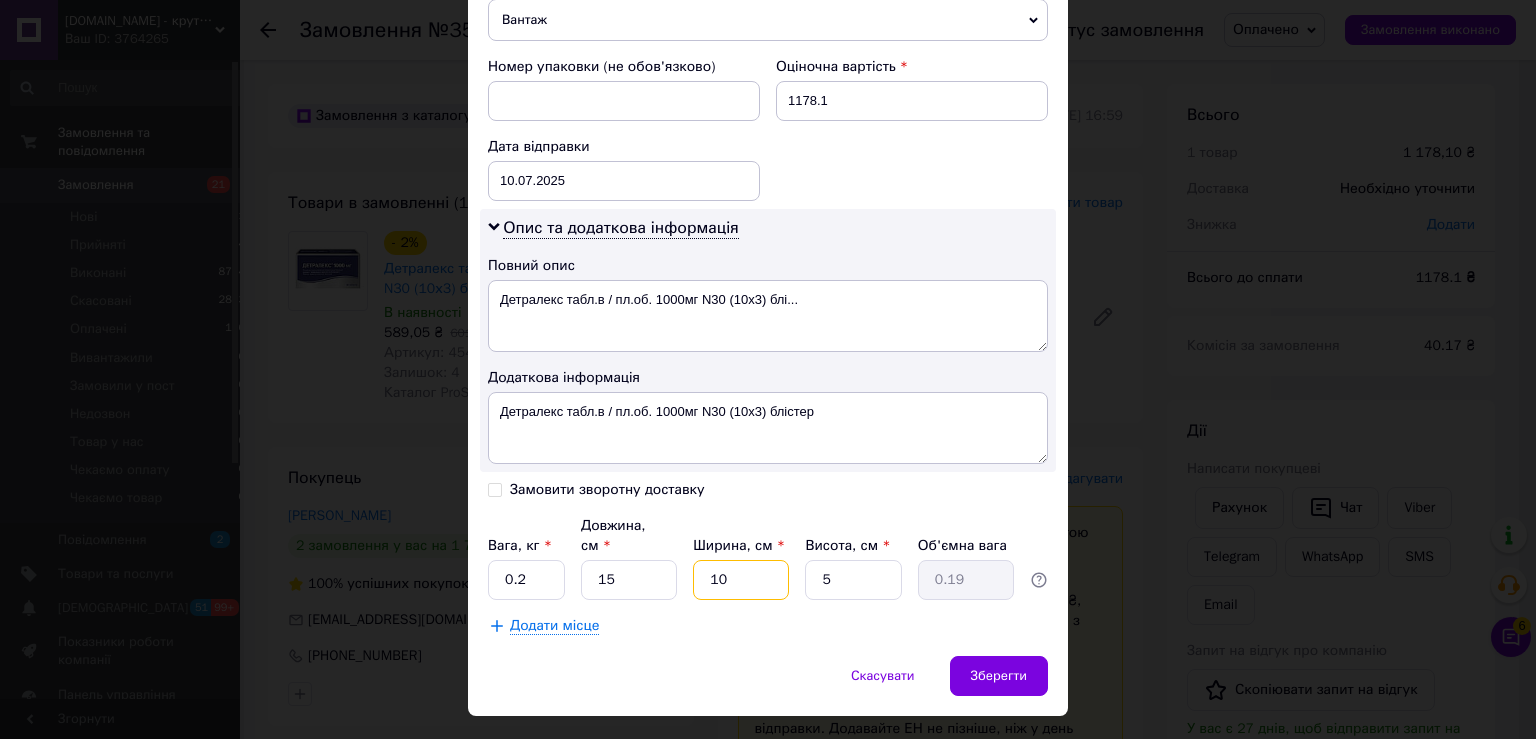 type on "10" 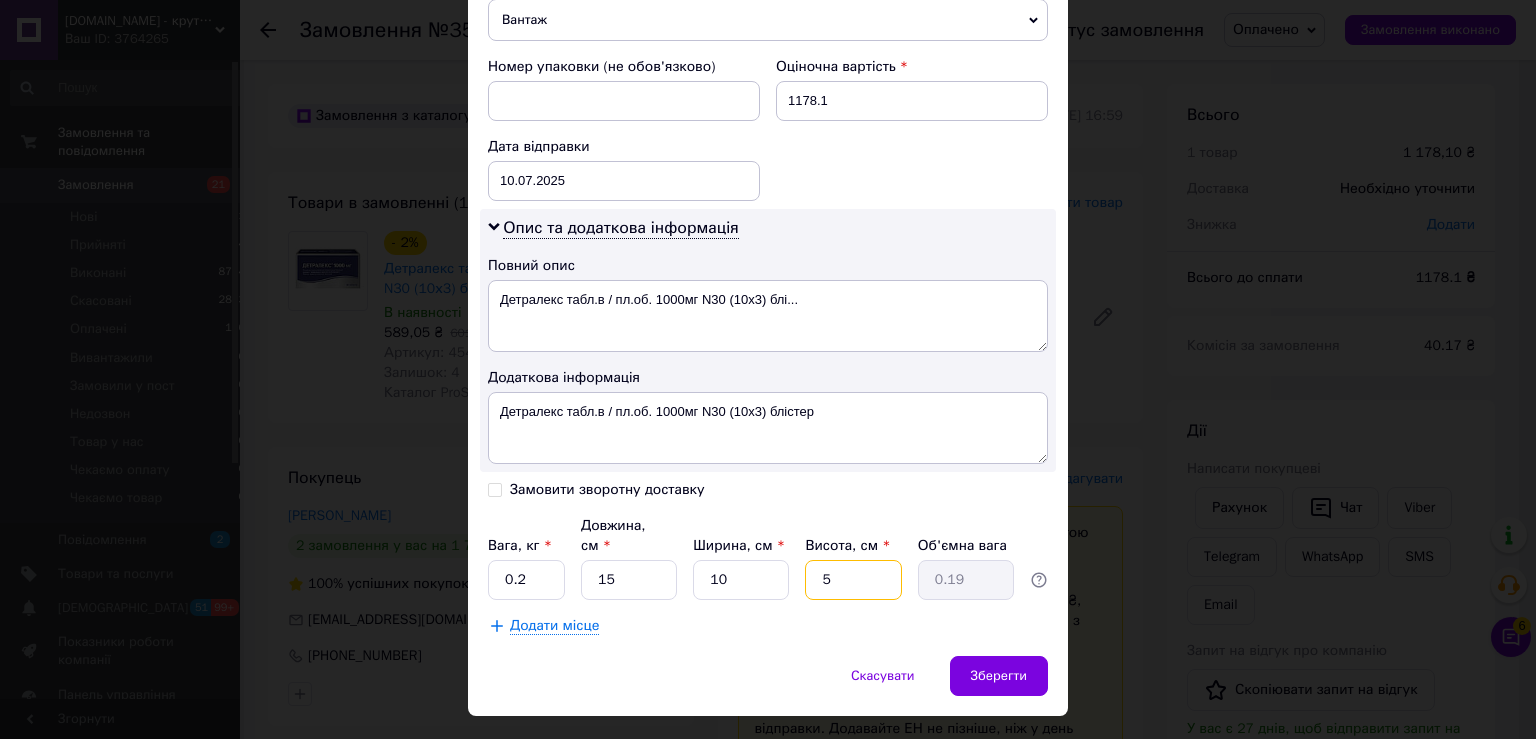 type on "8" 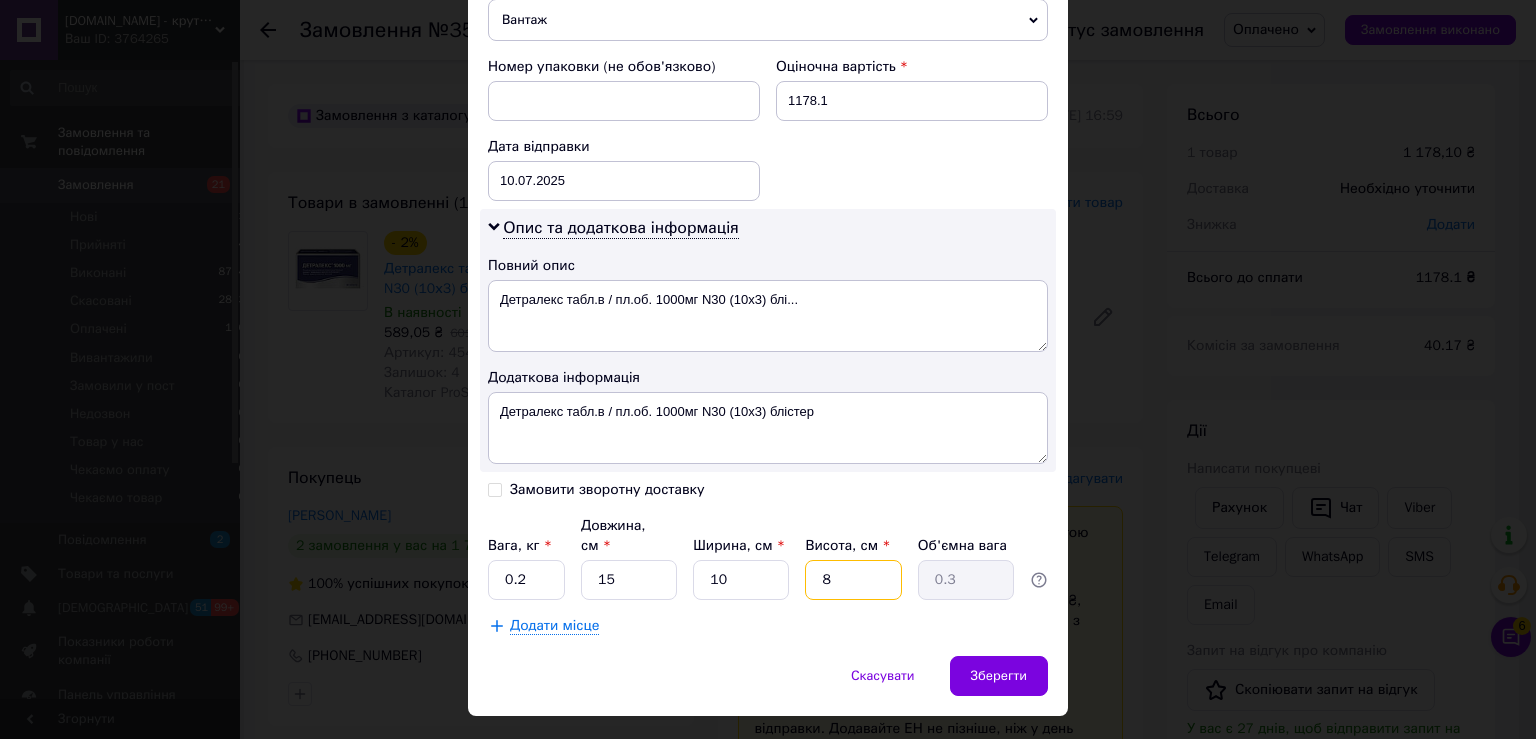 type on "8" 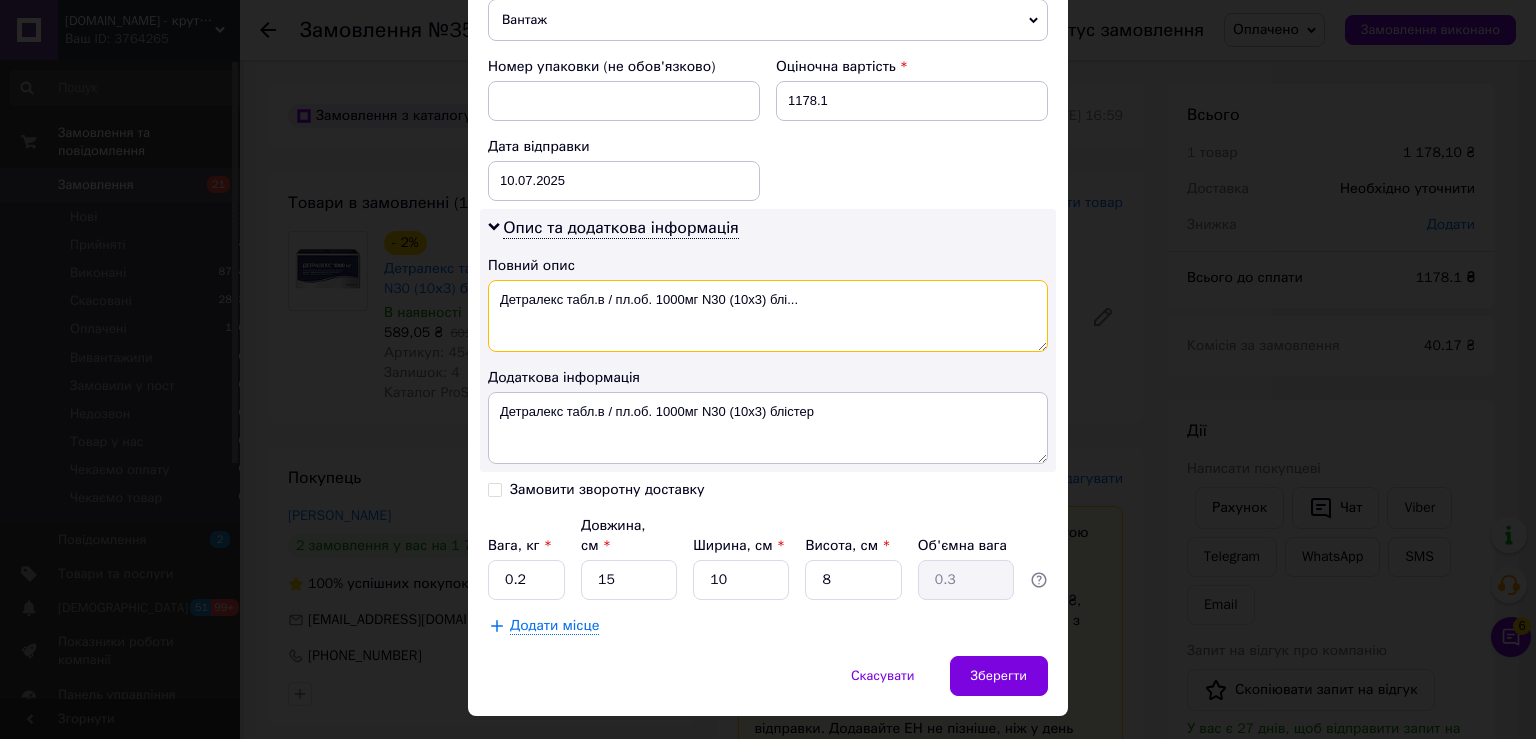click on "Детралекс табл.в / пл.об. 1000мг N30 (10х3) блі..." at bounding box center (768, 316) 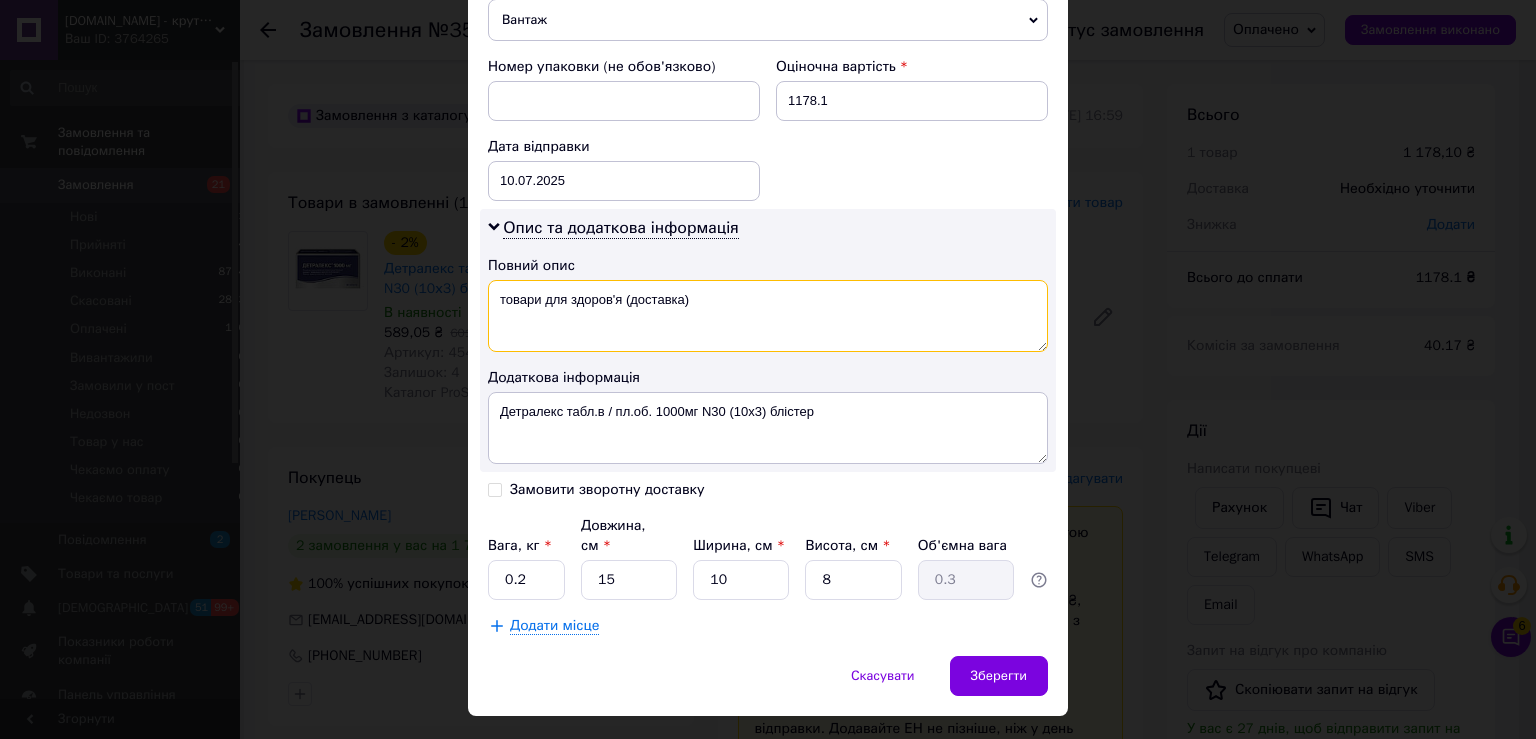 type on "товари для здоров'я (доставка)" 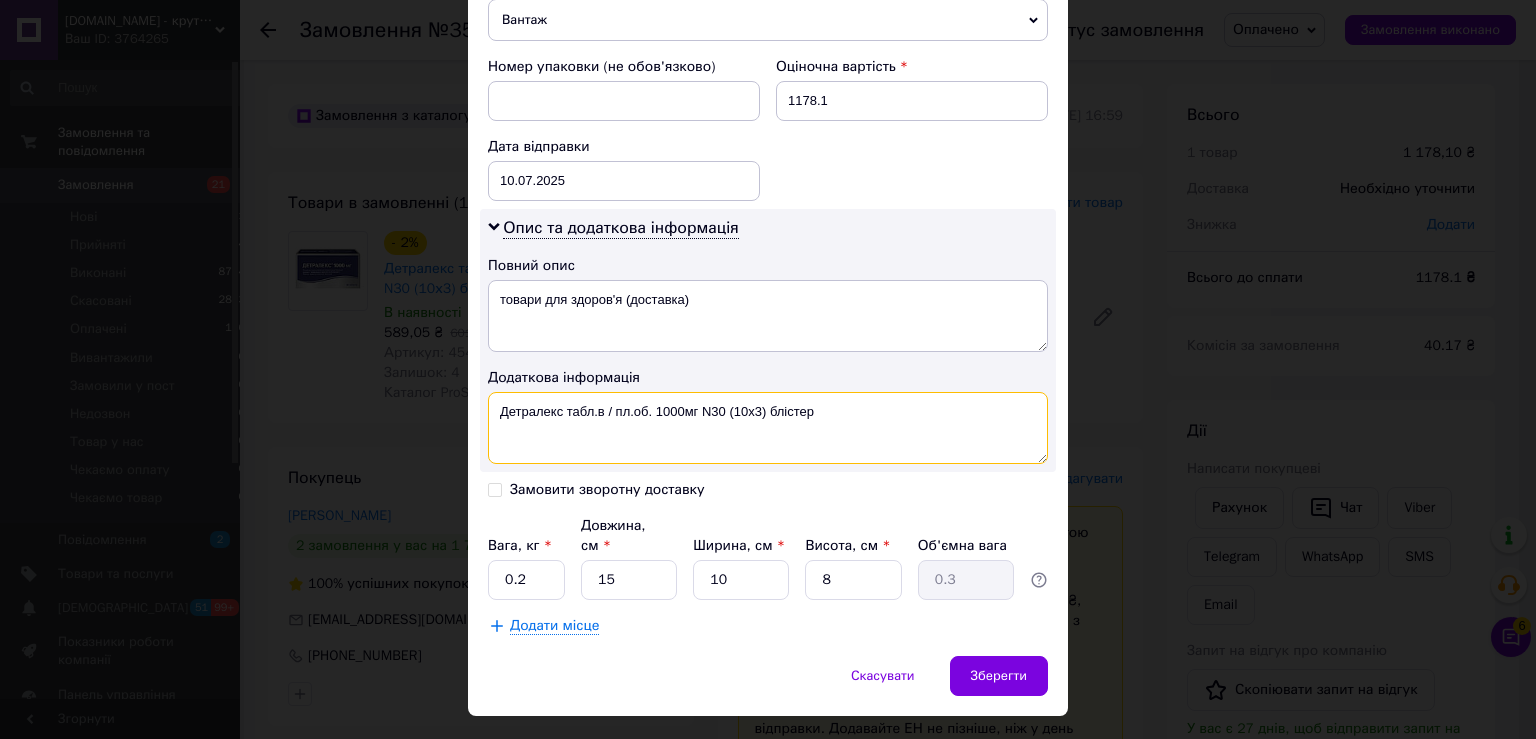 click on "Детралекс табл.в / пл.об. 1000мг N30 (10х3) блістер" at bounding box center [768, 428] 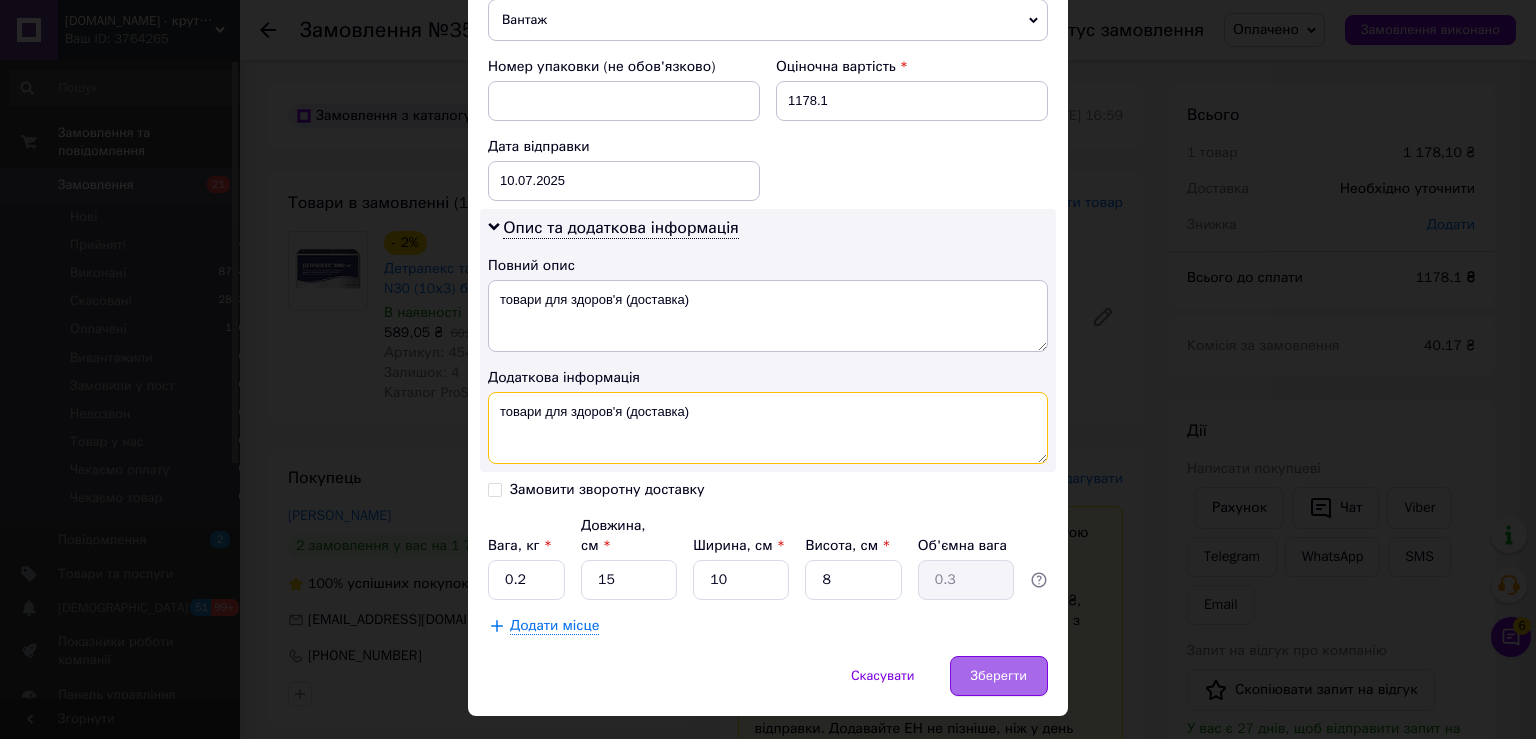 type on "товари для здоров'я (доставка)" 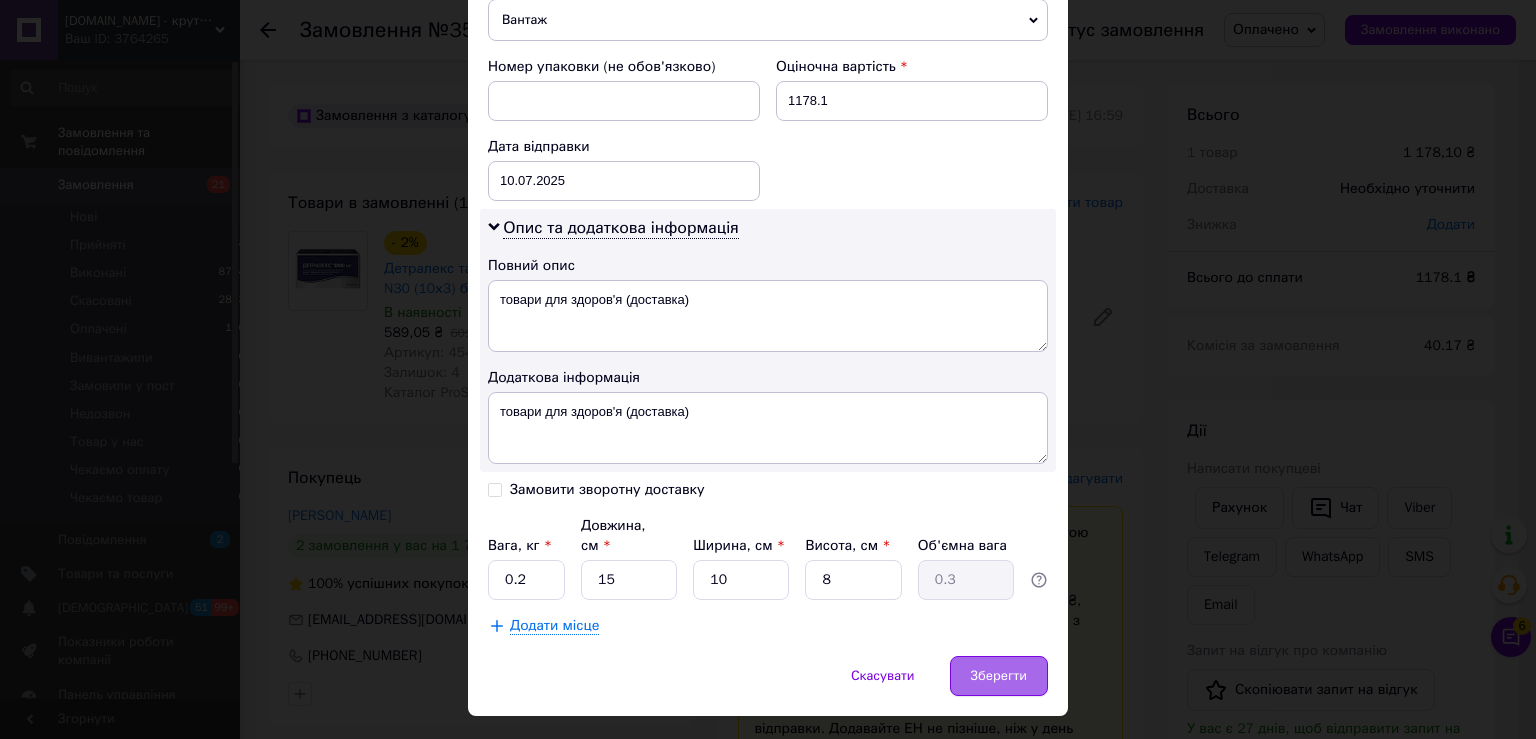 click on "Зберегти" at bounding box center (999, 676) 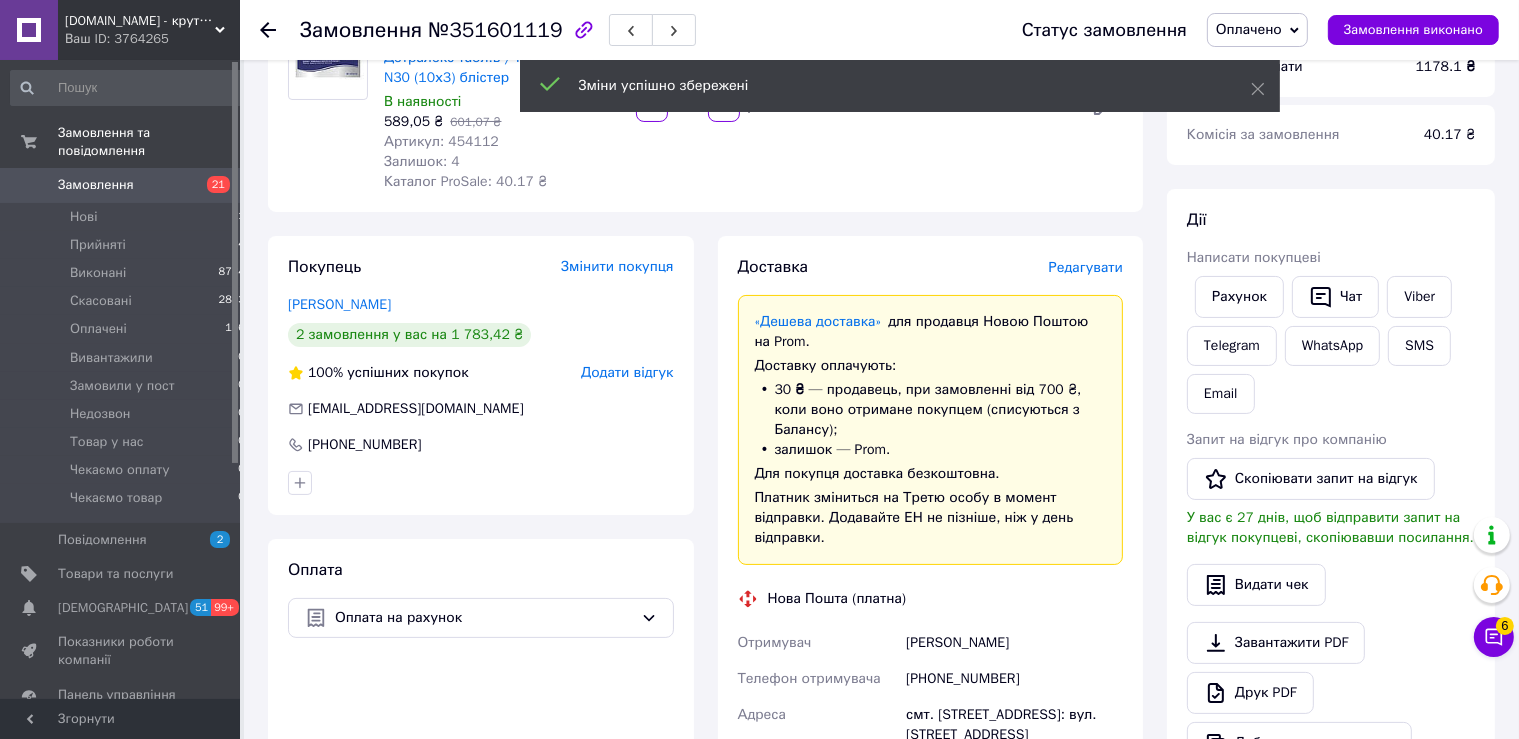 scroll, scrollTop: 528, scrollLeft: 0, axis: vertical 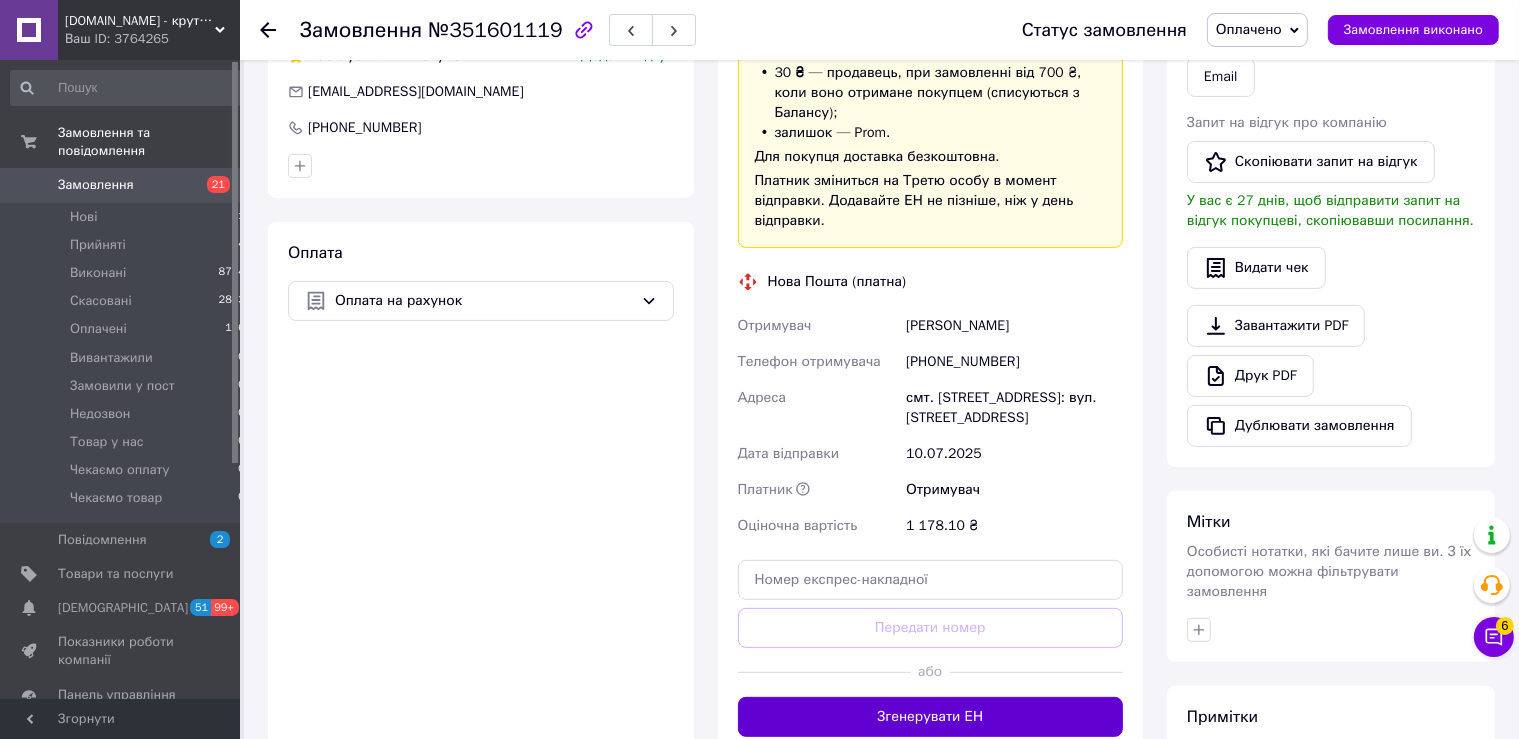 click on "Згенерувати ЕН" at bounding box center (931, 717) 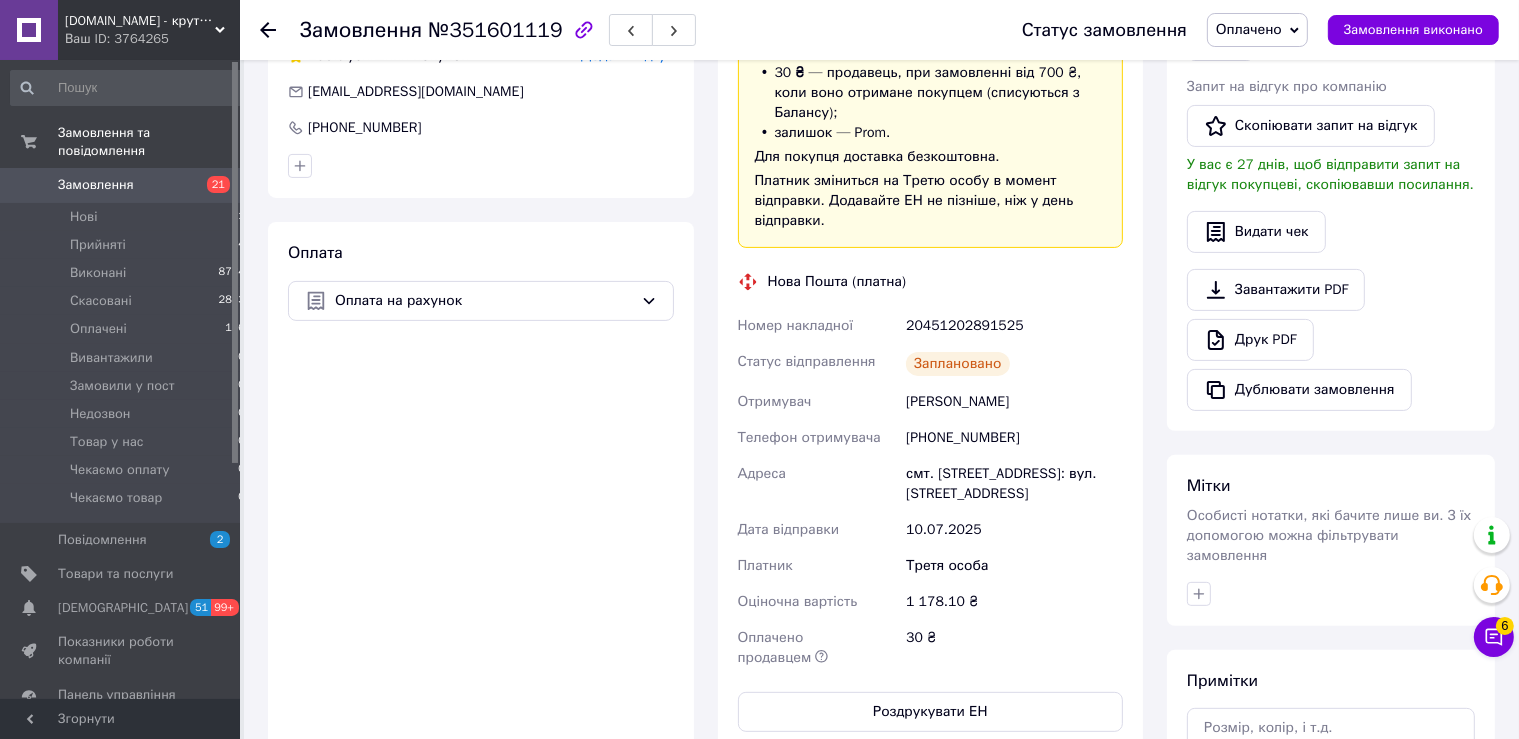 click on "20451202891525" at bounding box center (1014, 326) 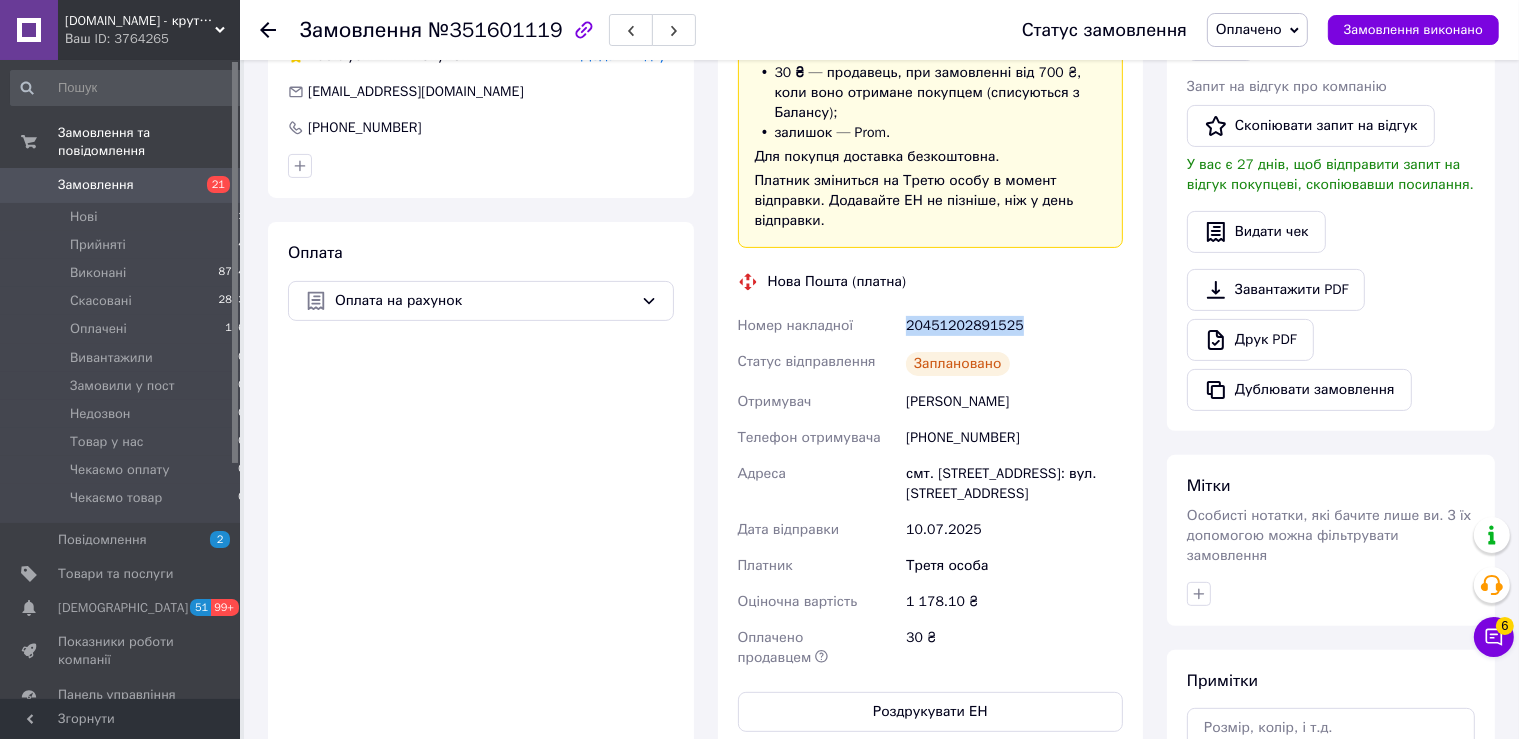 click on "20451202891525" at bounding box center [1014, 326] 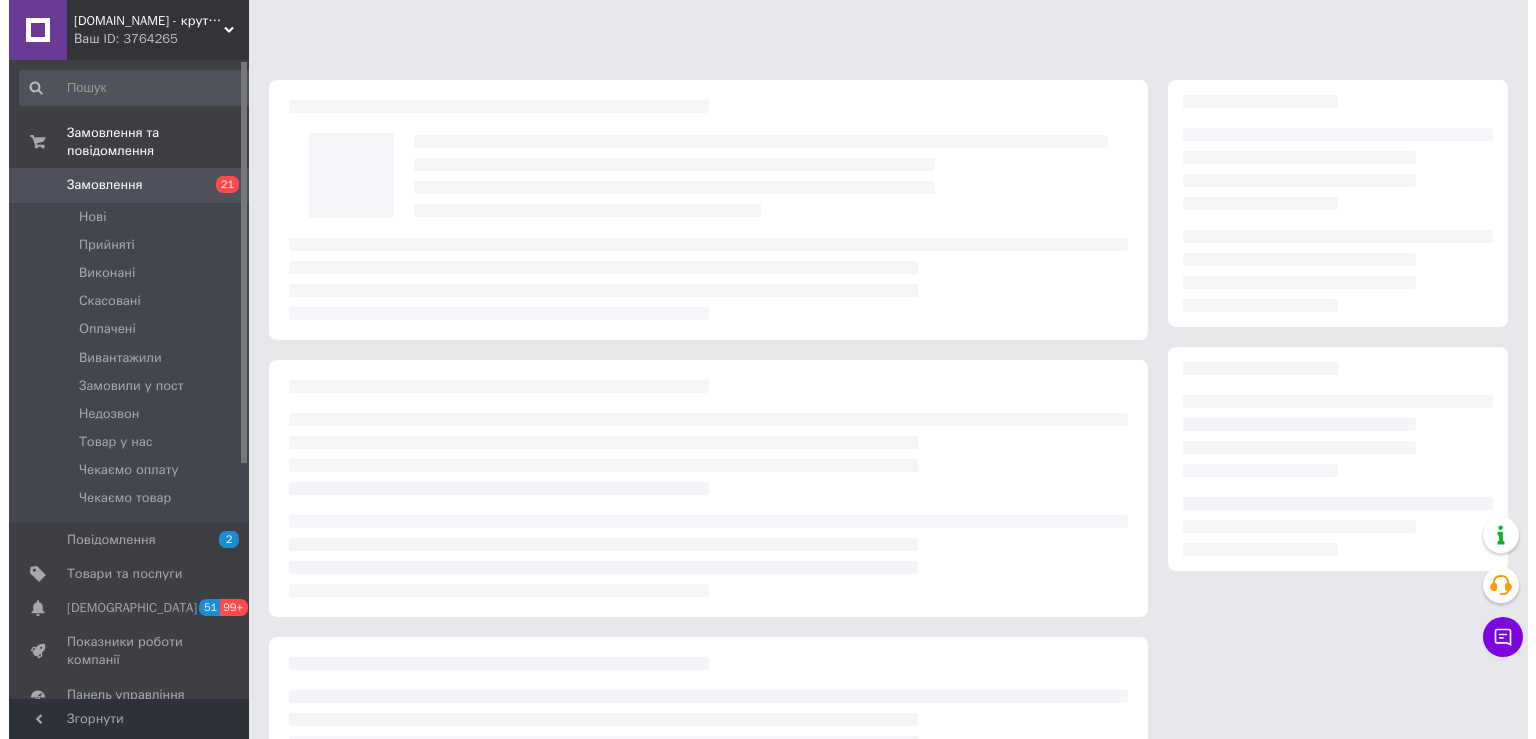scroll, scrollTop: 0, scrollLeft: 0, axis: both 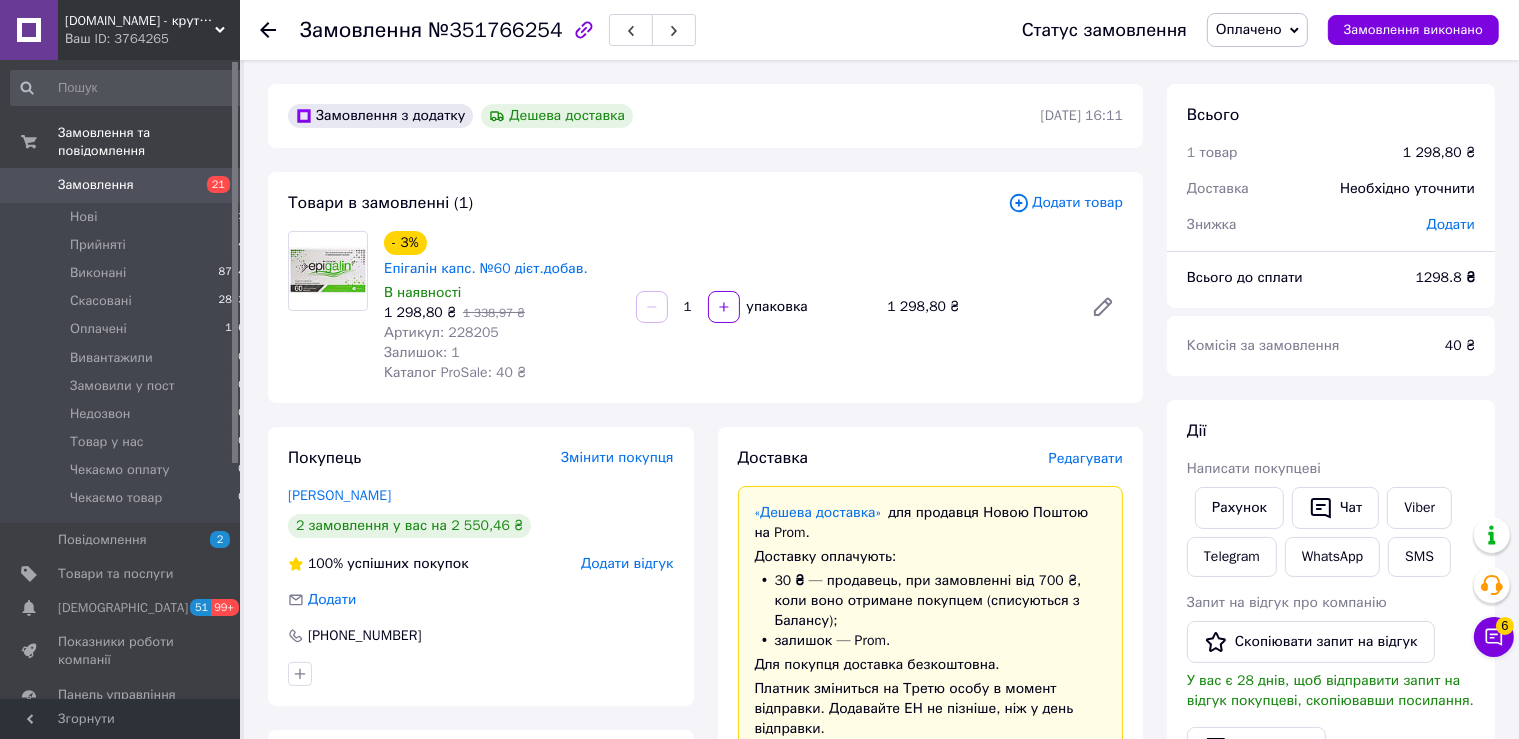 click on "Редагувати" at bounding box center (1086, 458) 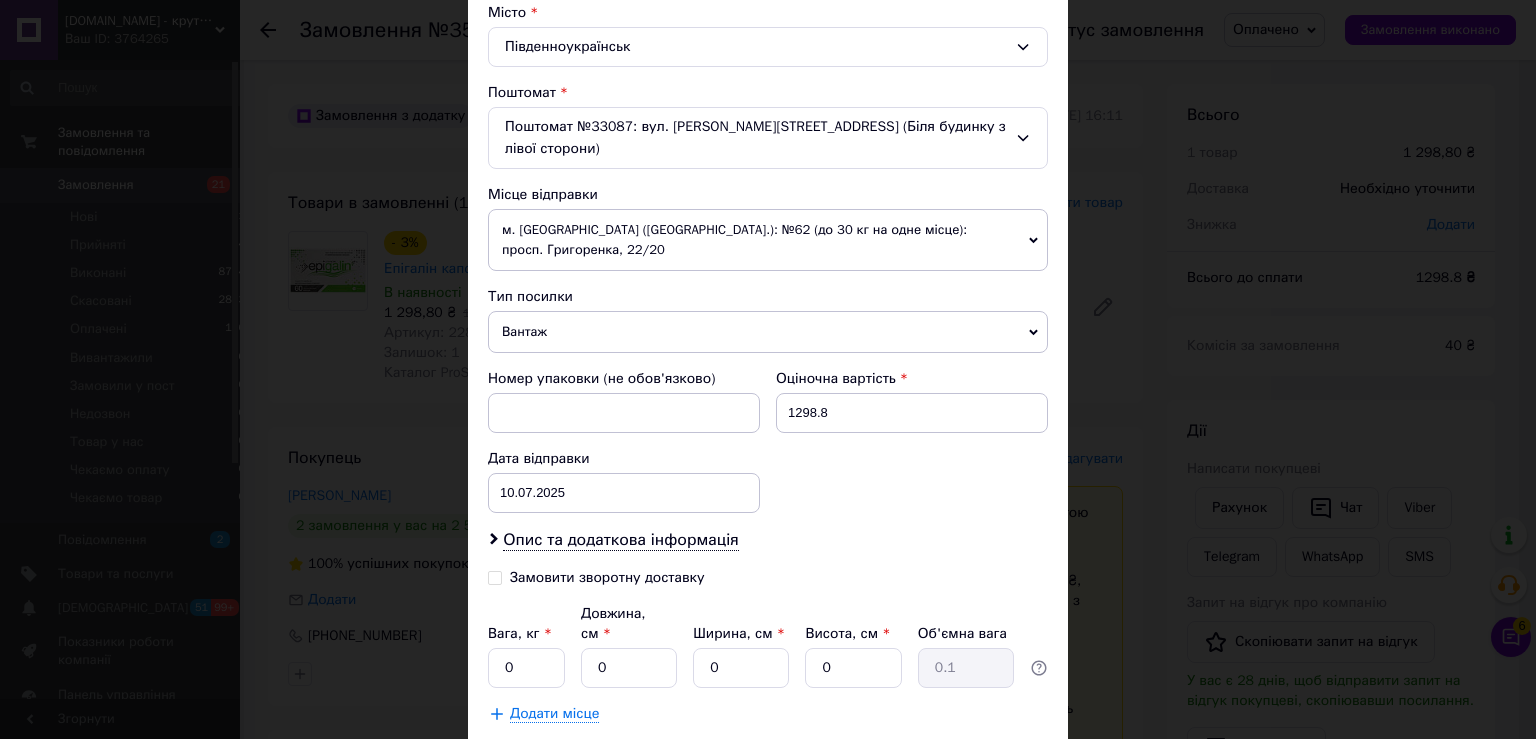 scroll, scrollTop: 619, scrollLeft: 0, axis: vertical 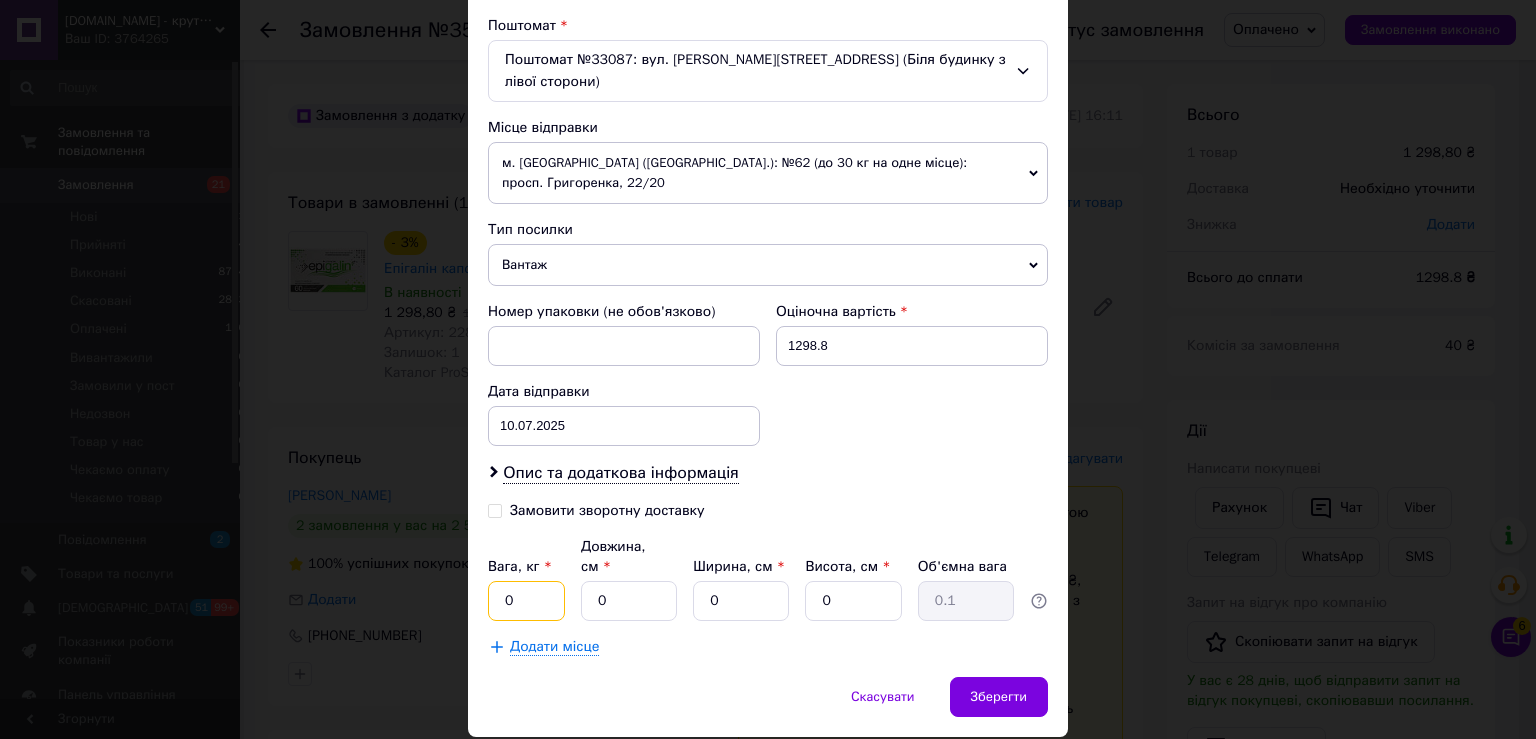 click on "0" at bounding box center (526, 601) 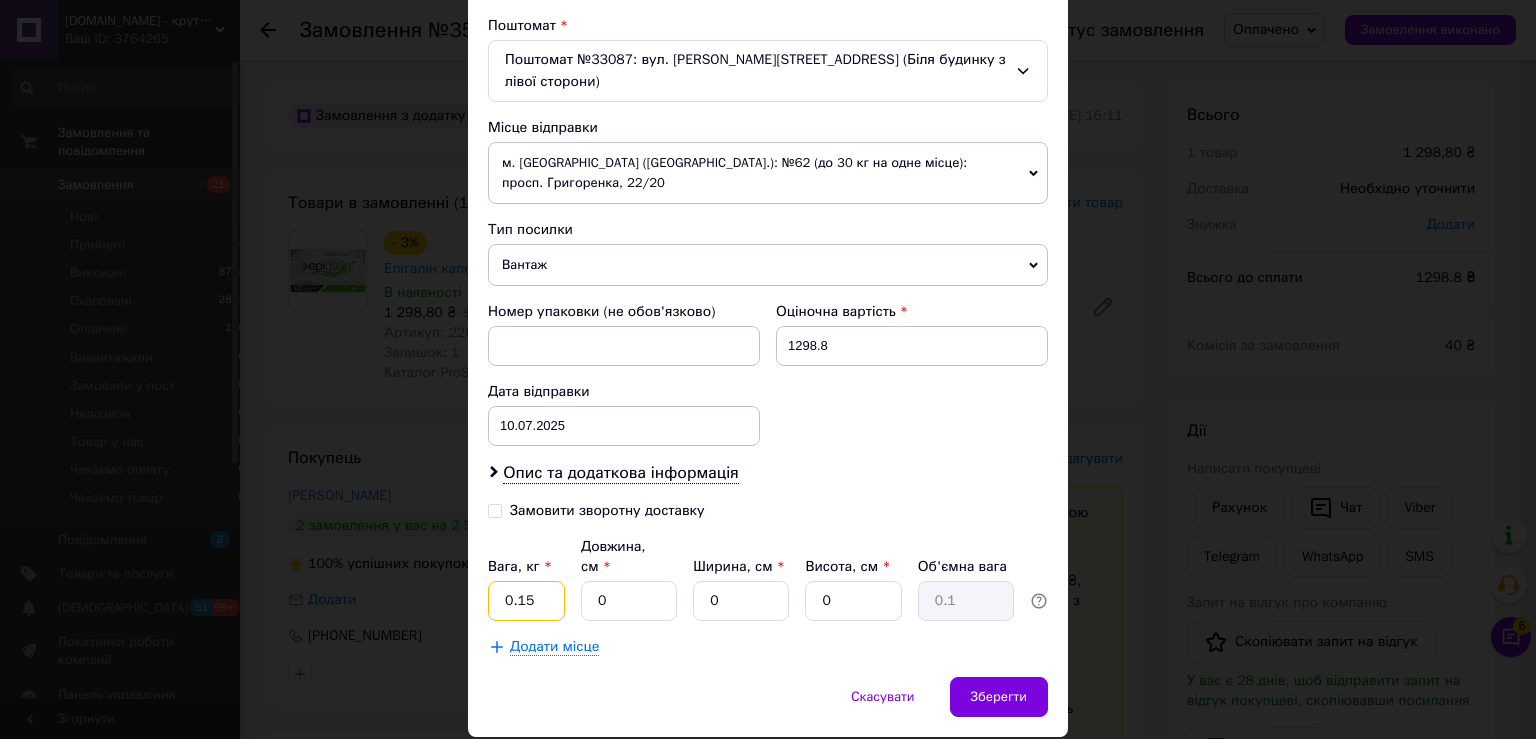 type on "0.15" 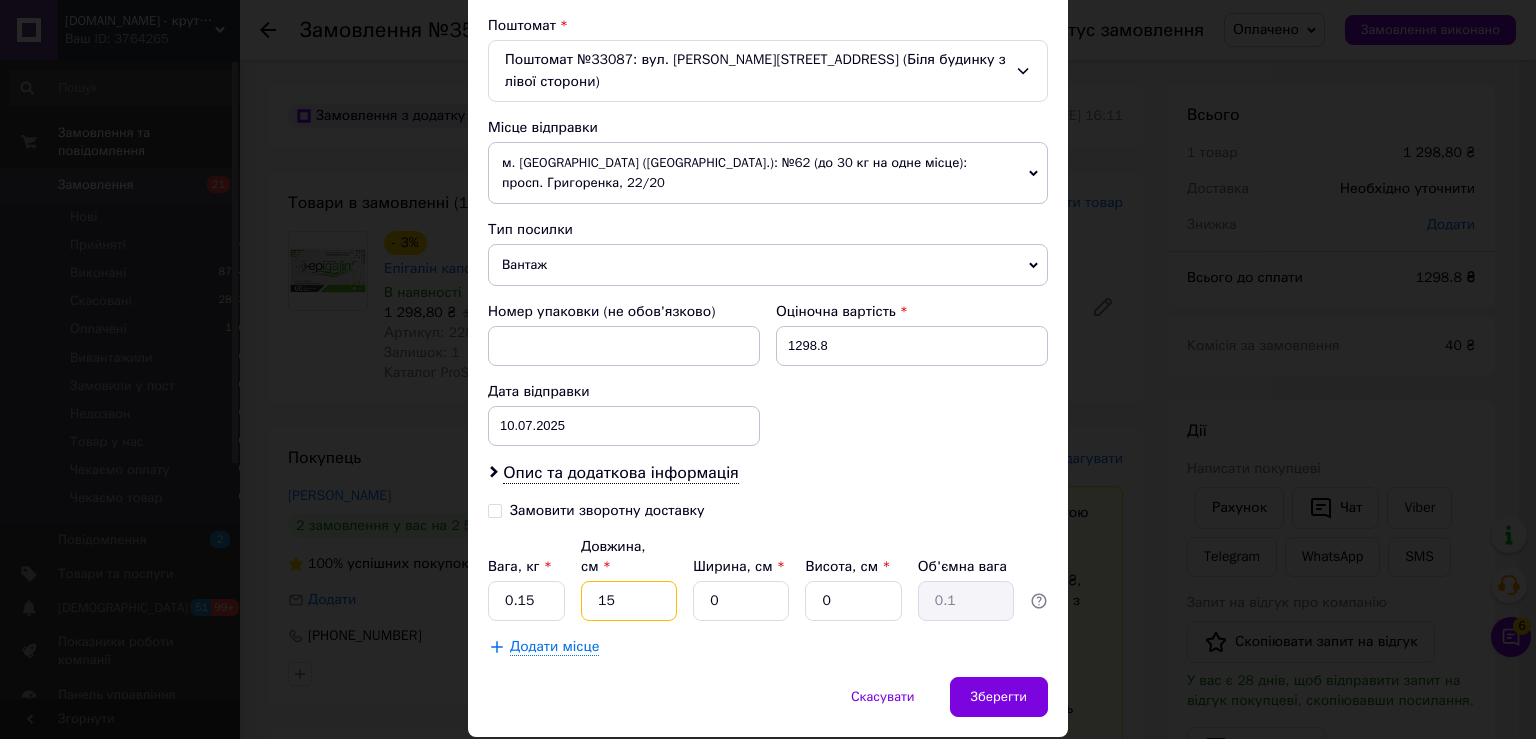 type on "15" 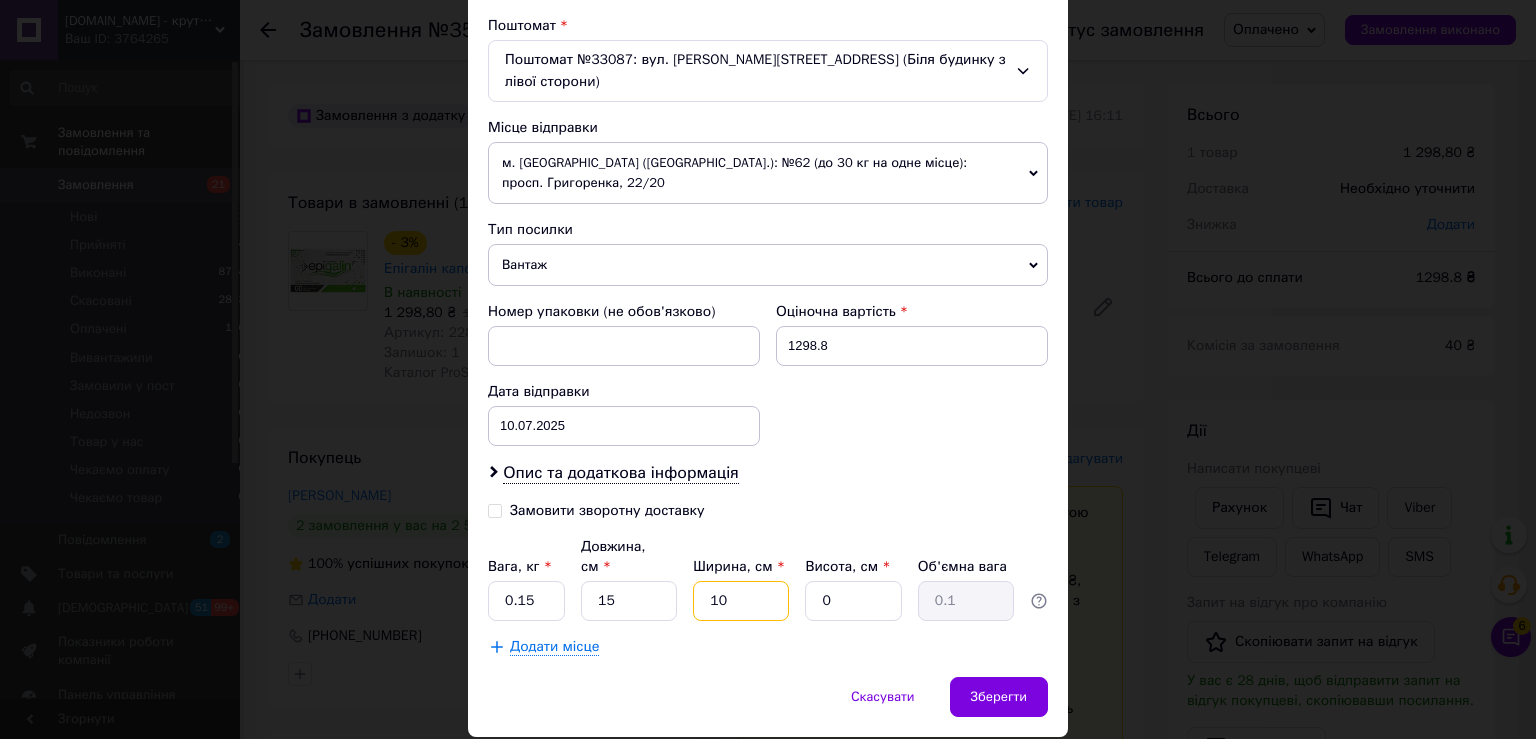type on "10" 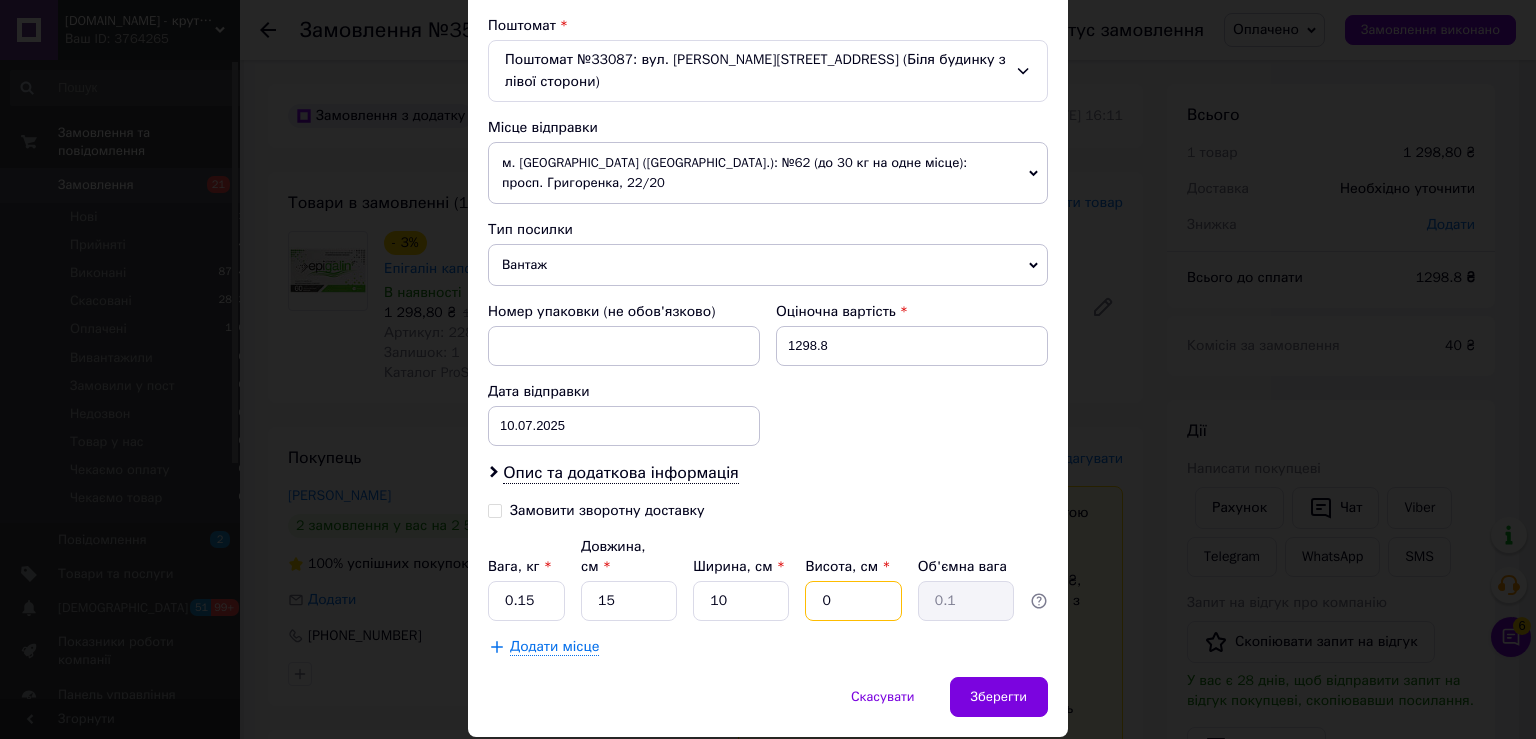 type on "8" 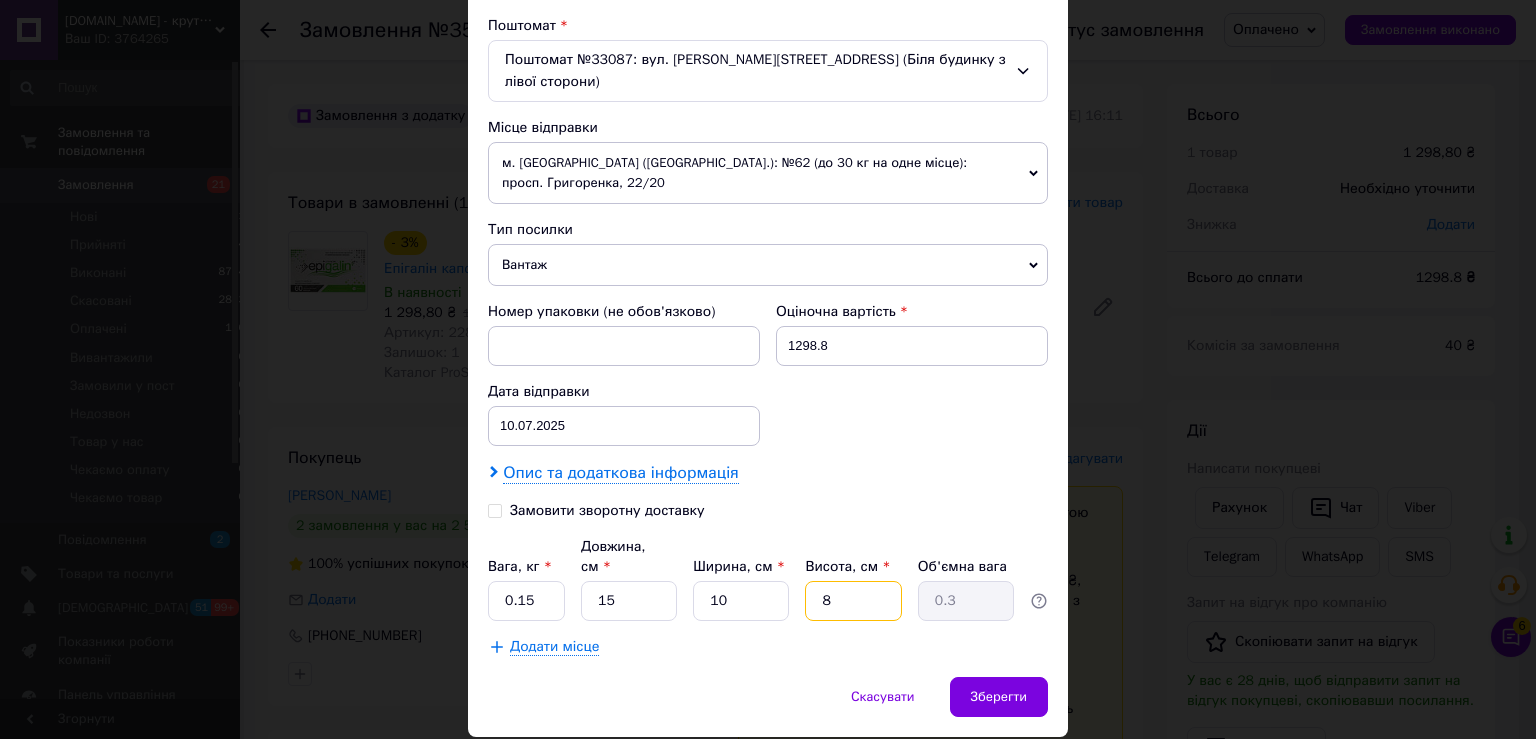 type on "8" 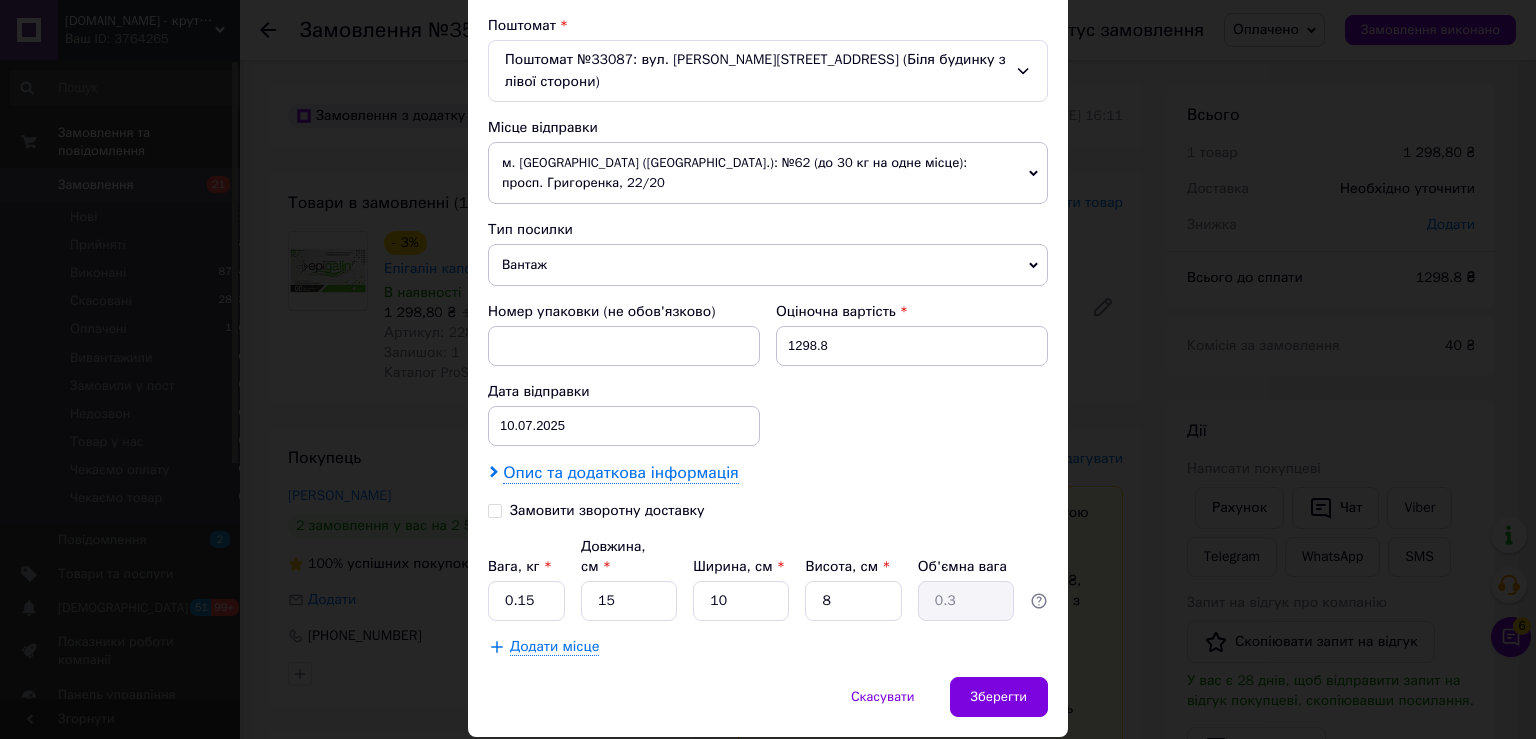 click on "Опис та додаткова інформація" at bounding box center [620, 473] 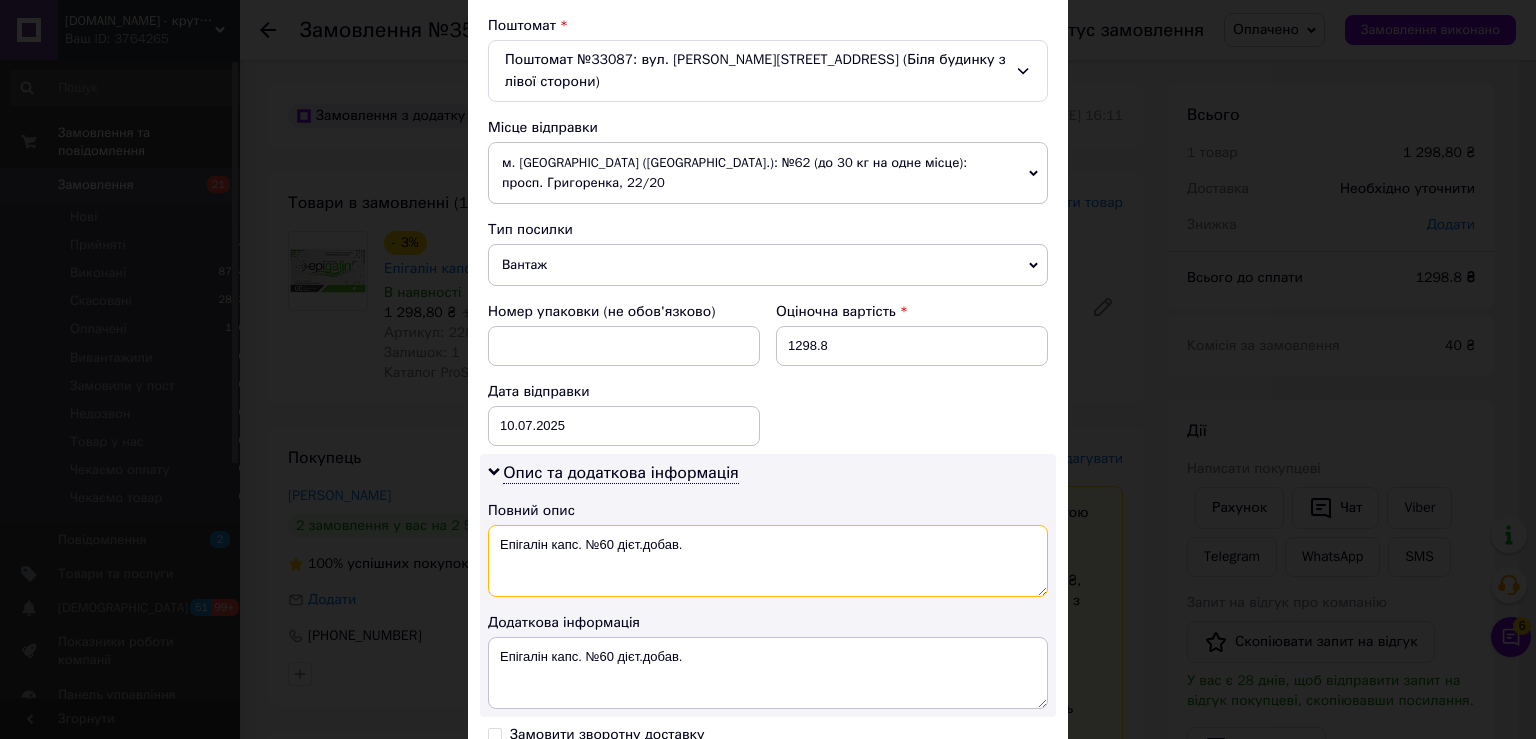 click on "Епігалін капс. №60 дієт.добав." at bounding box center (768, 561) 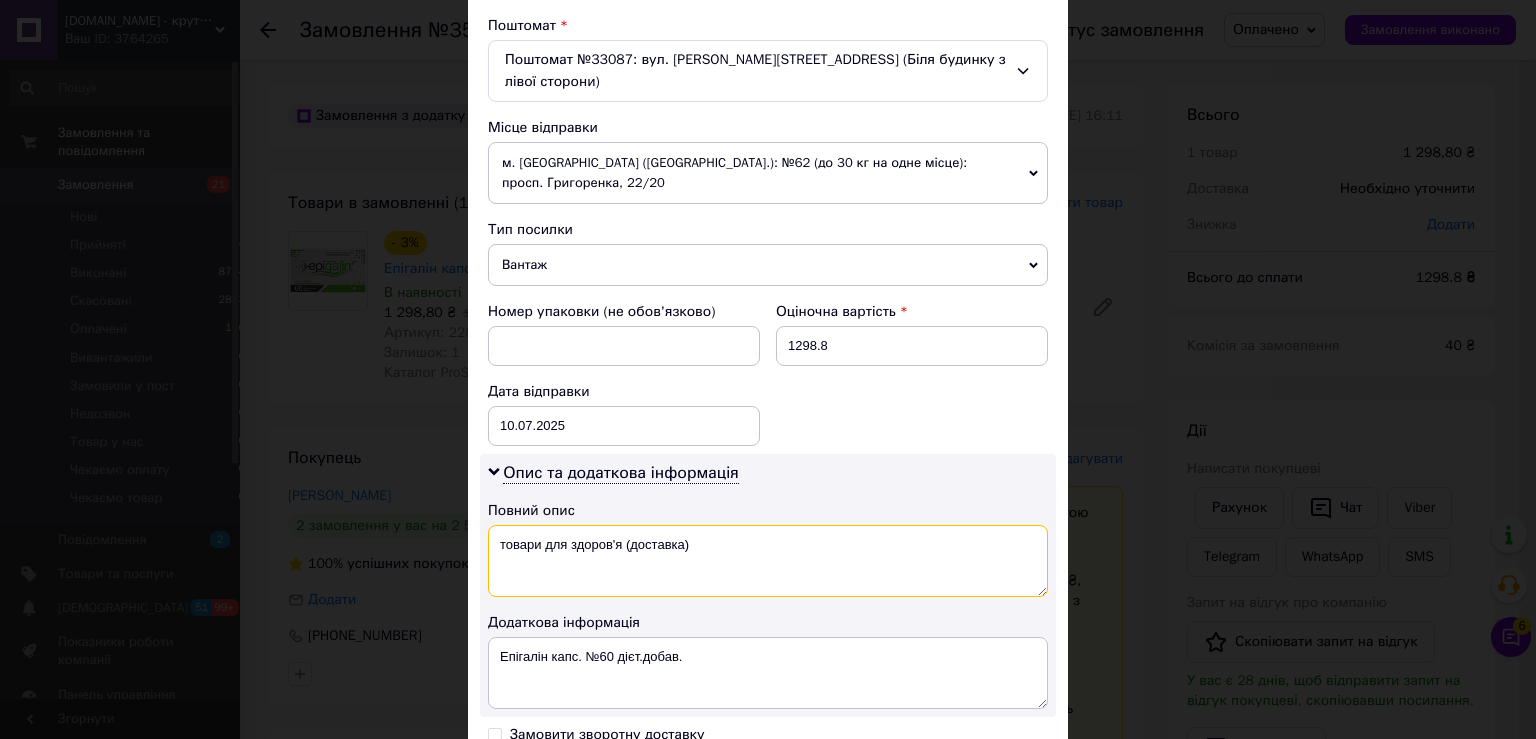 type on "товари для здоров'я (доставка)" 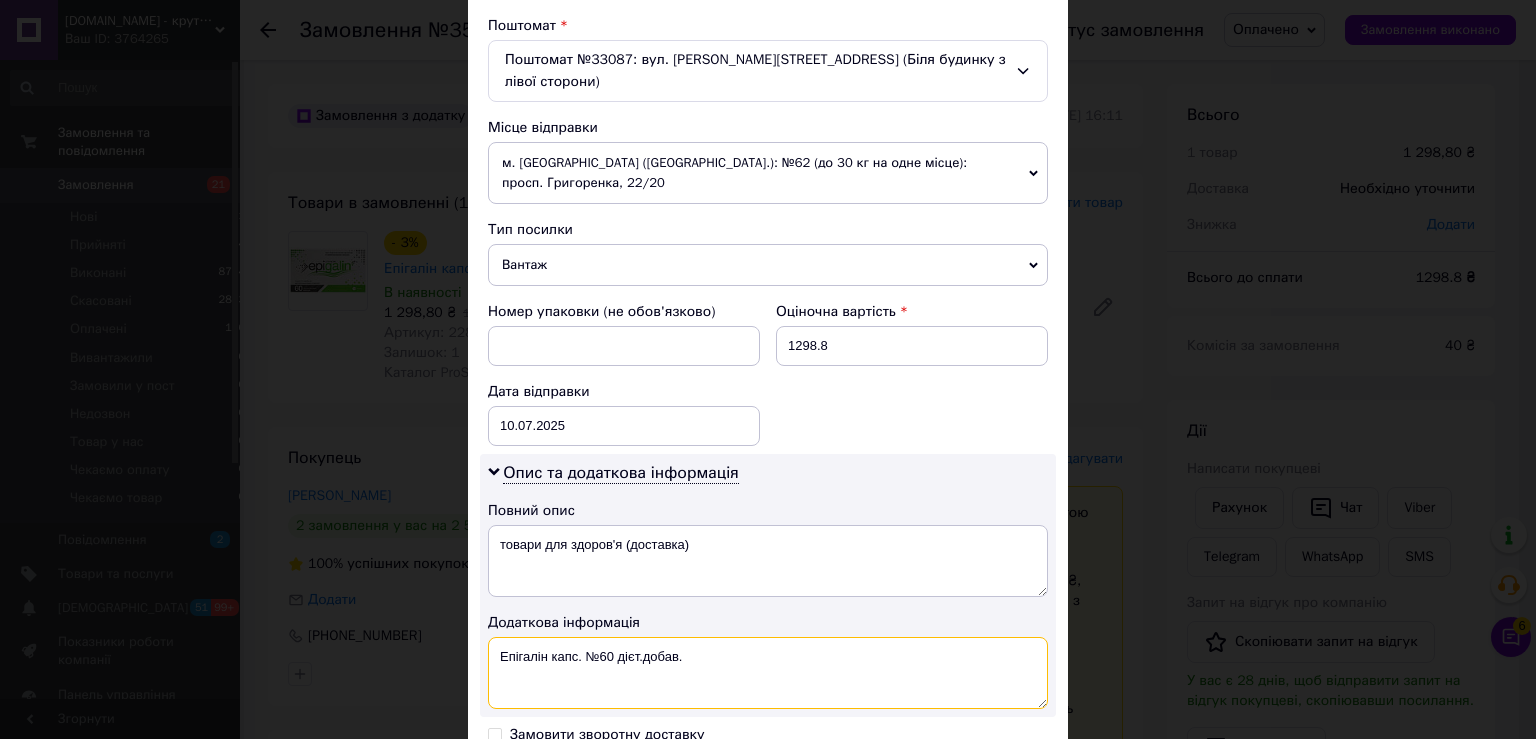click on "Епігалін капс. №60 дієт.добав." at bounding box center [768, 673] 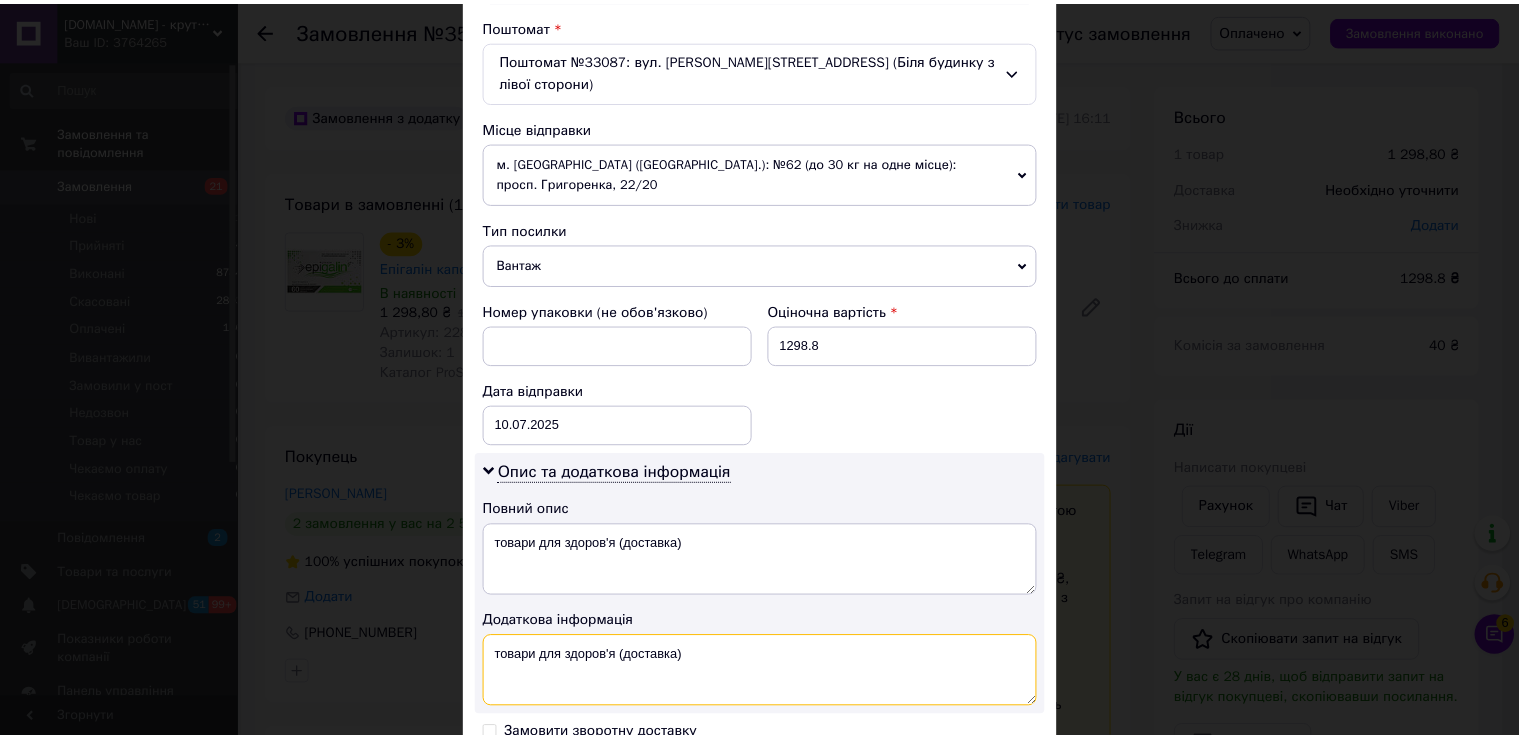 scroll, scrollTop: 842, scrollLeft: 0, axis: vertical 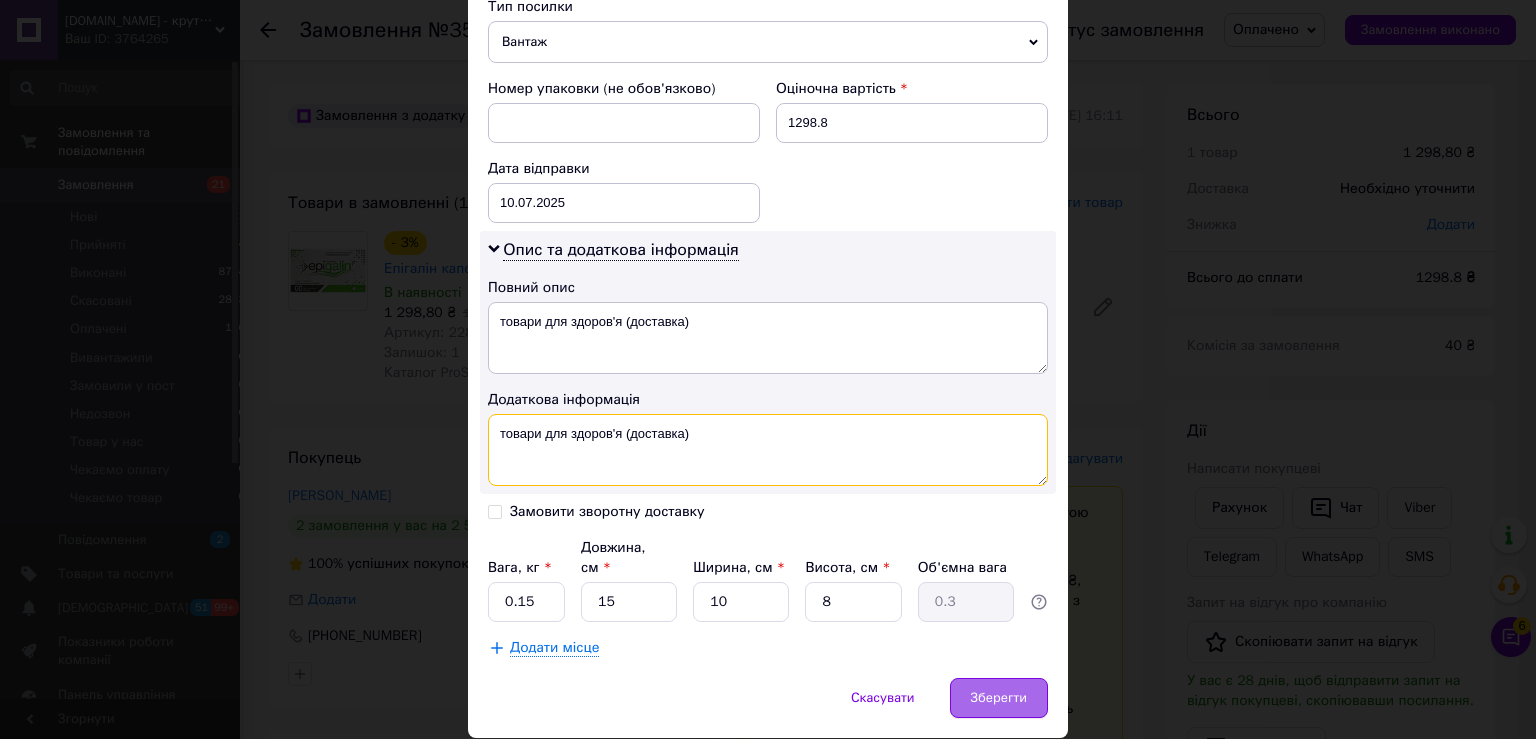 type on "товари для здоров'я (доставка)" 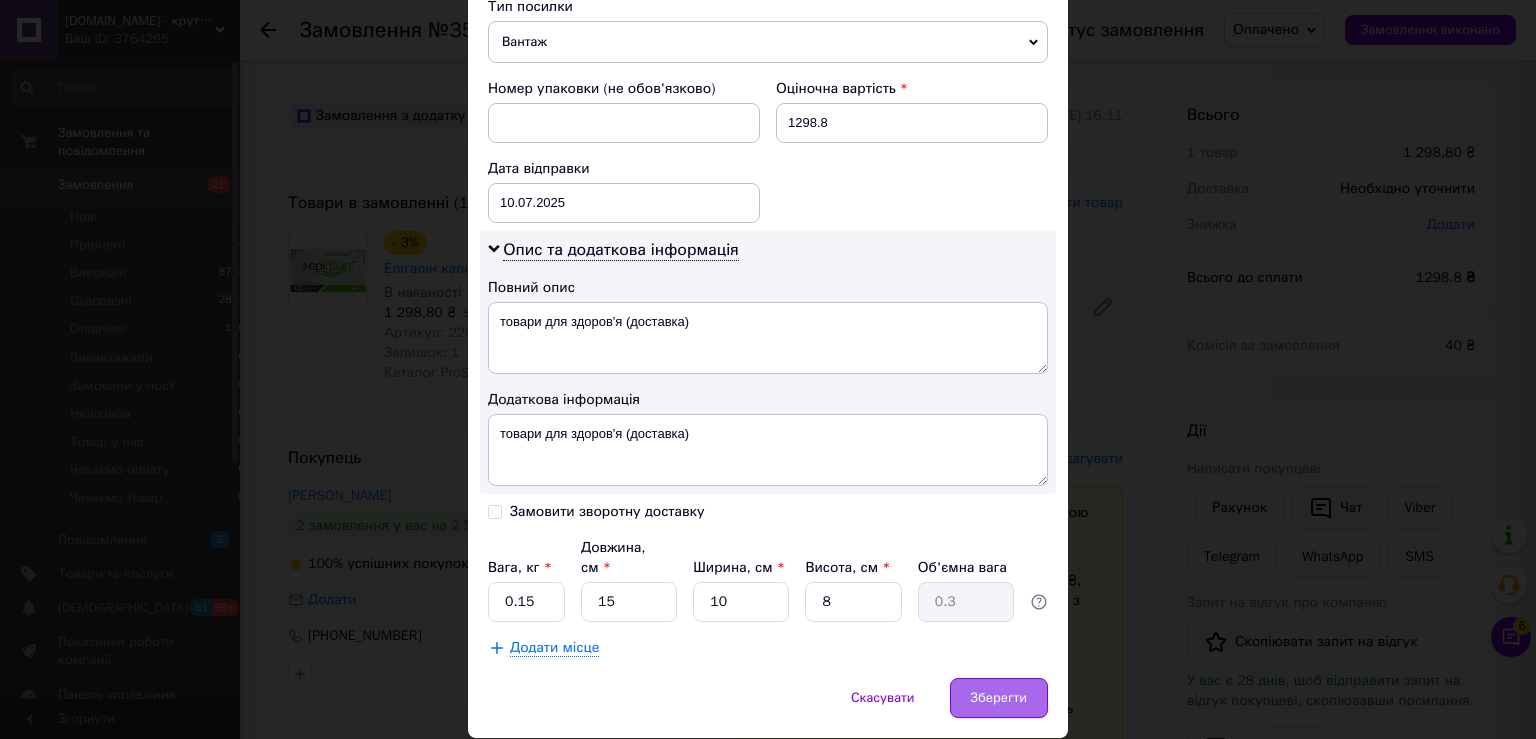 click on "Зберегти" at bounding box center (999, 698) 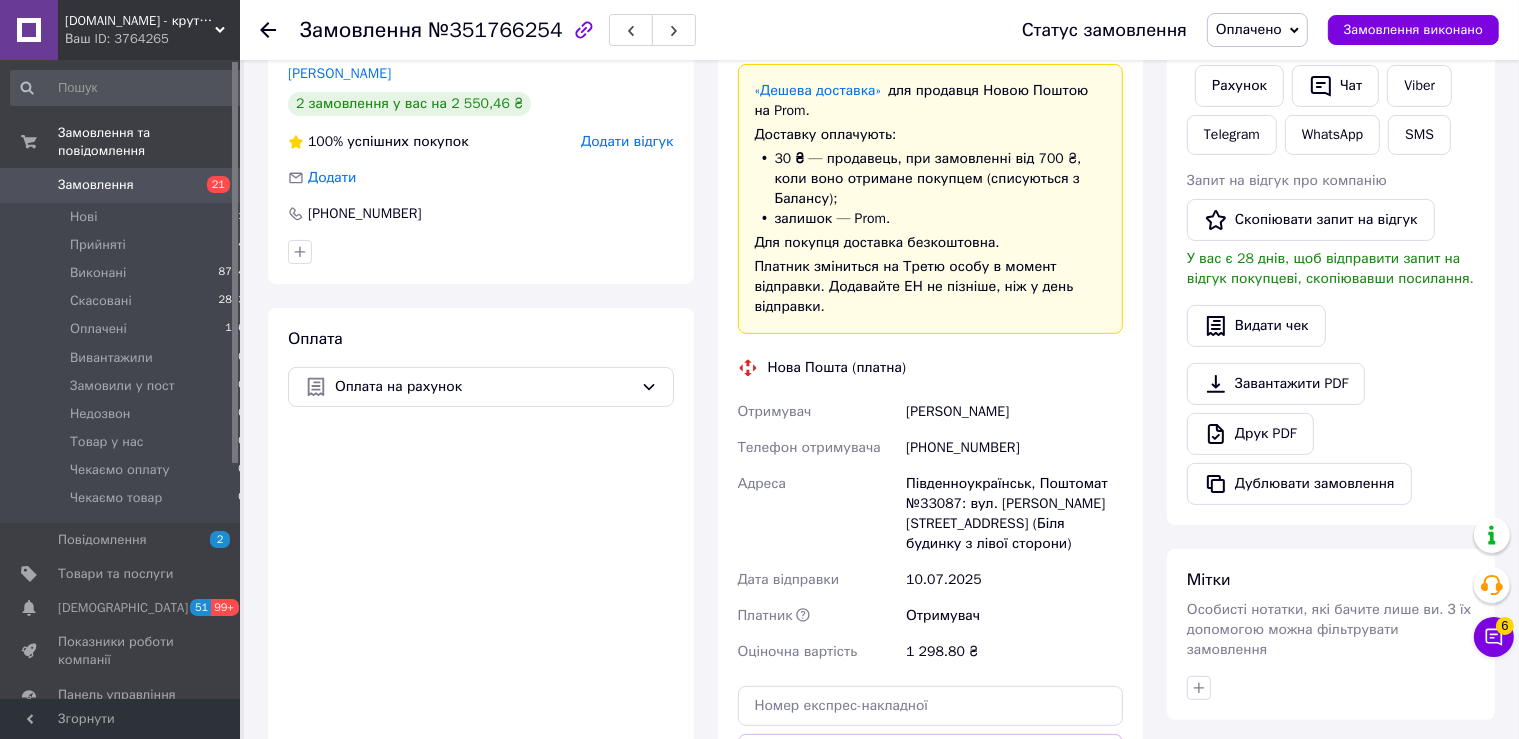 scroll, scrollTop: 633, scrollLeft: 0, axis: vertical 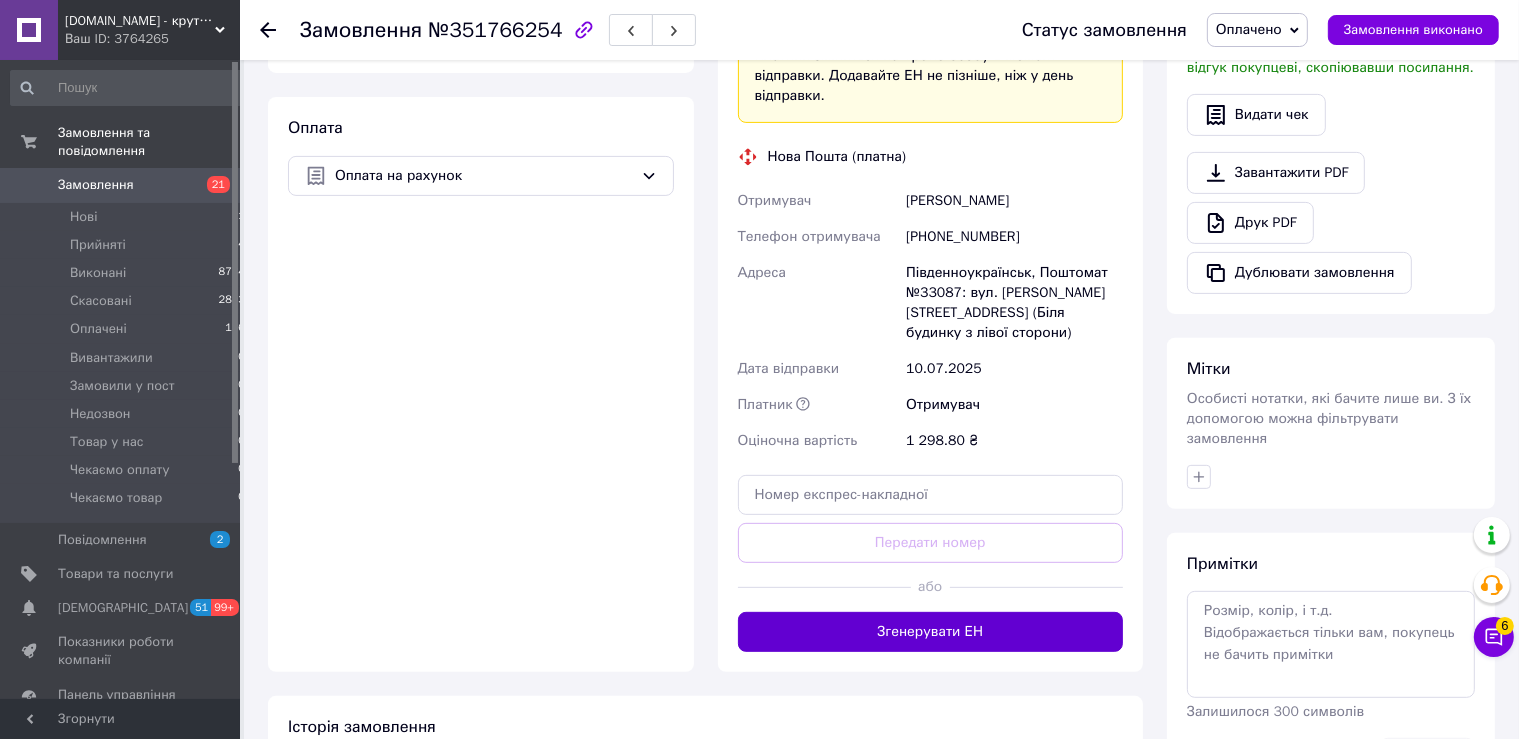 click on "Згенерувати ЕН" at bounding box center (931, 632) 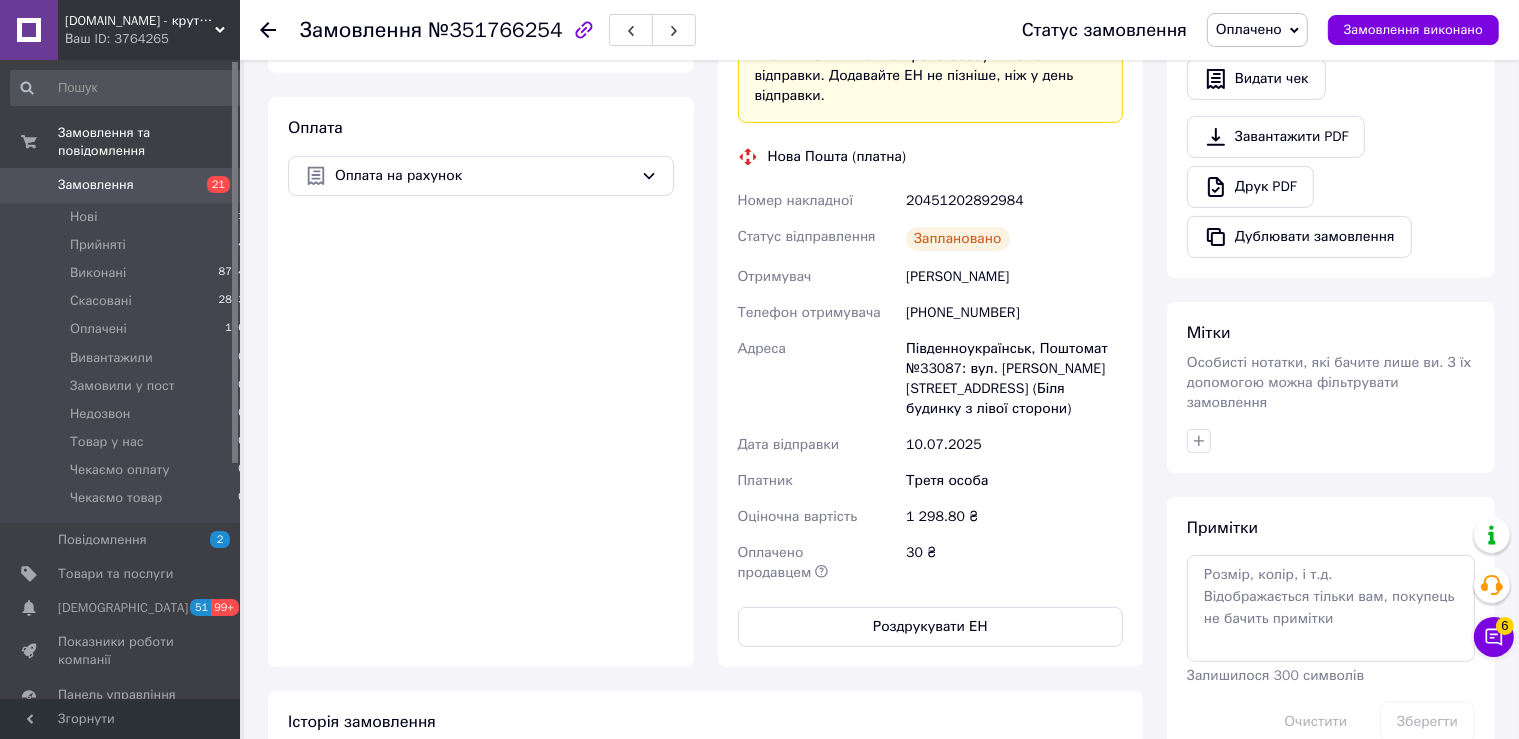 click on "20451202892984" at bounding box center [1014, 201] 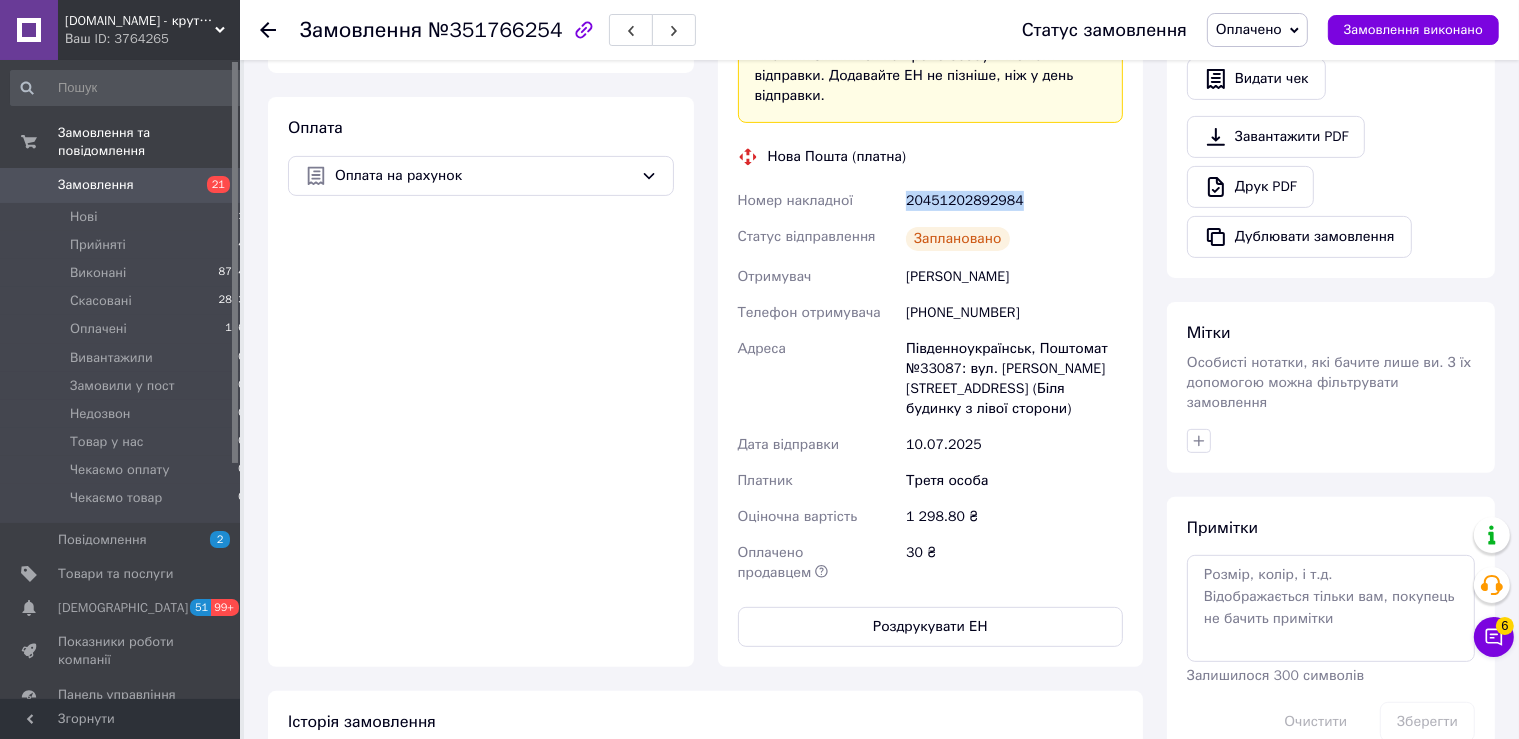 click on "20451202892984" at bounding box center [1014, 201] 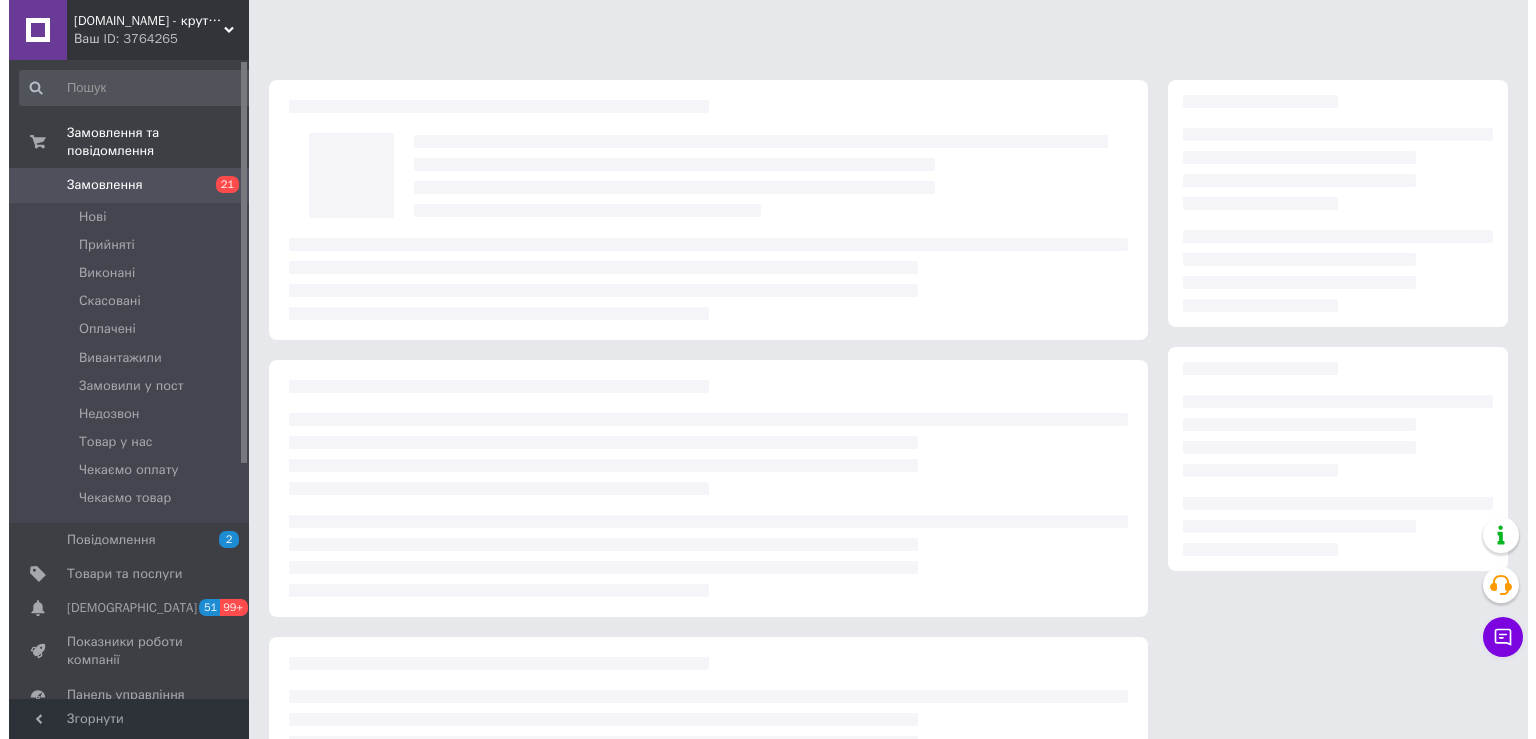 scroll, scrollTop: 0, scrollLeft: 0, axis: both 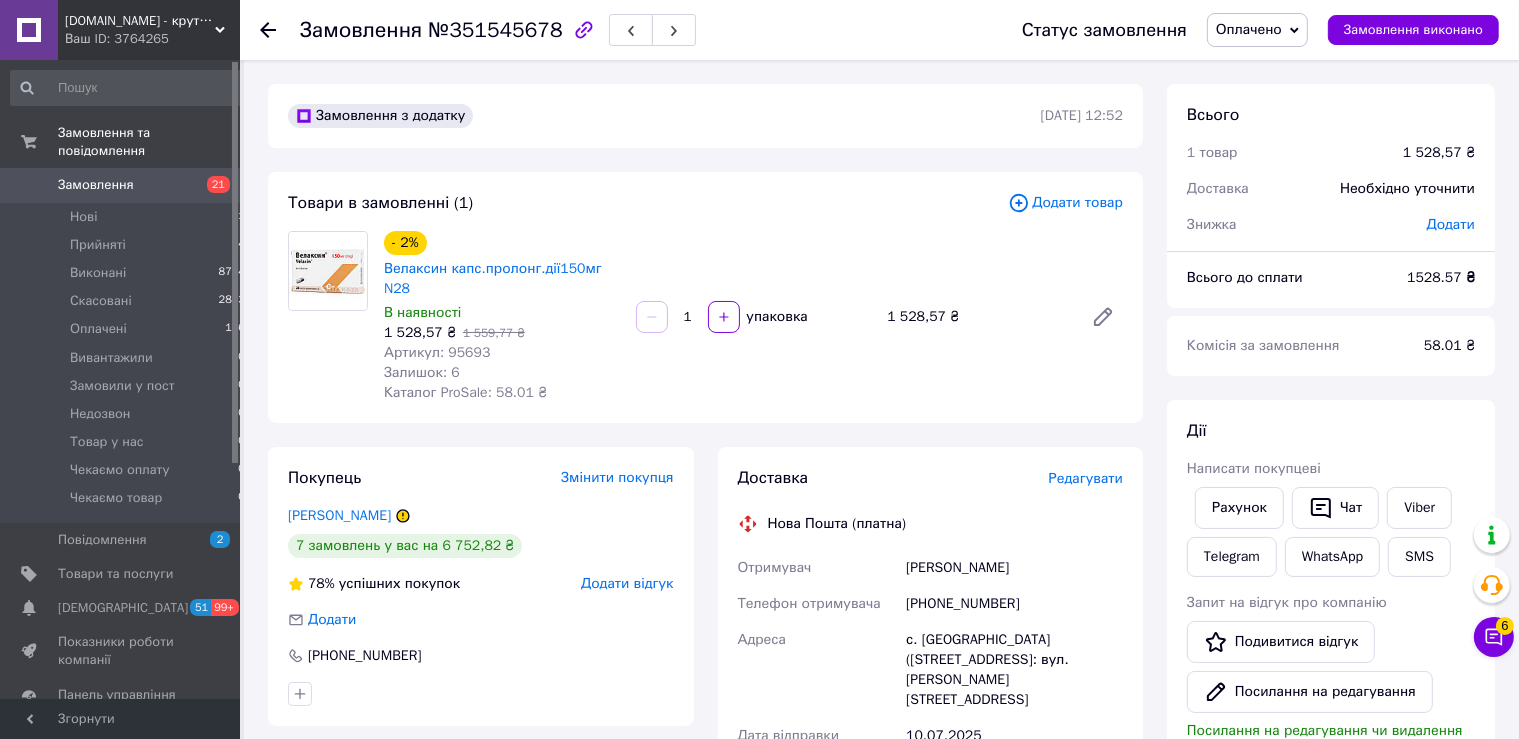 click on "Редагувати" at bounding box center (1086, 478) 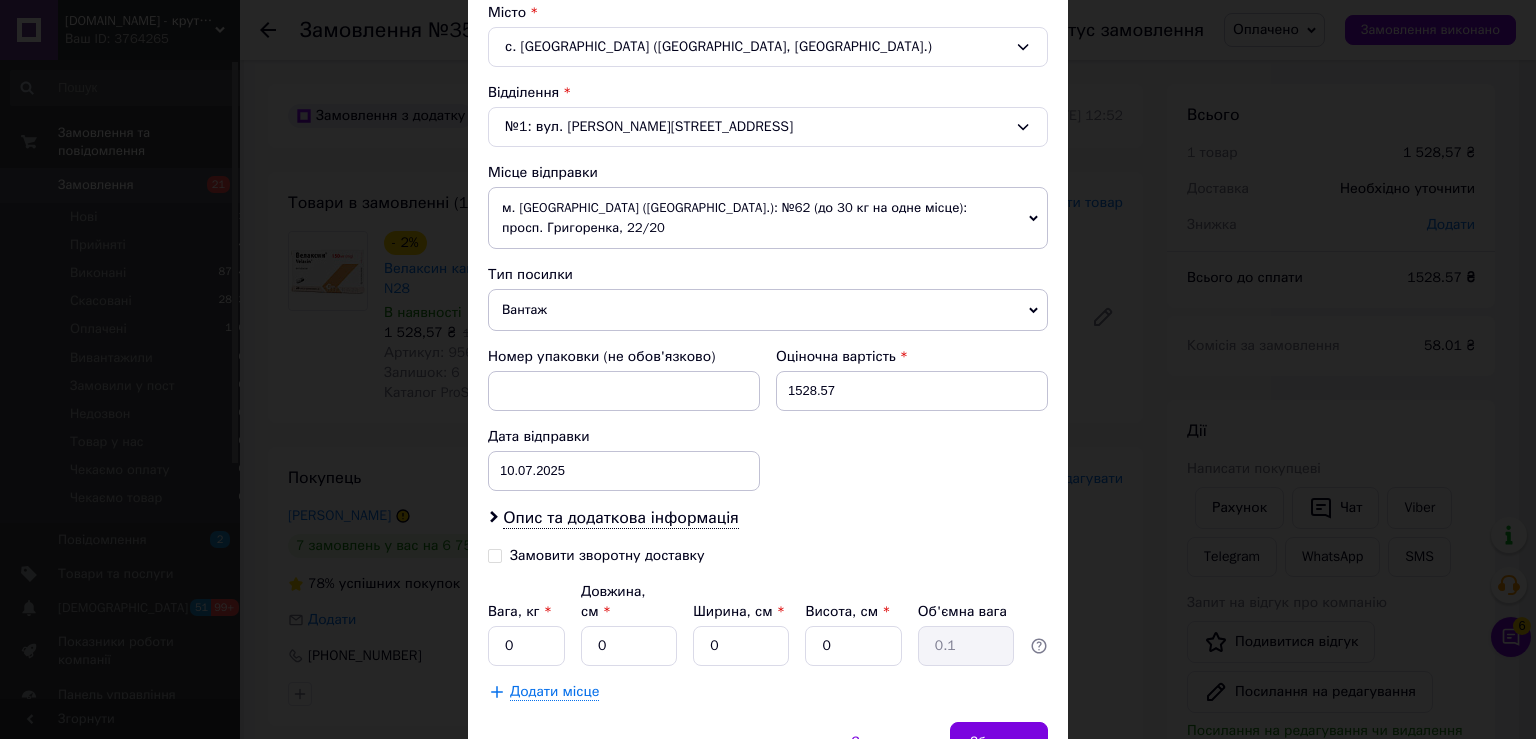 scroll, scrollTop: 619, scrollLeft: 0, axis: vertical 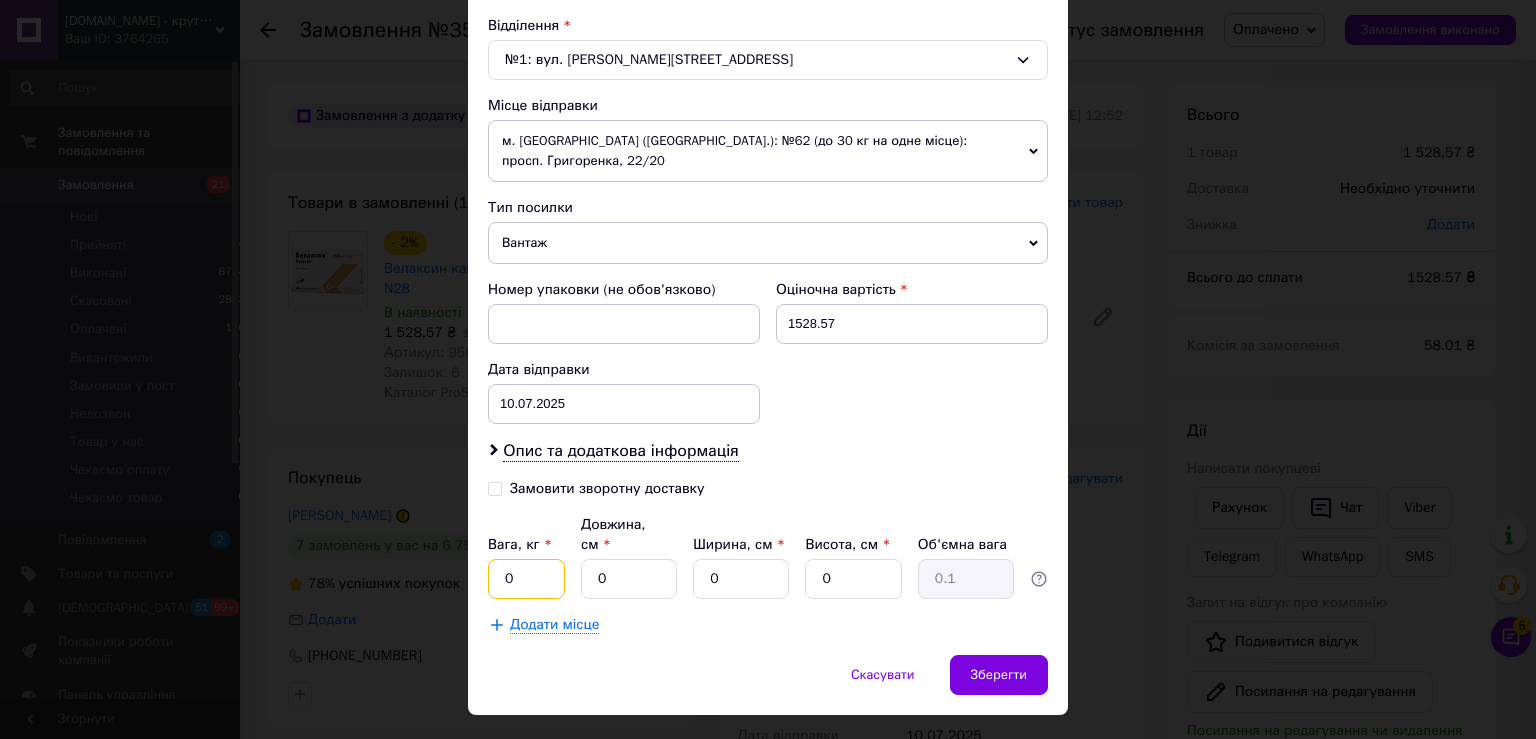 click on "0" at bounding box center [526, 579] 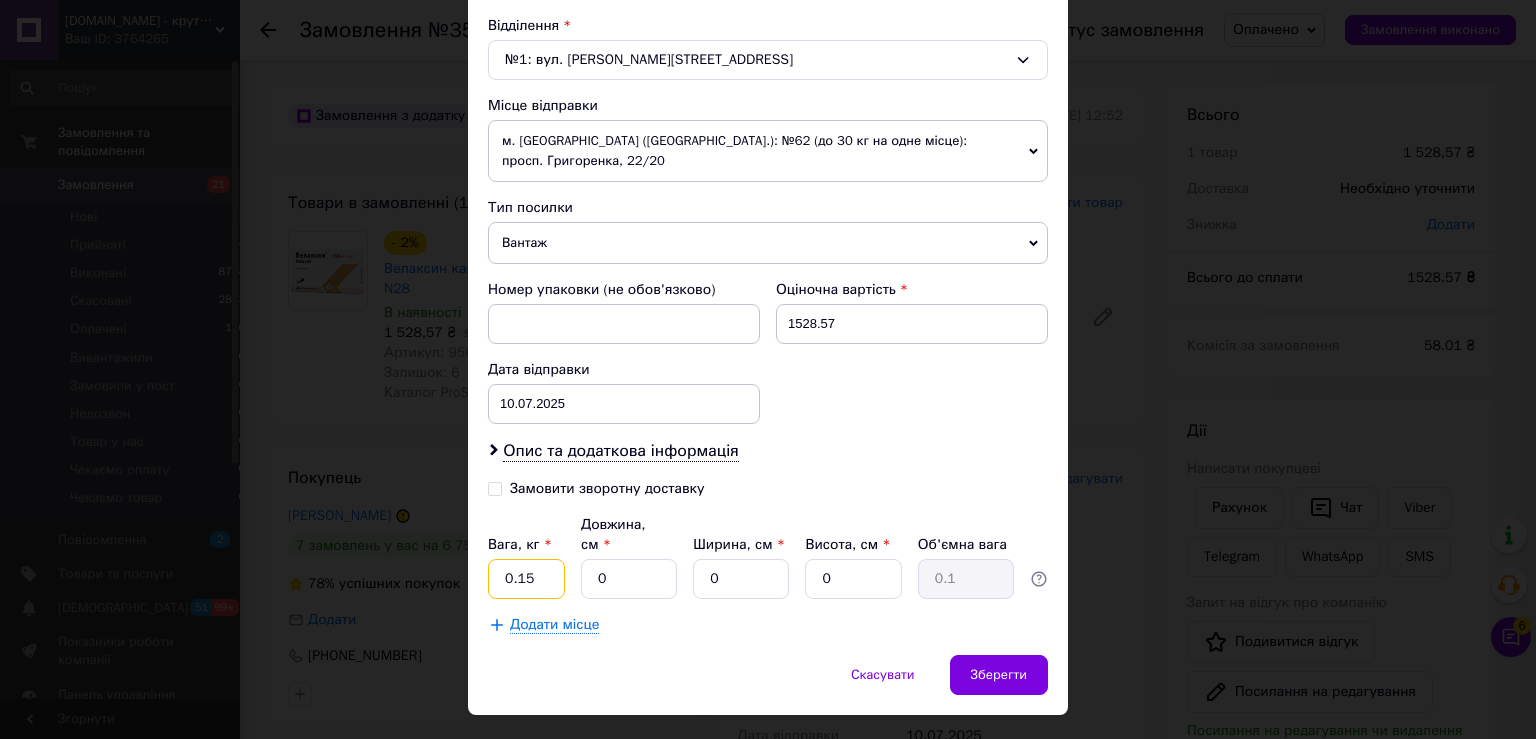 type on "0.15" 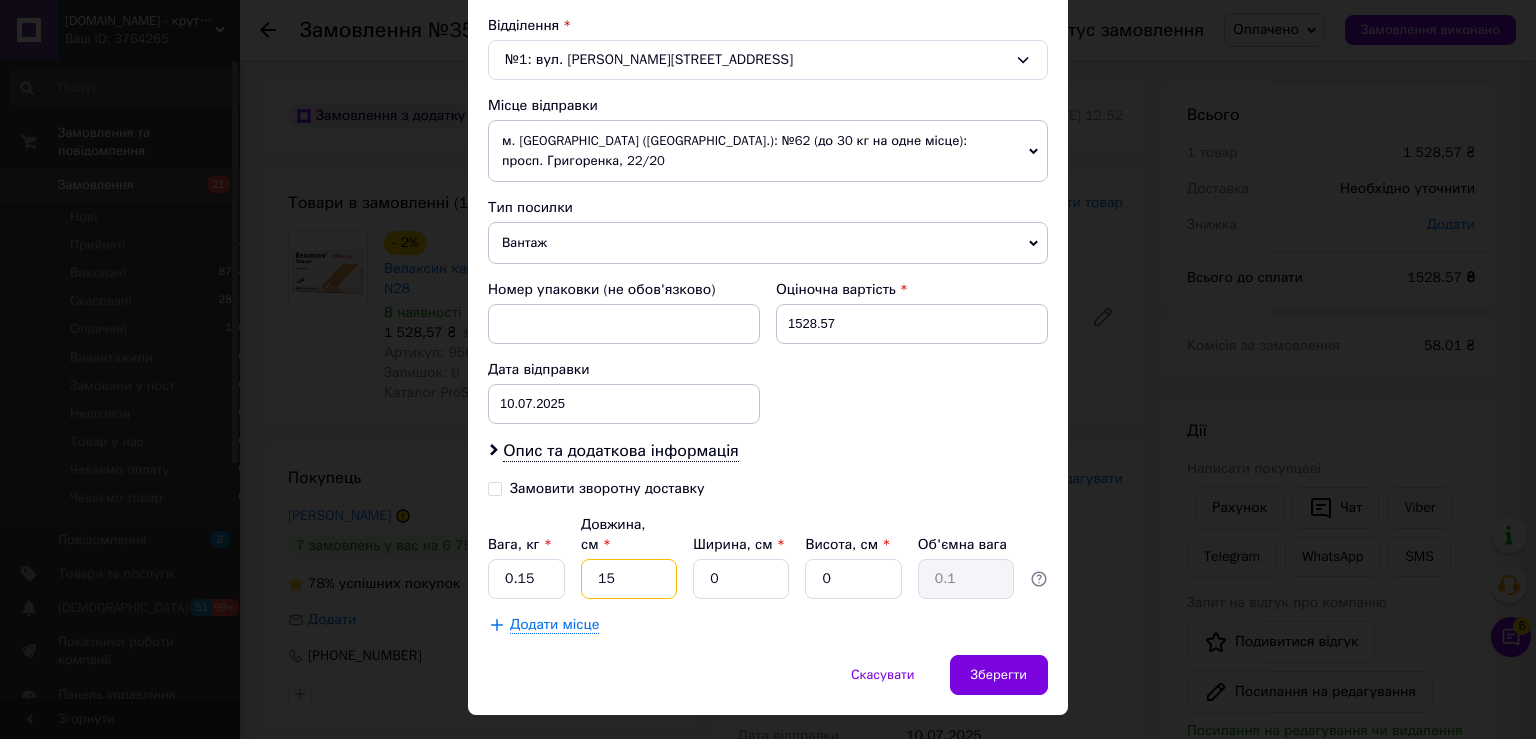 type on "15" 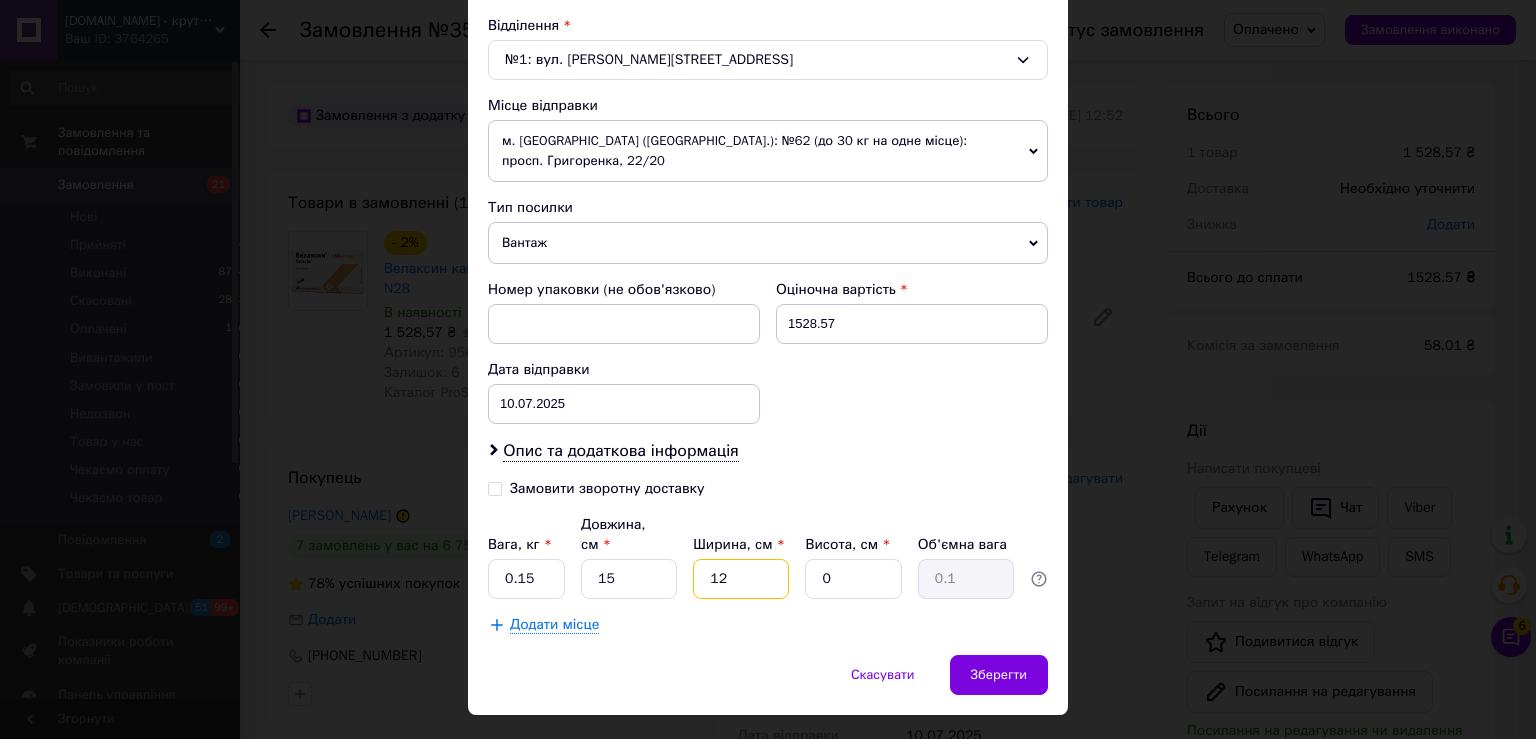 type on "12" 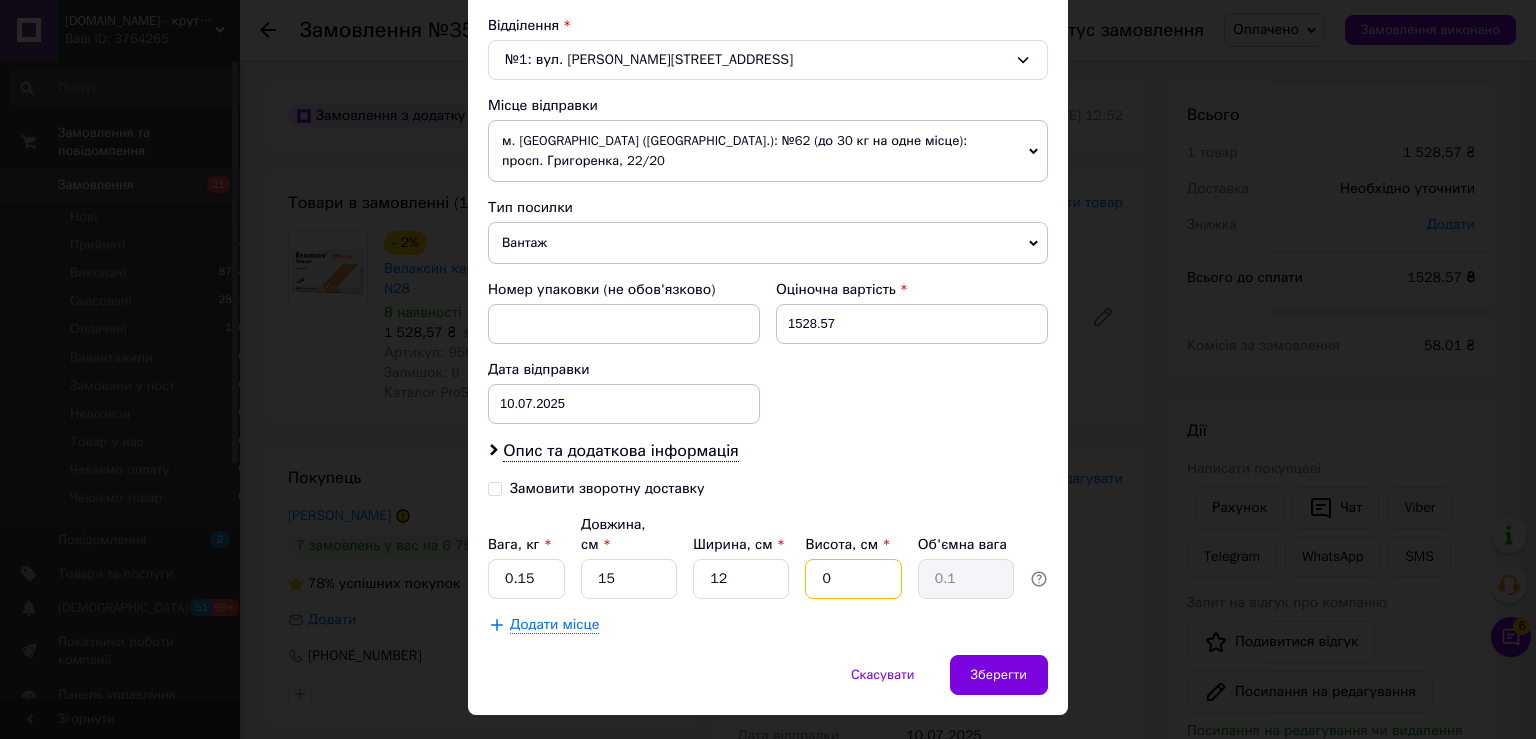 type on "3" 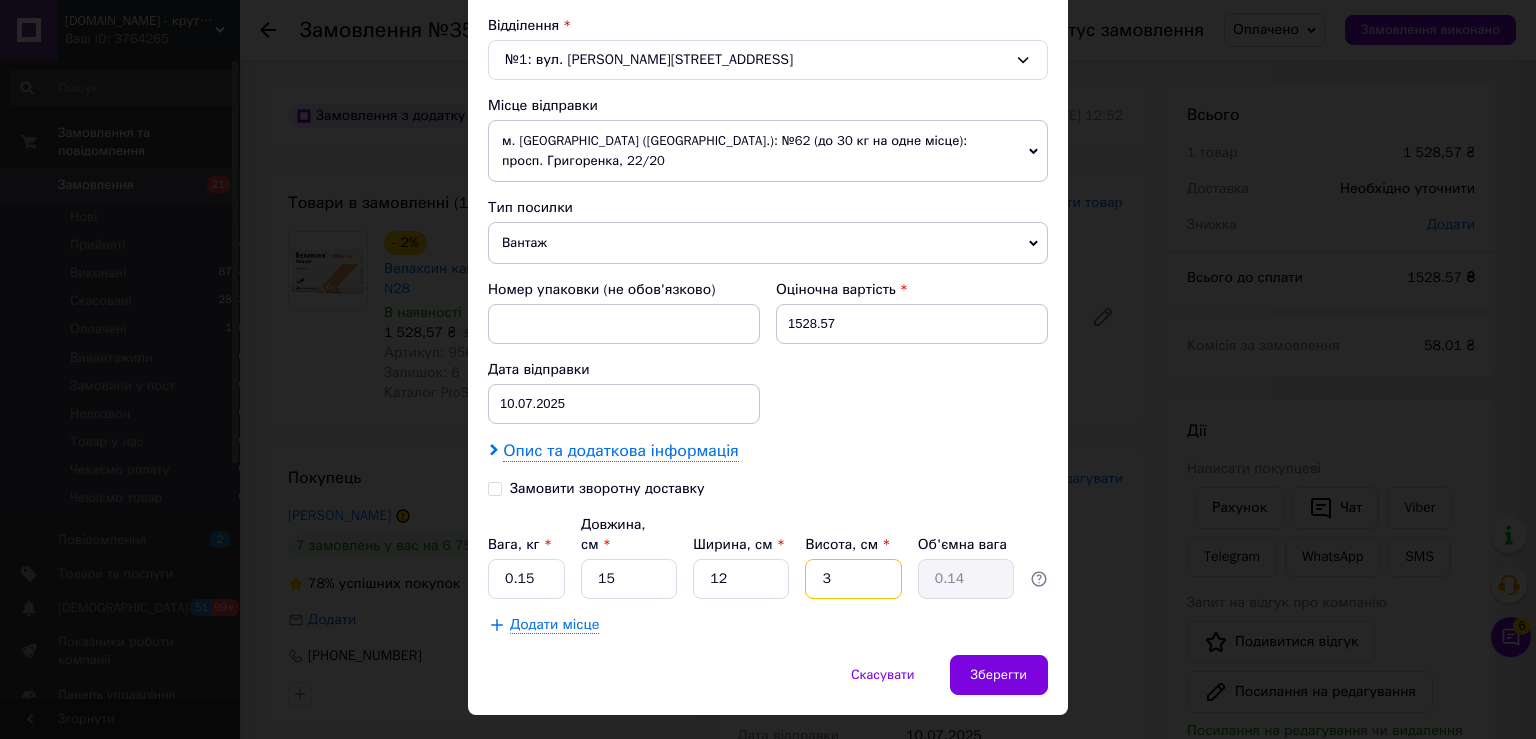 type on "3" 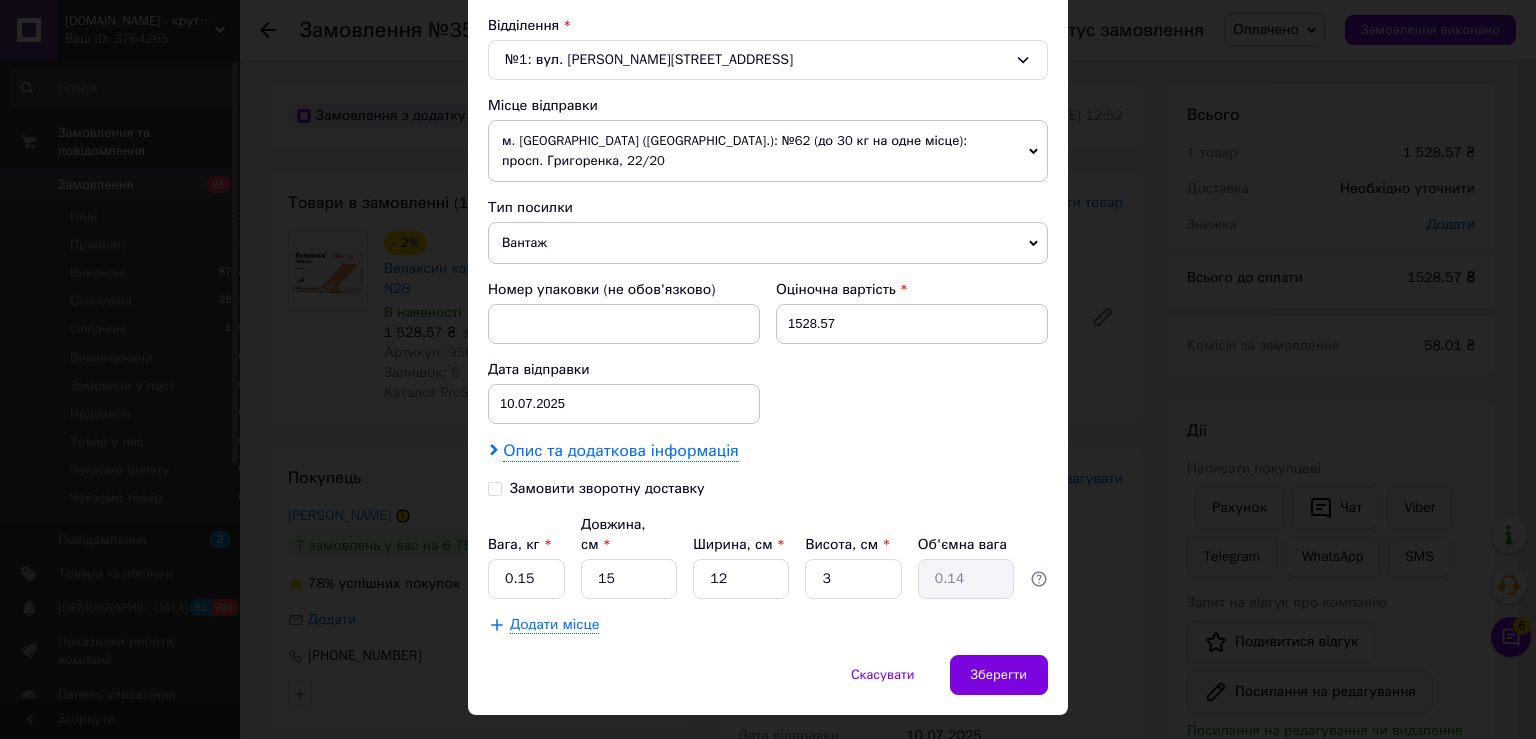 click on "Опис та додаткова інформація" at bounding box center [620, 451] 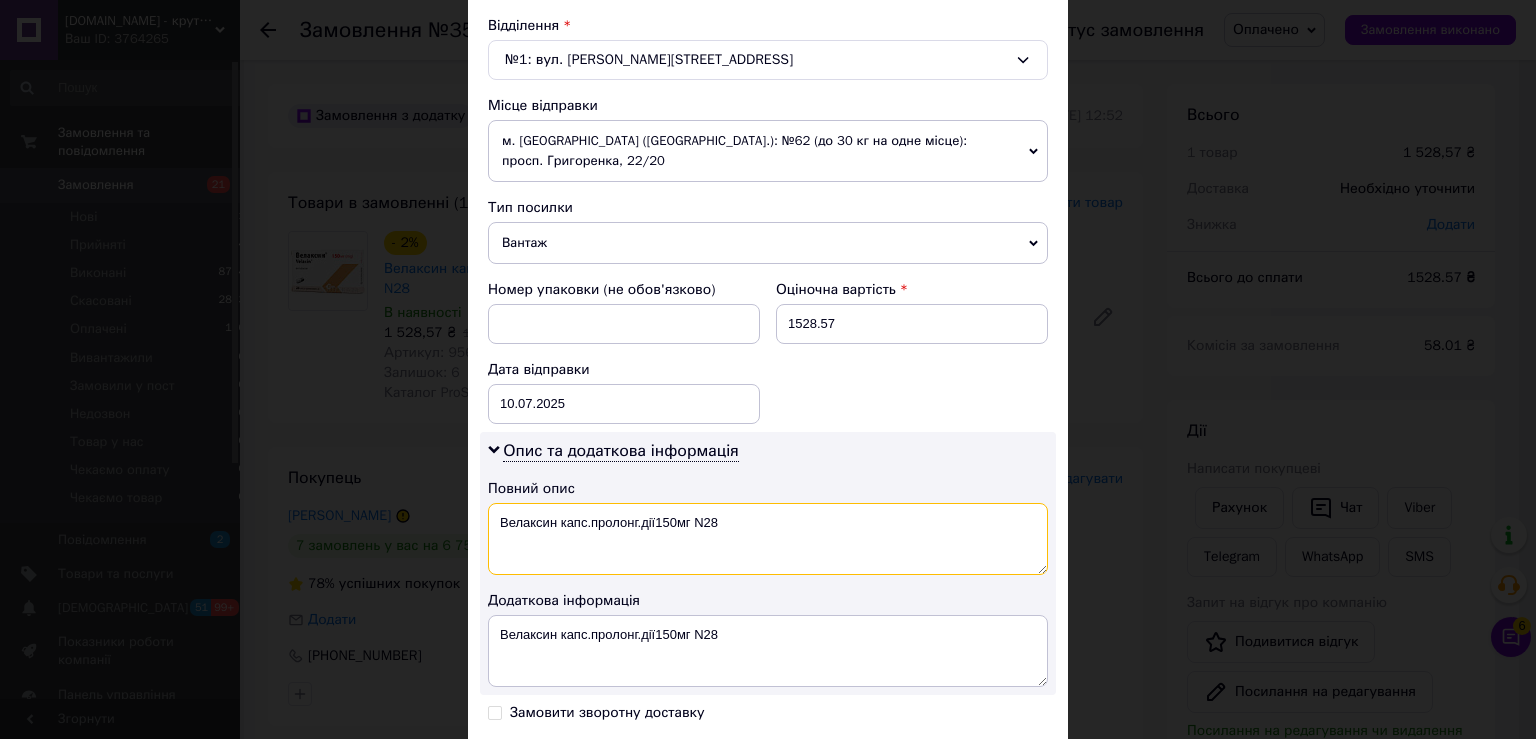 click on "Велаксин капс.пролонг.дії150мг N28" at bounding box center [768, 539] 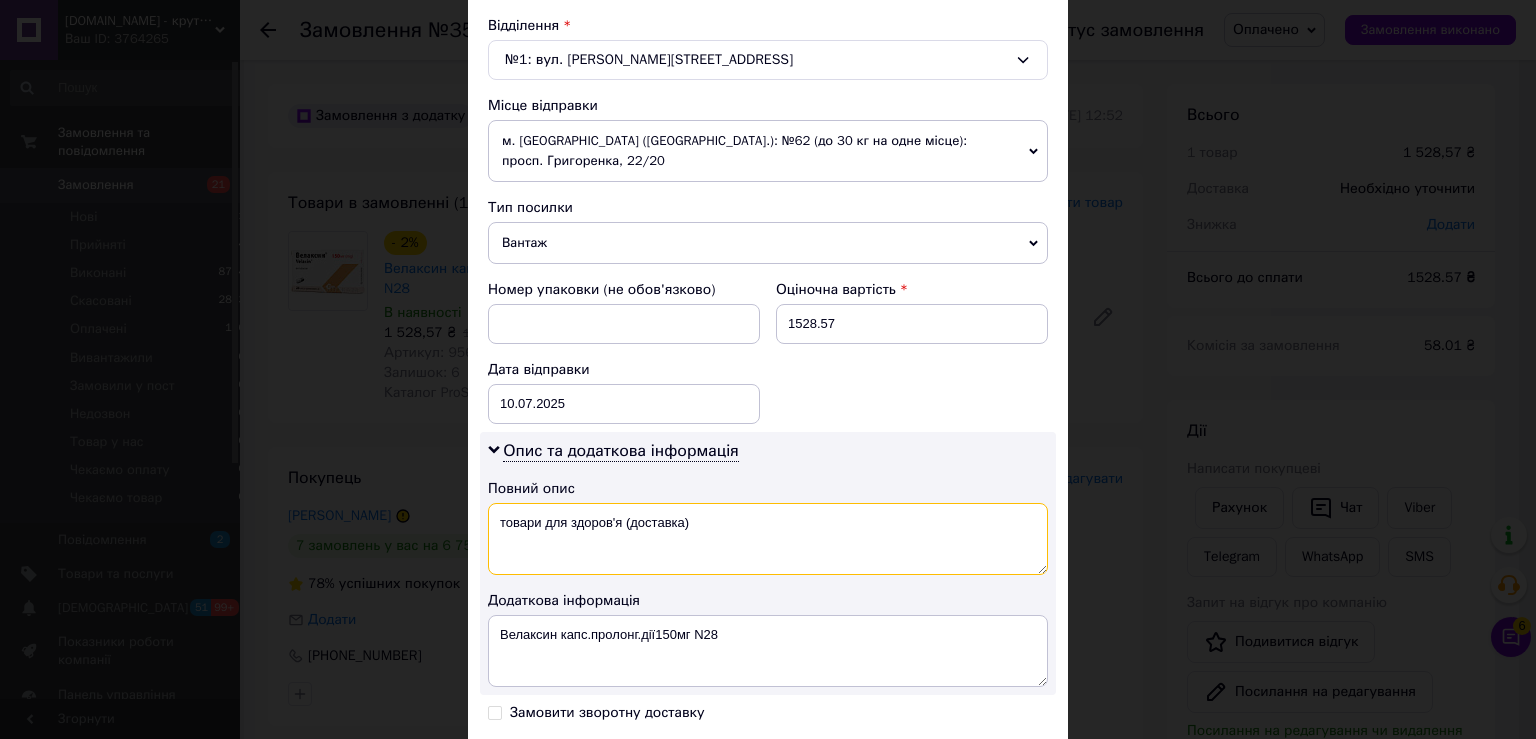 type on "товари для здоров'я (доставка)" 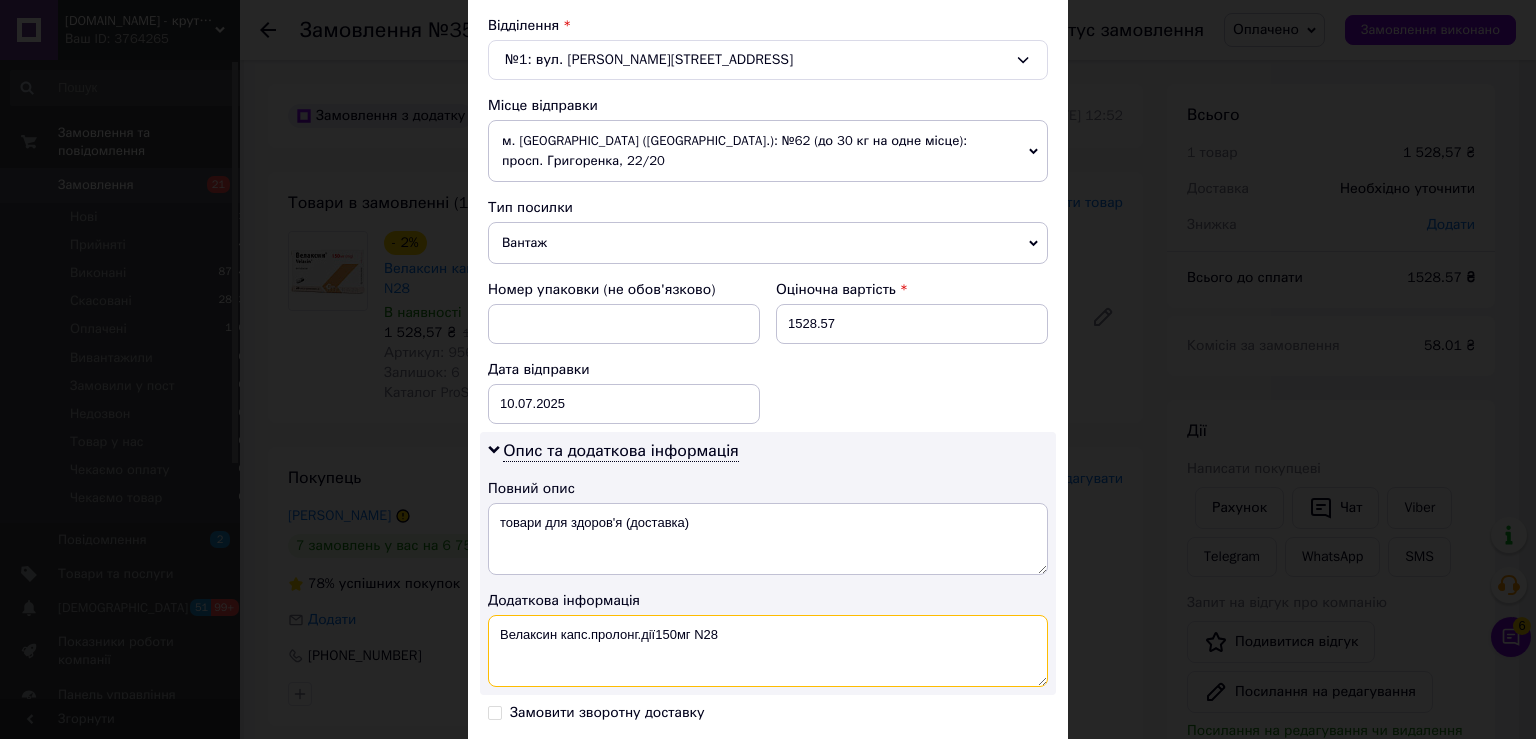 click on "Велаксин капс.пролонг.дії150мг N28" at bounding box center (768, 651) 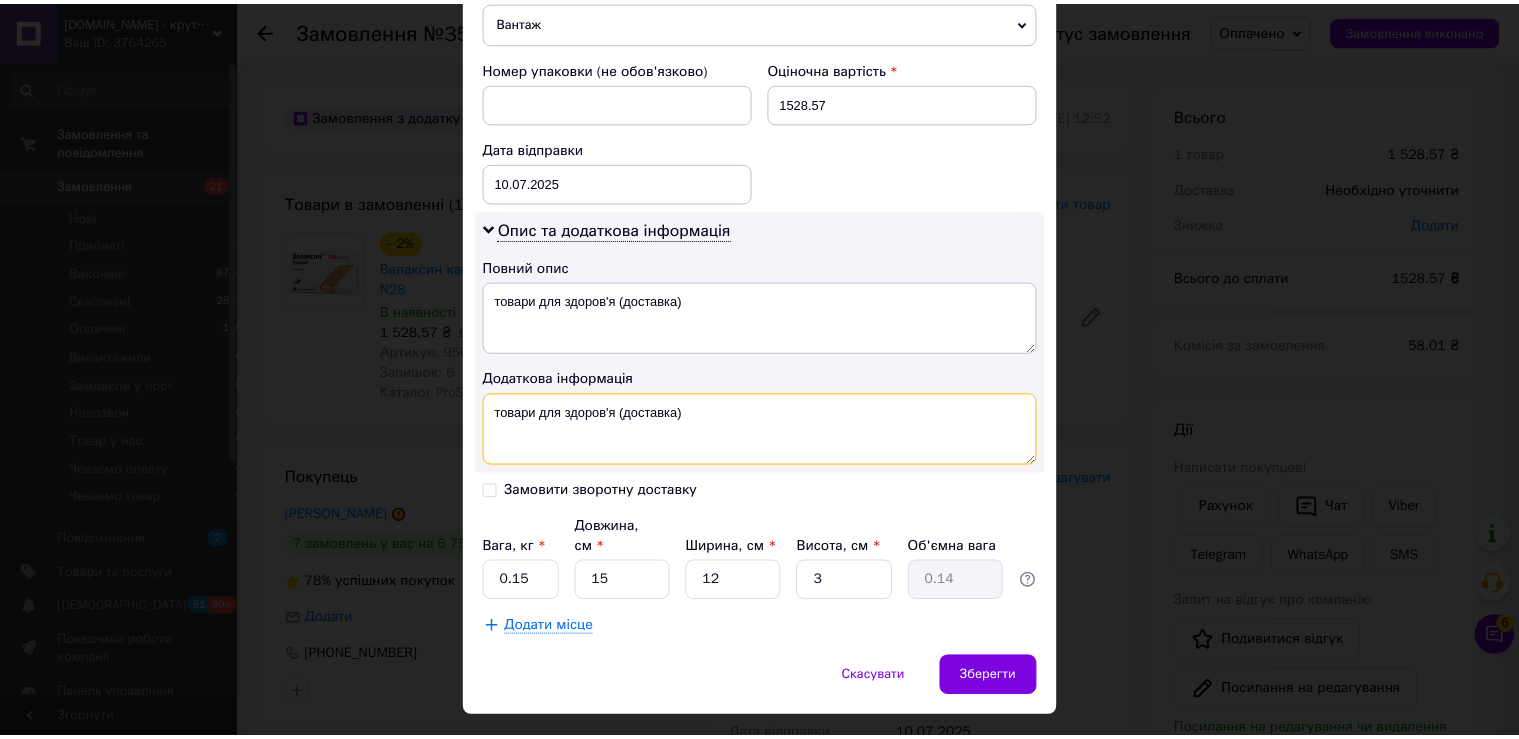 scroll, scrollTop: 842, scrollLeft: 0, axis: vertical 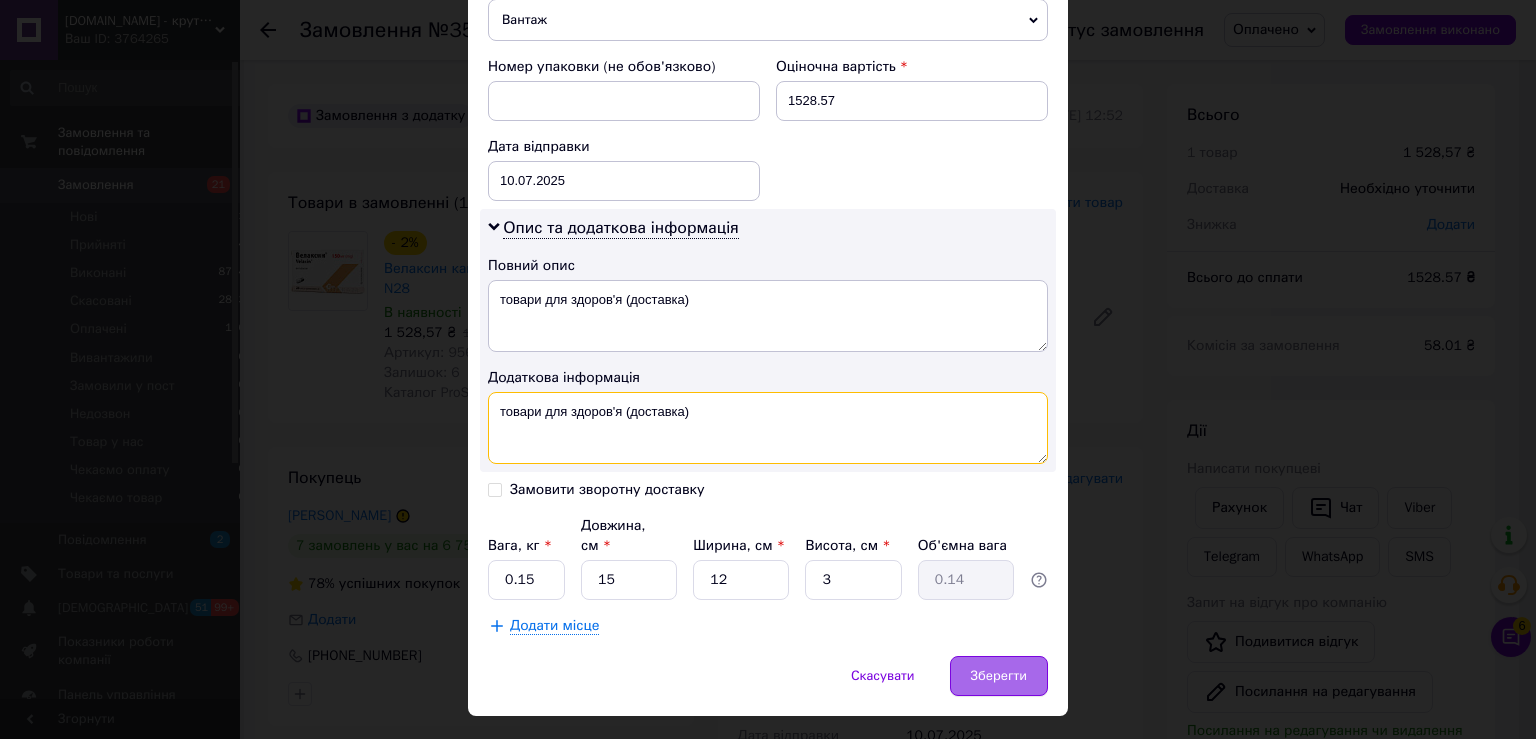 type on "товари для здоров'я (доставка)" 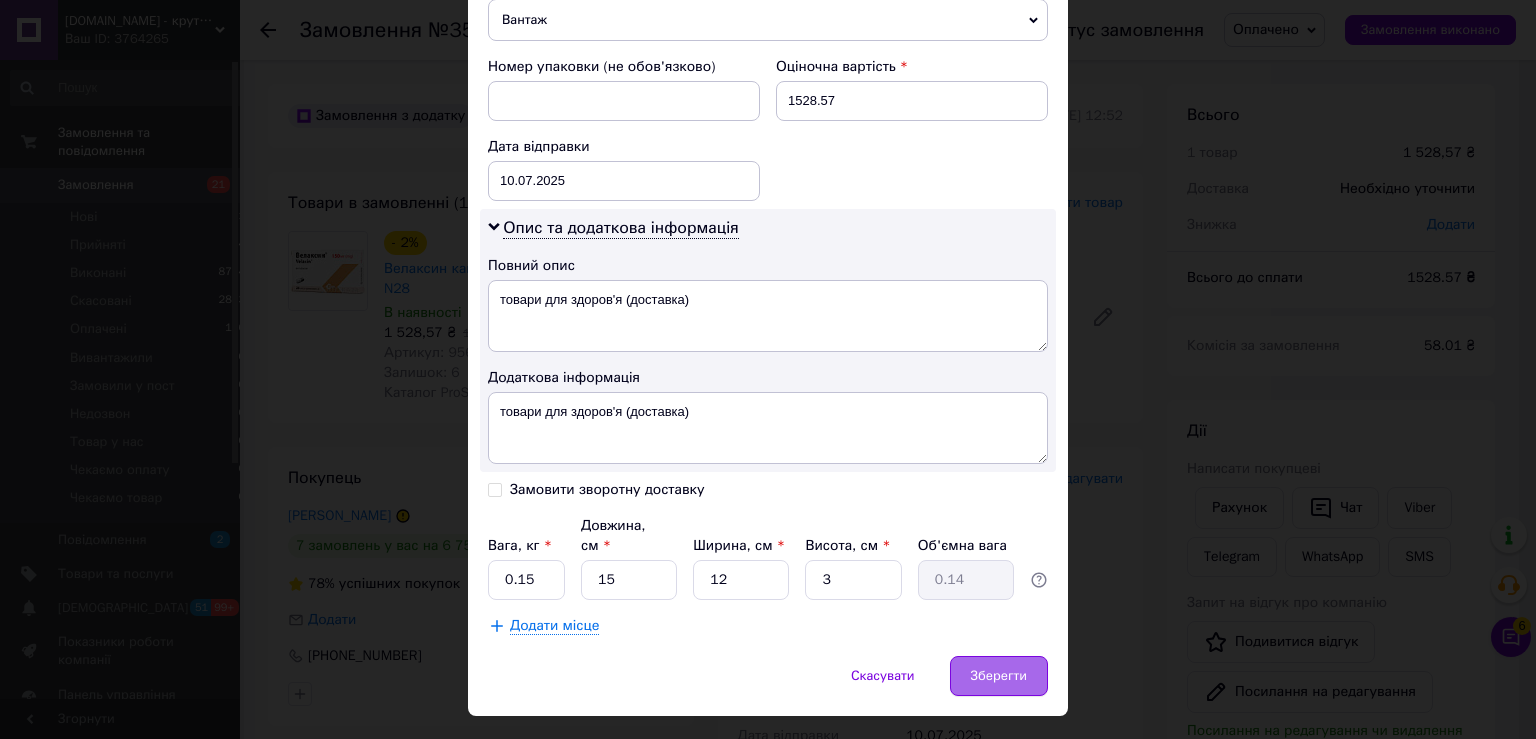 click on "Зберегти" at bounding box center [999, 676] 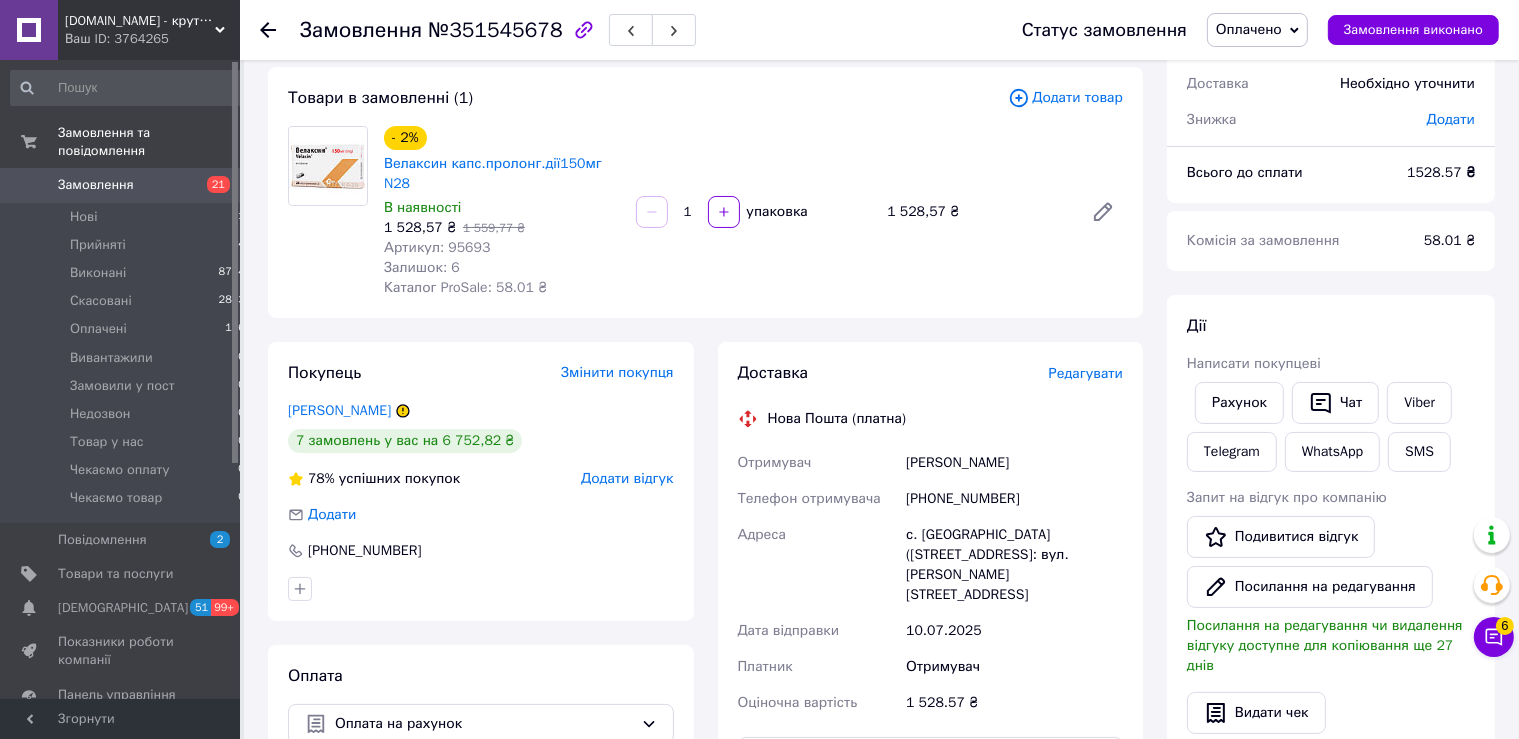 scroll, scrollTop: 422, scrollLeft: 0, axis: vertical 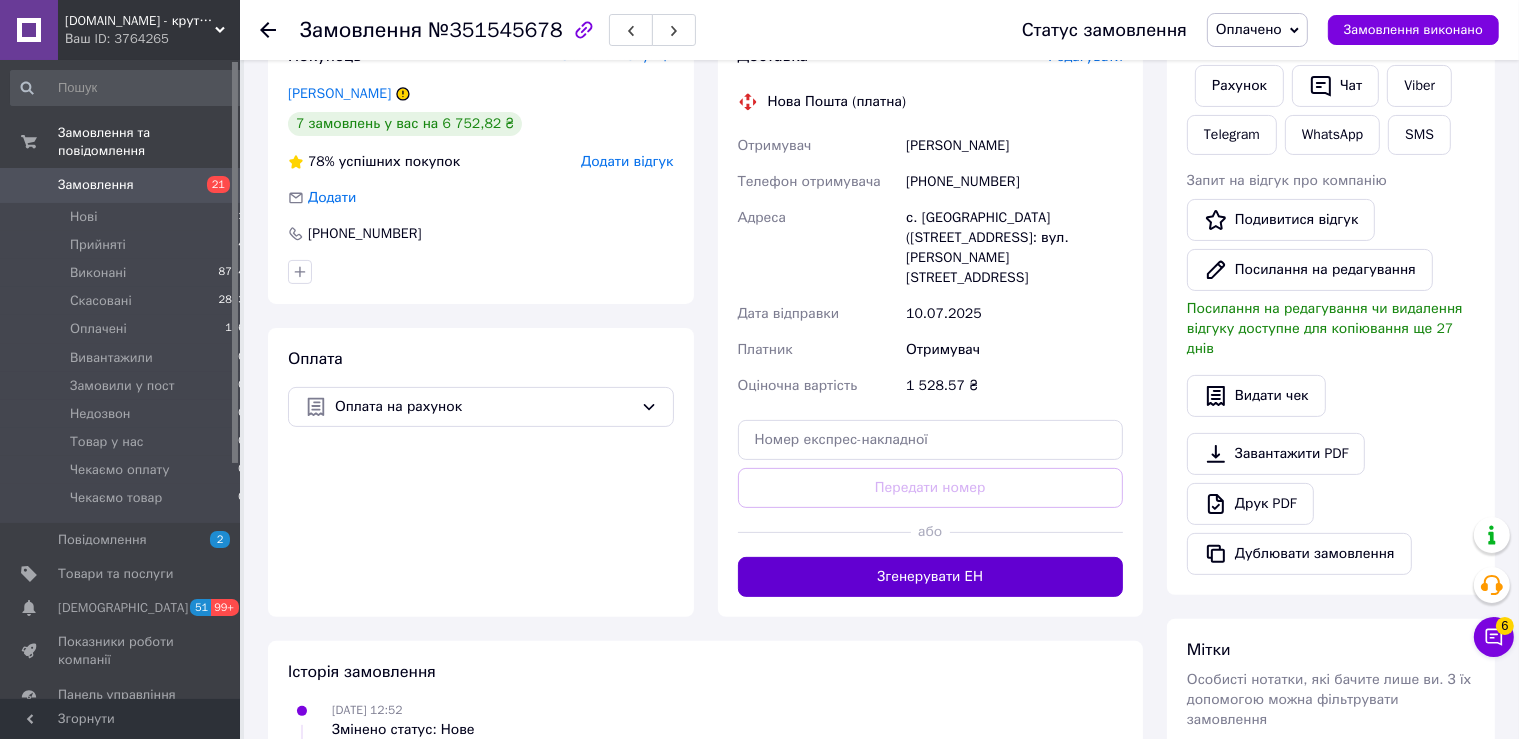 click on "Згенерувати ЕН" at bounding box center [931, 577] 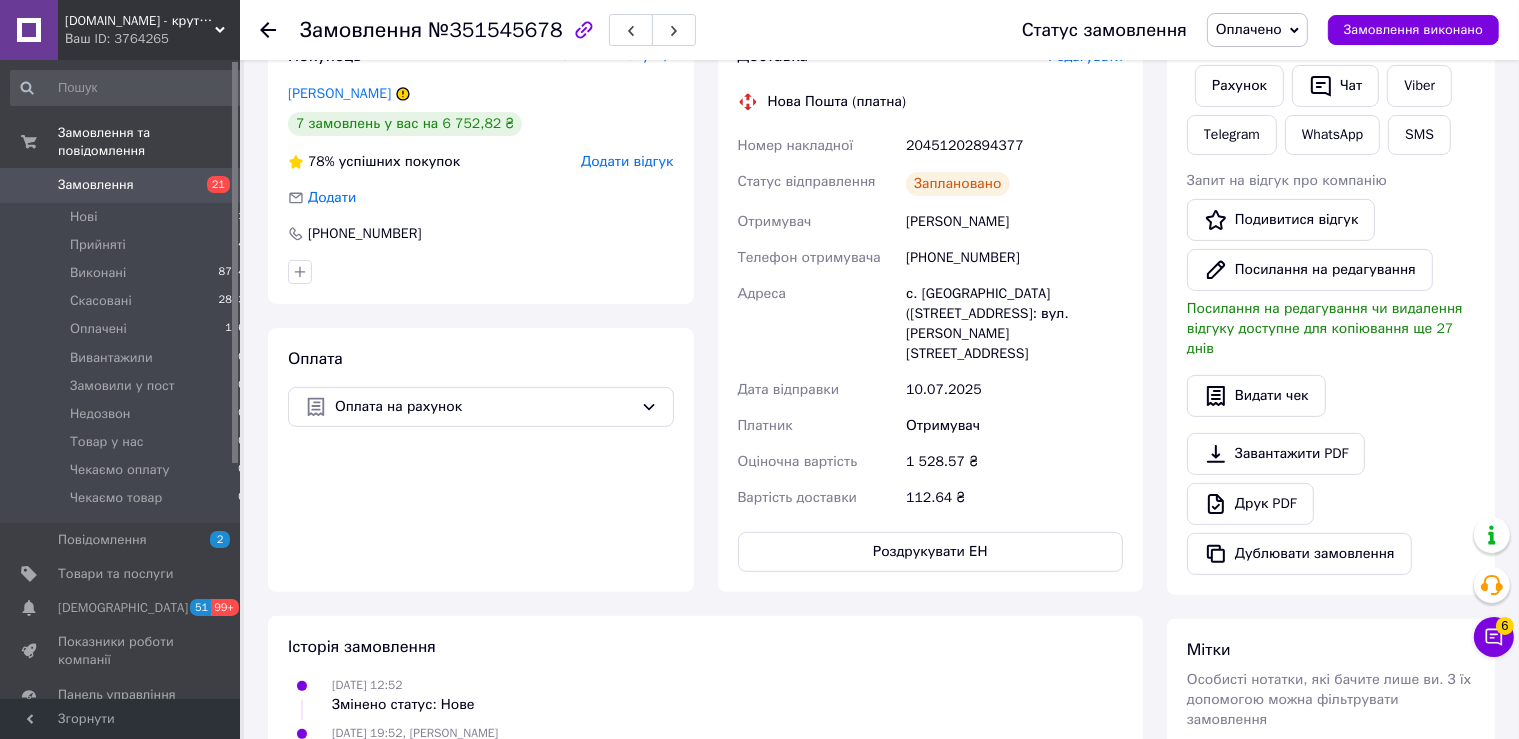 click on "20451202894377" at bounding box center [1014, 146] 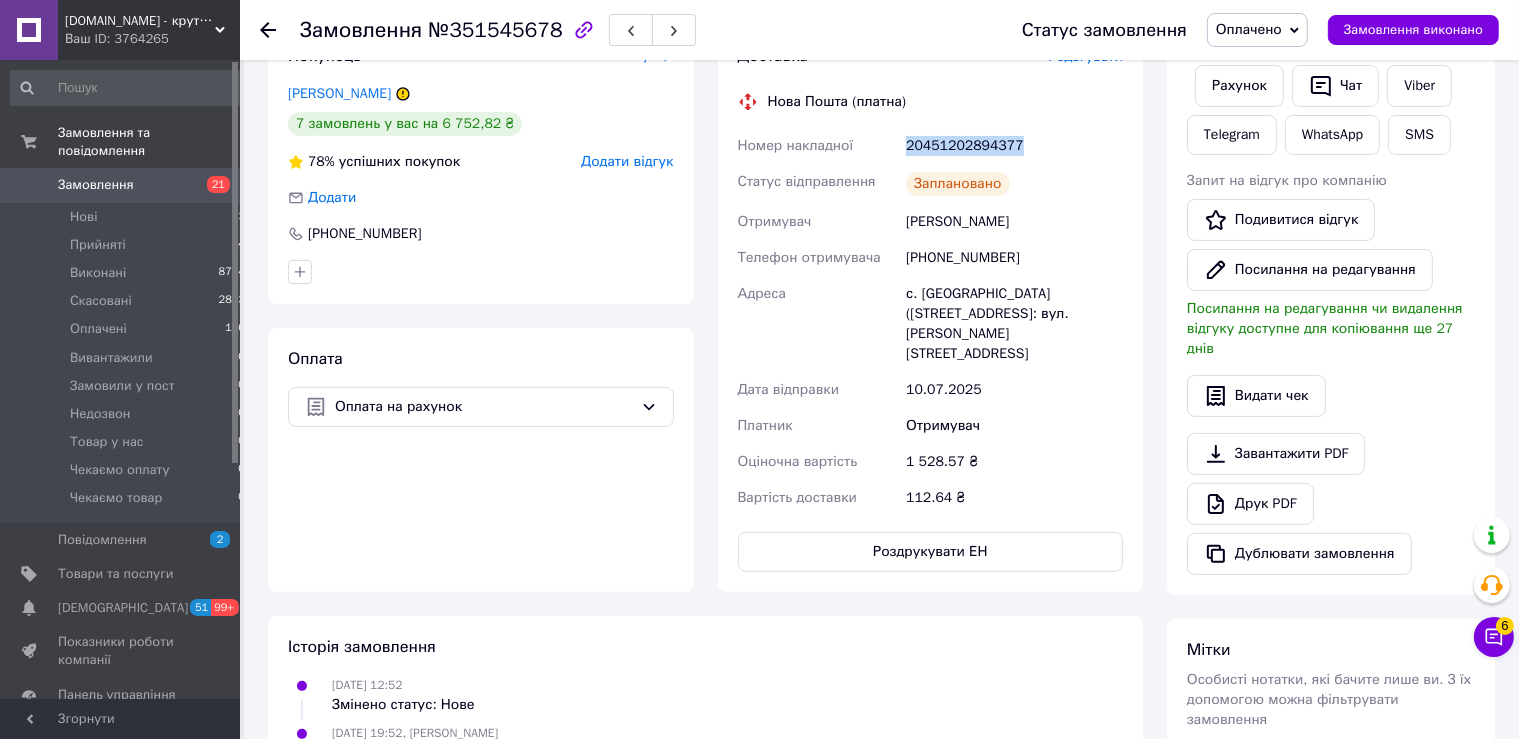 click on "20451202894377" at bounding box center (1014, 146) 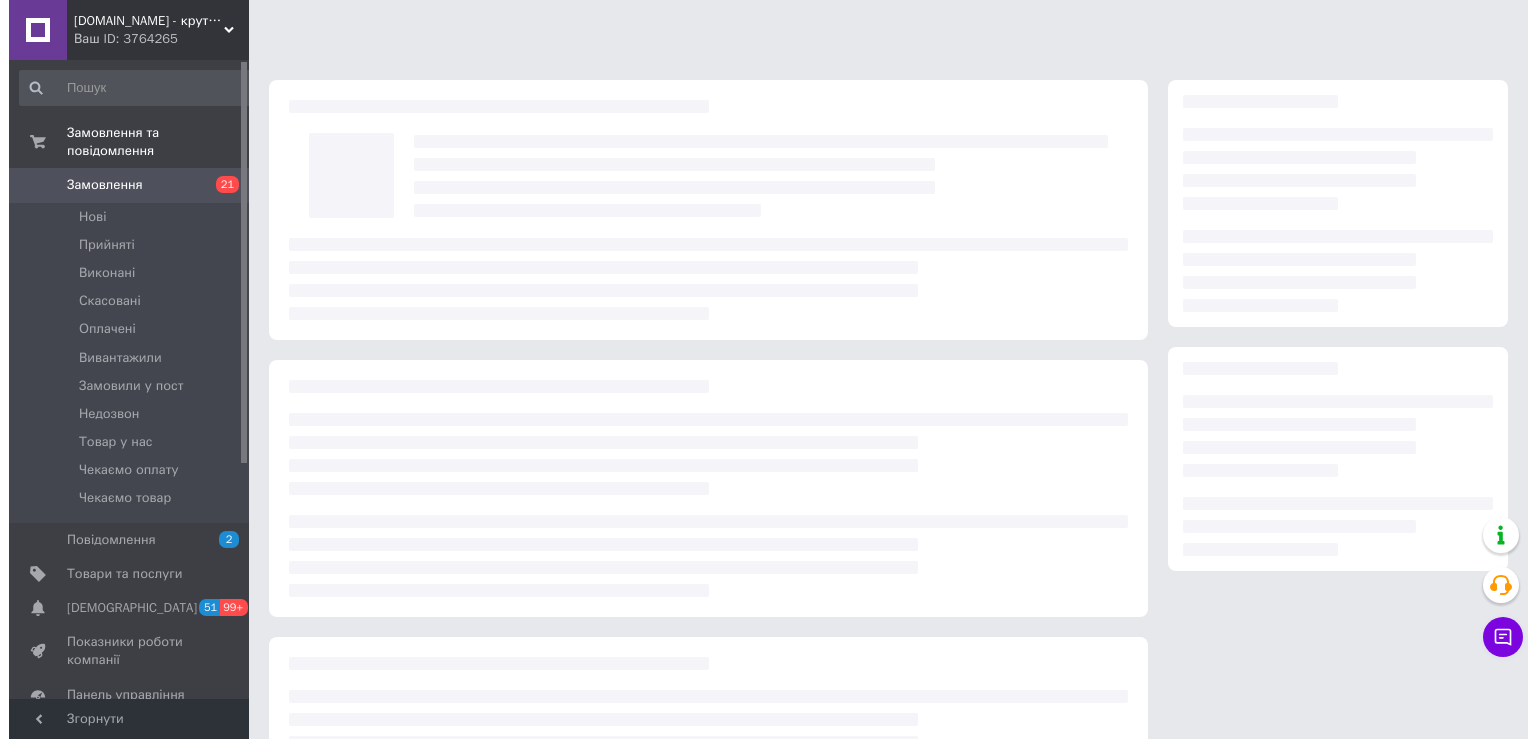 scroll, scrollTop: 0, scrollLeft: 0, axis: both 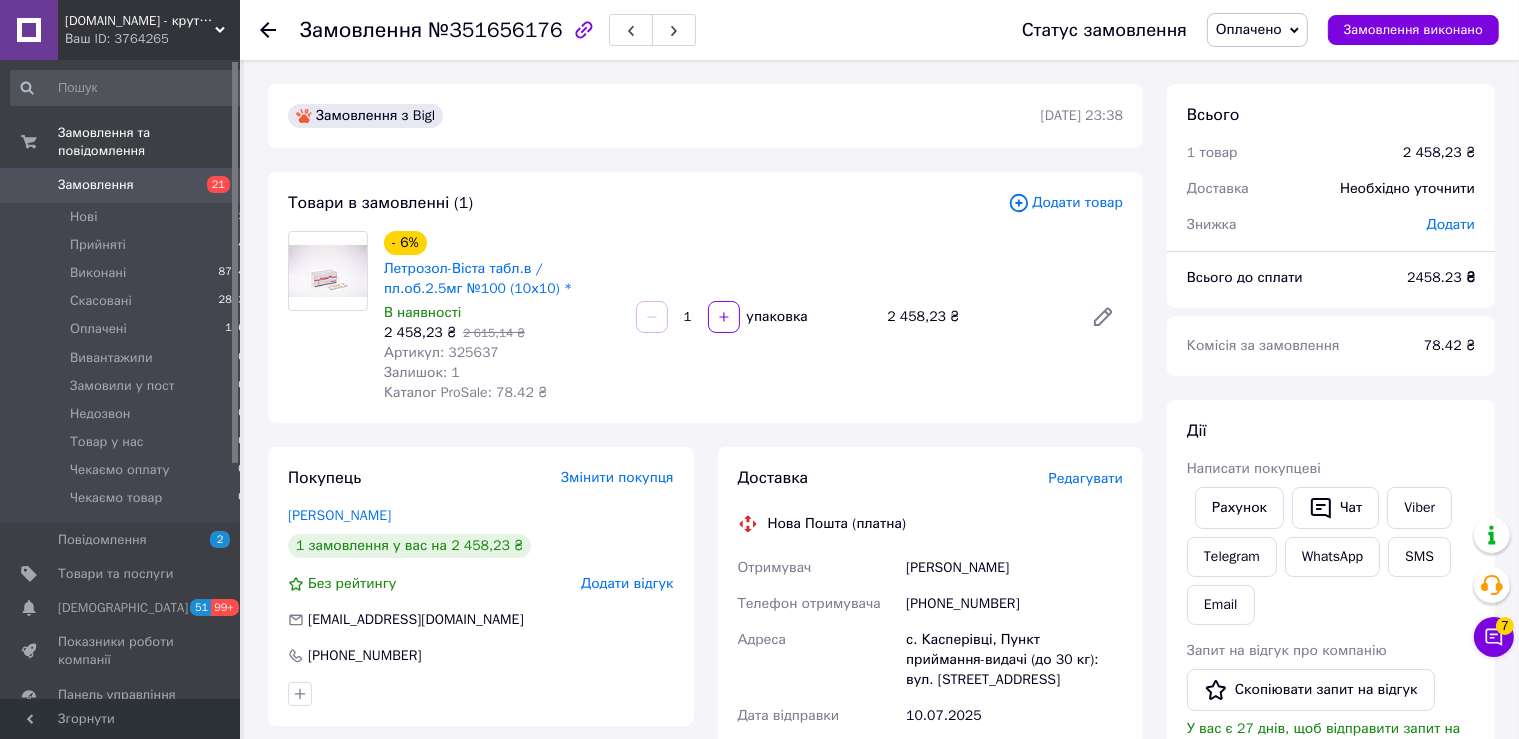 click on "Редагувати" at bounding box center [1086, 478] 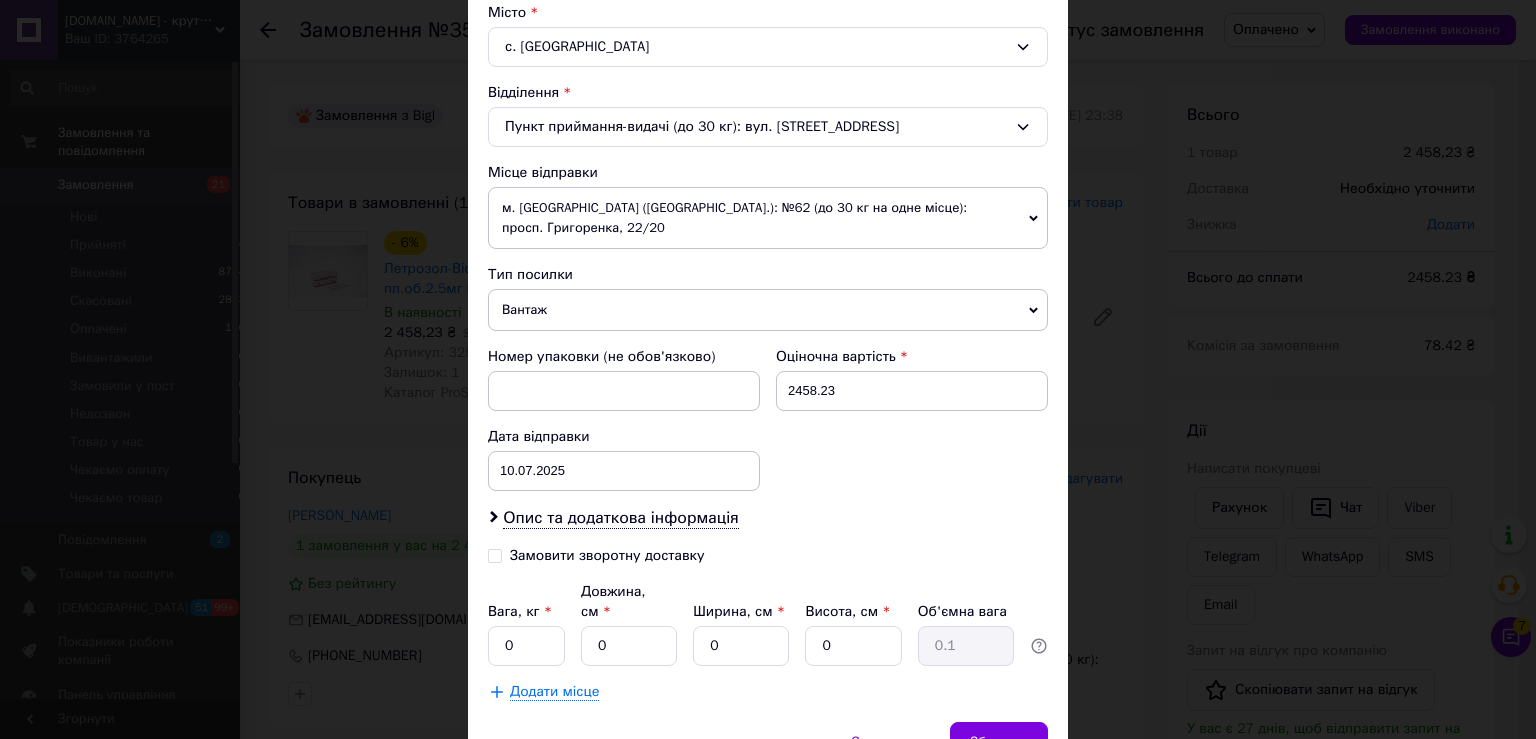scroll, scrollTop: 619, scrollLeft: 0, axis: vertical 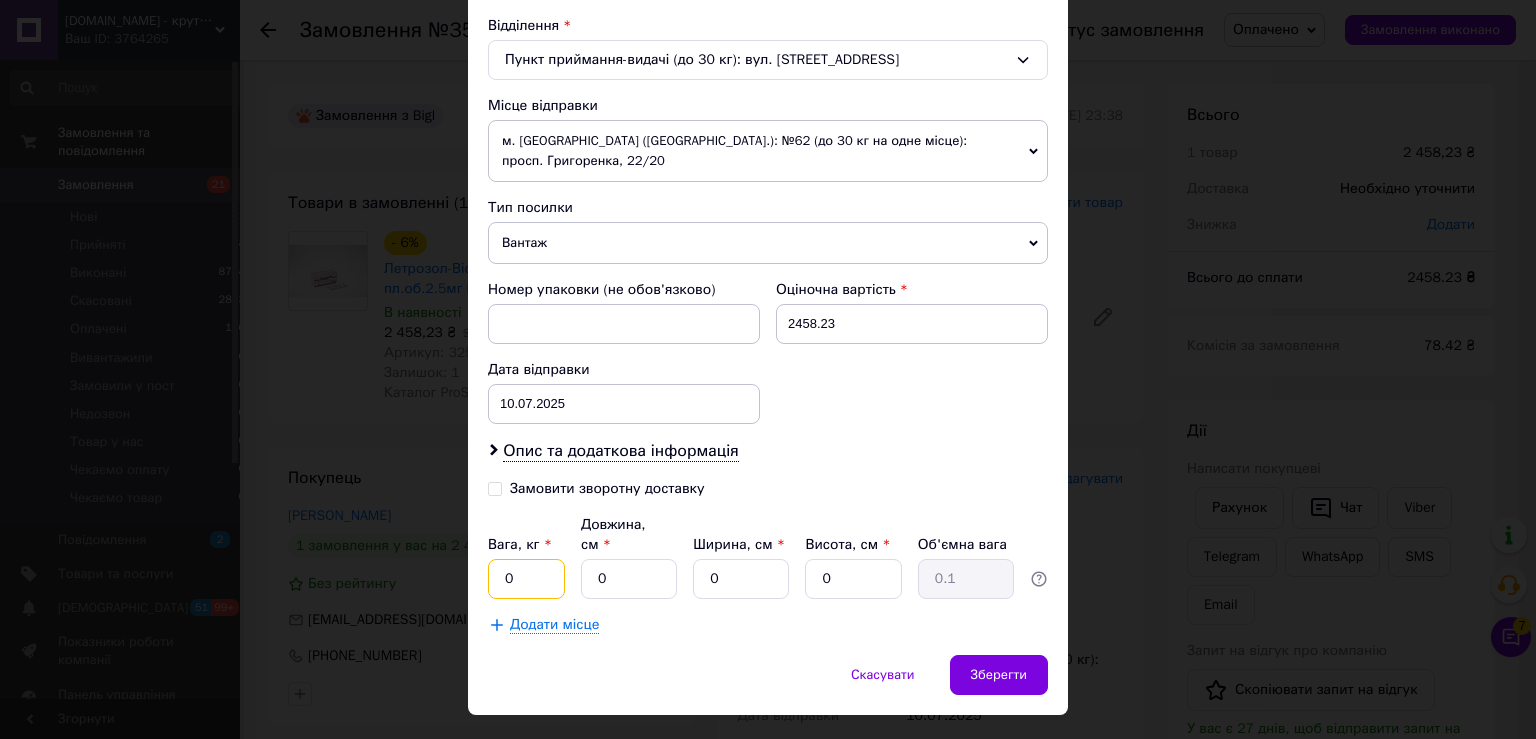 click on "0" at bounding box center (526, 579) 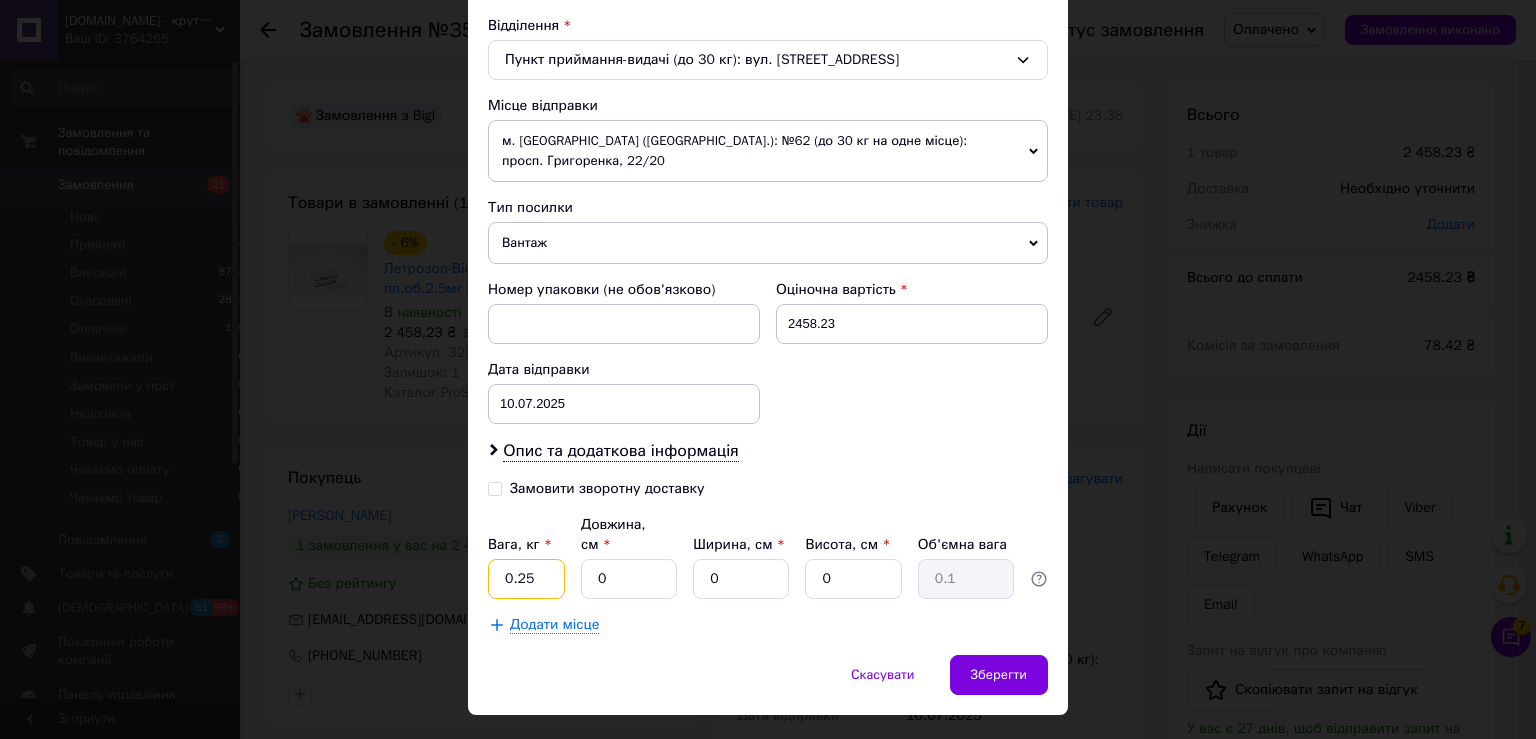 type on "0.25" 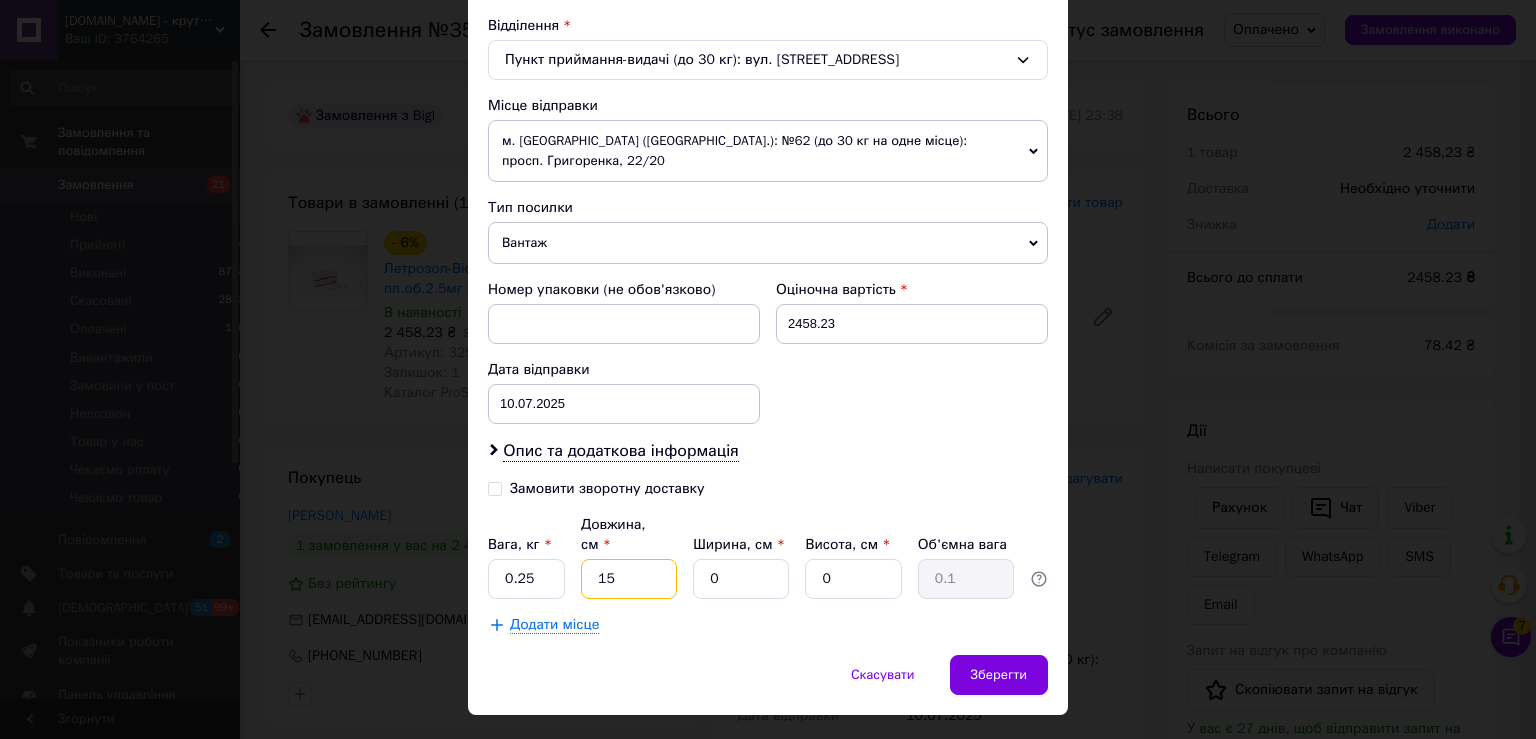 type on "15" 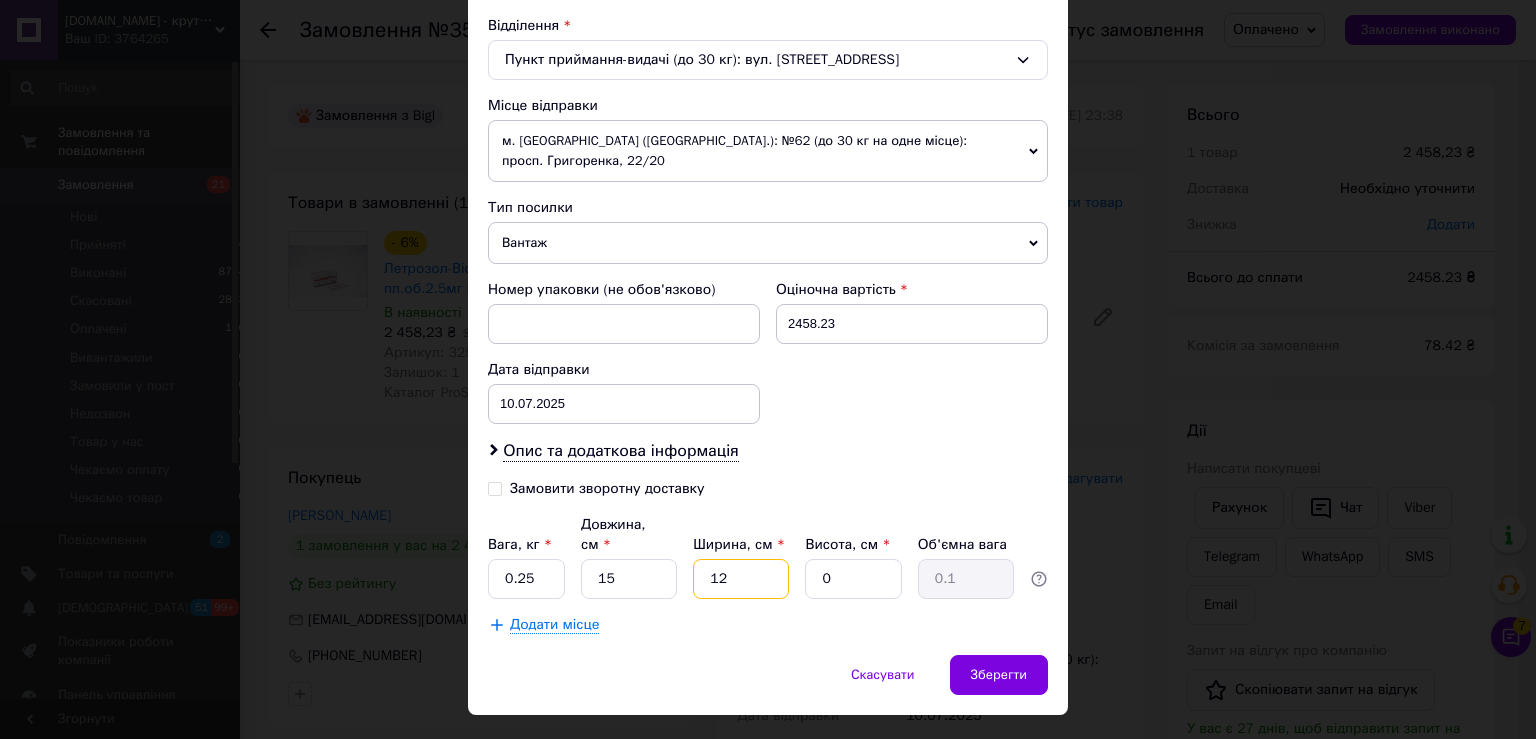 type on "12" 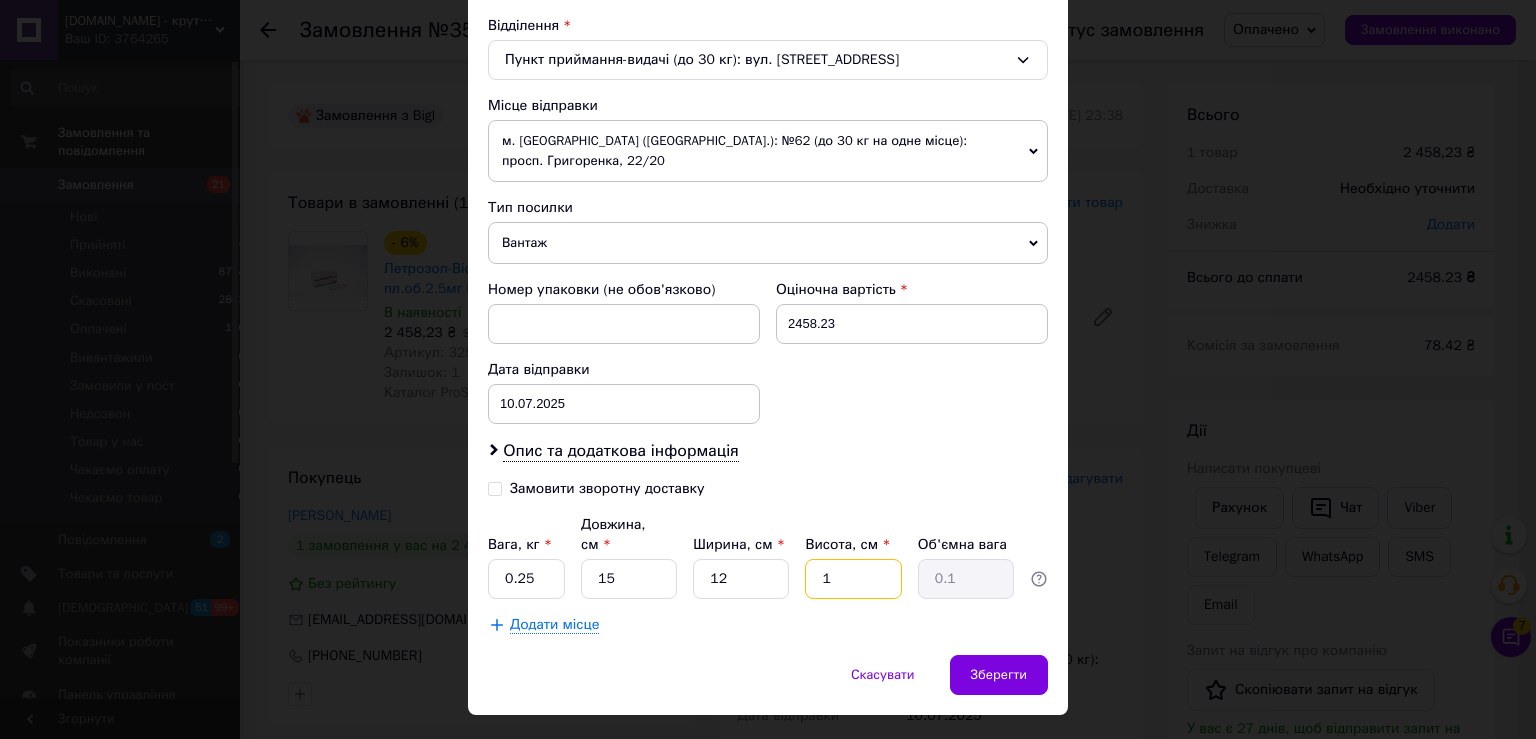 type on "10" 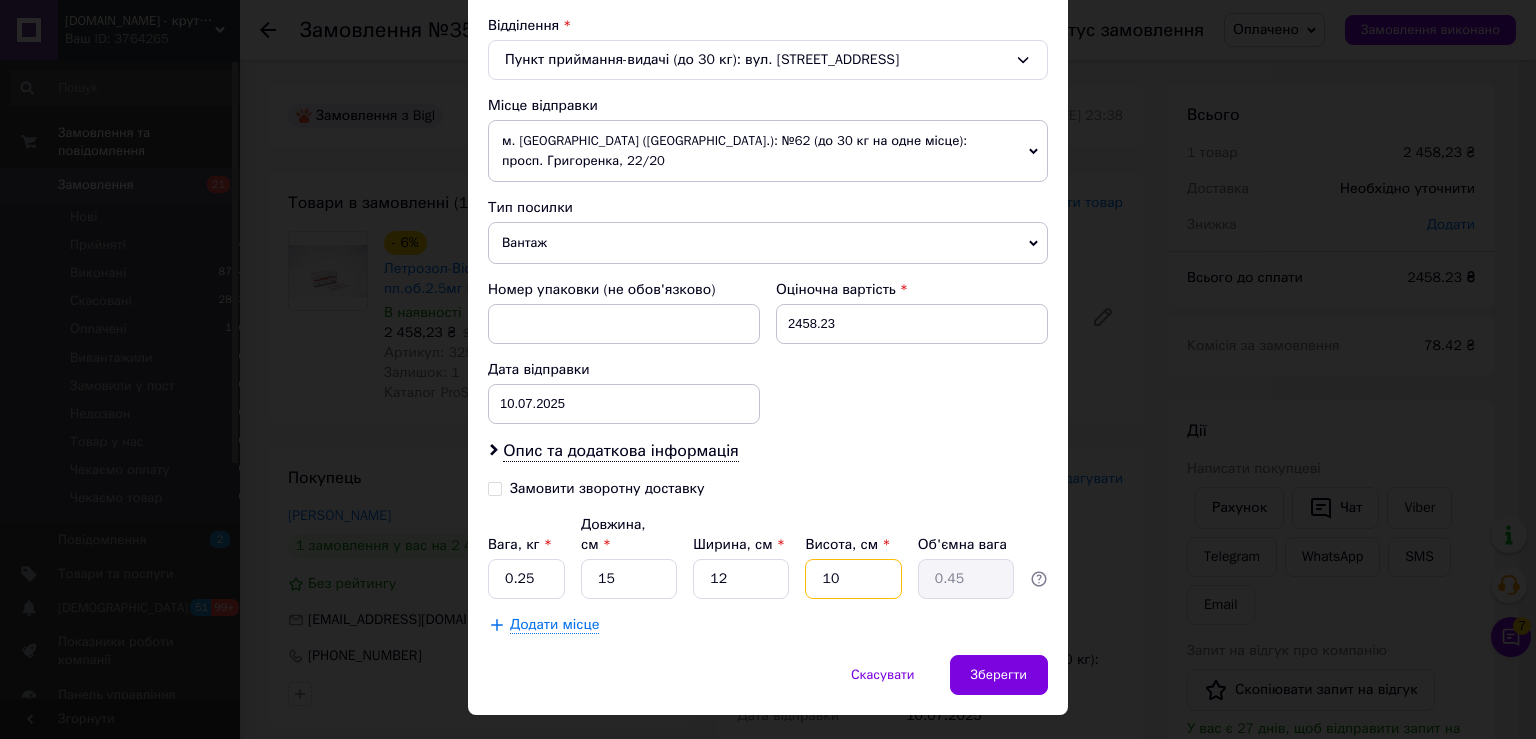 type on "10" 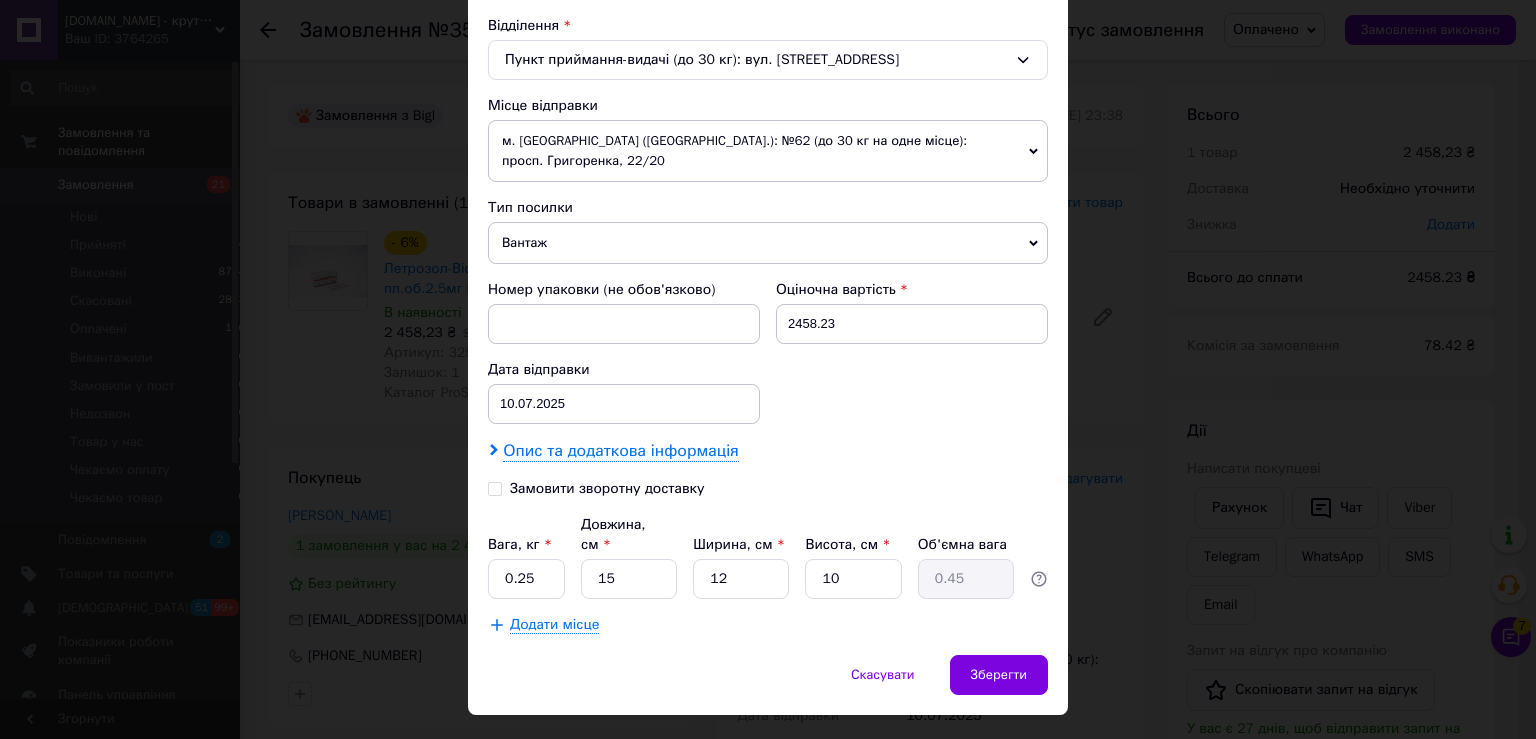 click on "Опис та додаткова інформація" at bounding box center [620, 451] 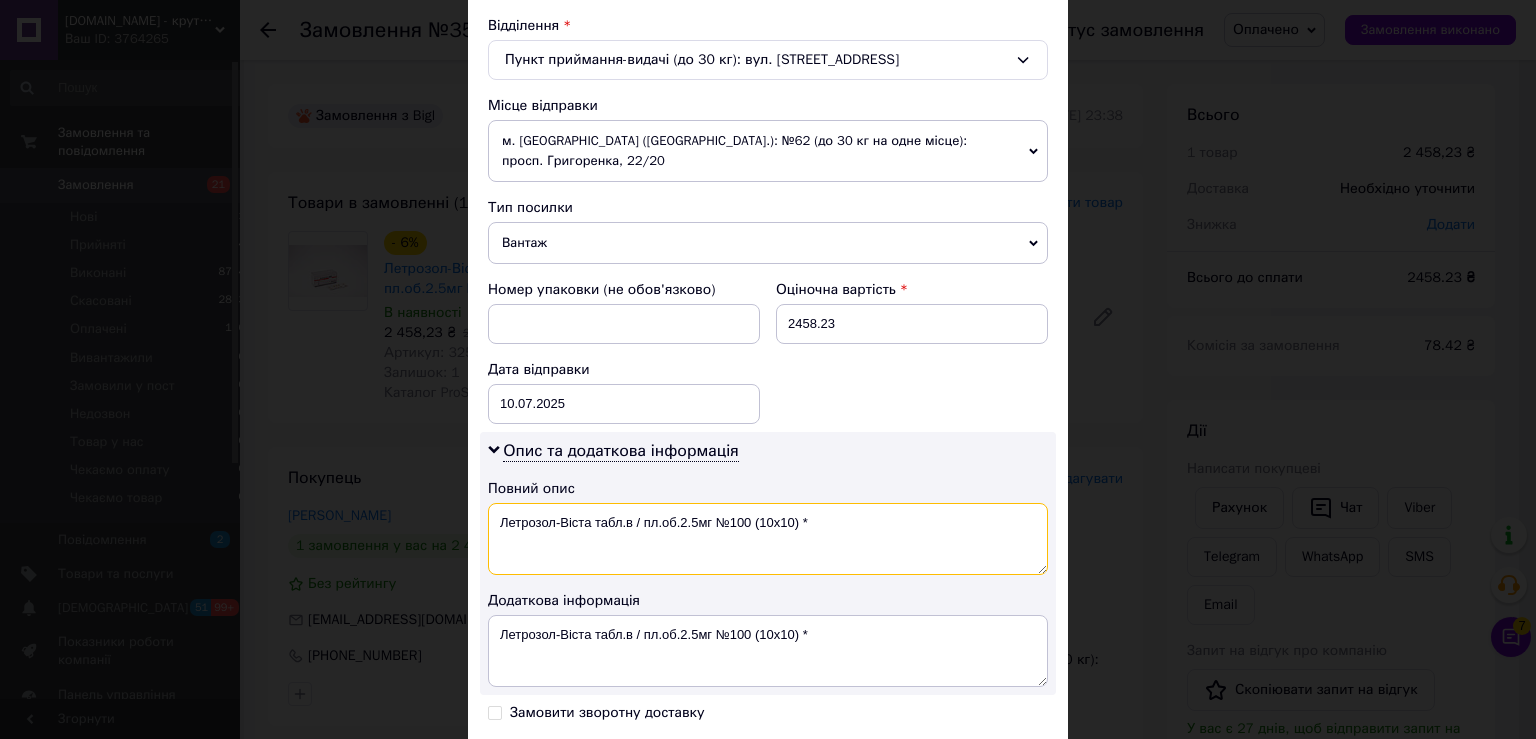 click on "Летрозол-Віста табл.в / пл.об.2.5мг №100 (10х10) *" at bounding box center [768, 539] 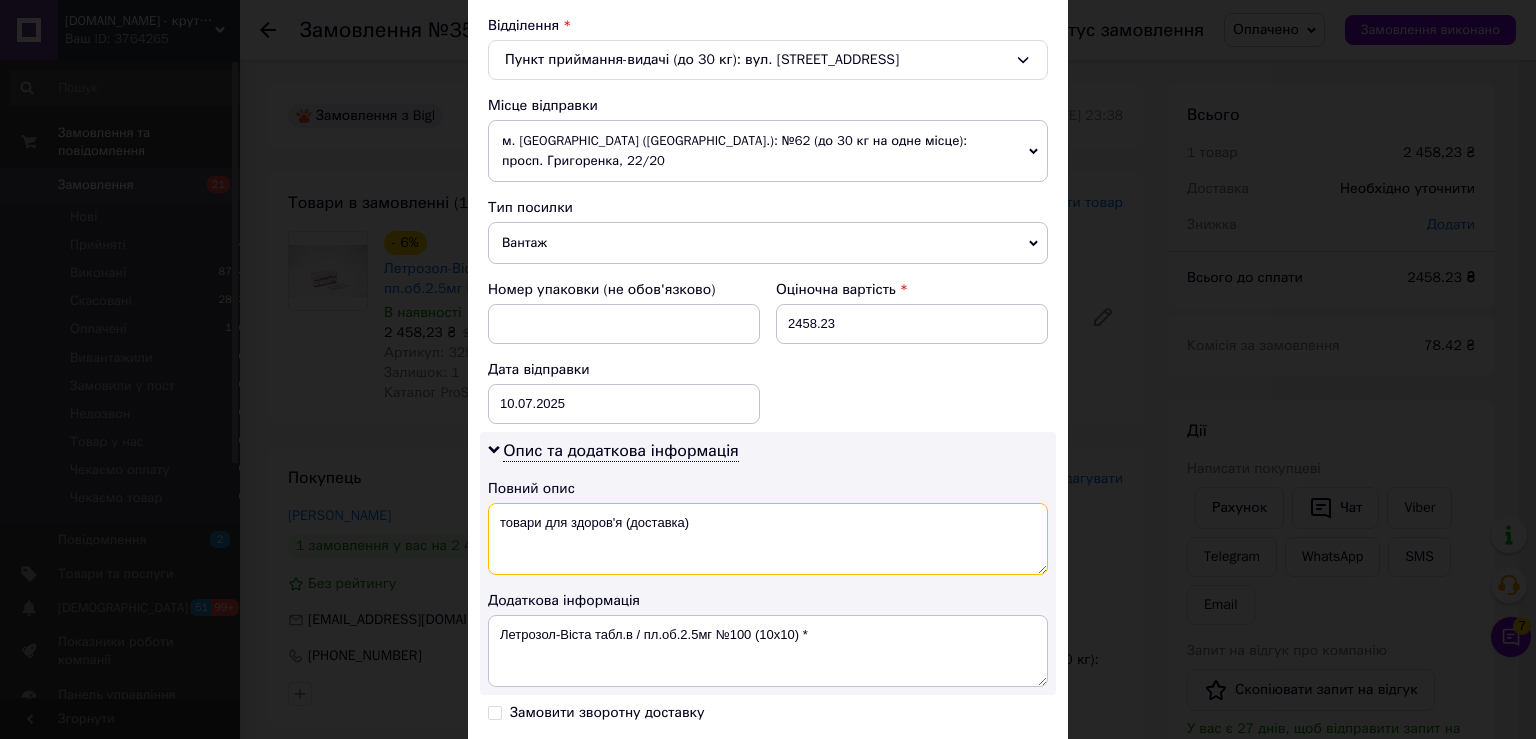 type on "товари для здоров'я (доставка)" 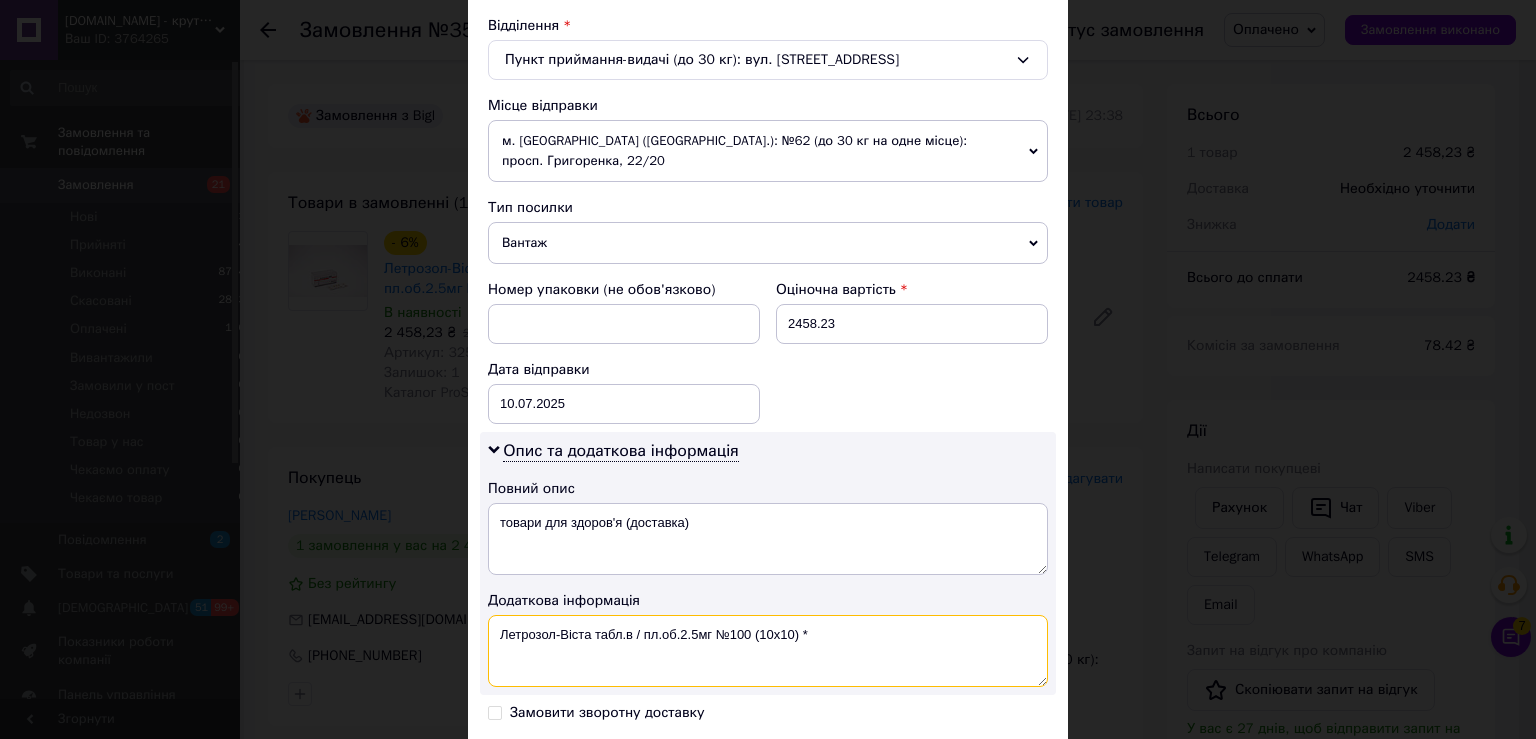 click on "Летрозол-Віста табл.в / пл.об.2.5мг №100 (10х10) *" at bounding box center [768, 651] 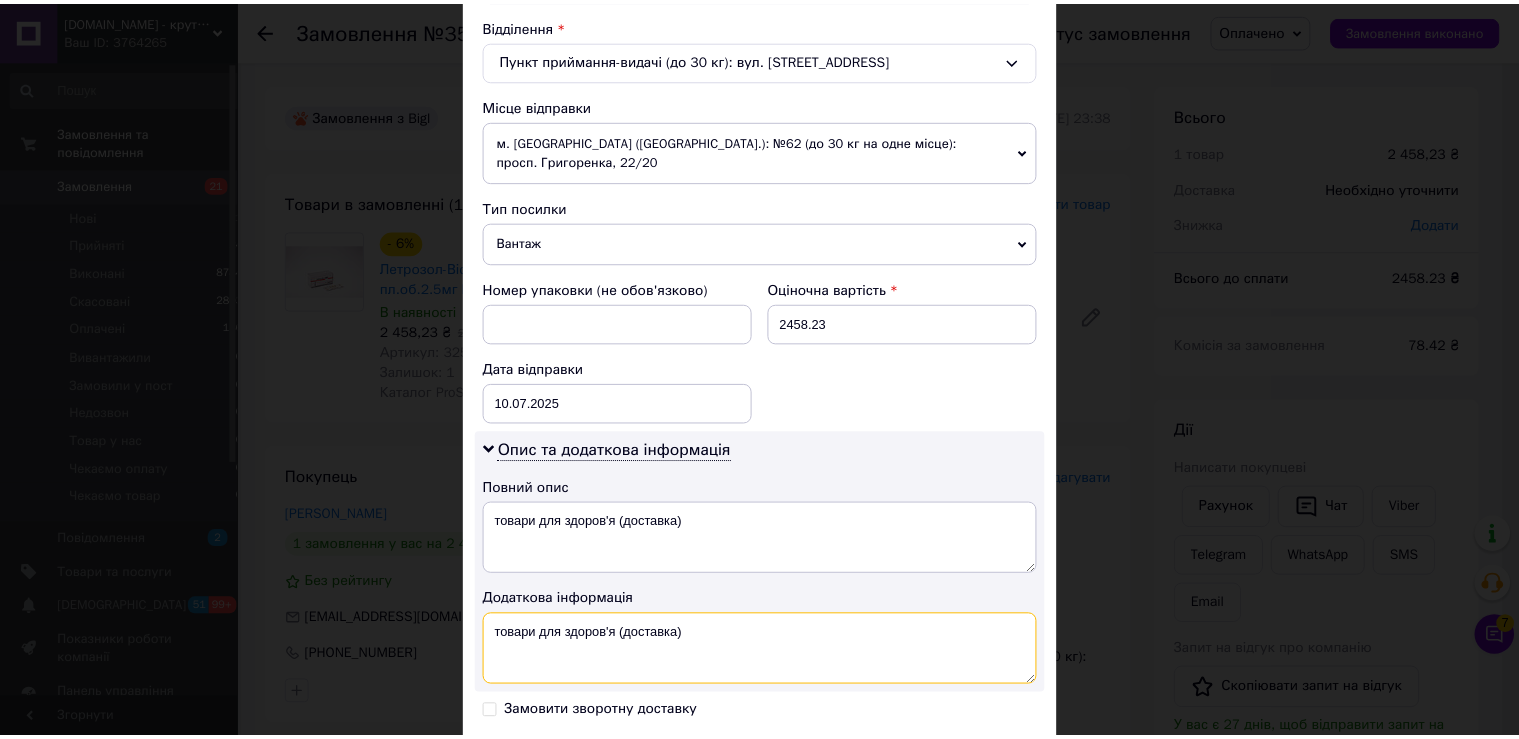 scroll, scrollTop: 842, scrollLeft: 0, axis: vertical 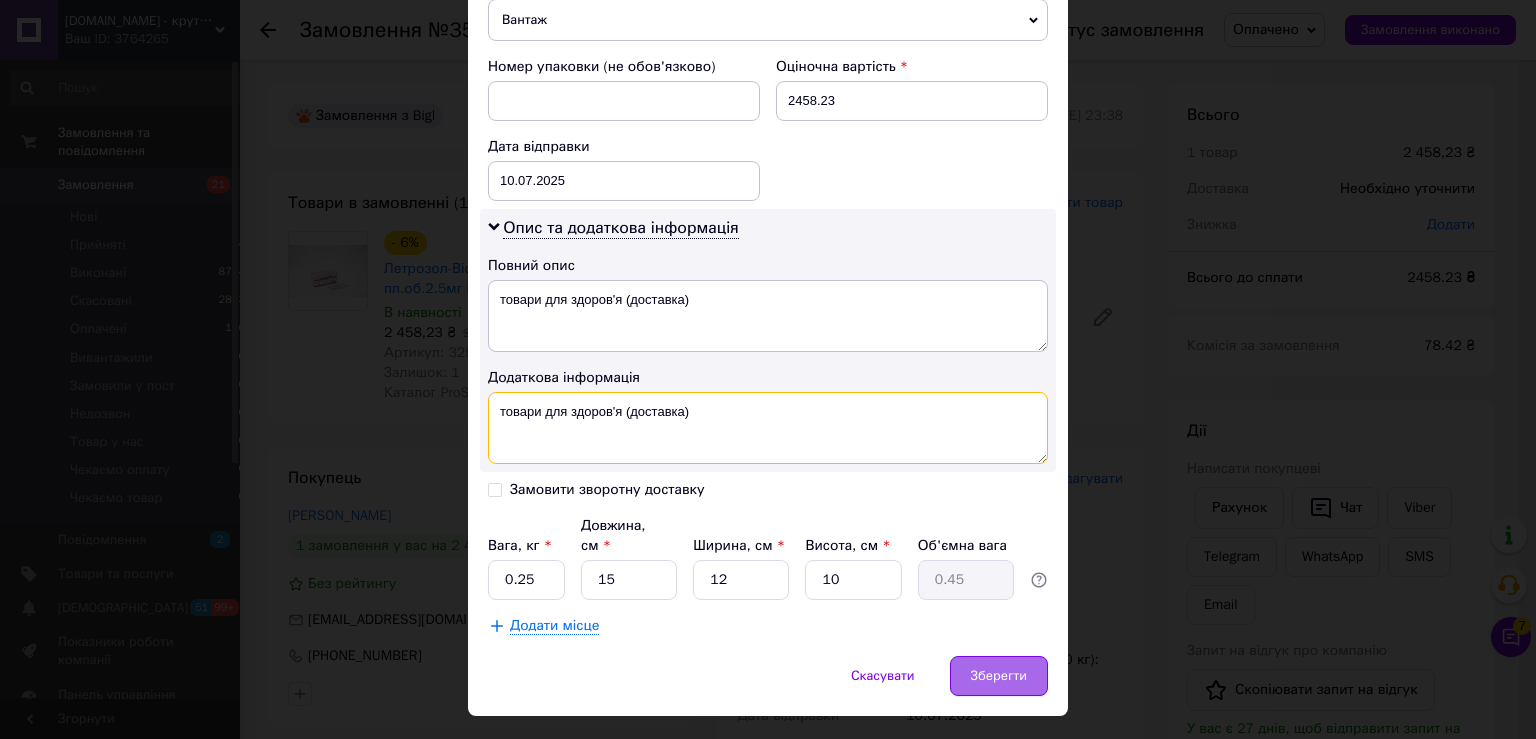type on "товари для здоров'я (доставка)" 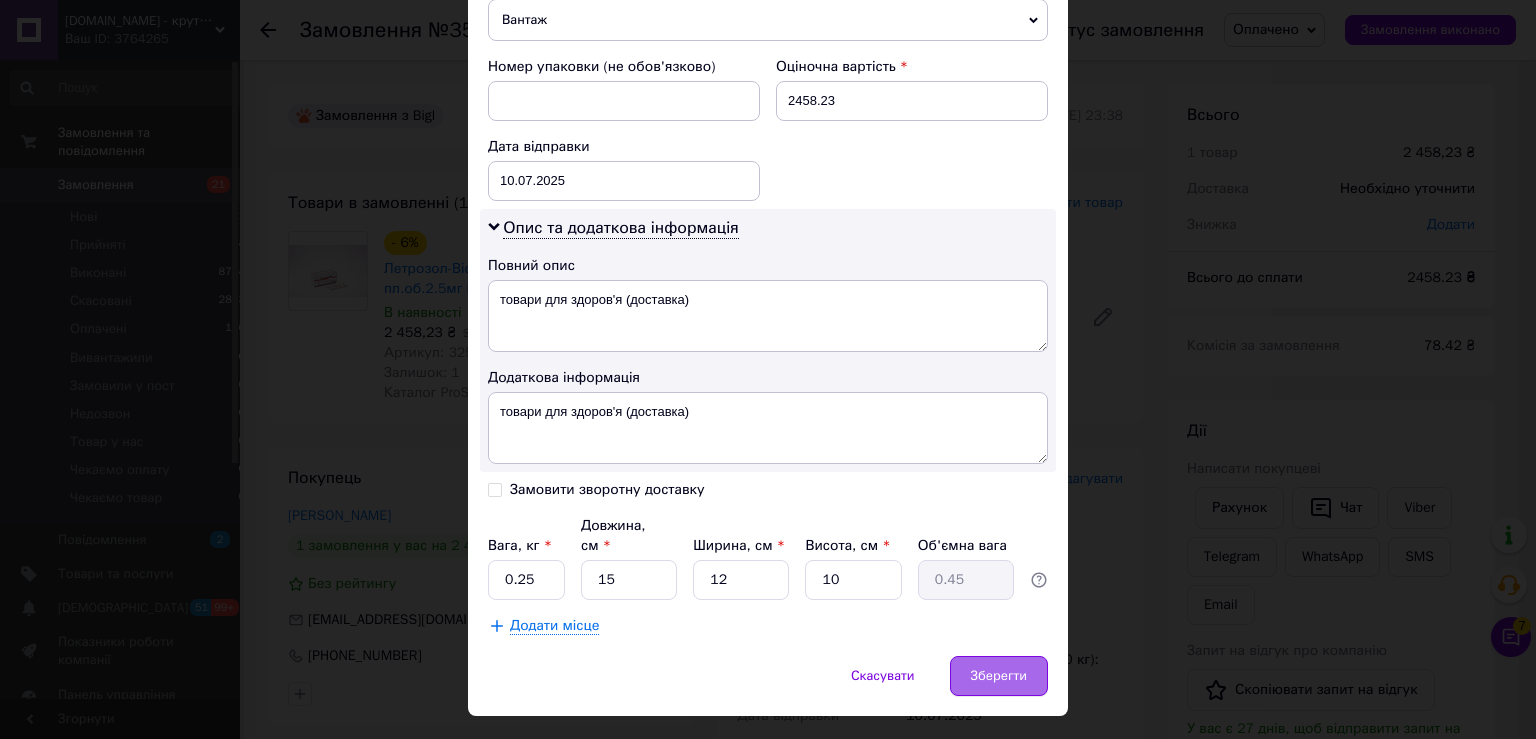 click on "Зберегти" at bounding box center (999, 676) 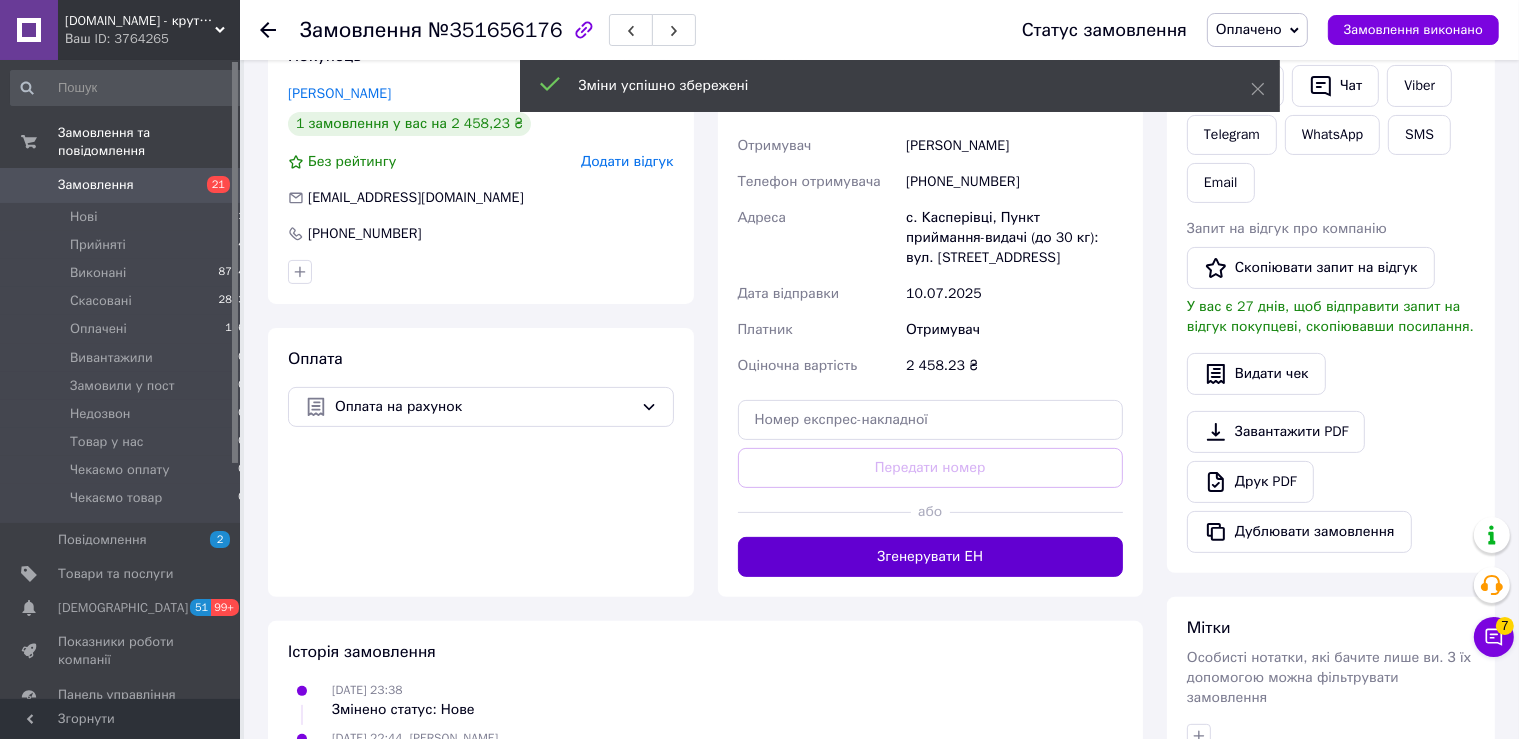 click on "Згенерувати ЕН" at bounding box center [931, 557] 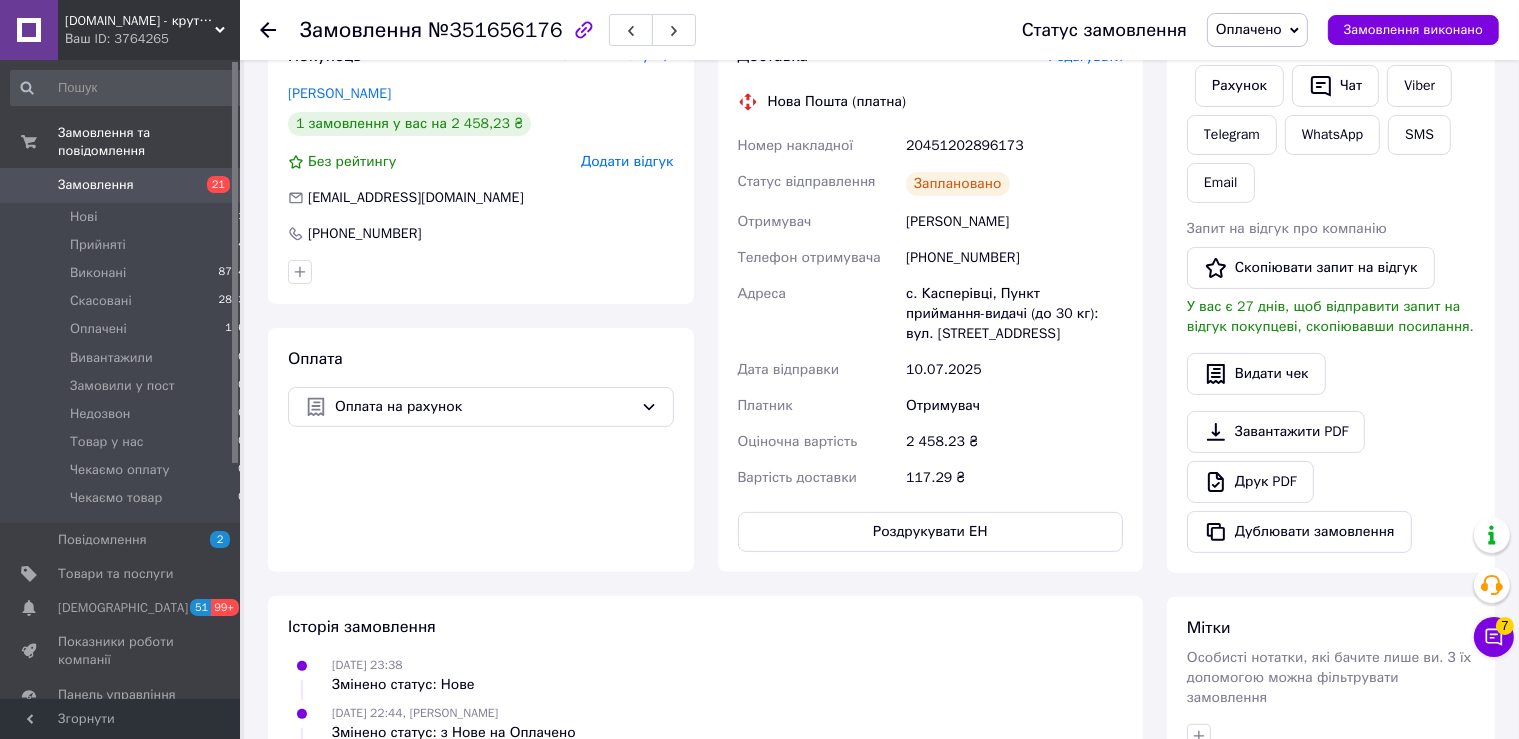 click on "20451202896173" at bounding box center [1014, 146] 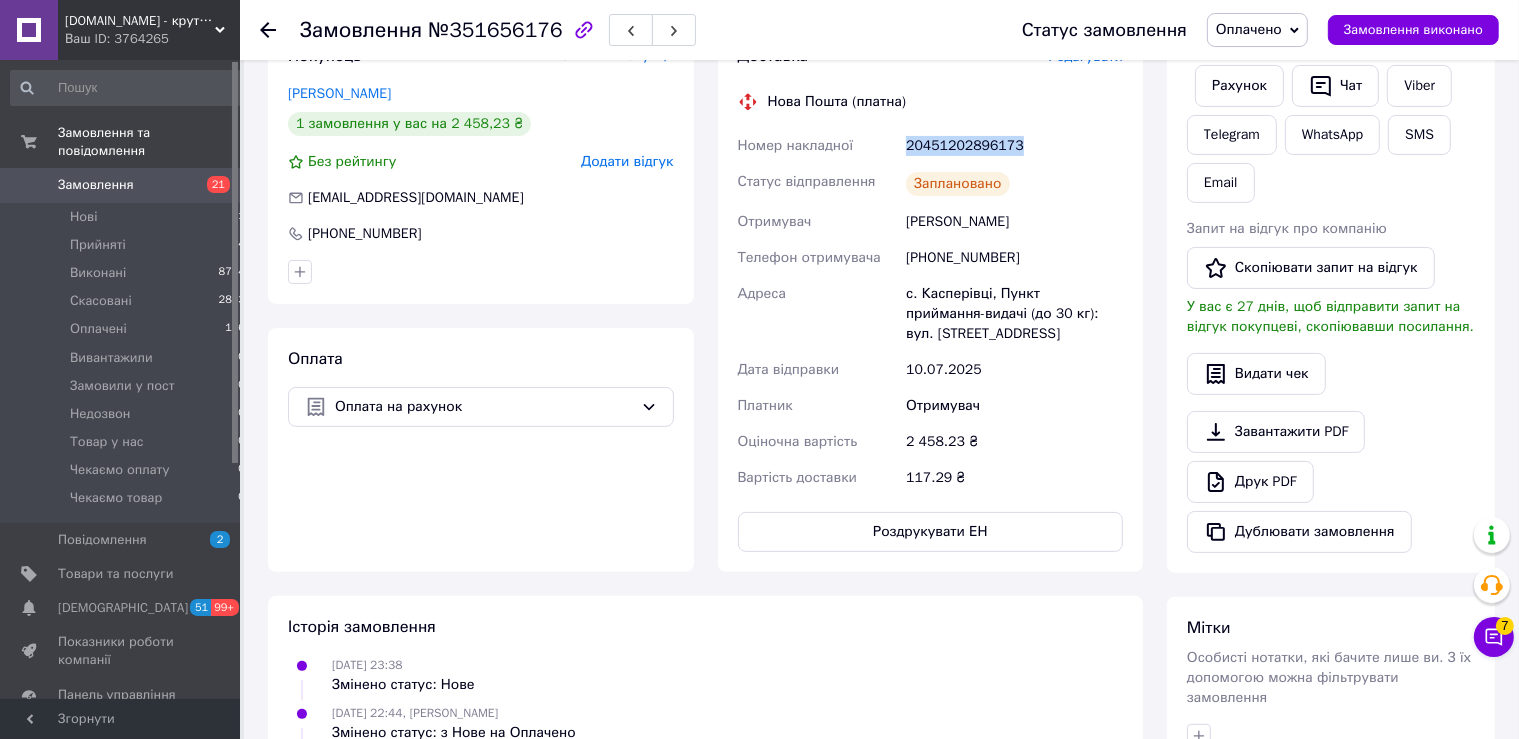 click on "20451202896173" at bounding box center [1014, 146] 